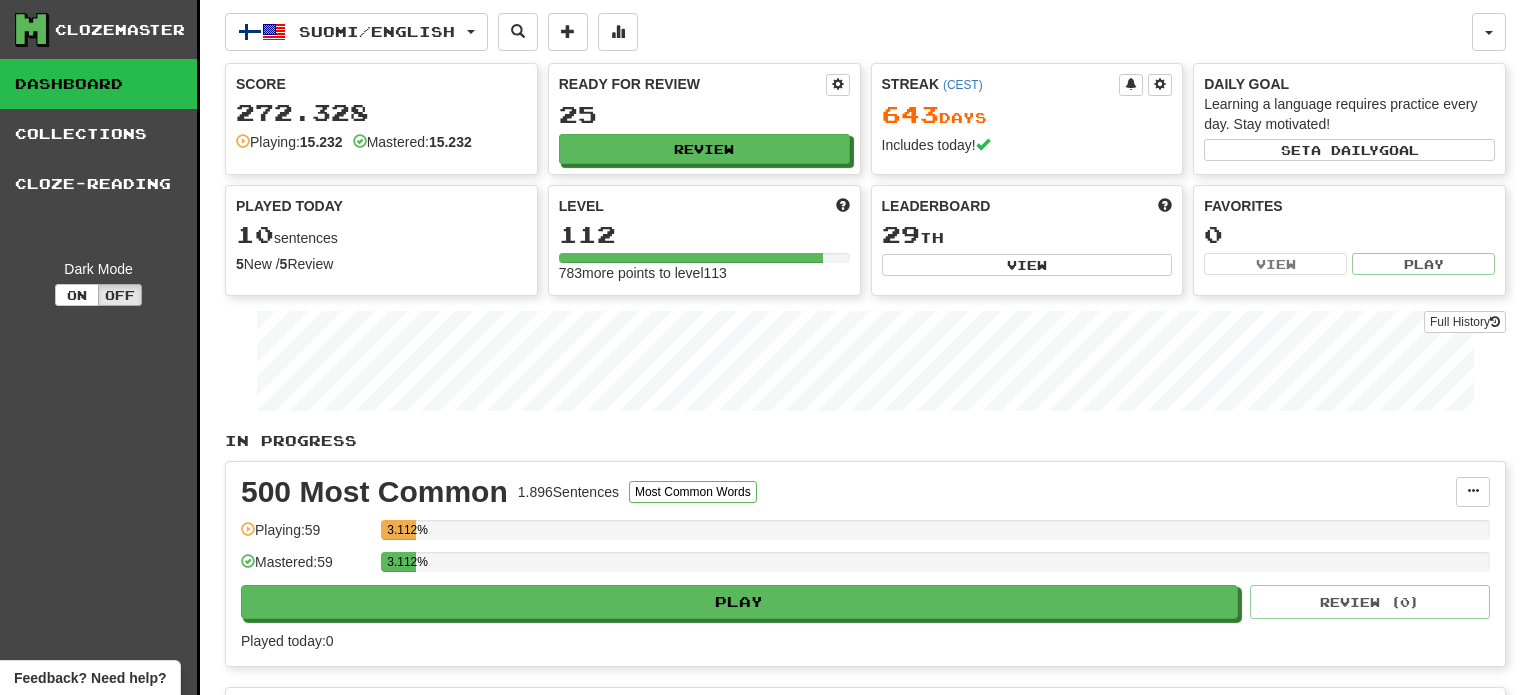 scroll, scrollTop: 0, scrollLeft: 0, axis: both 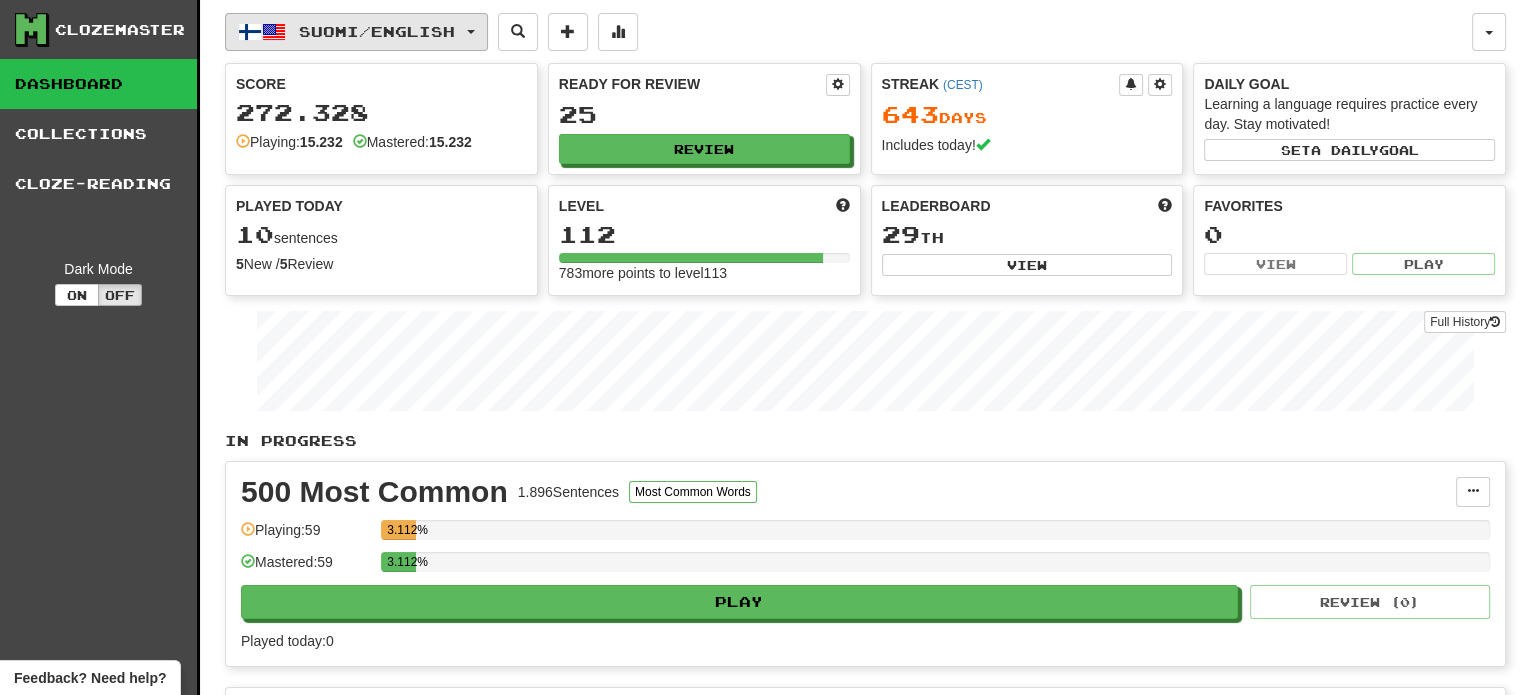 click on "Suomi  /  English" at bounding box center [377, 31] 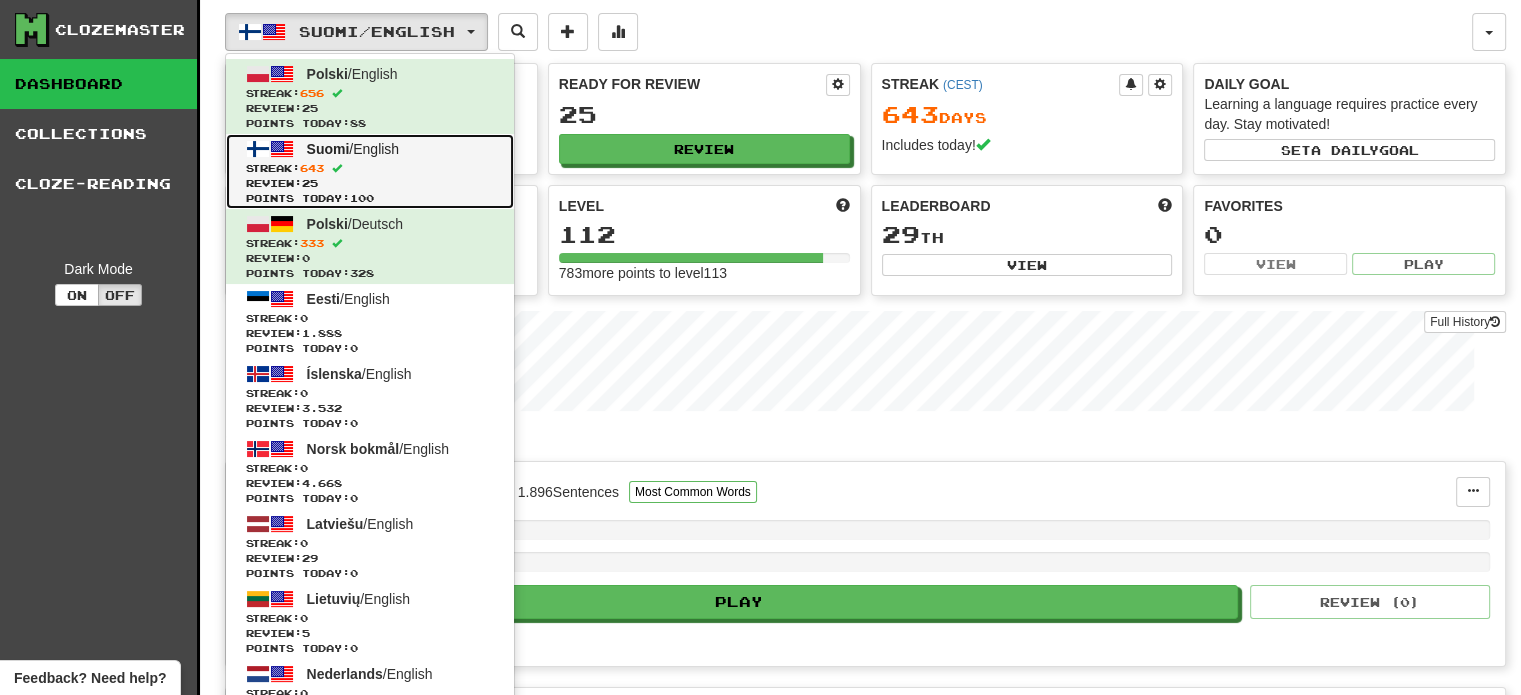 click on "Review:  25" at bounding box center [370, 183] 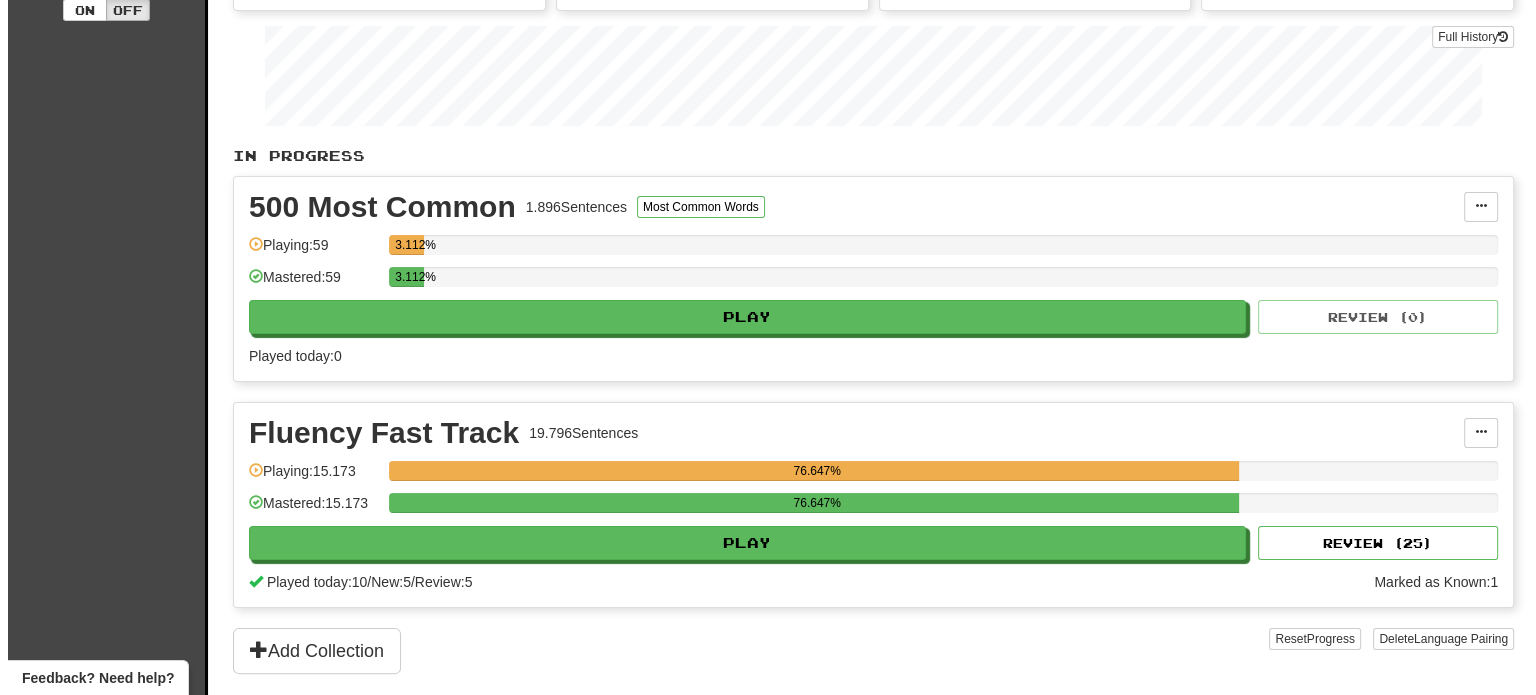 scroll, scrollTop: 400, scrollLeft: 0, axis: vertical 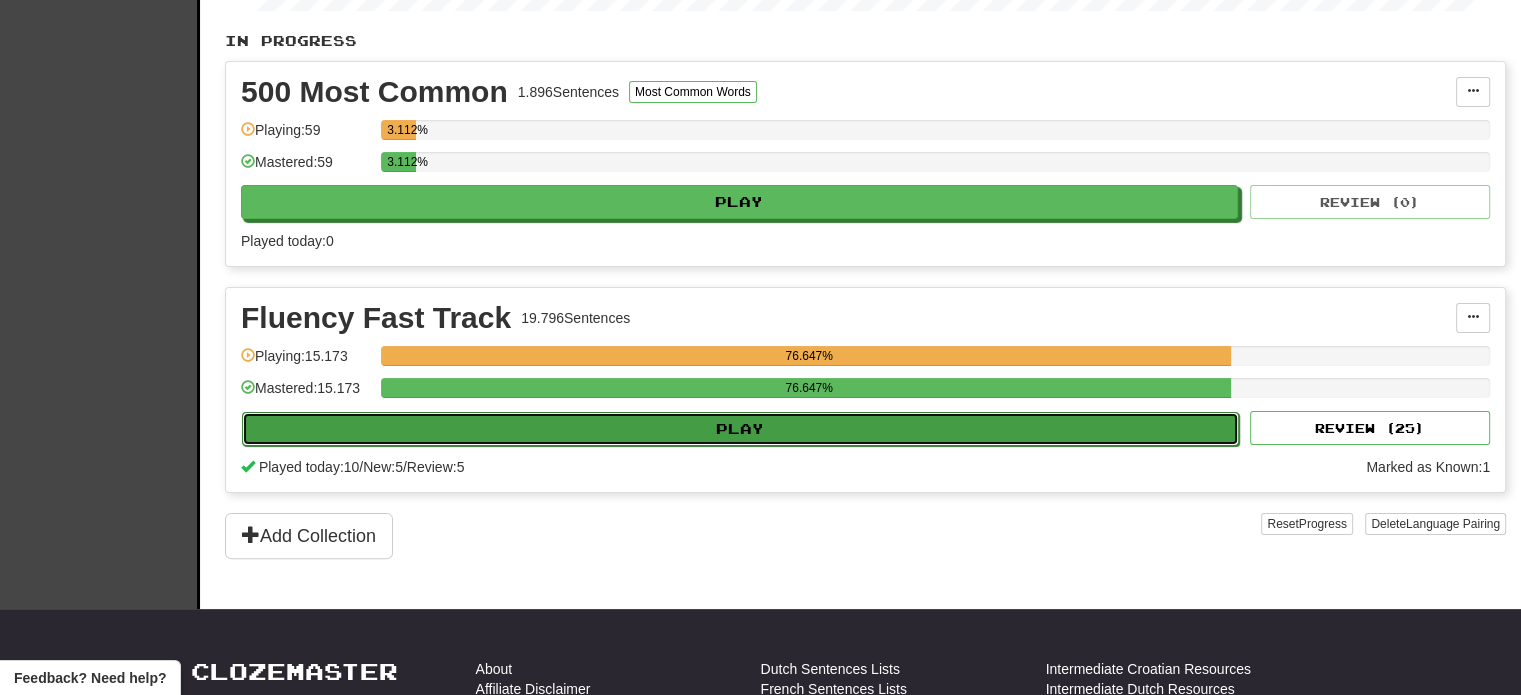 click on "Play" at bounding box center [740, 429] 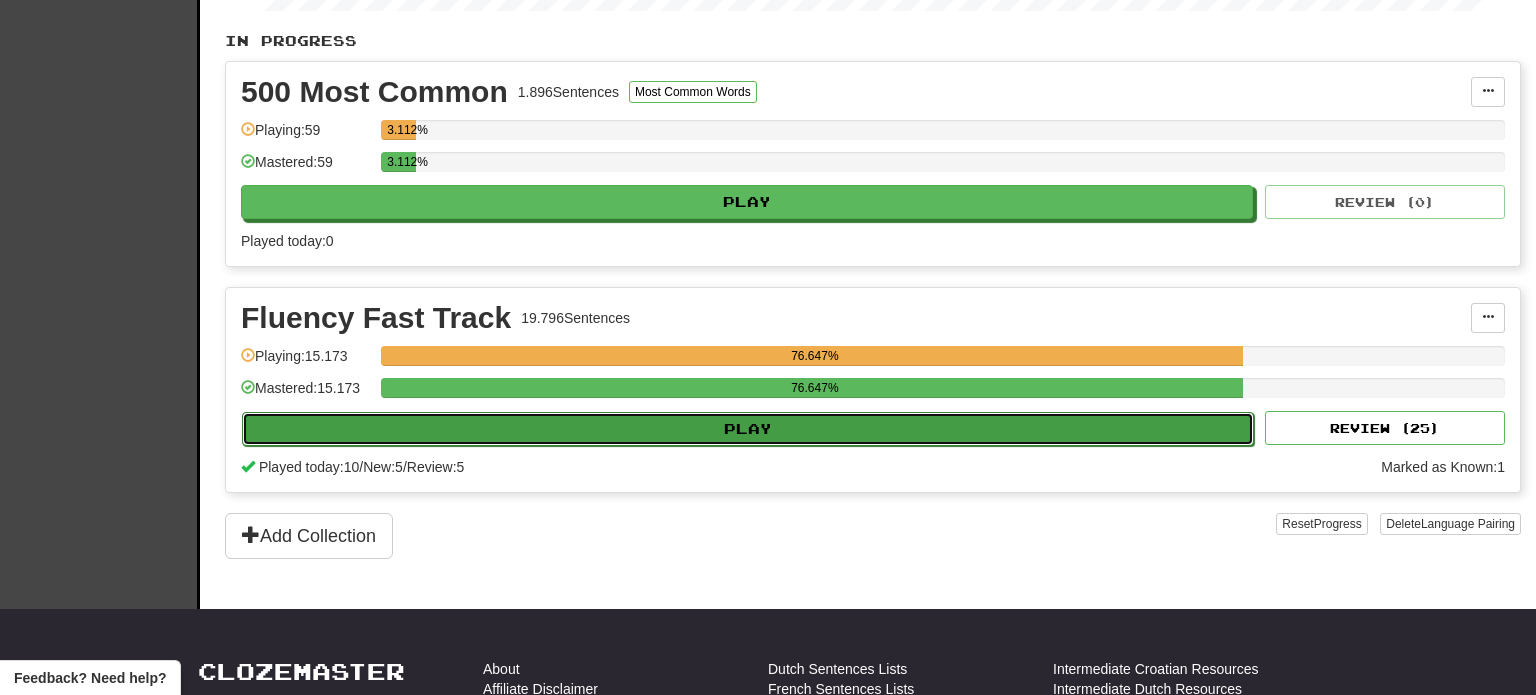 select on "**" 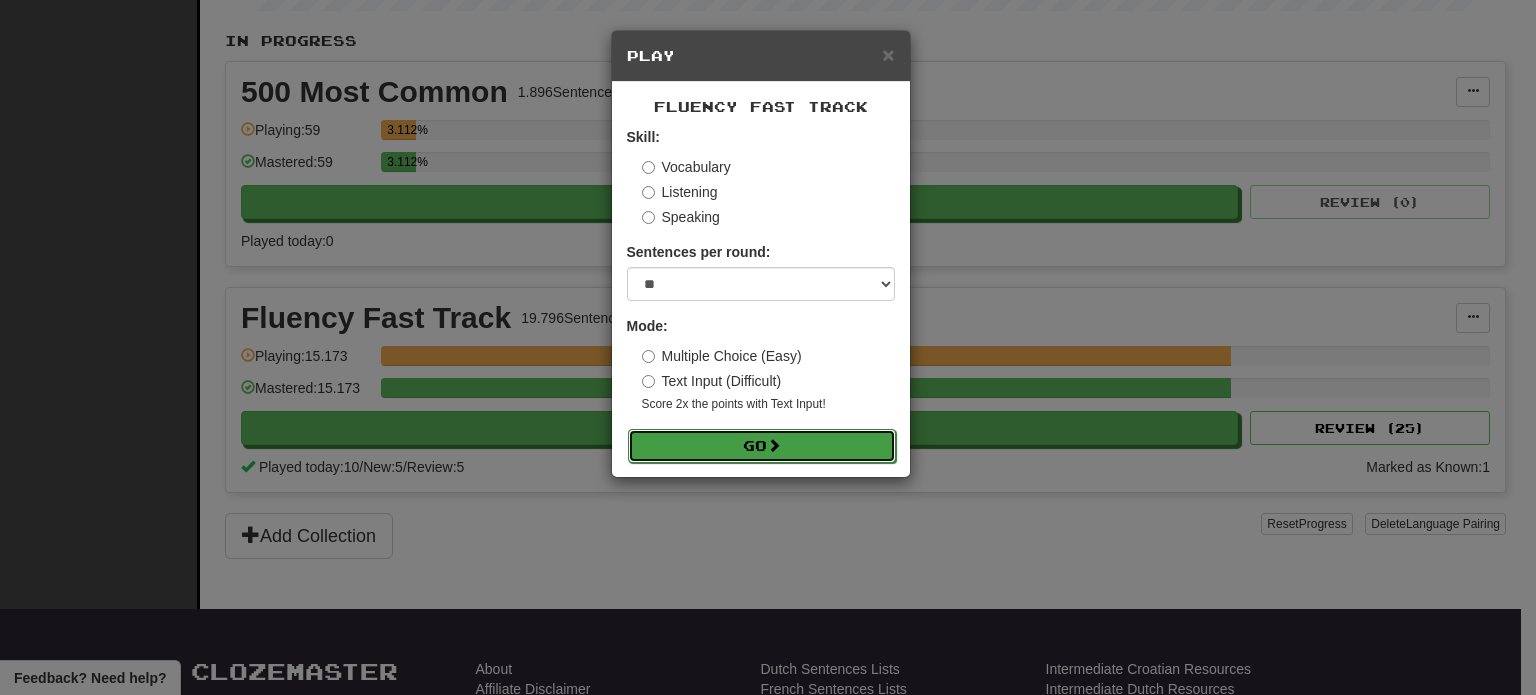 click on "Go" at bounding box center (762, 446) 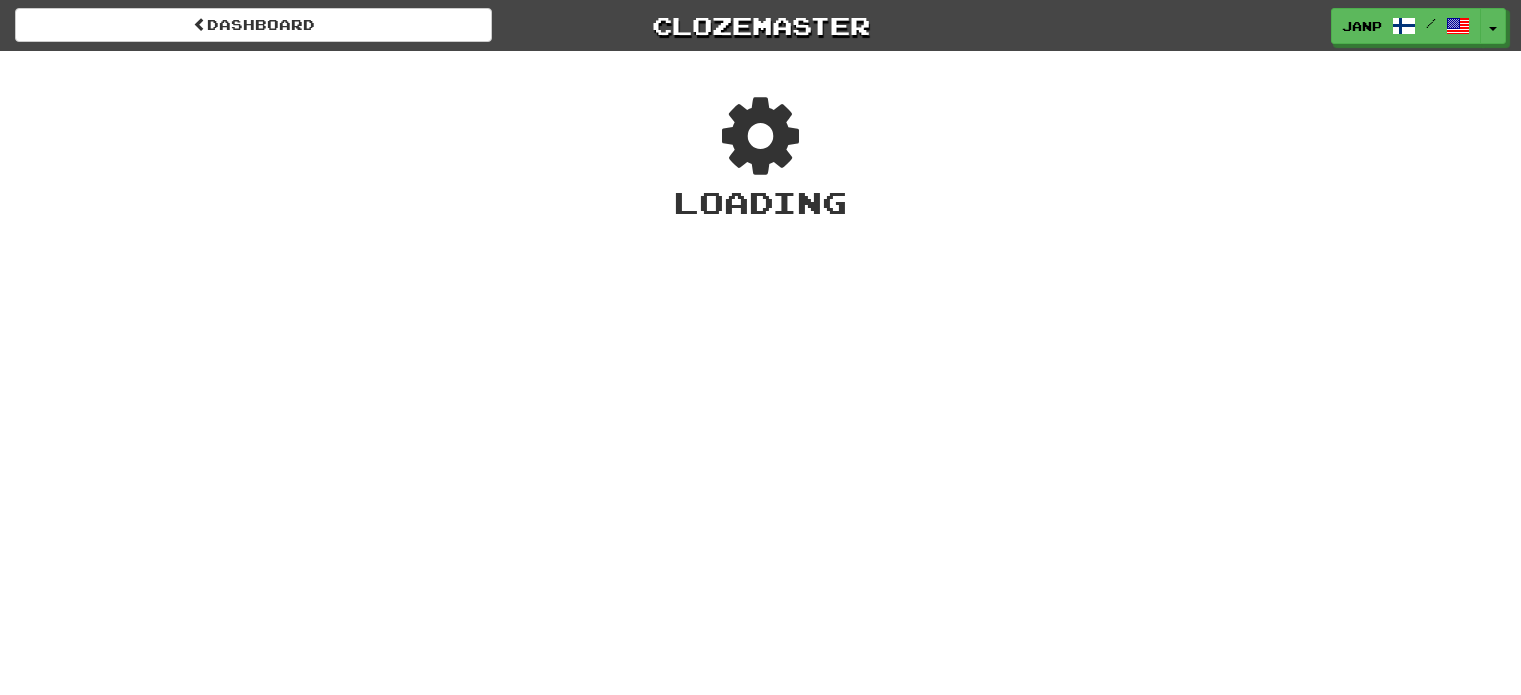 scroll, scrollTop: 0, scrollLeft: 0, axis: both 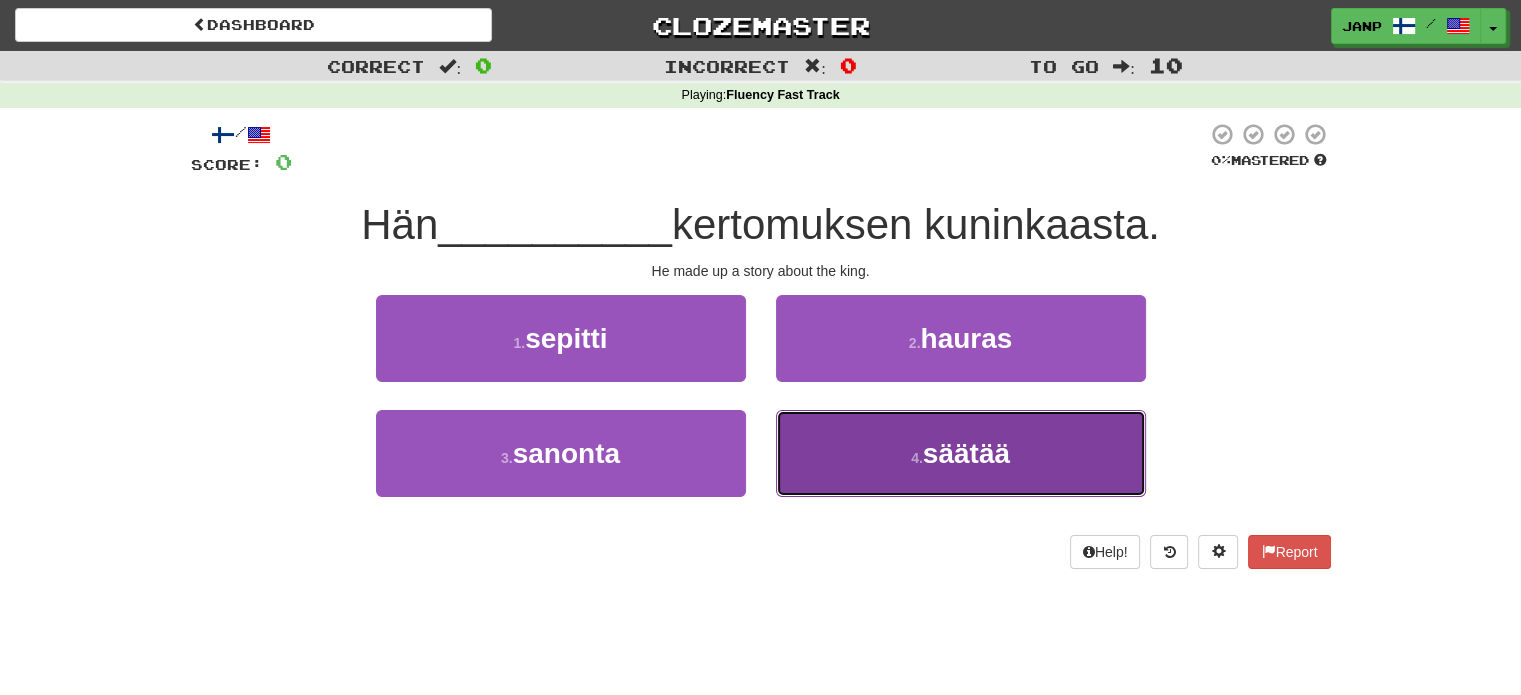 click on "4 .  säätää" at bounding box center [961, 453] 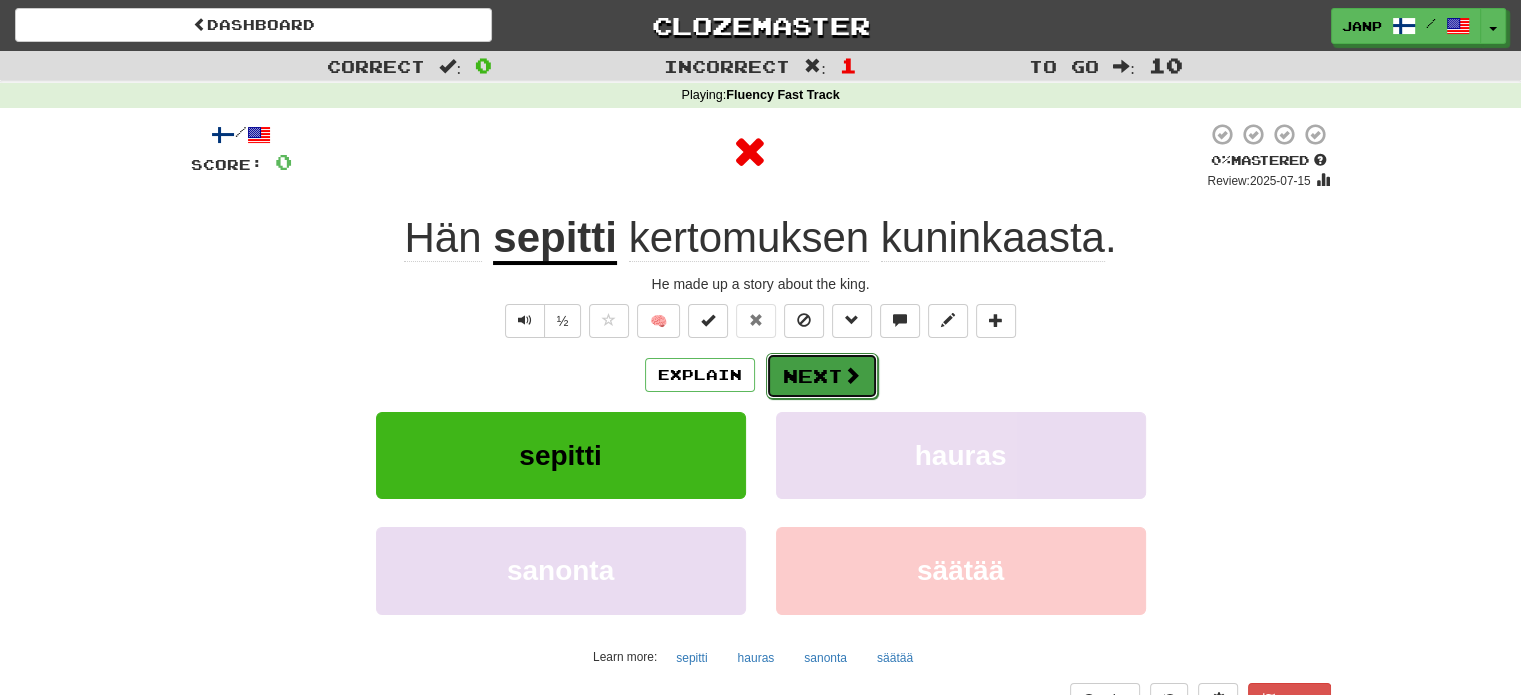 click on "Next" at bounding box center (822, 376) 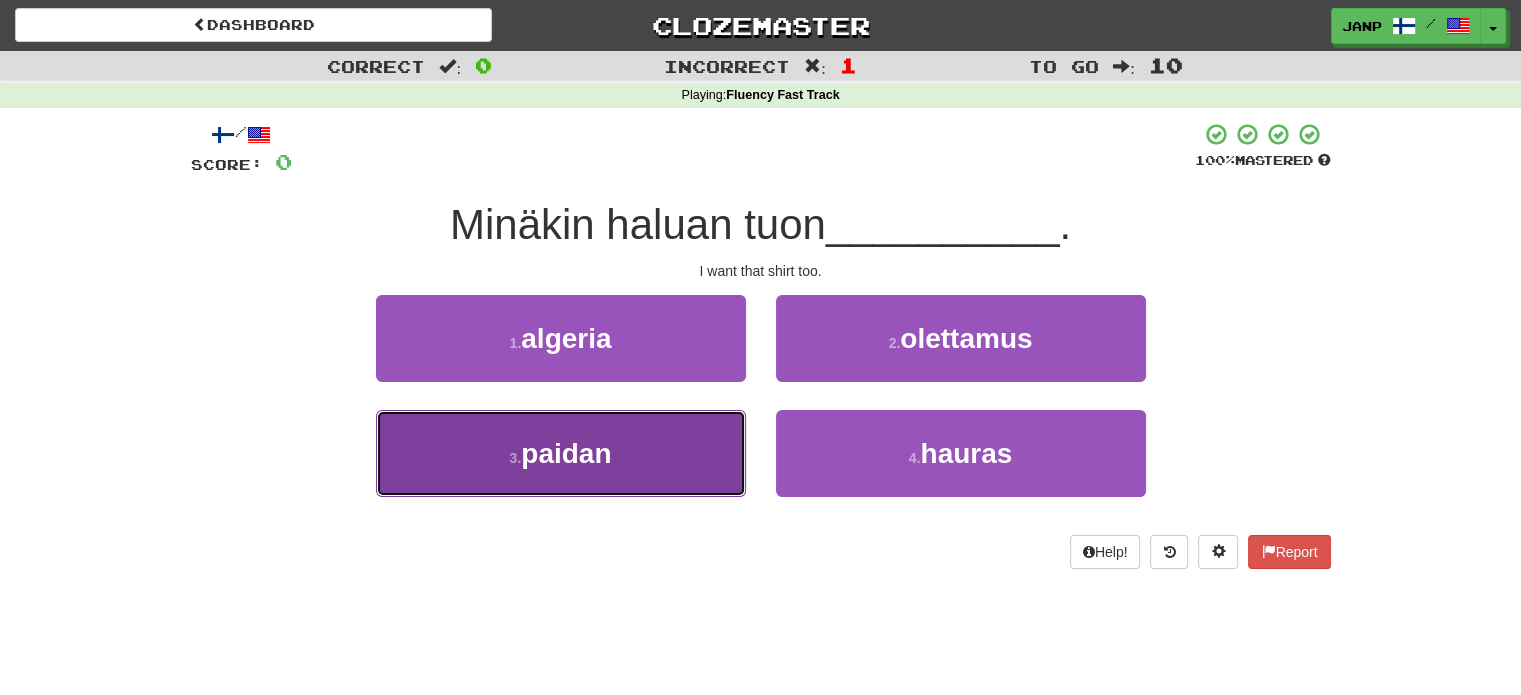 click on "3 .  paidan" at bounding box center [561, 453] 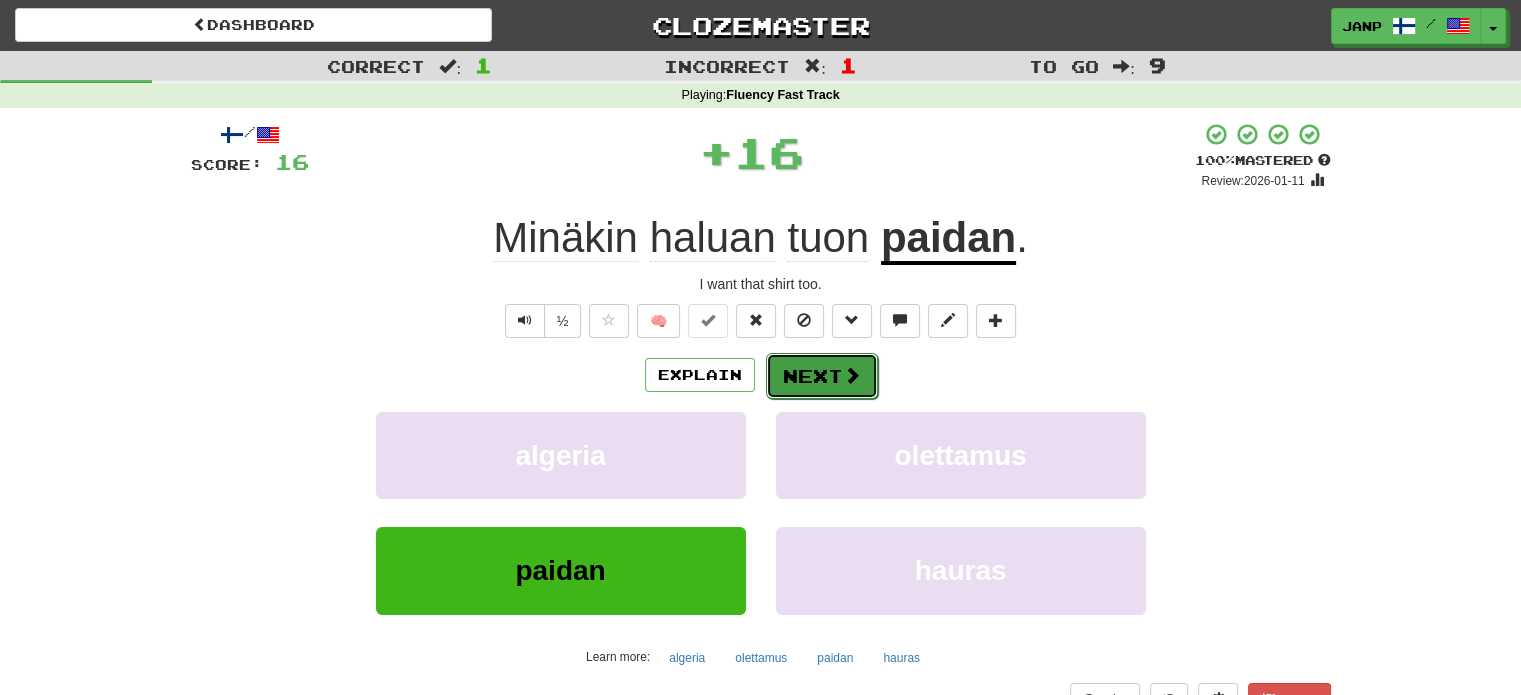 click on "Next" at bounding box center [822, 376] 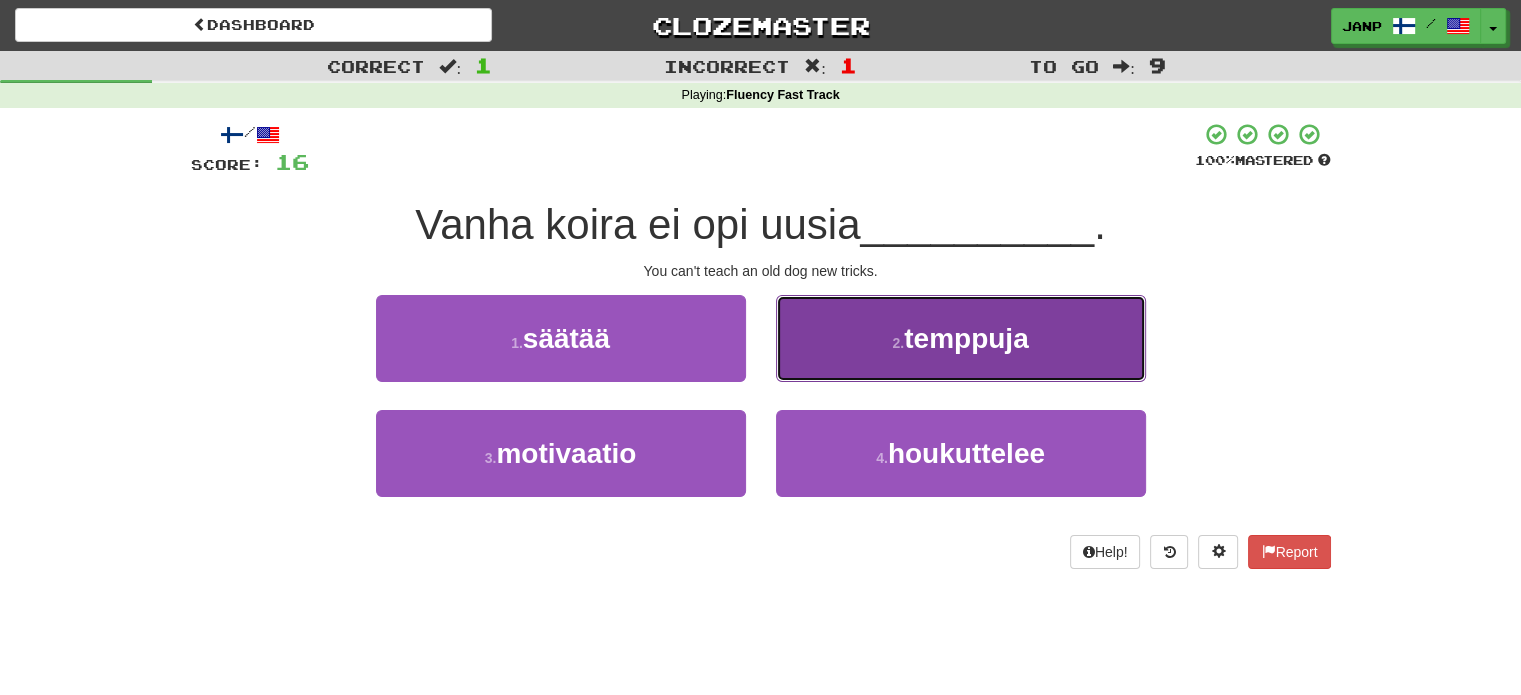 click on "2 .  temppuja" at bounding box center [961, 338] 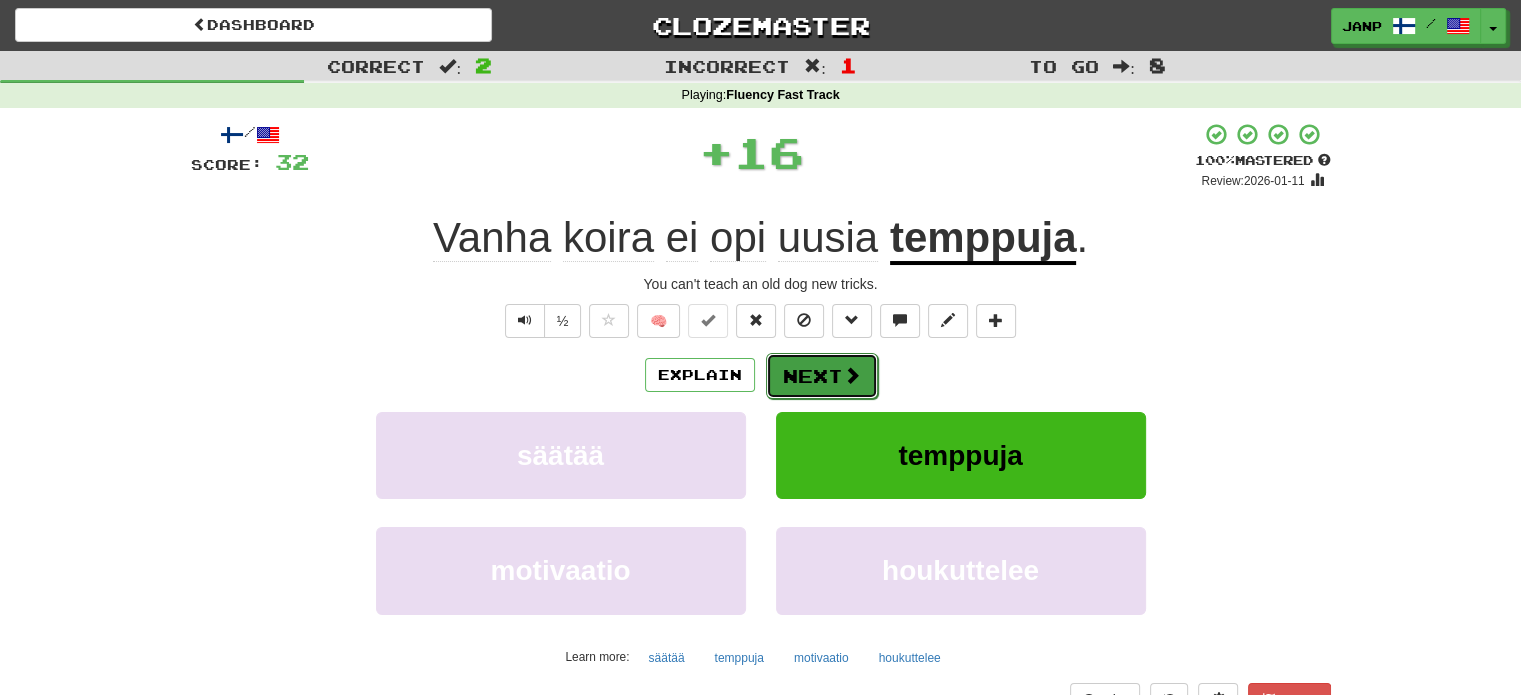 click on "Next" at bounding box center (822, 376) 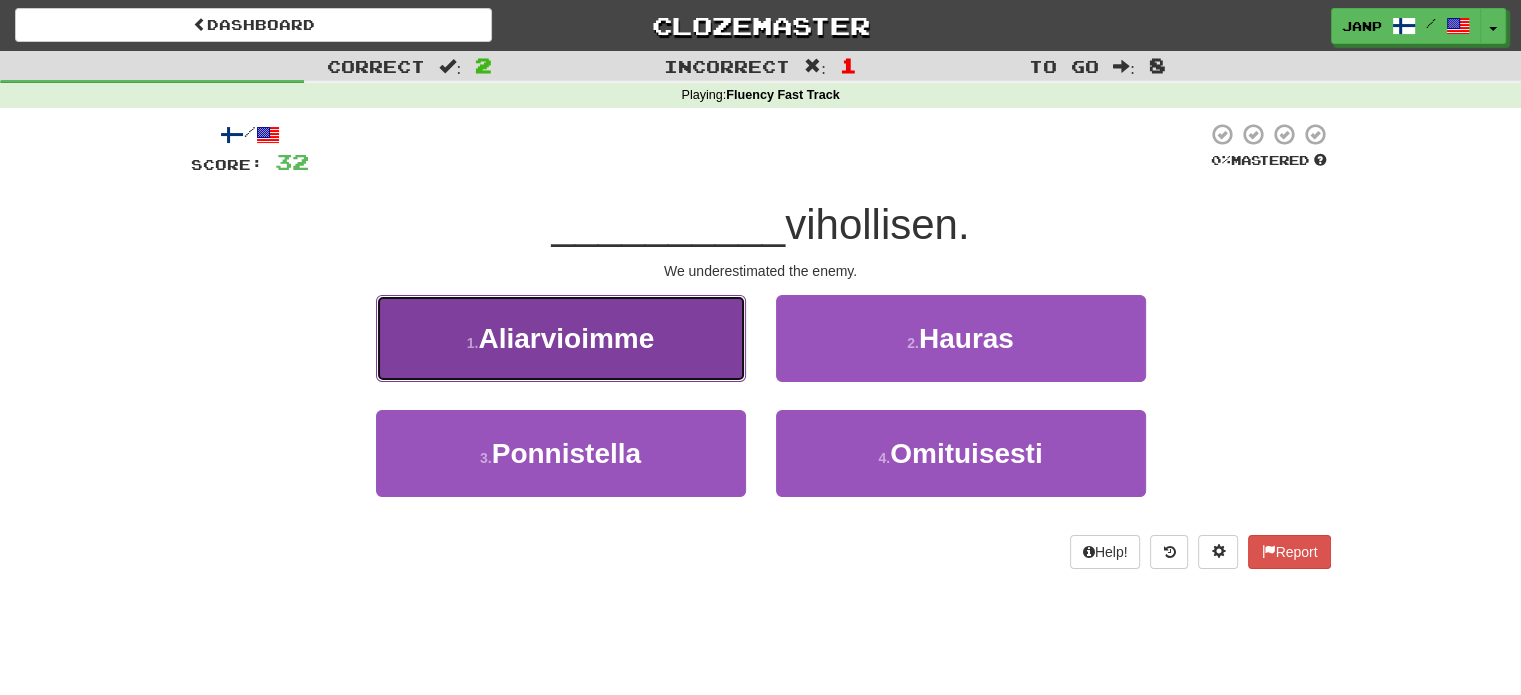 click on "1 .  Aliarvioimme" at bounding box center [561, 338] 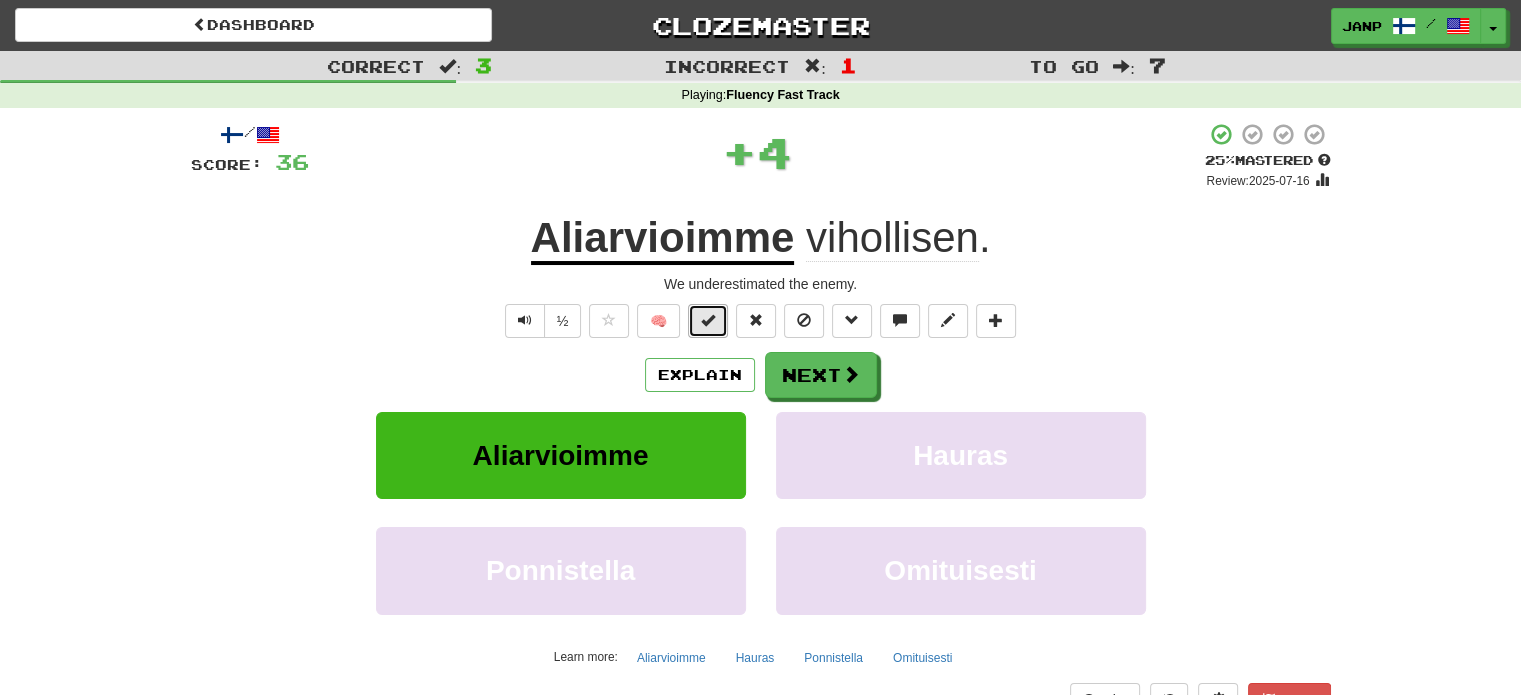 click at bounding box center [708, 321] 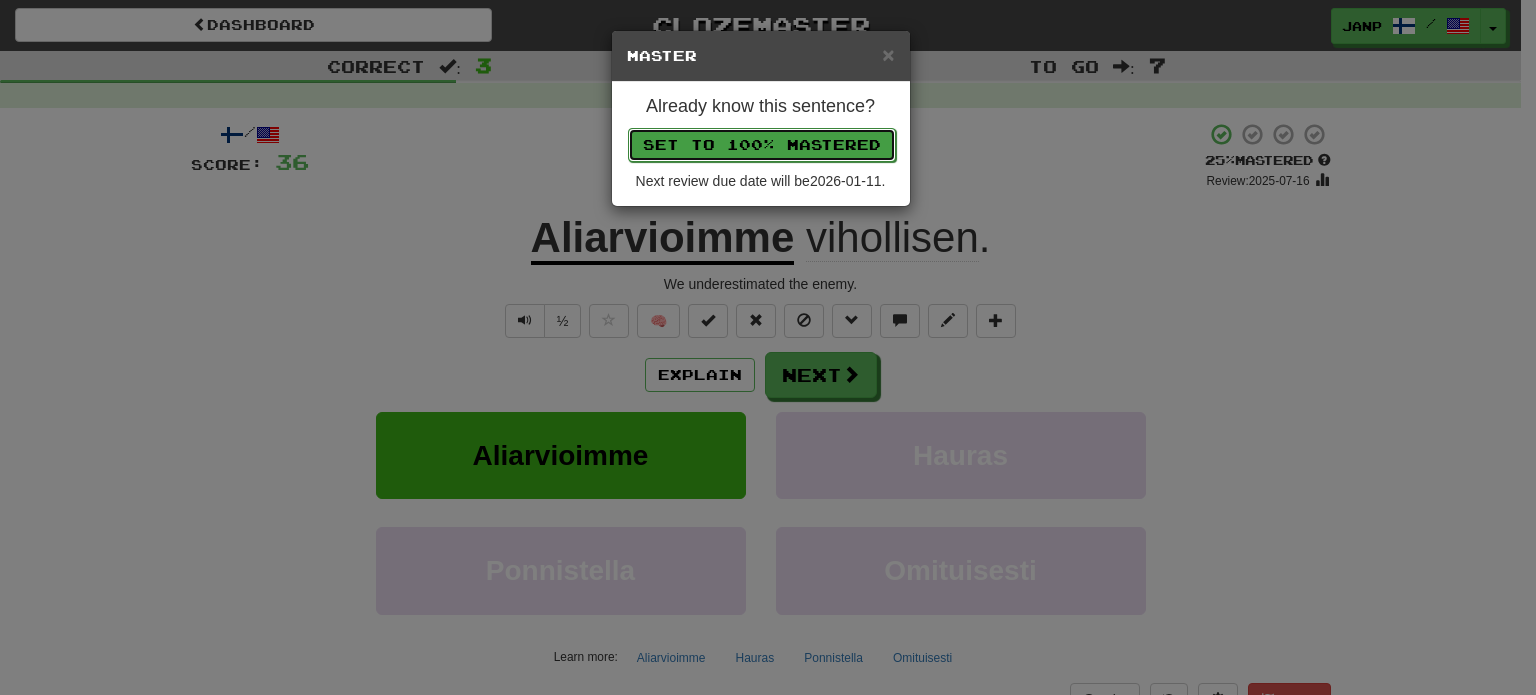 click on "Set to 100% Mastered" at bounding box center [762, 145] 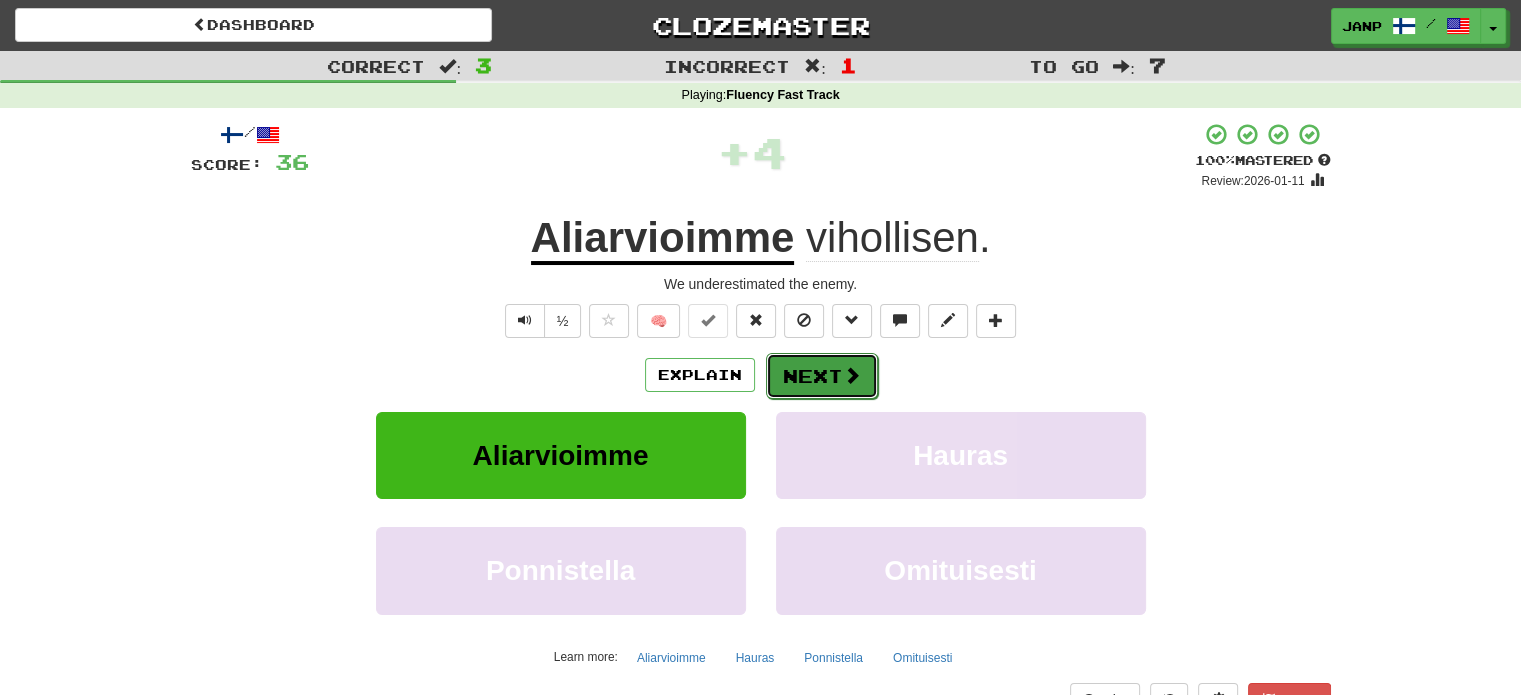 click on "Next" at bounding box center (822, 376) 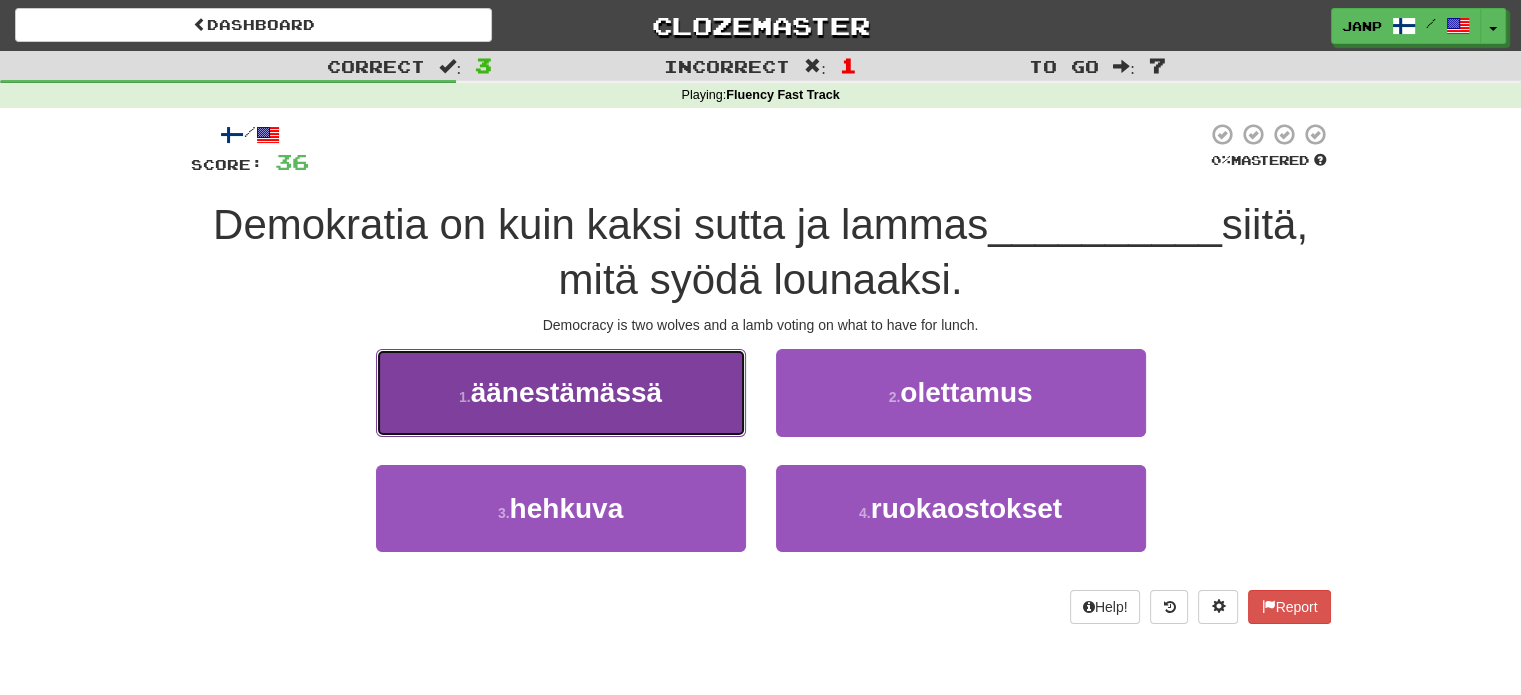 click on "1 .  äänestämässä" at bounding box center [561, 392] 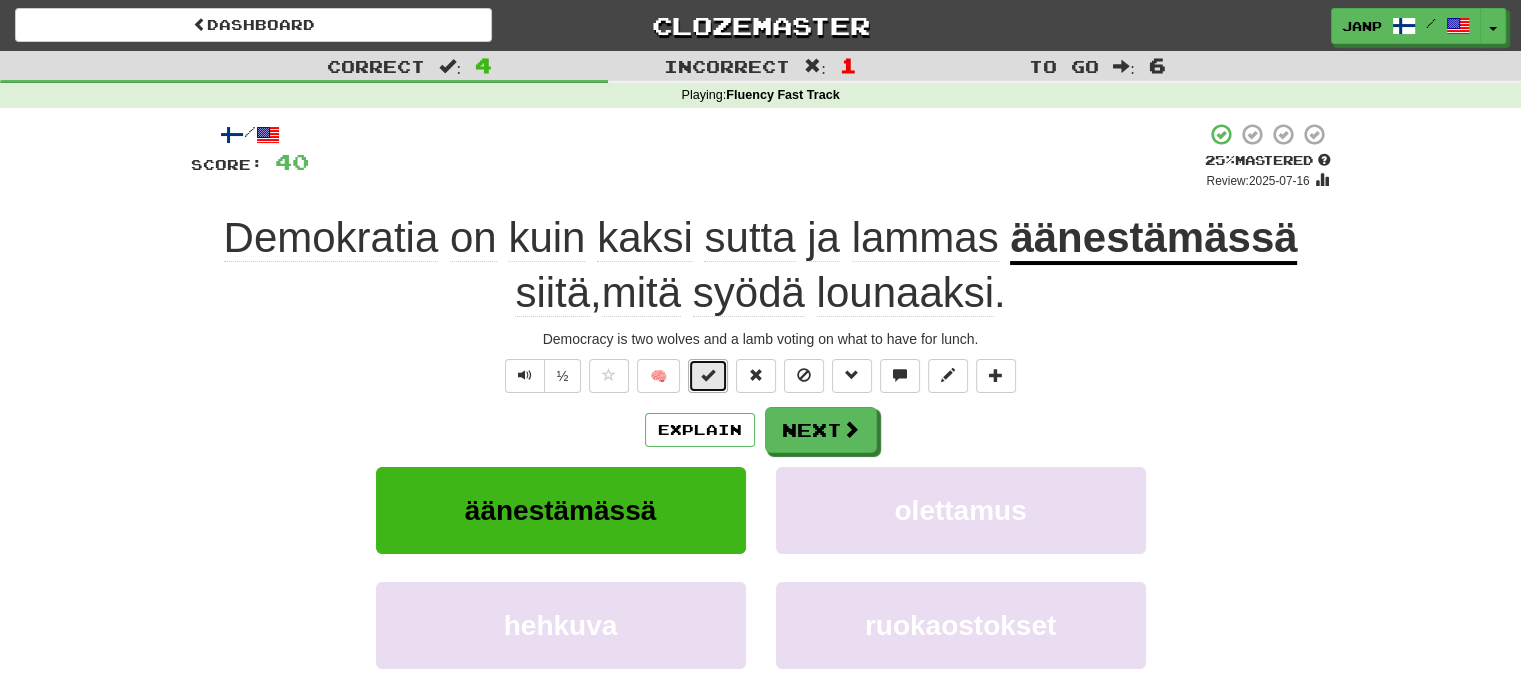 click at bounding box center (708, 376) 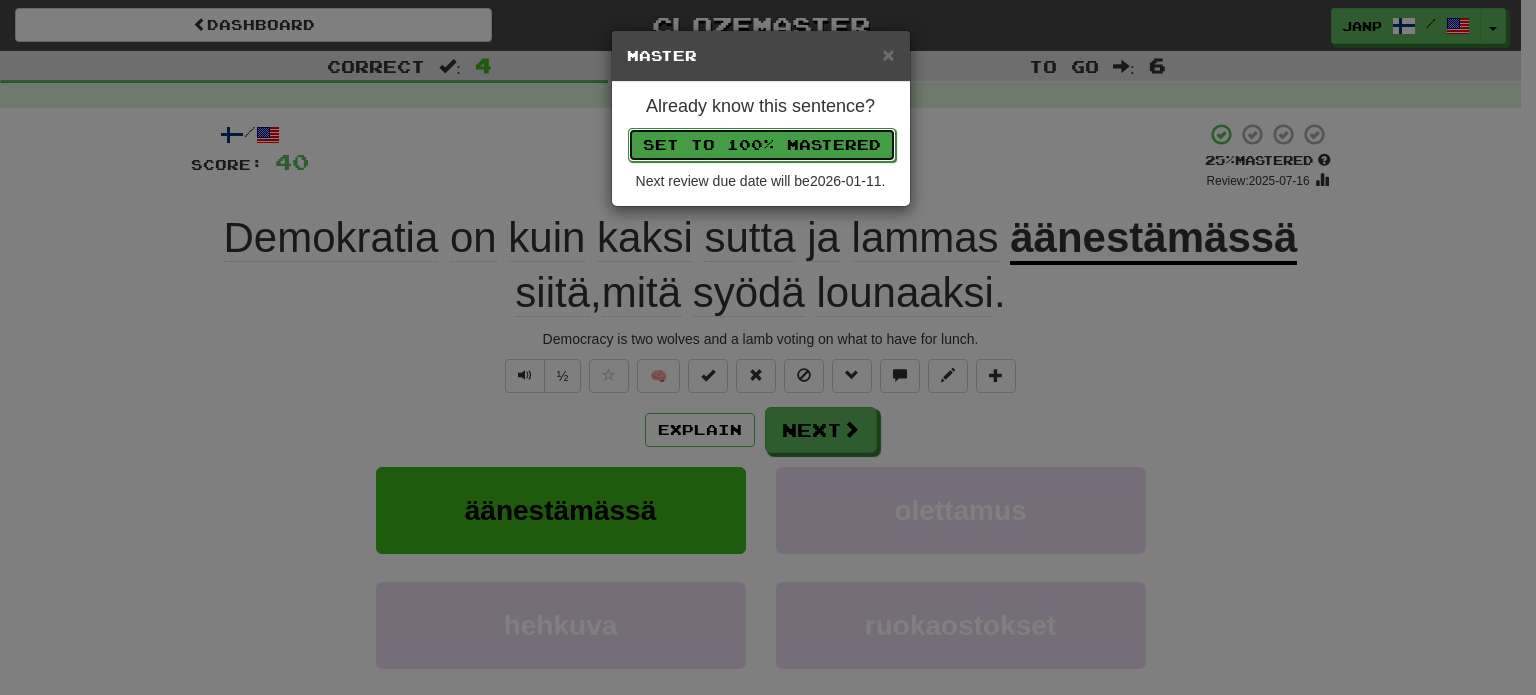 click on "Set to 100% Mastered" at bounding box center (762, 145) 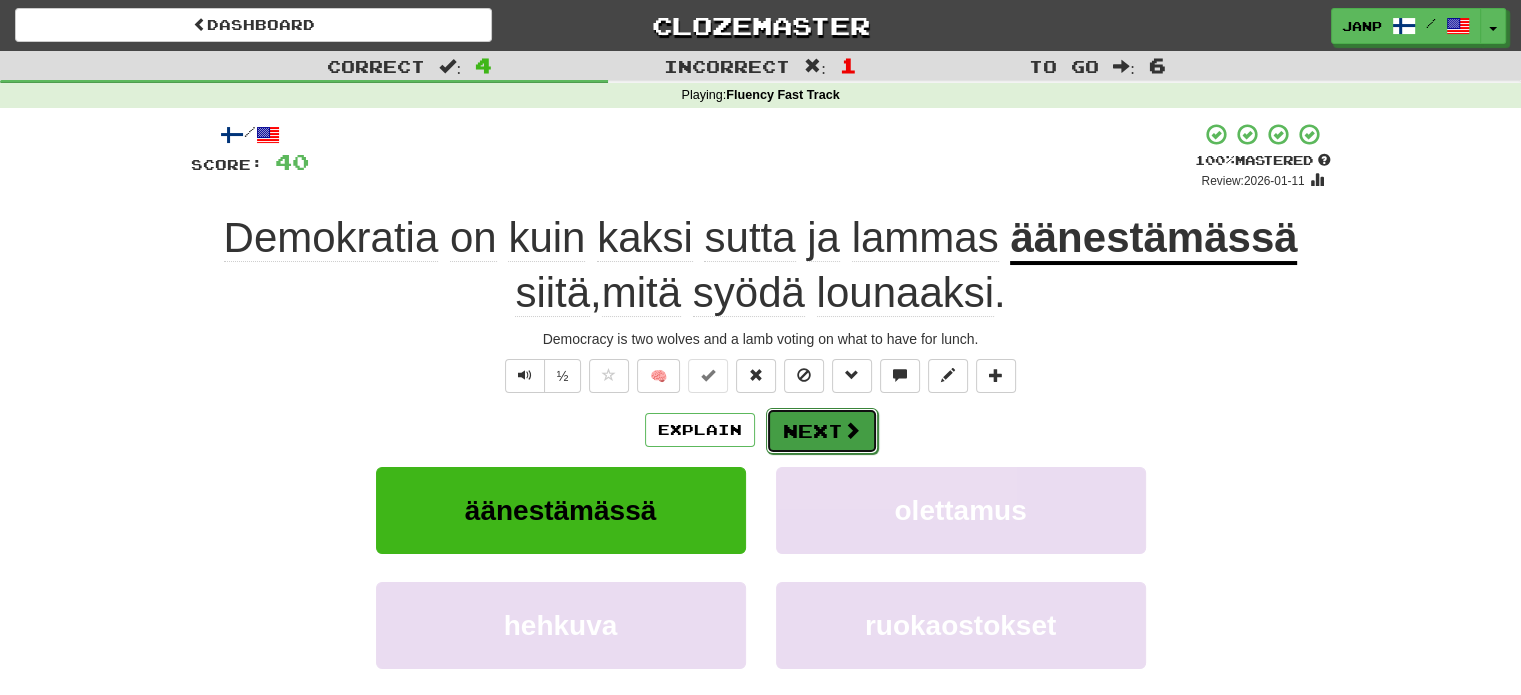 click on "Next" at bounding box center [822, 431] 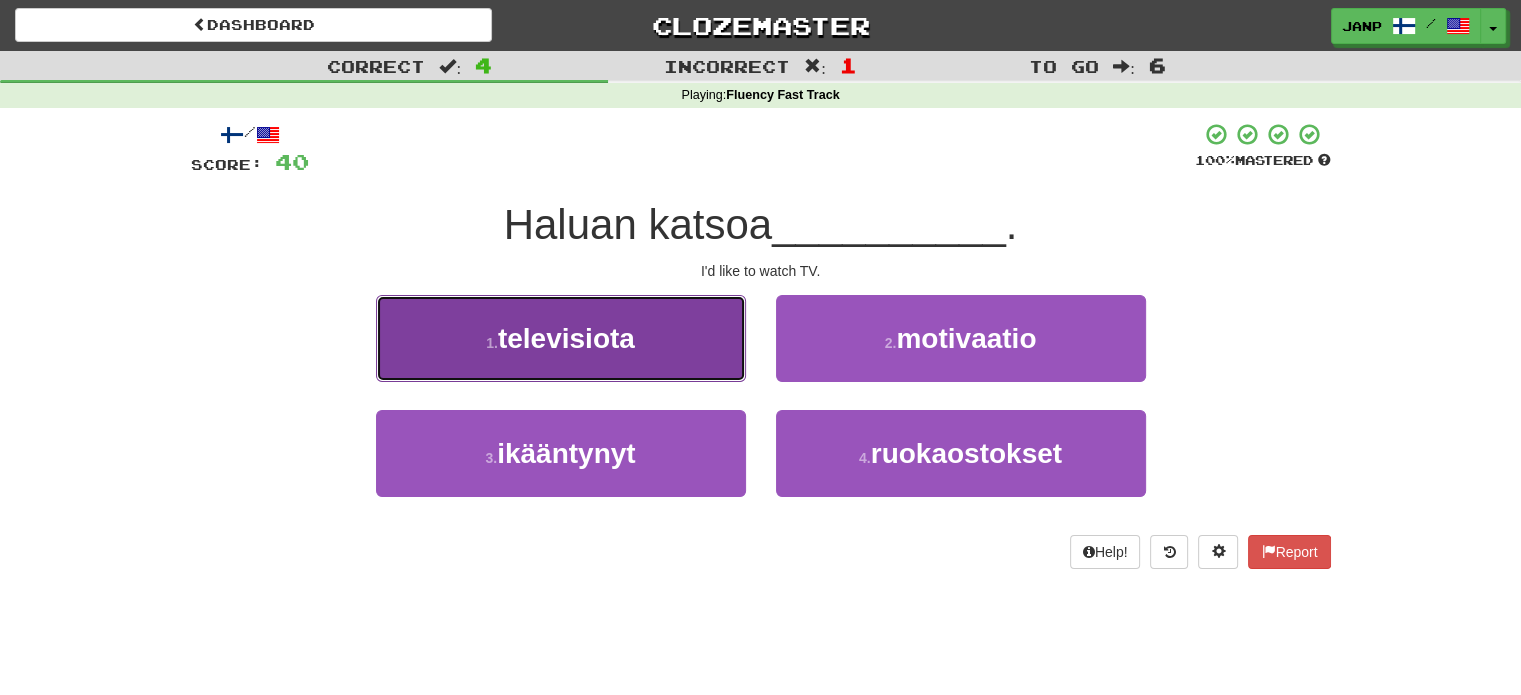 click on "1 .  televisiota" at bounding box center [561, 338] 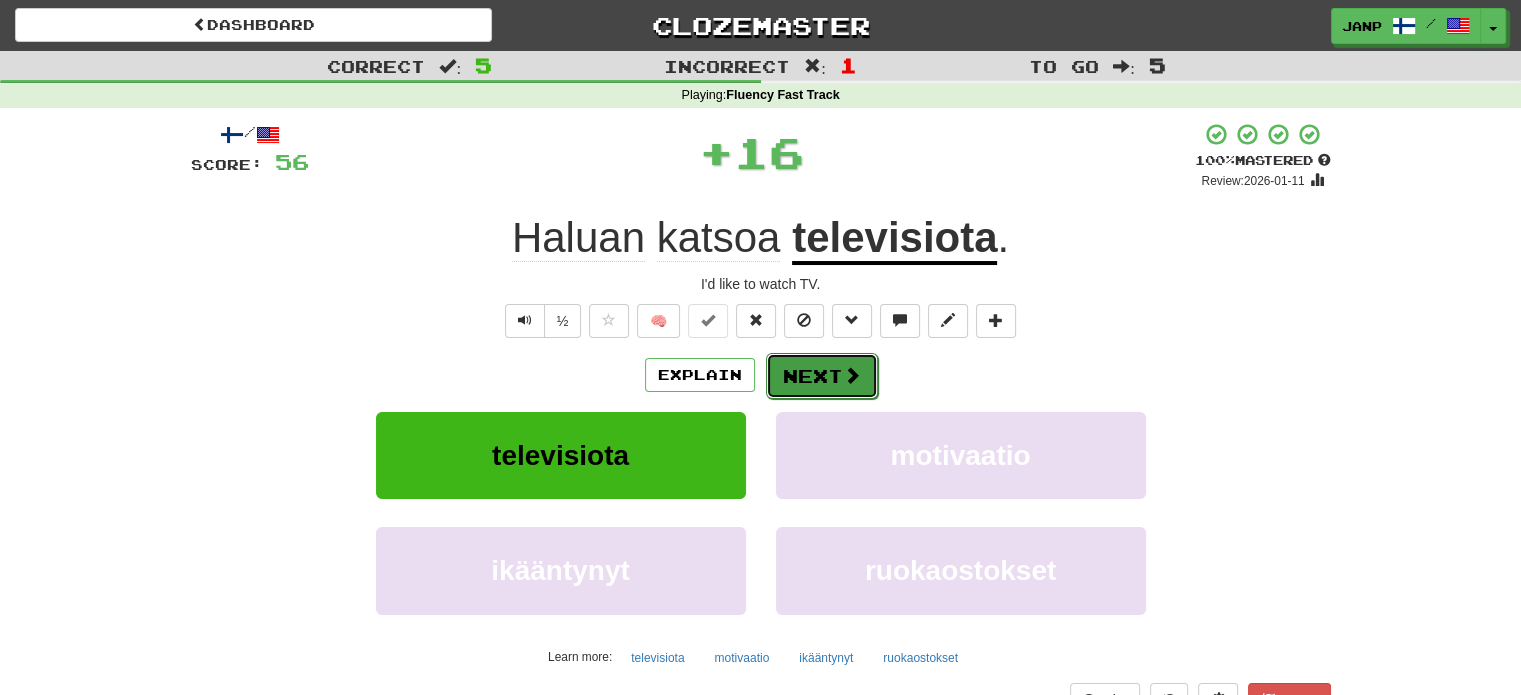 click on "Next" at bounding box center [822, 376] 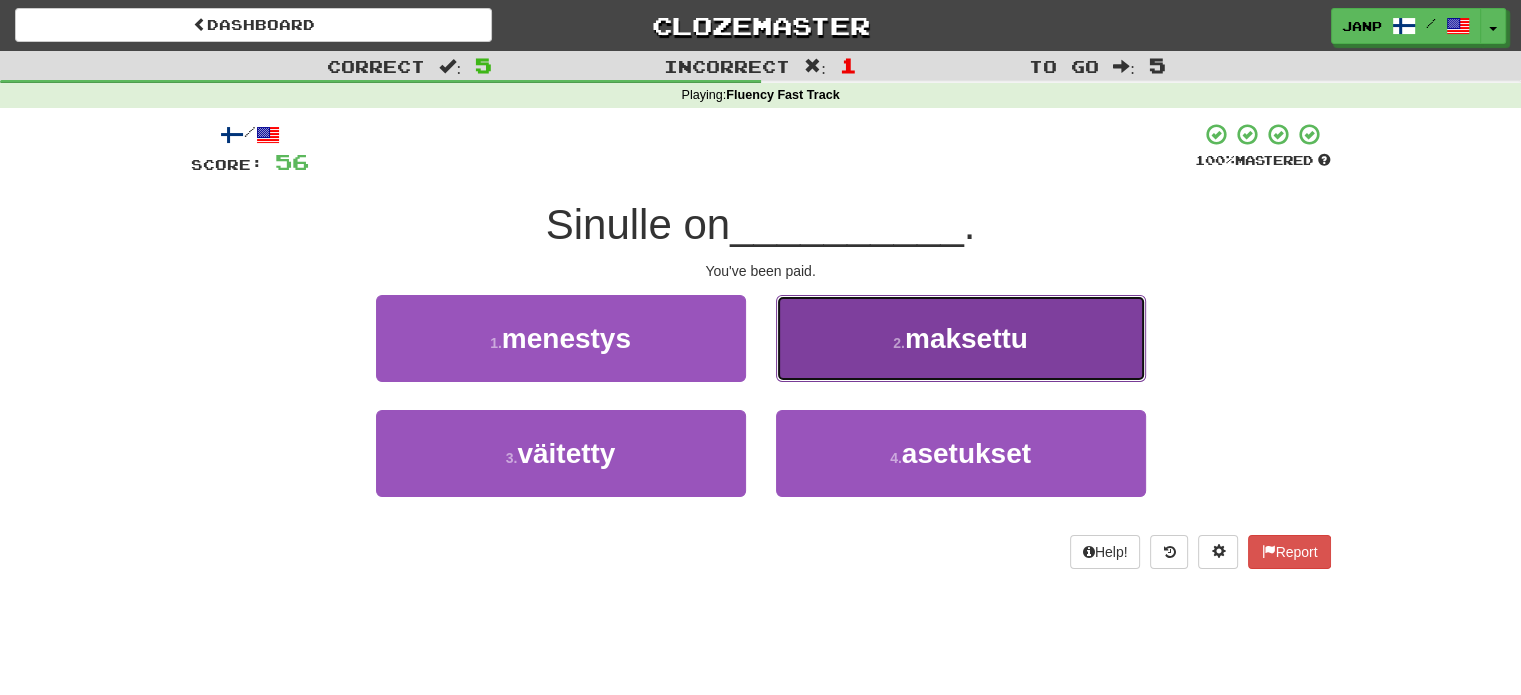 click on "2 .  maksettu" at bounding box center (961, 338) 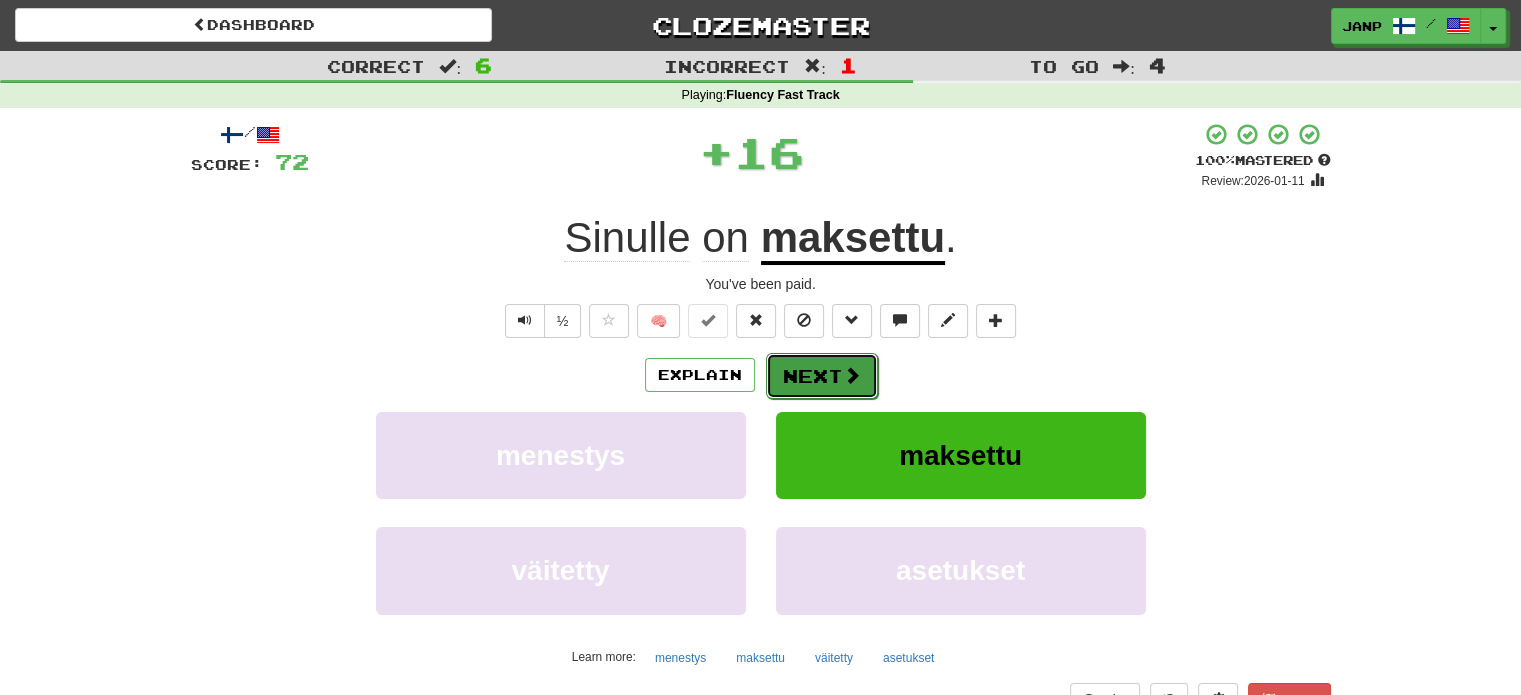 click on "Next" at bounding box center [822, 376] 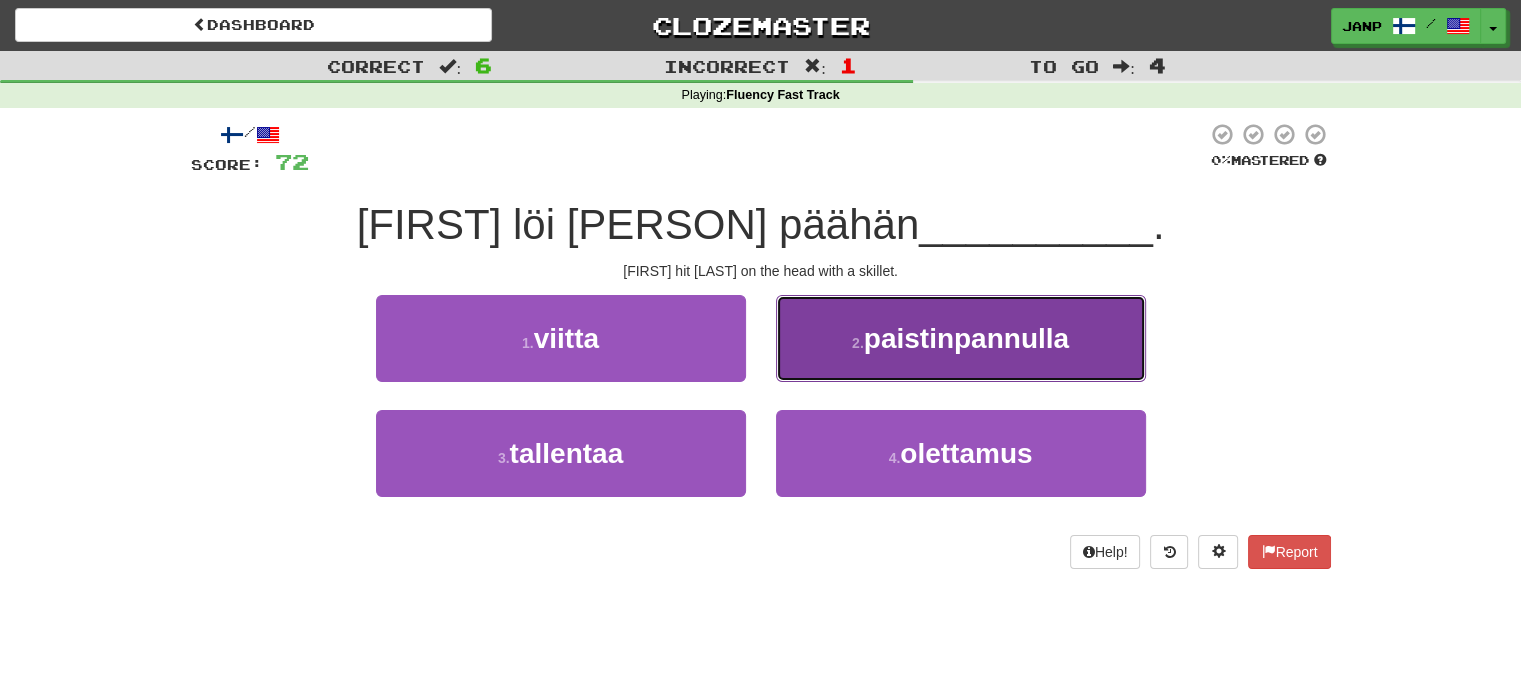 click on "2 .  paistinpannulla" at bounding box center (961, 338) 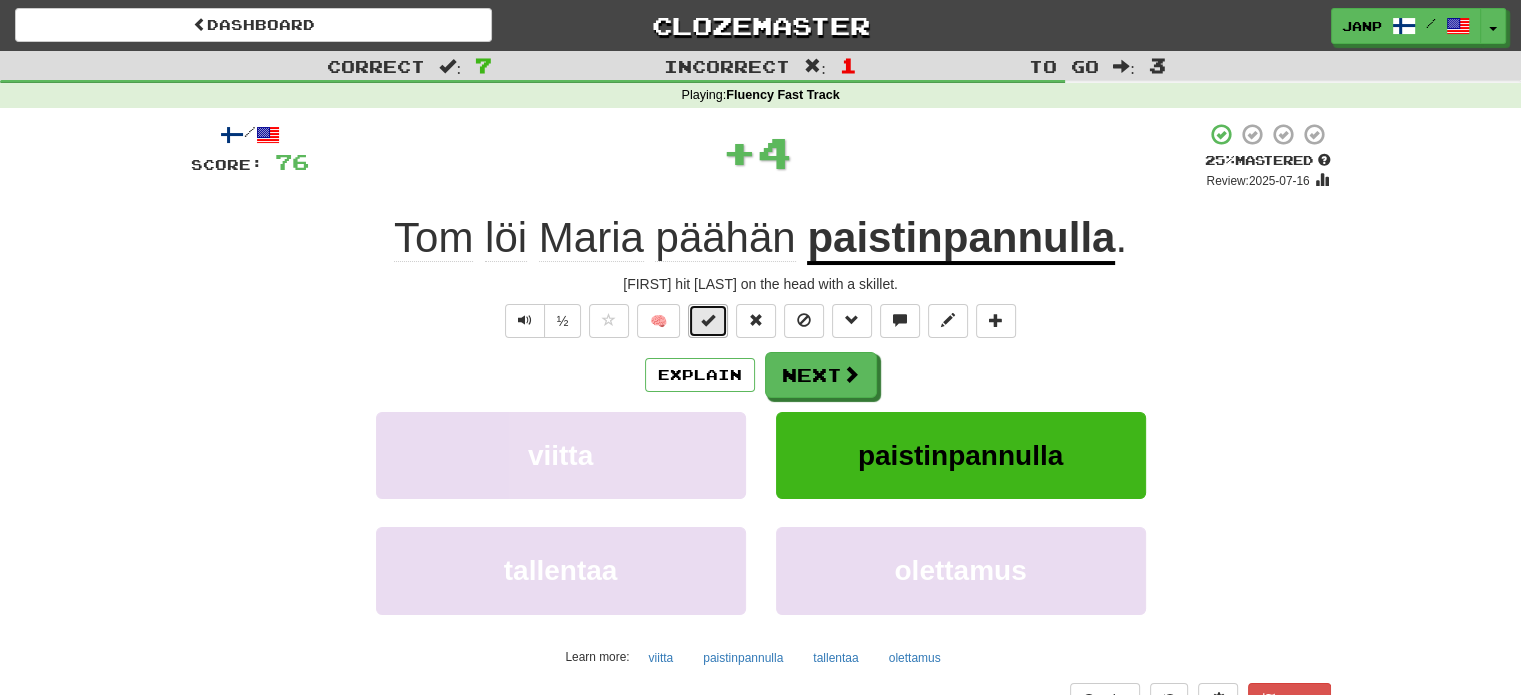 click at bounding box center [708, 321] 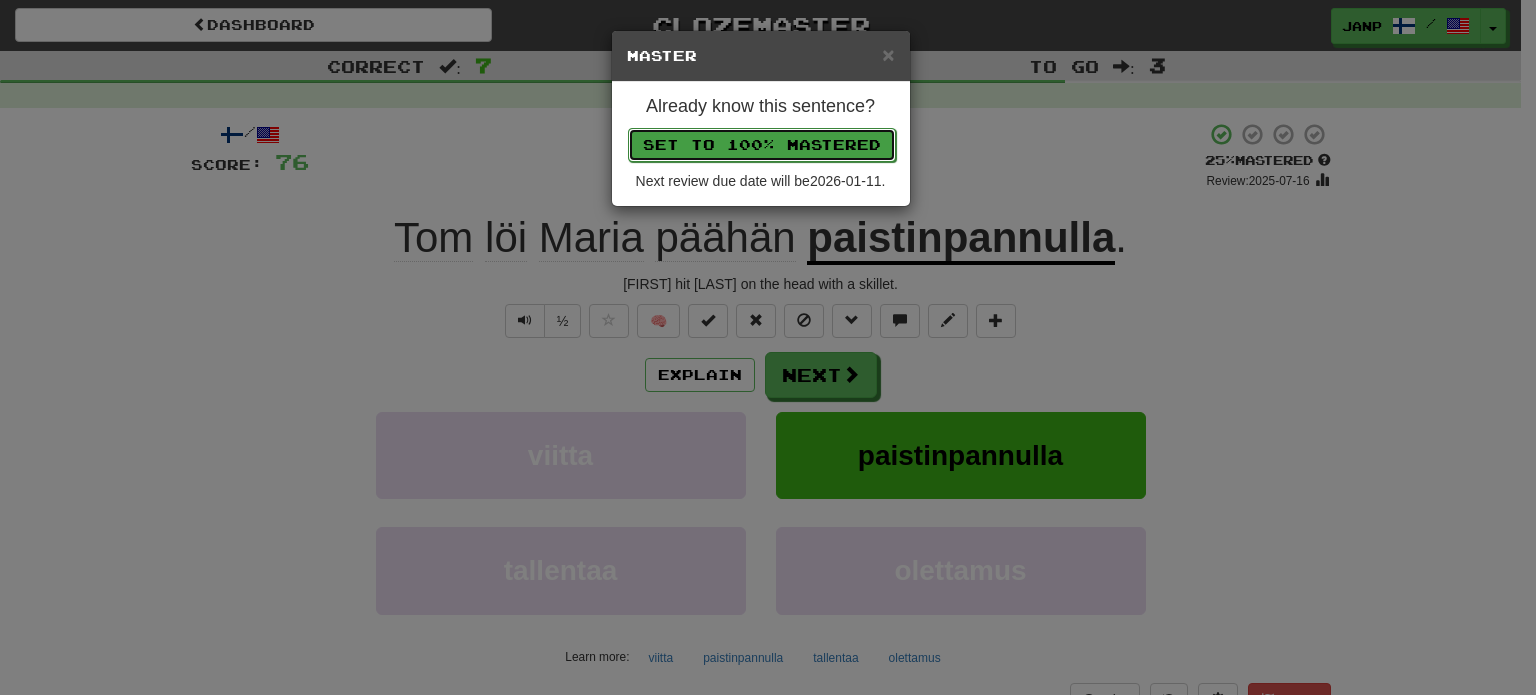 click on "Set to 100% Mastered" at bounding box center (762, 145) 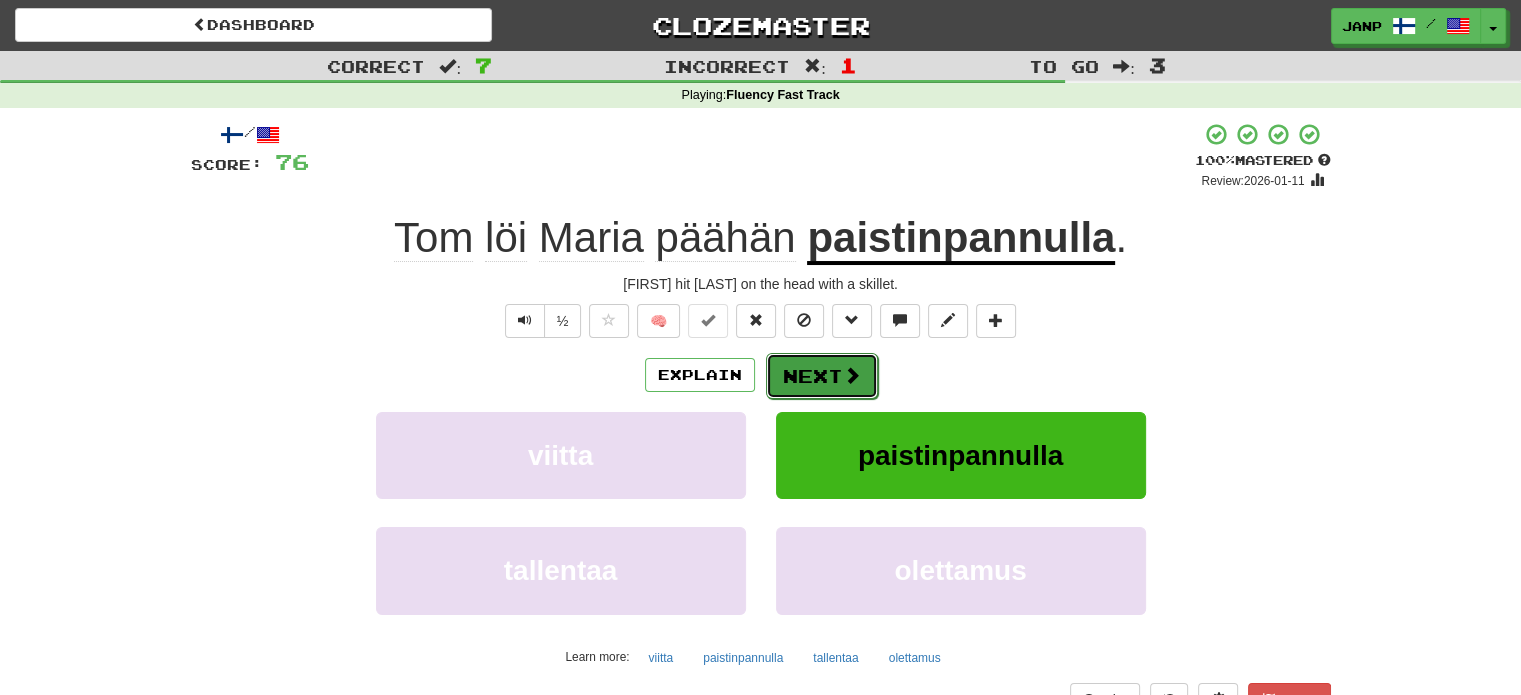 click on "Next" at bounding box center [822, 376] 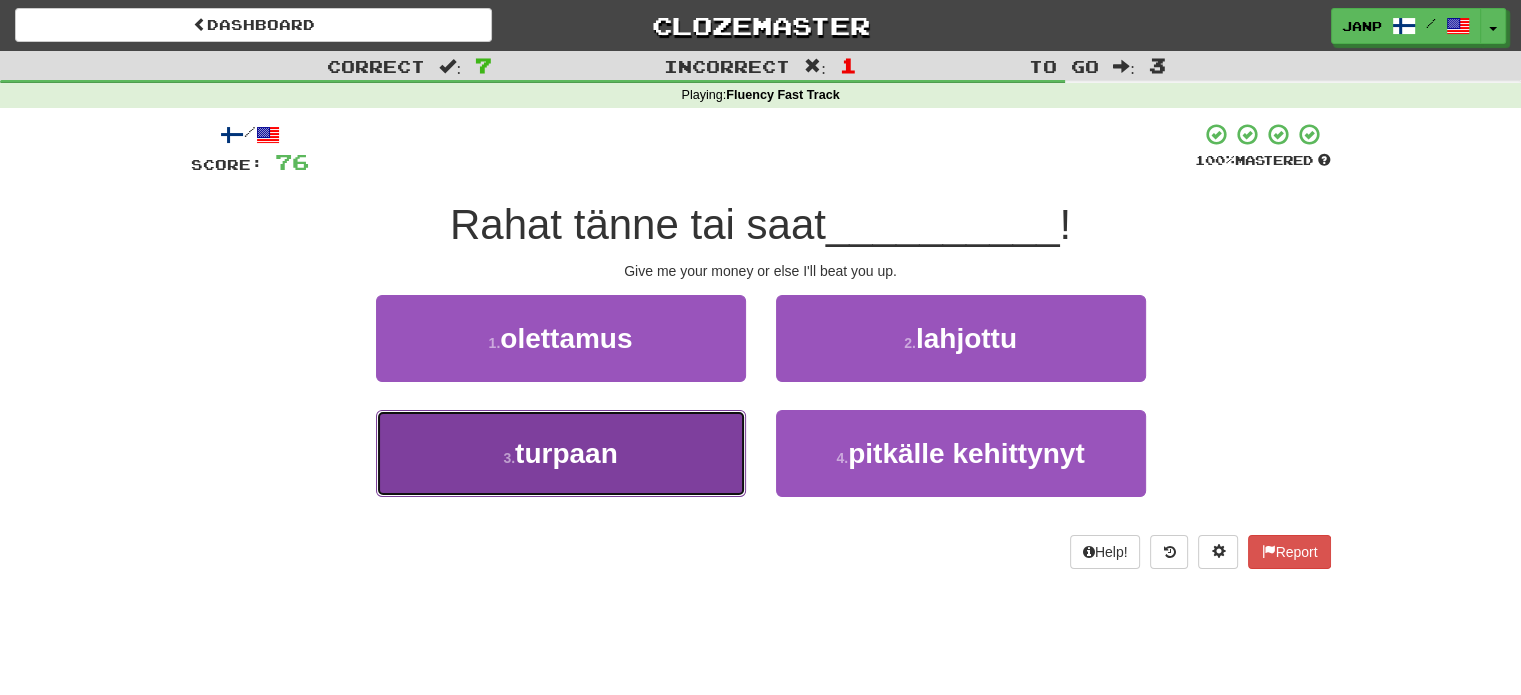 click on "3 .  turpaan" at bounding box center (561, 453) 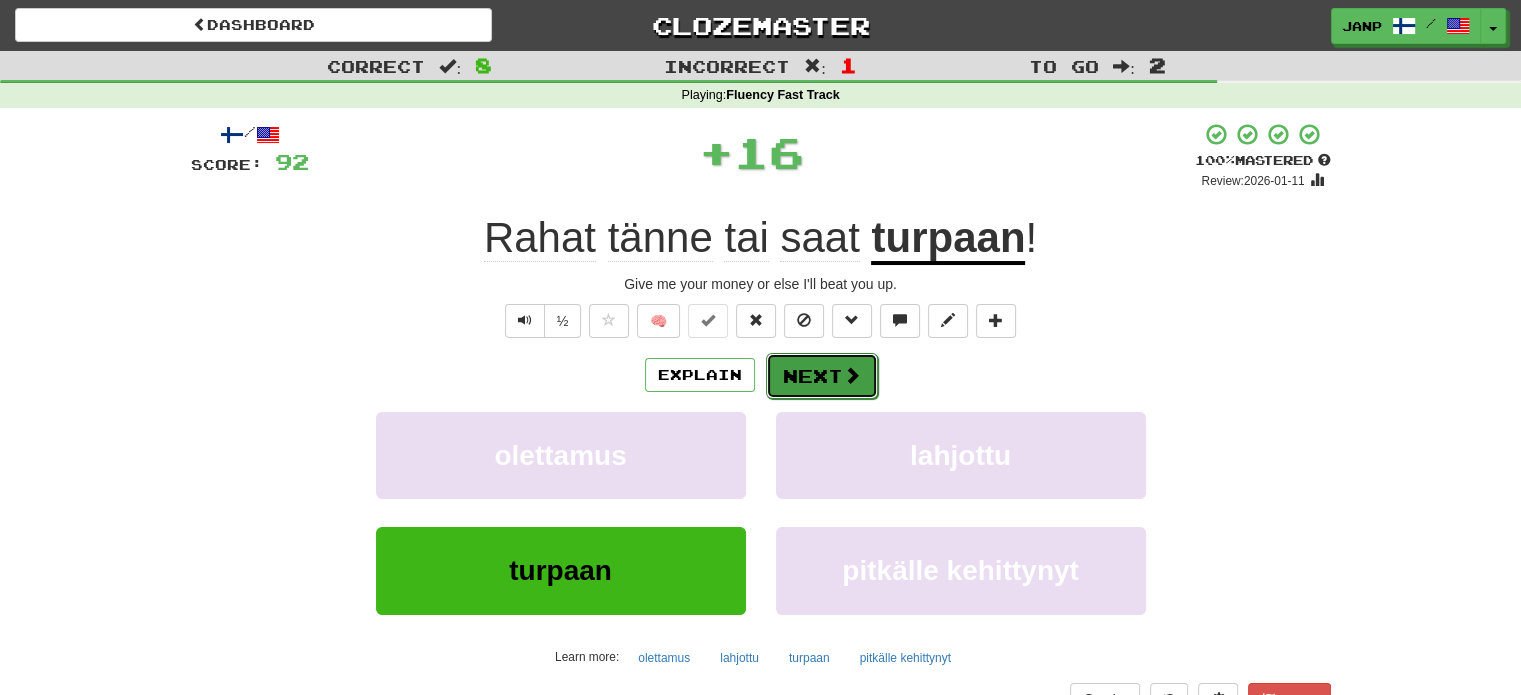 click on "Next" at bounding box center [822, 376] 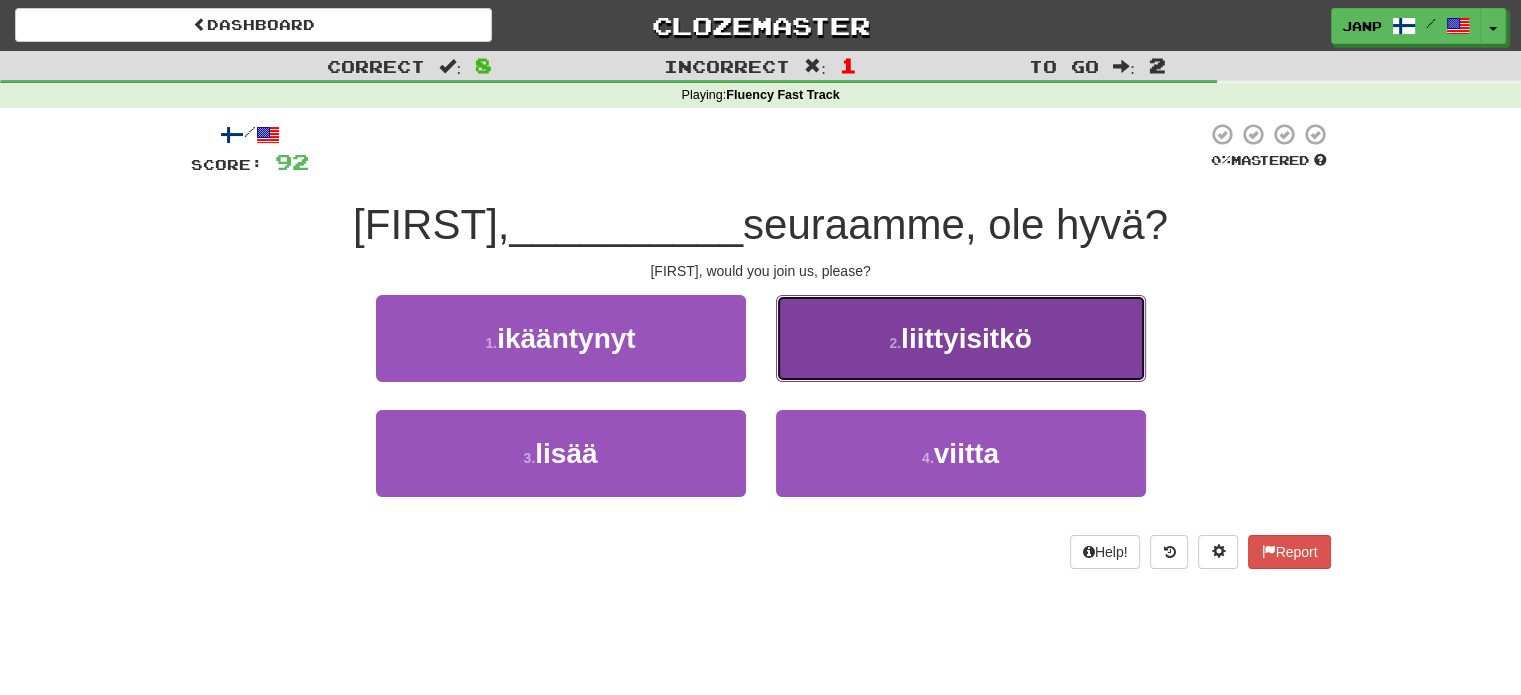 click on "2 .  liittyisitkö" at bounding box center (961, 338) 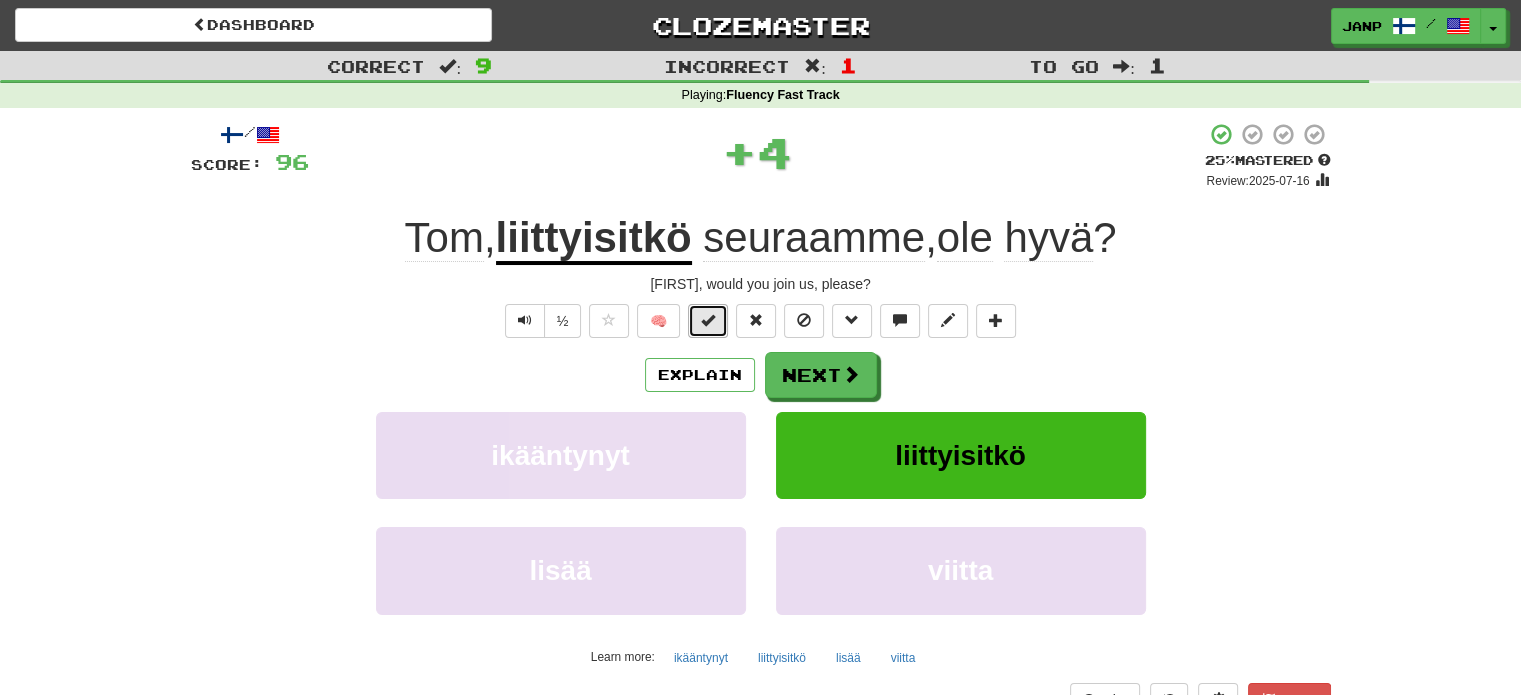 click at bounding box center (708, 321) 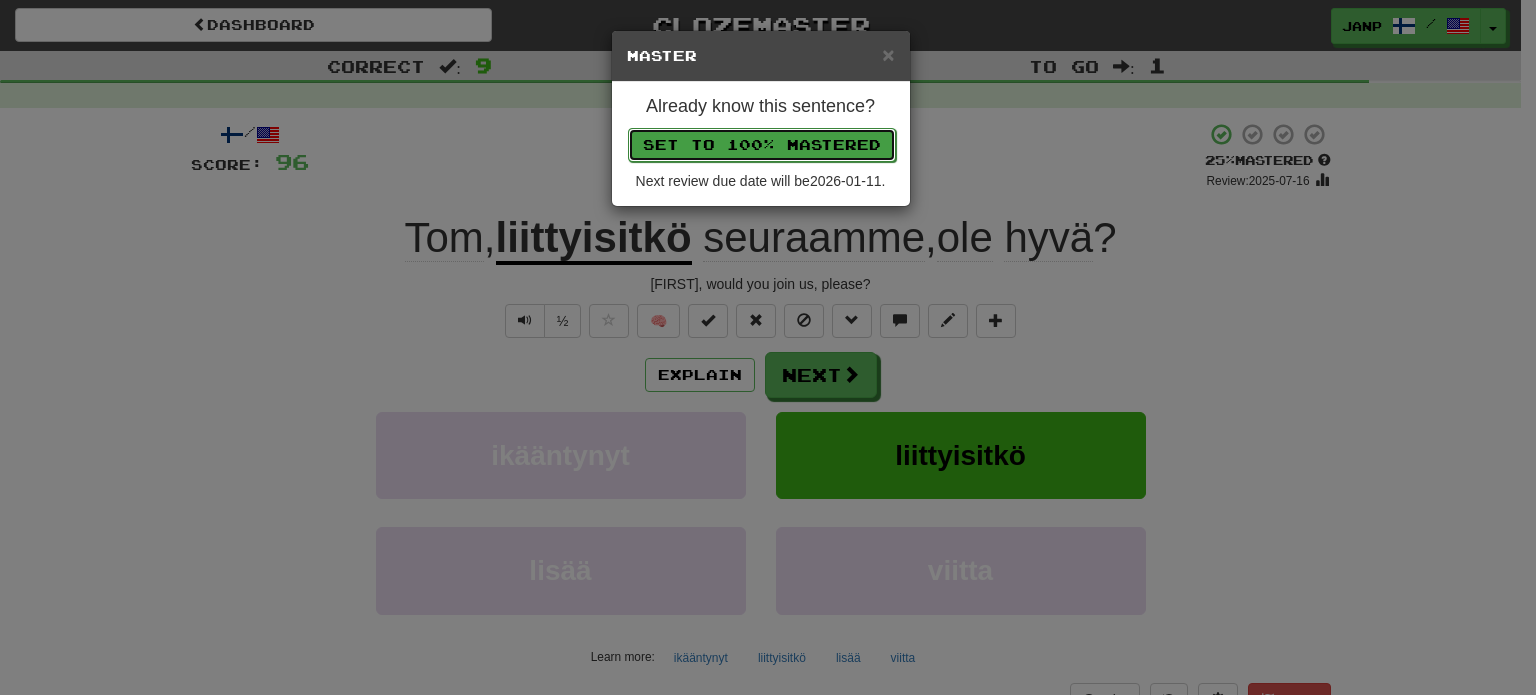 click on "Set to 100% Mastered" at bounding box center [762, 145] 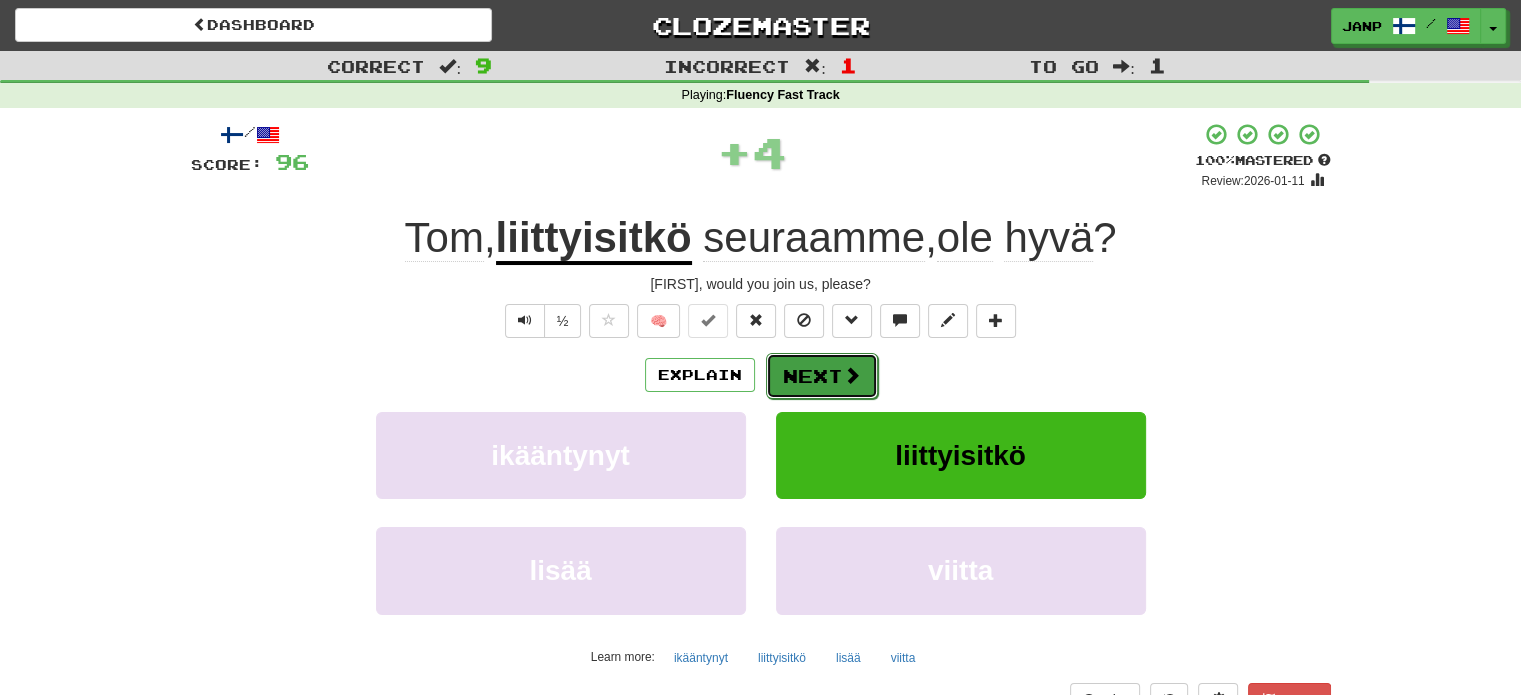click on "Next" at bounding box center (822, 376) 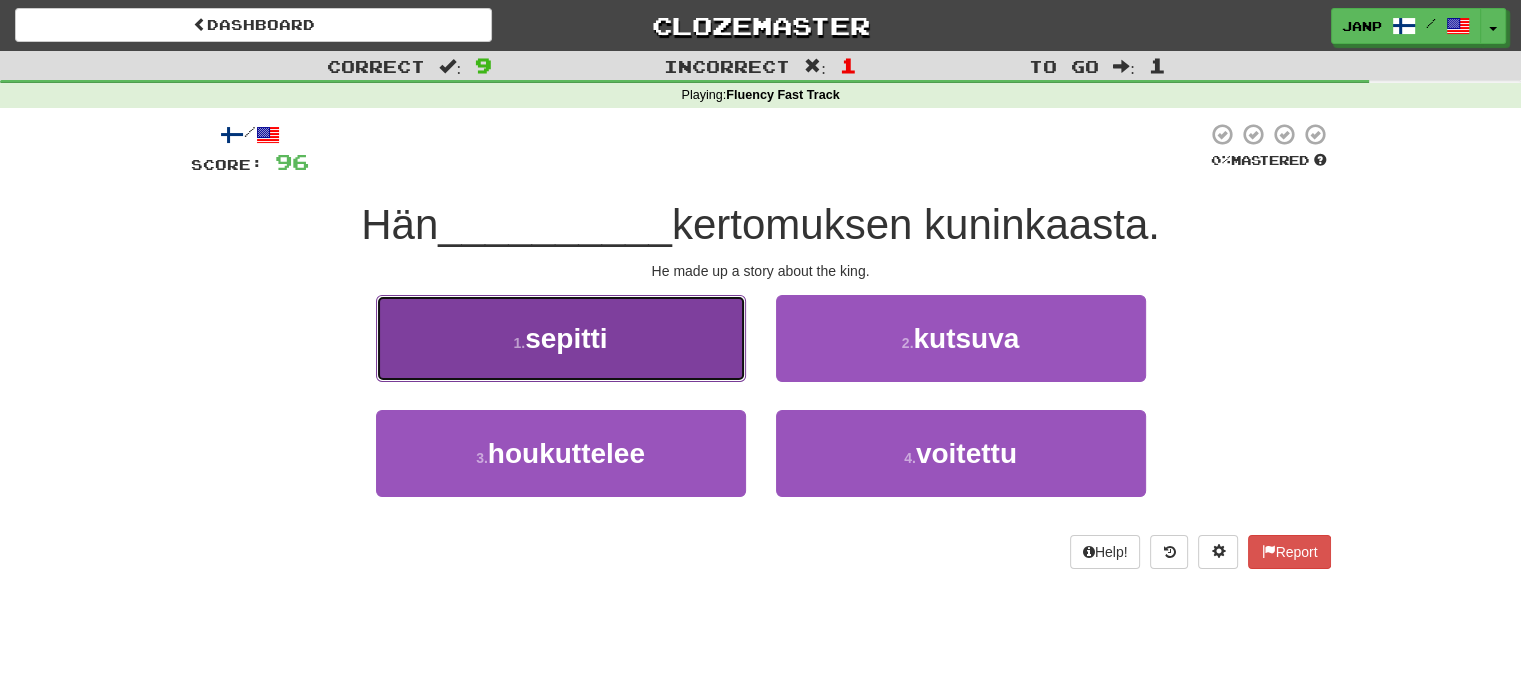click on "1 .  sepitti" at bounding box center (561, 338) 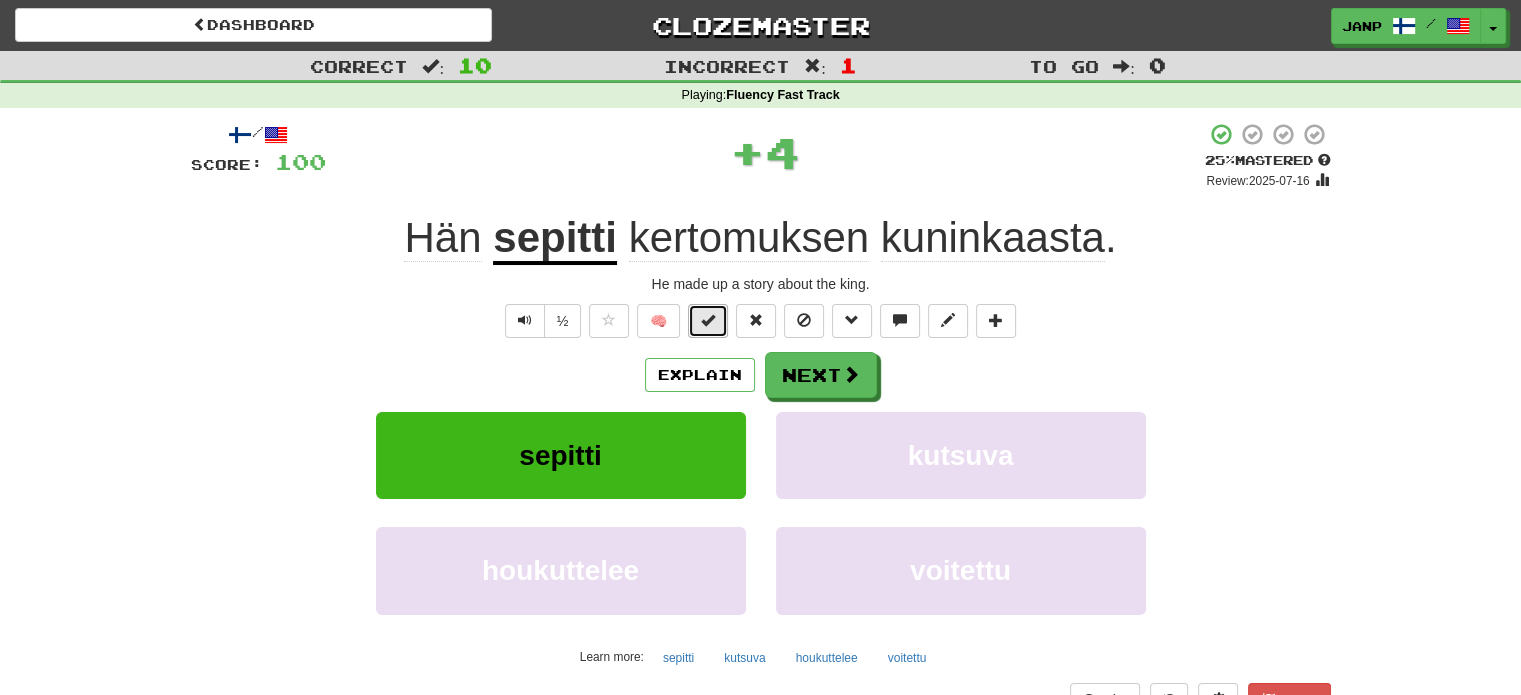 click at bounding box center (708, 321) 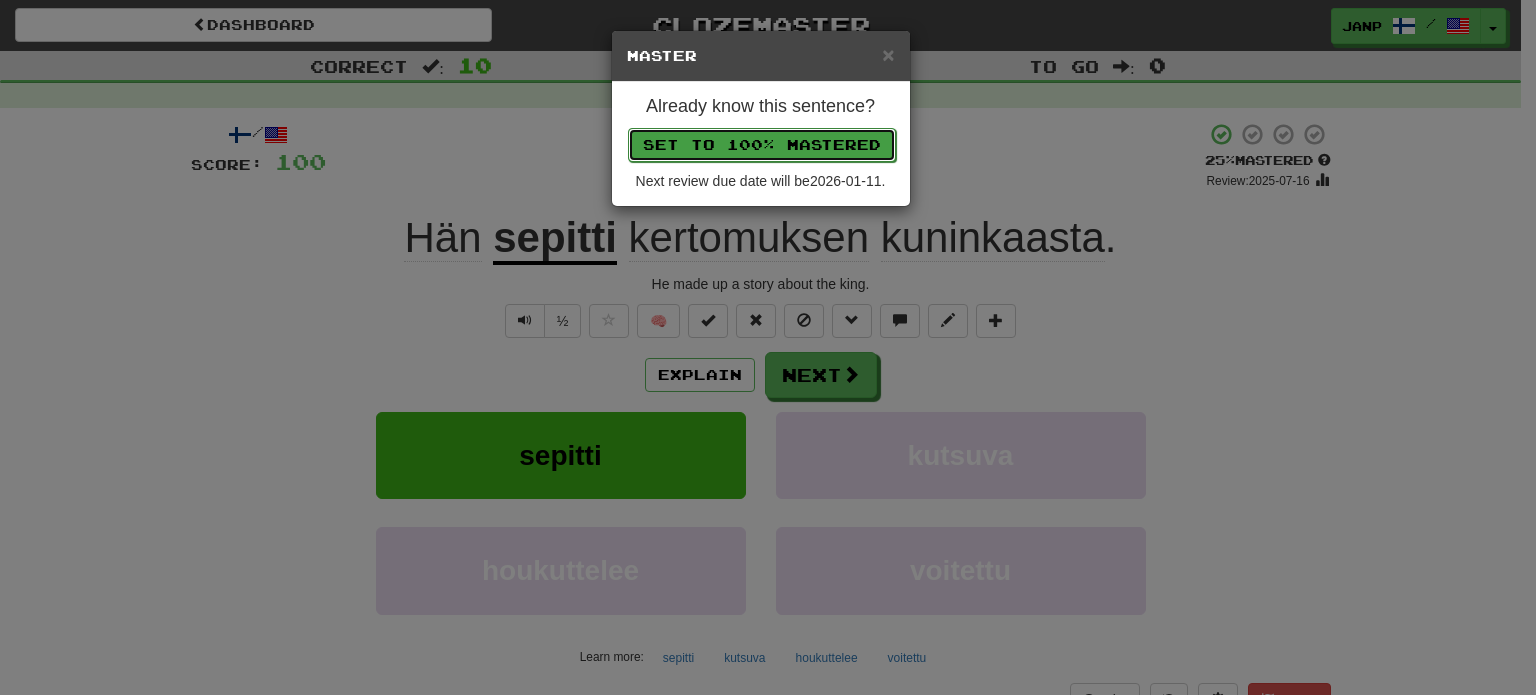 click on "Set to 100% Mastered" at bounding box center [762, 145] 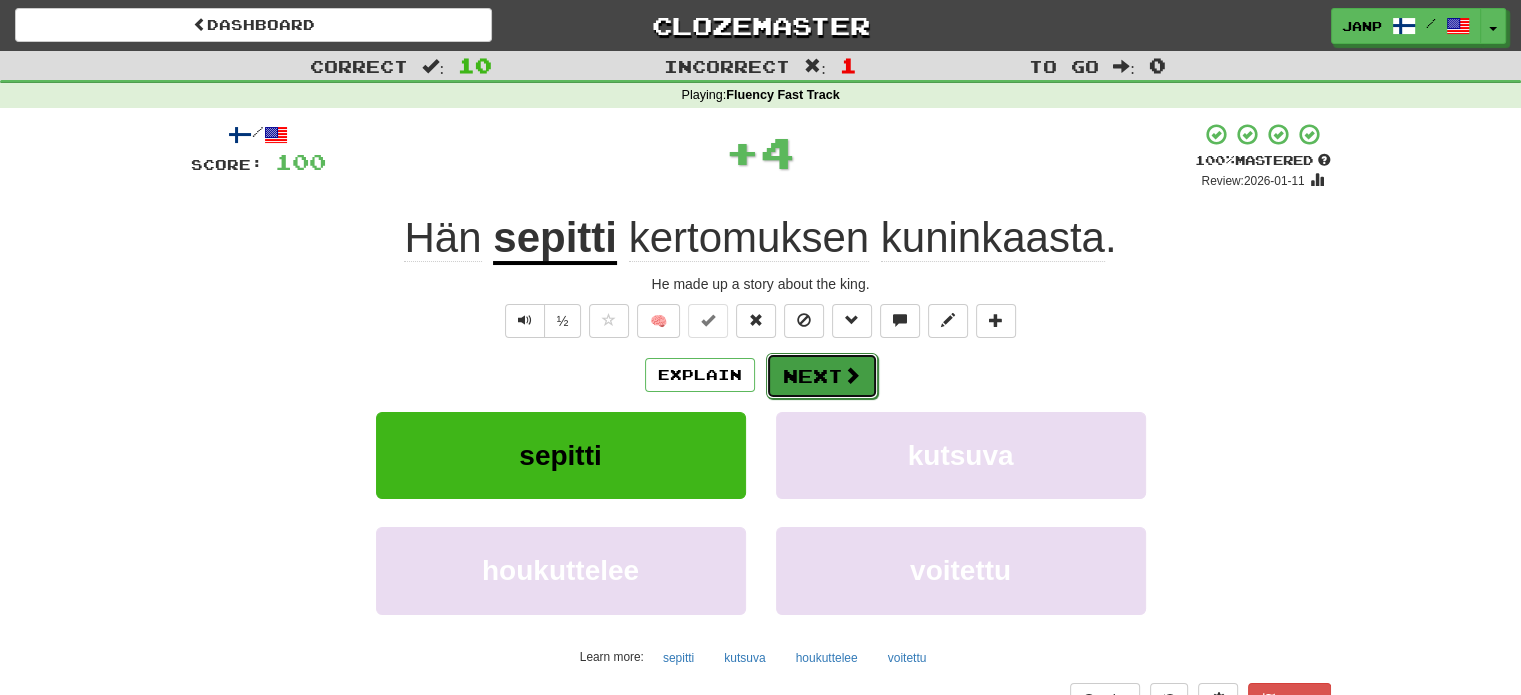 click on "Next" at bounding box center (822, 376) 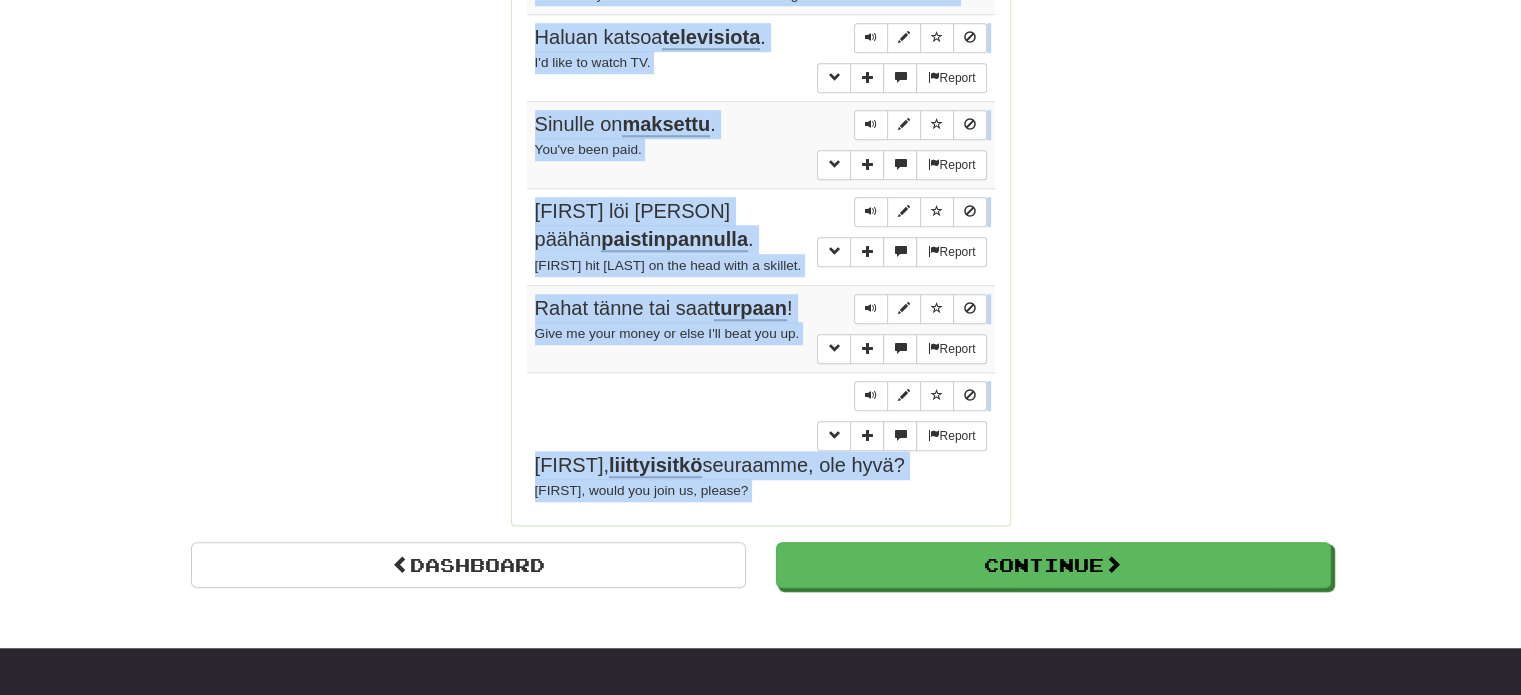 scroll, scrollTop: 1570, scrollLeft: 0, axis: vertical 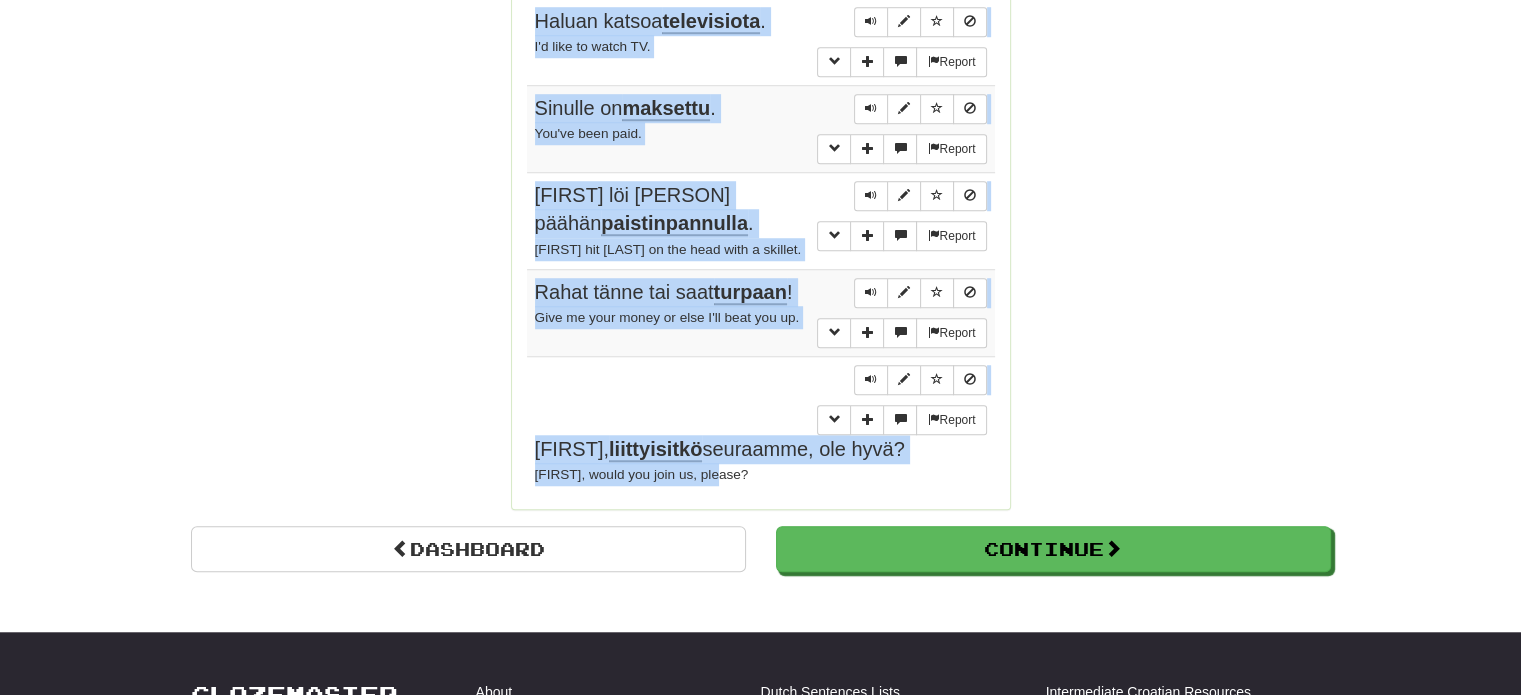drag, startPoint x: 531, startPoint y: 295, endPoint x: 767, endPoint y: 457, distance: 286.25165 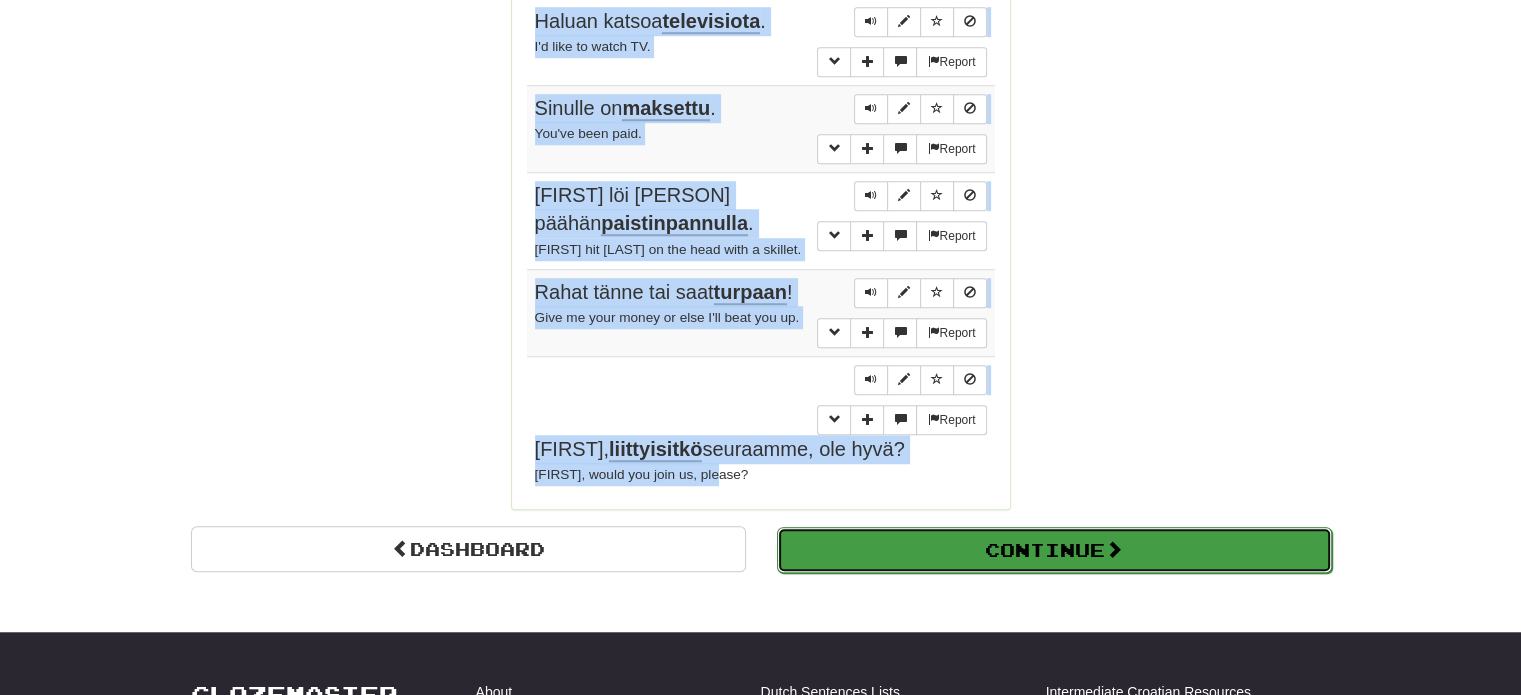 click on "Continue" at bounding box center (1054, 550) 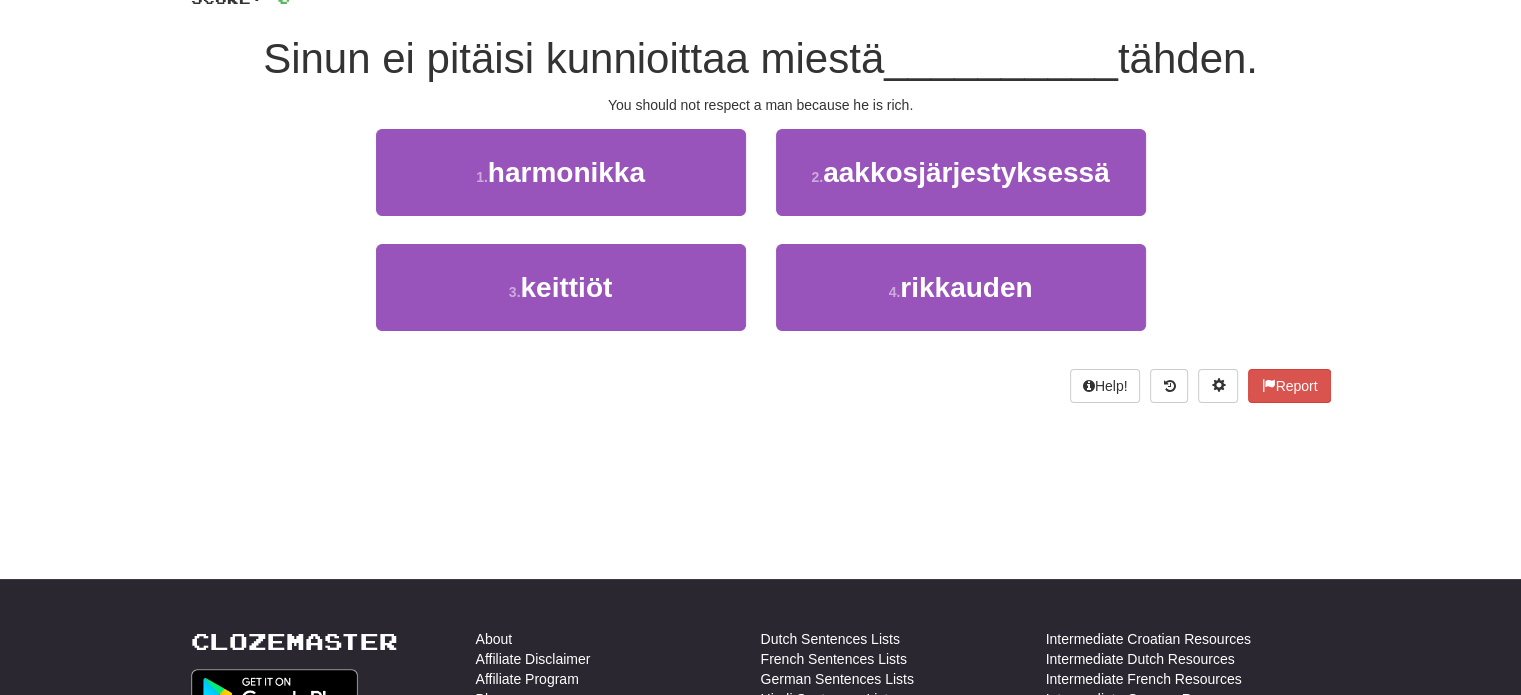 scroll, scrollTop: 110, scrollLeft: 0, axis: vertical 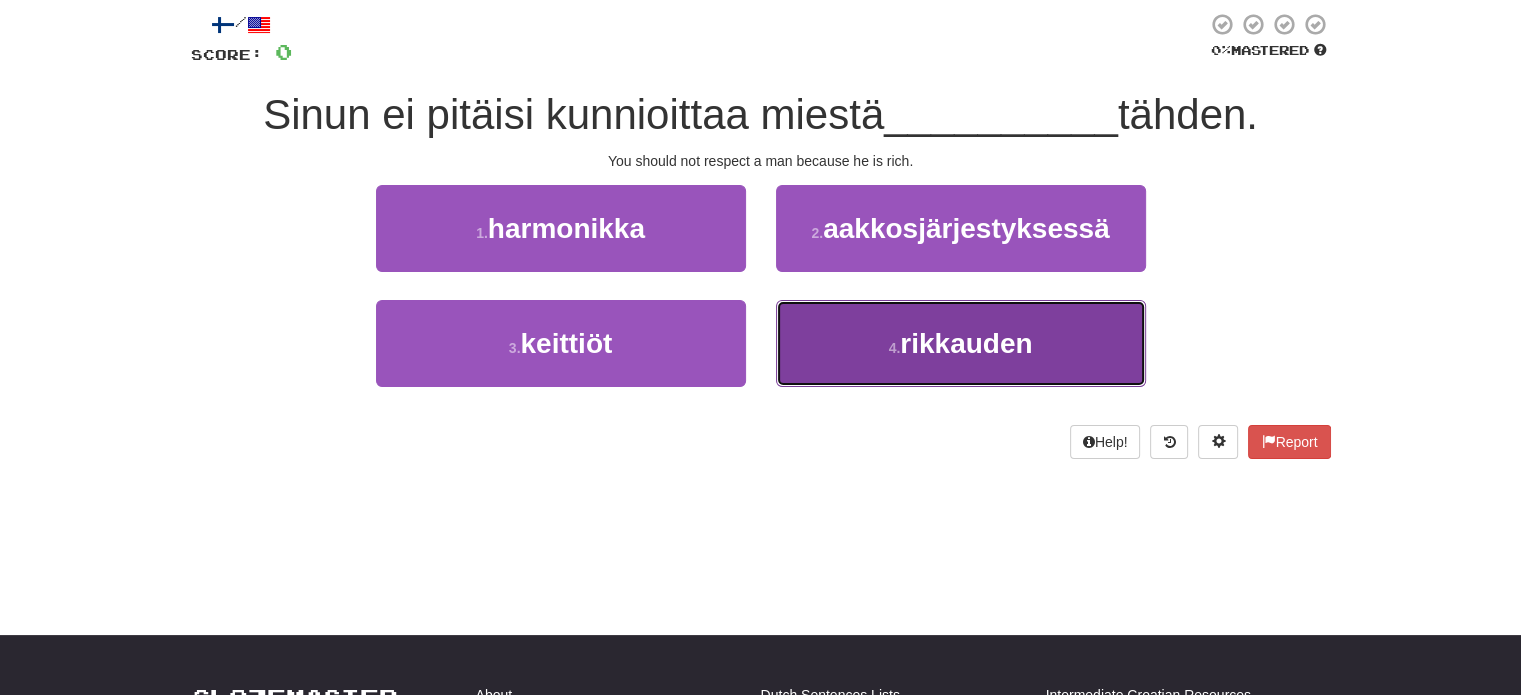 click on "rikkauden" at bounding box center [966, 343] 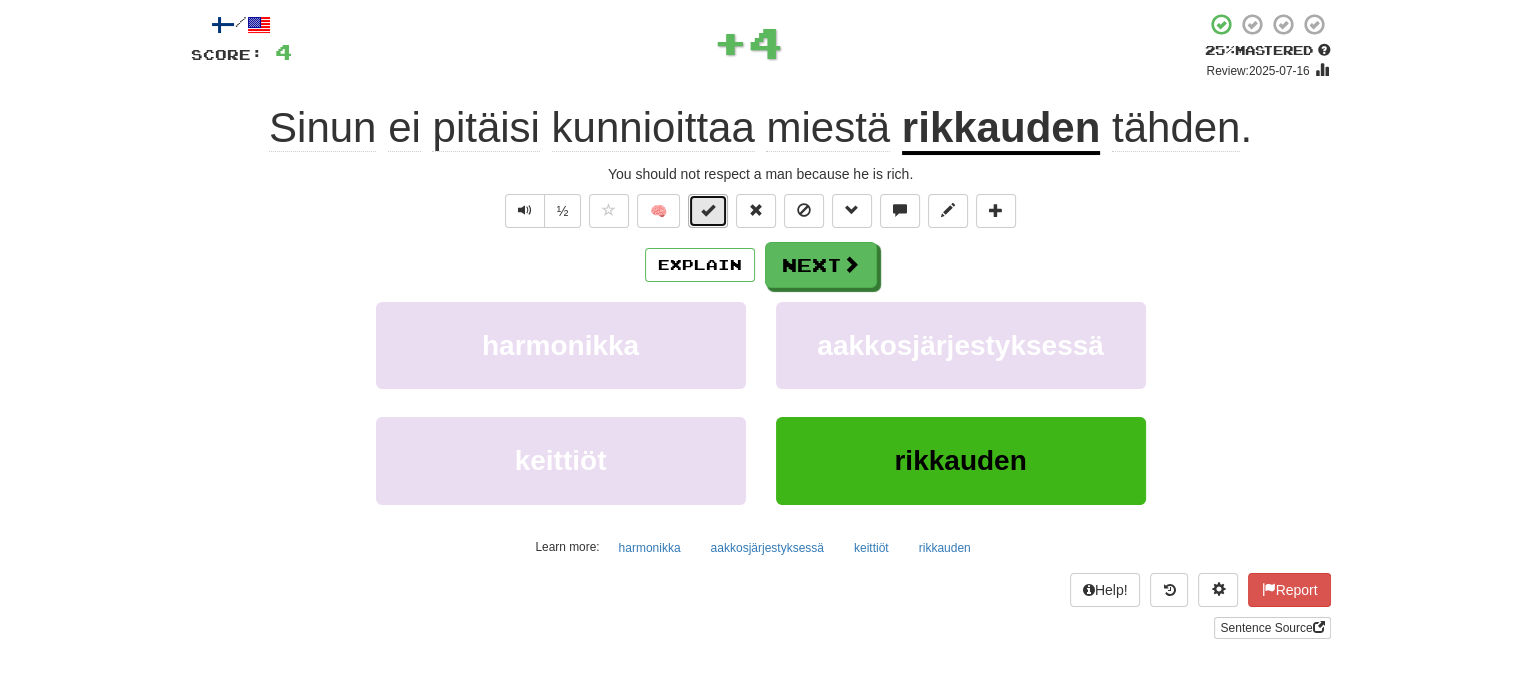 click at bounding box center [708, 210] 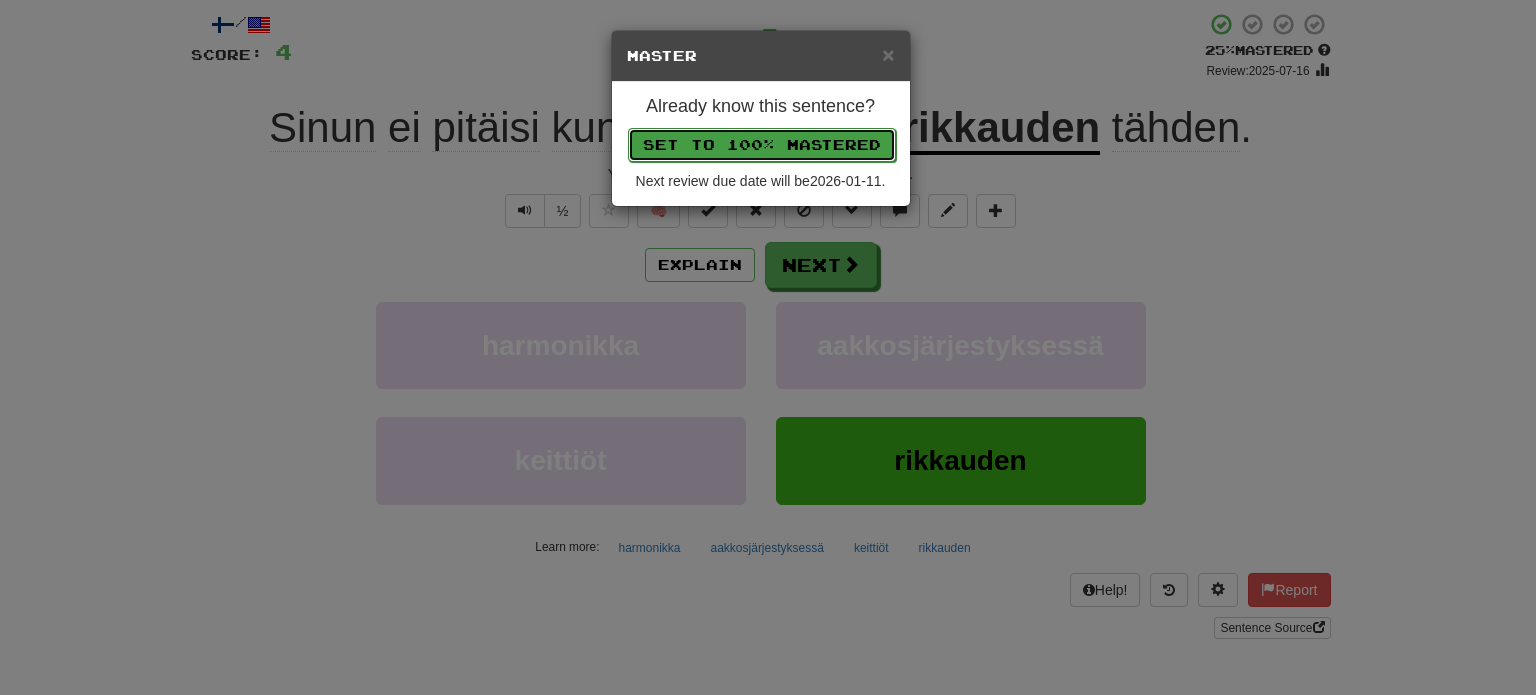 click on "Set to 100% Mastered" at bounding box center [762, 145] 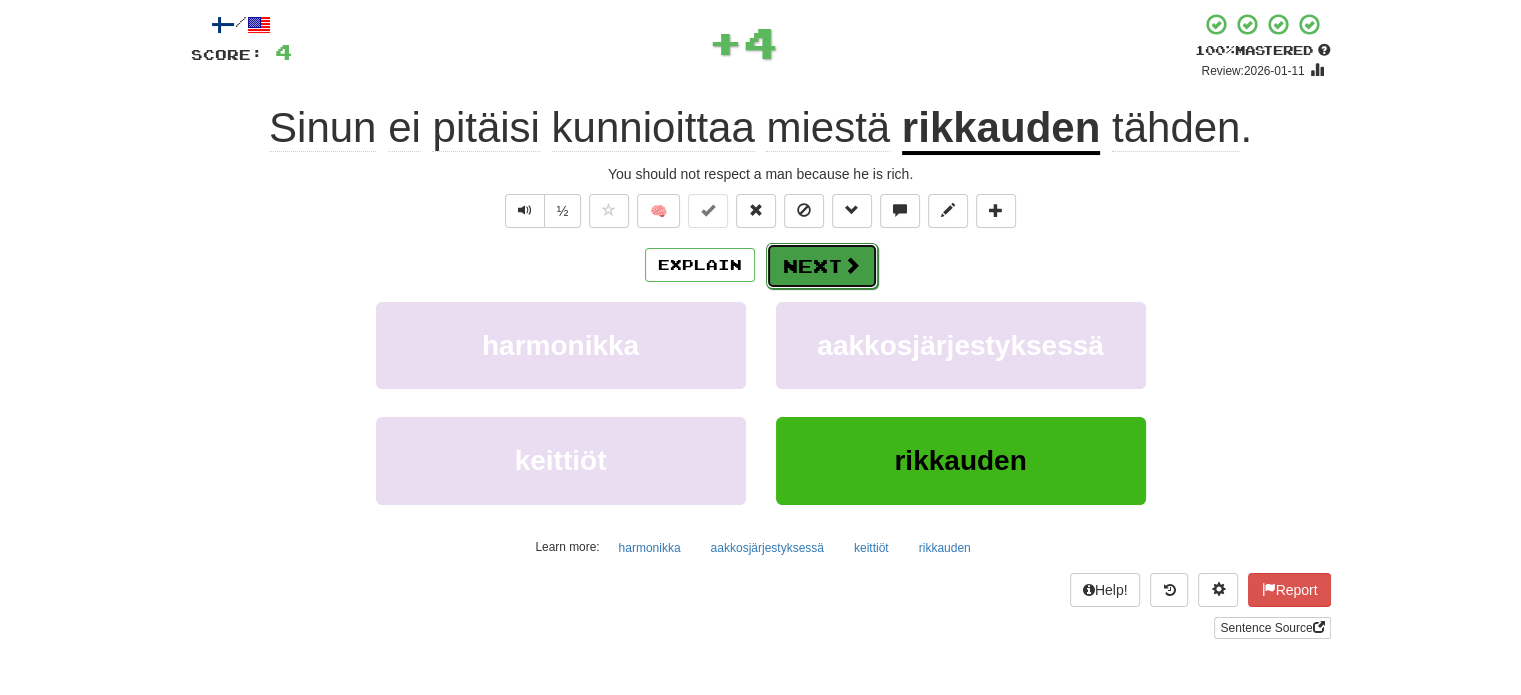 click on "Next" at bounding box center [822, 266] 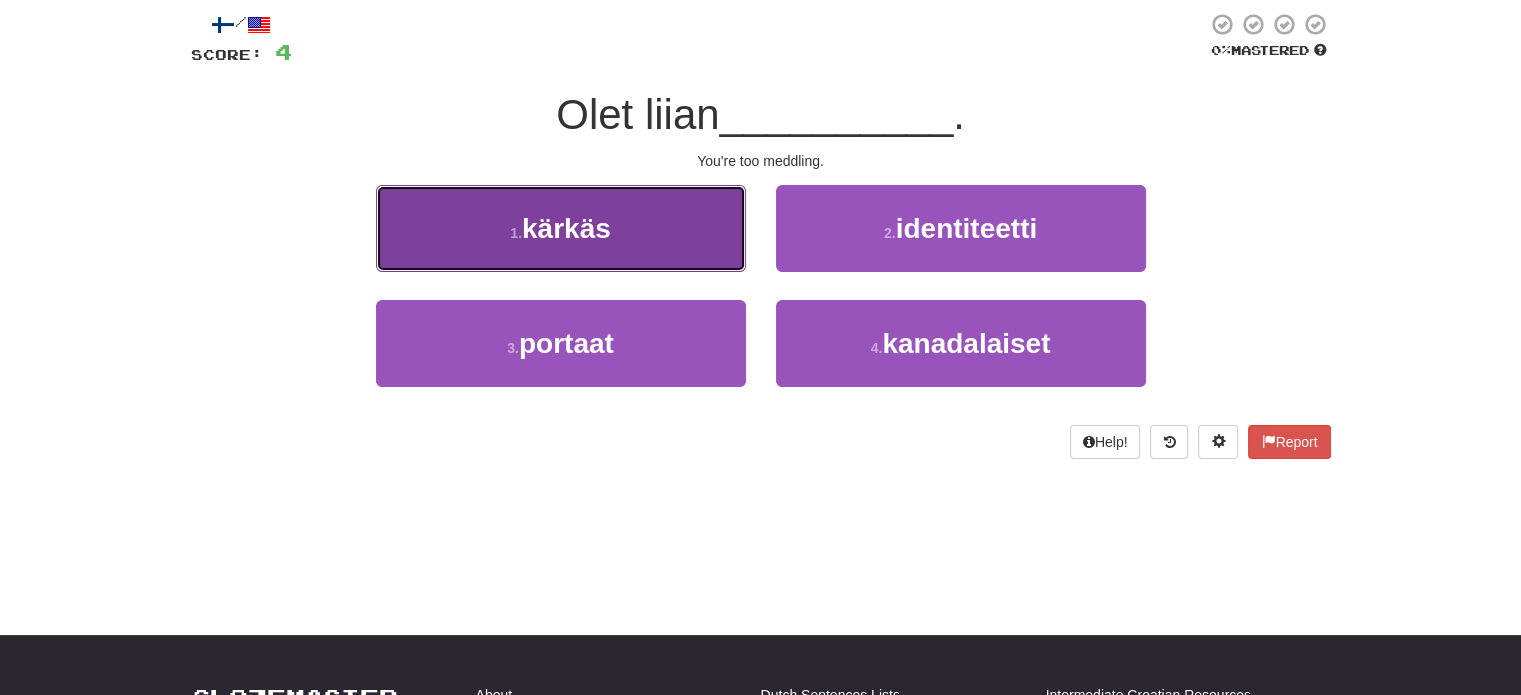 click on "1 .  kärkäs" at bounding box center [561, 228] 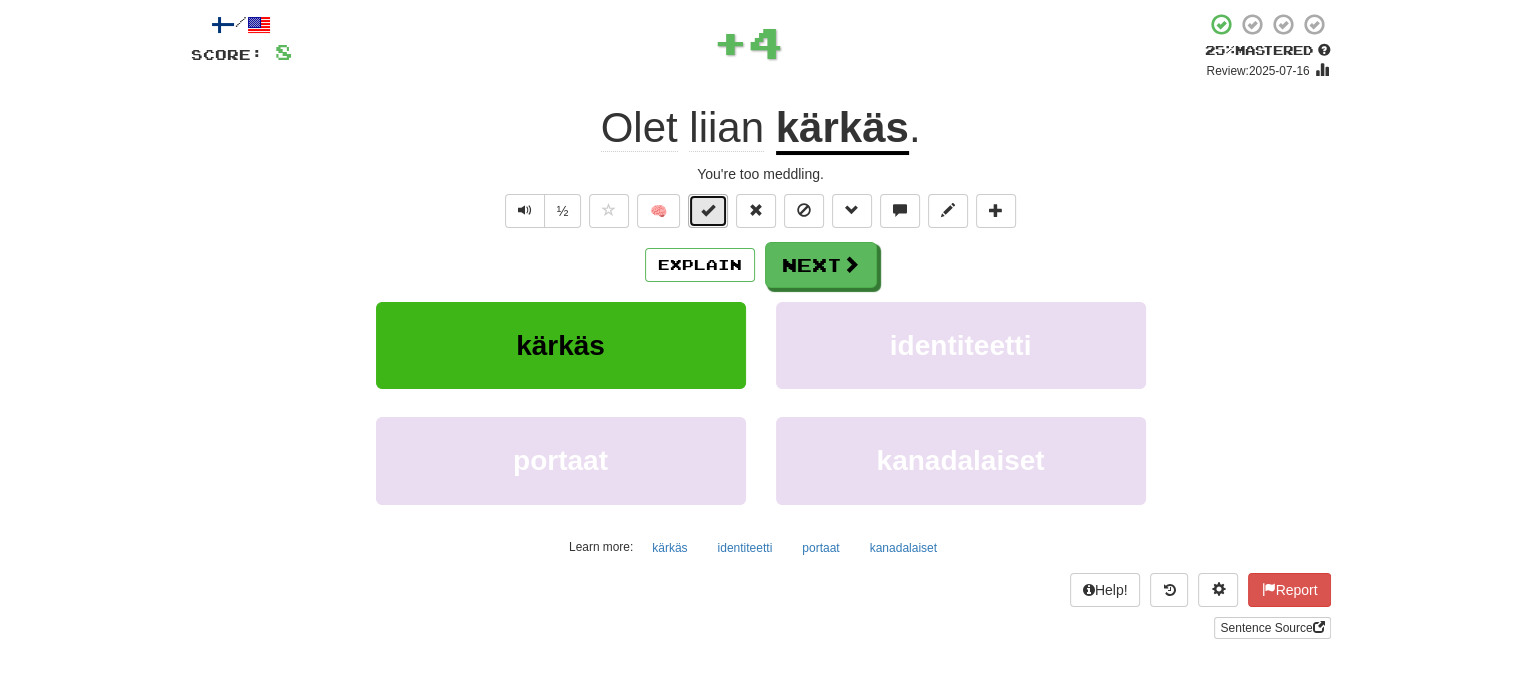 click at bounding box center (708, 210) 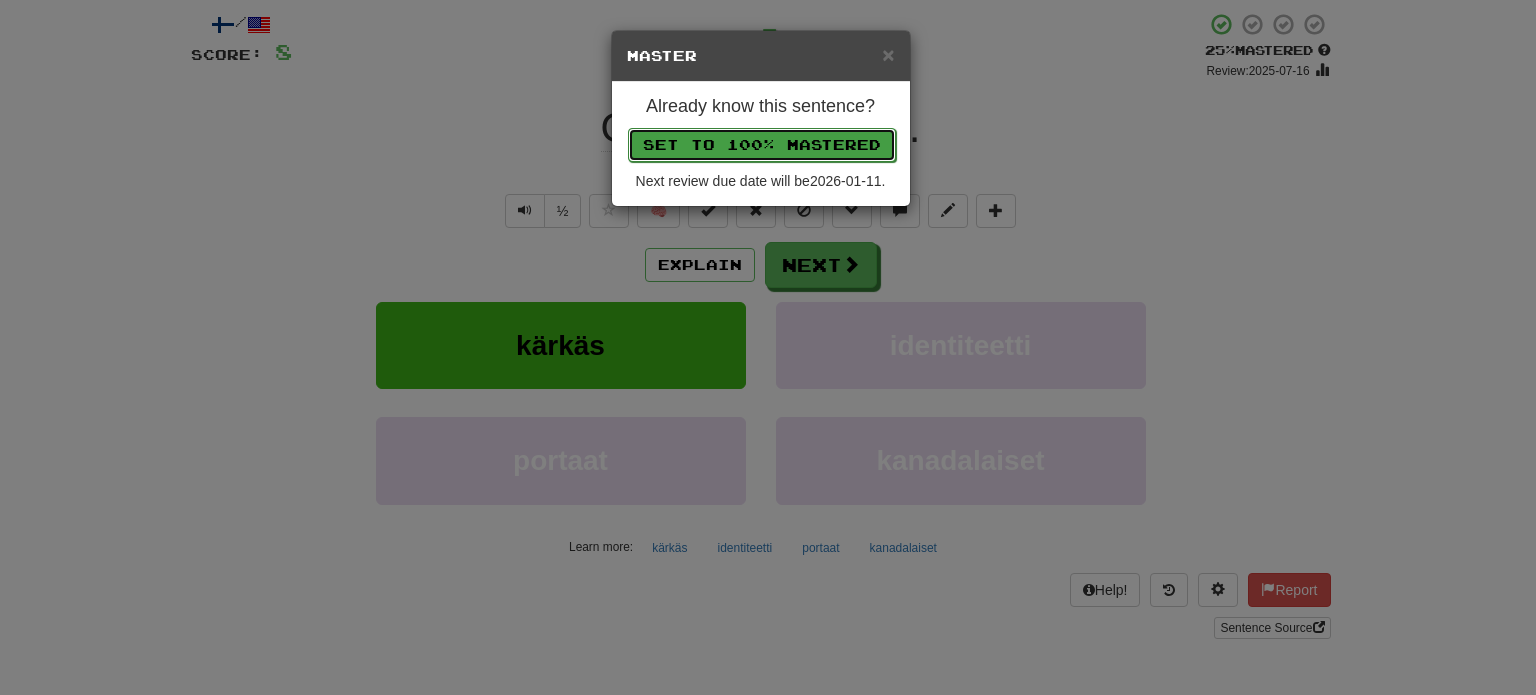 click on "Set to 100% Mastered" at bounding box center (762, 145) 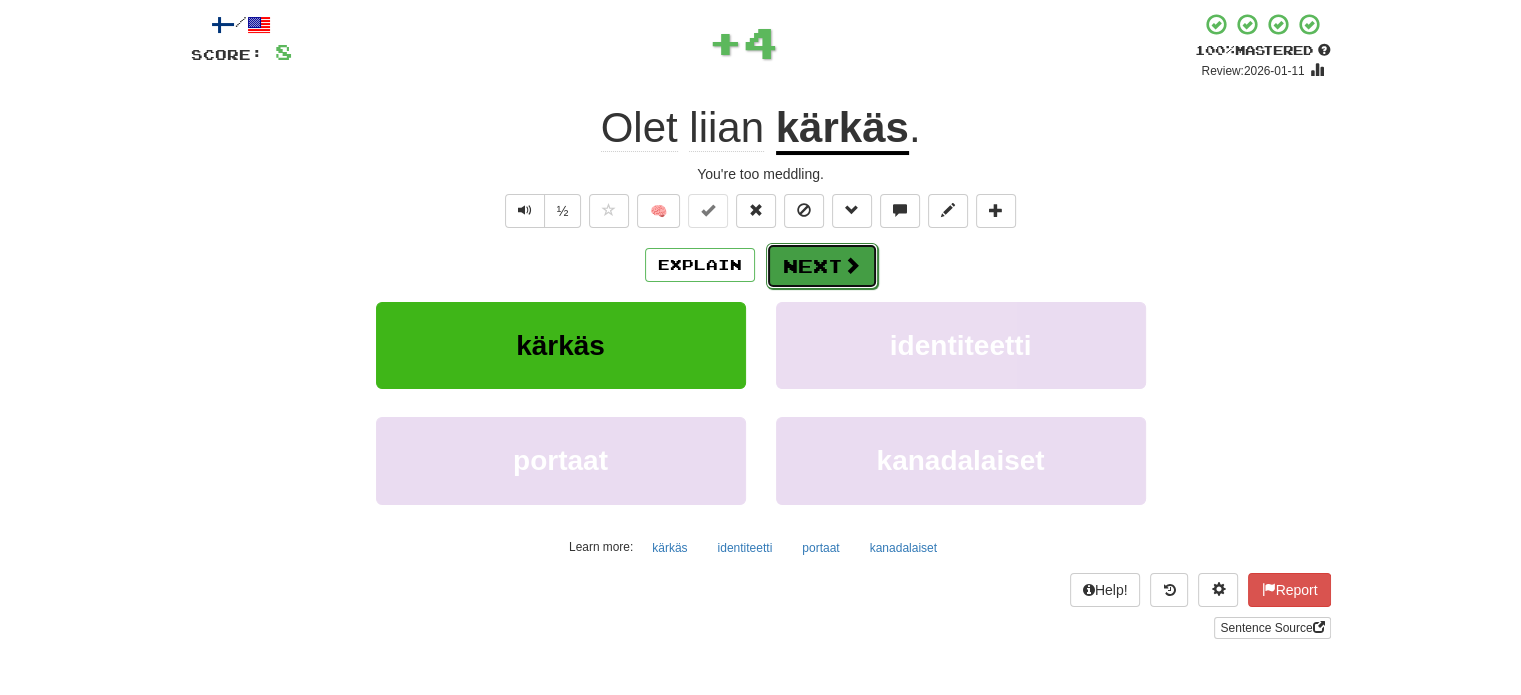 click on "Next" at bounding box center [822, 266] 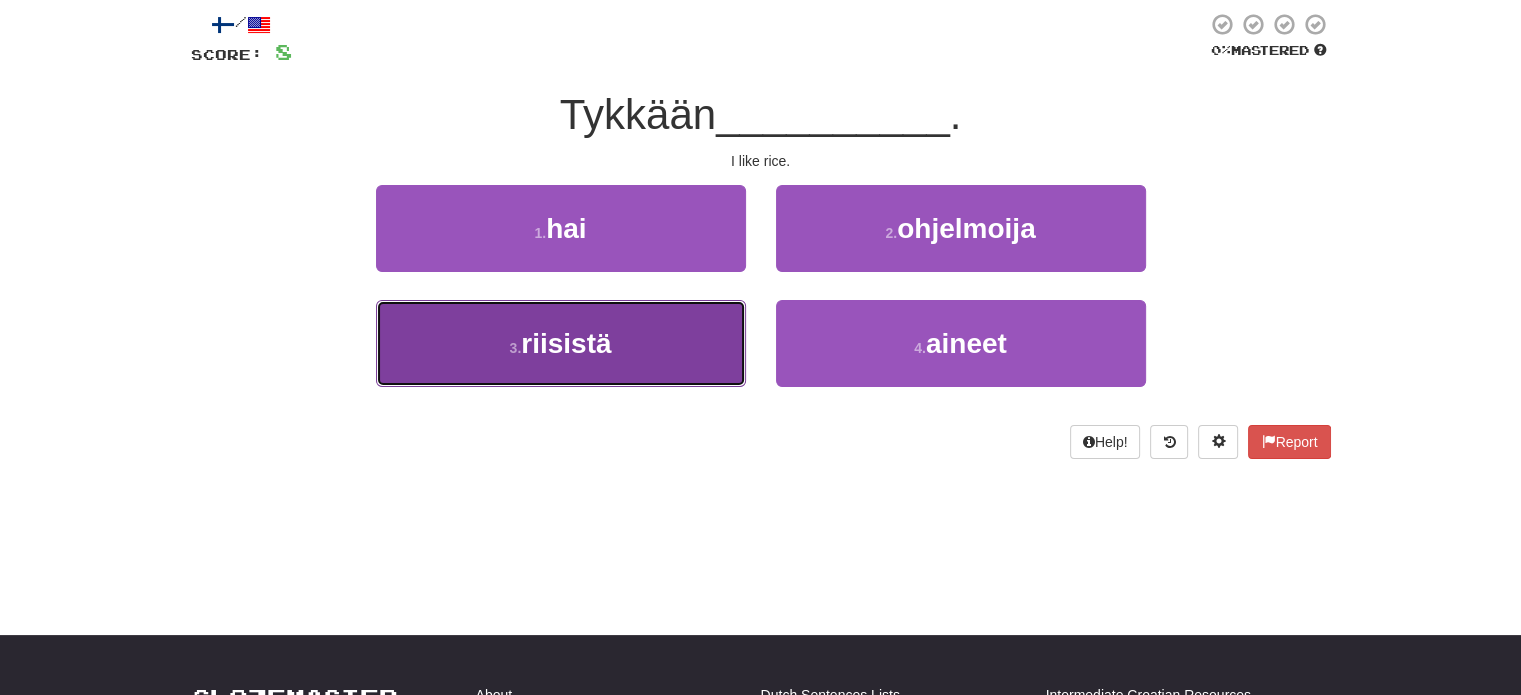 click on "3 .  riisistä" at bounding box center [561, 343] 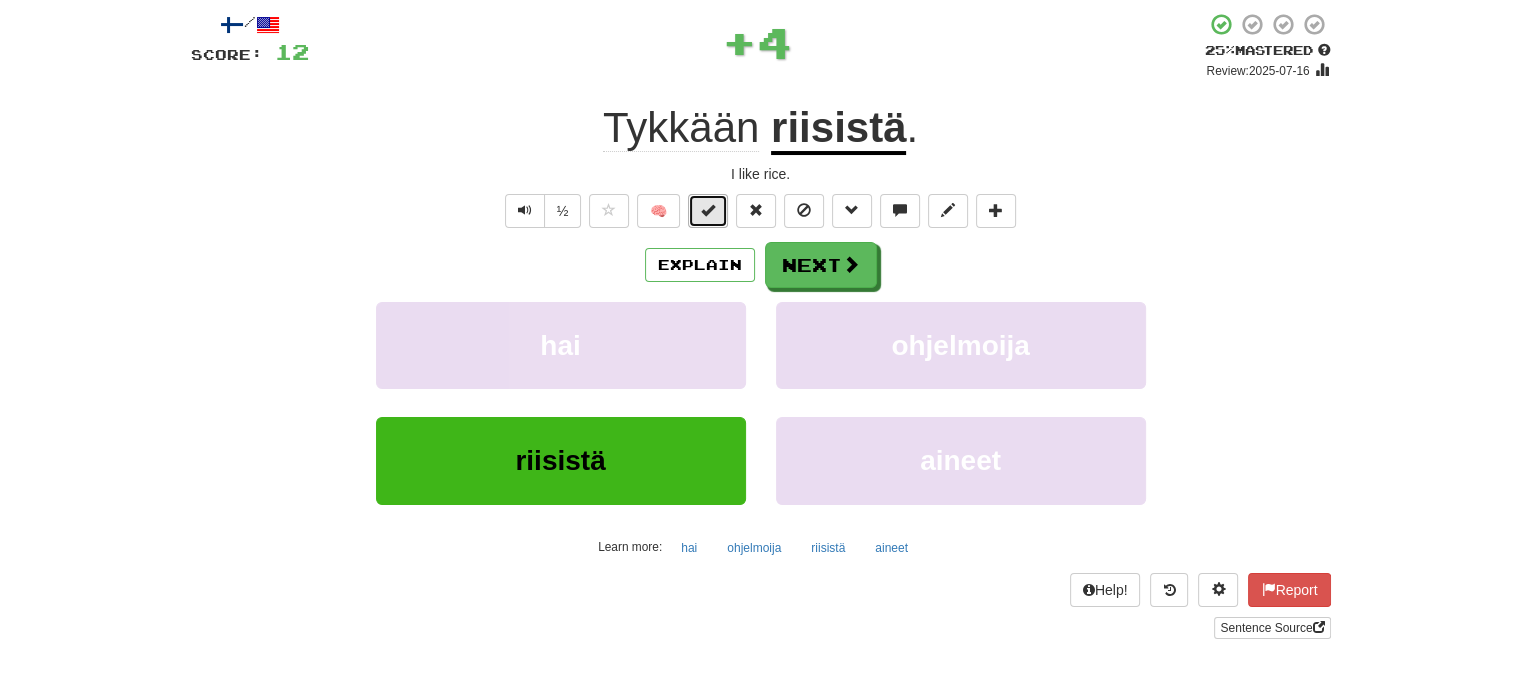 click at bounding box center [708, 211] 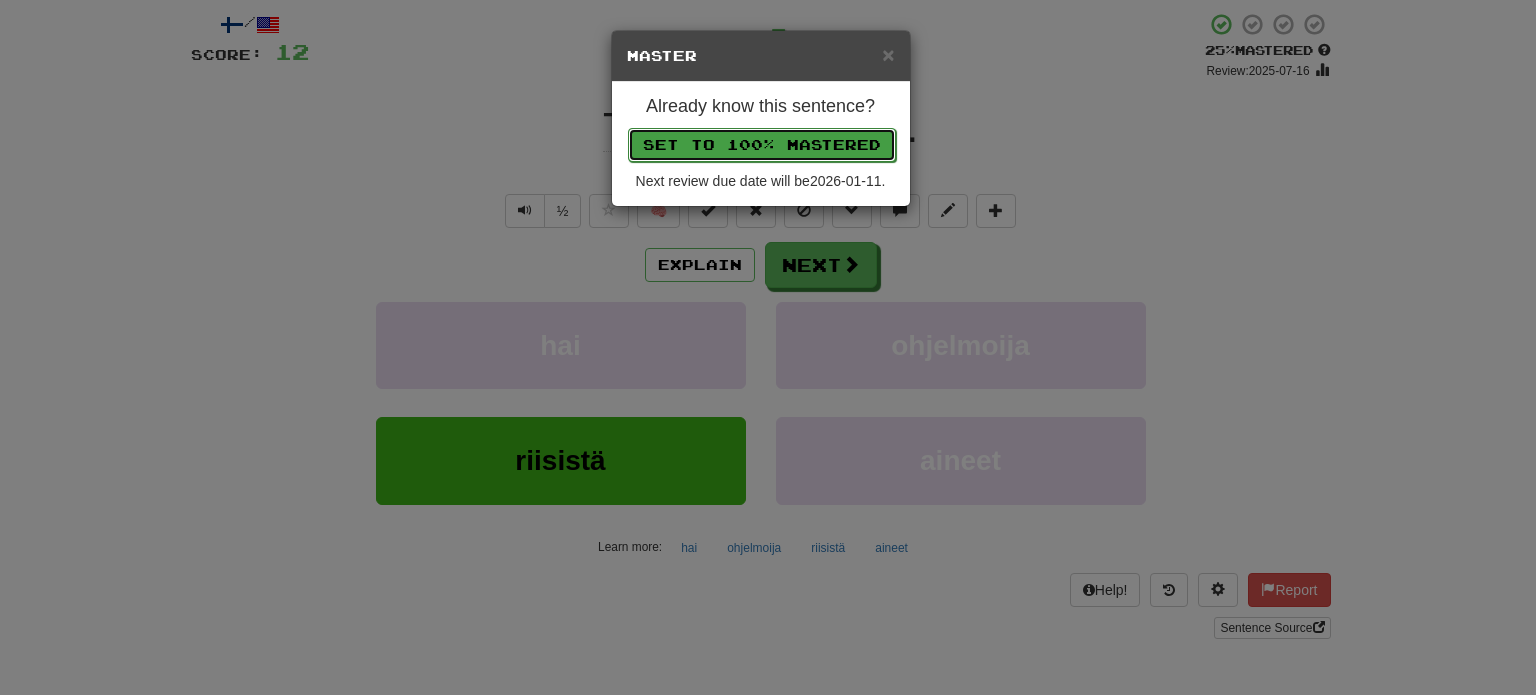 click on "Set to 100% Mastered" at bounding box center [762, 145] 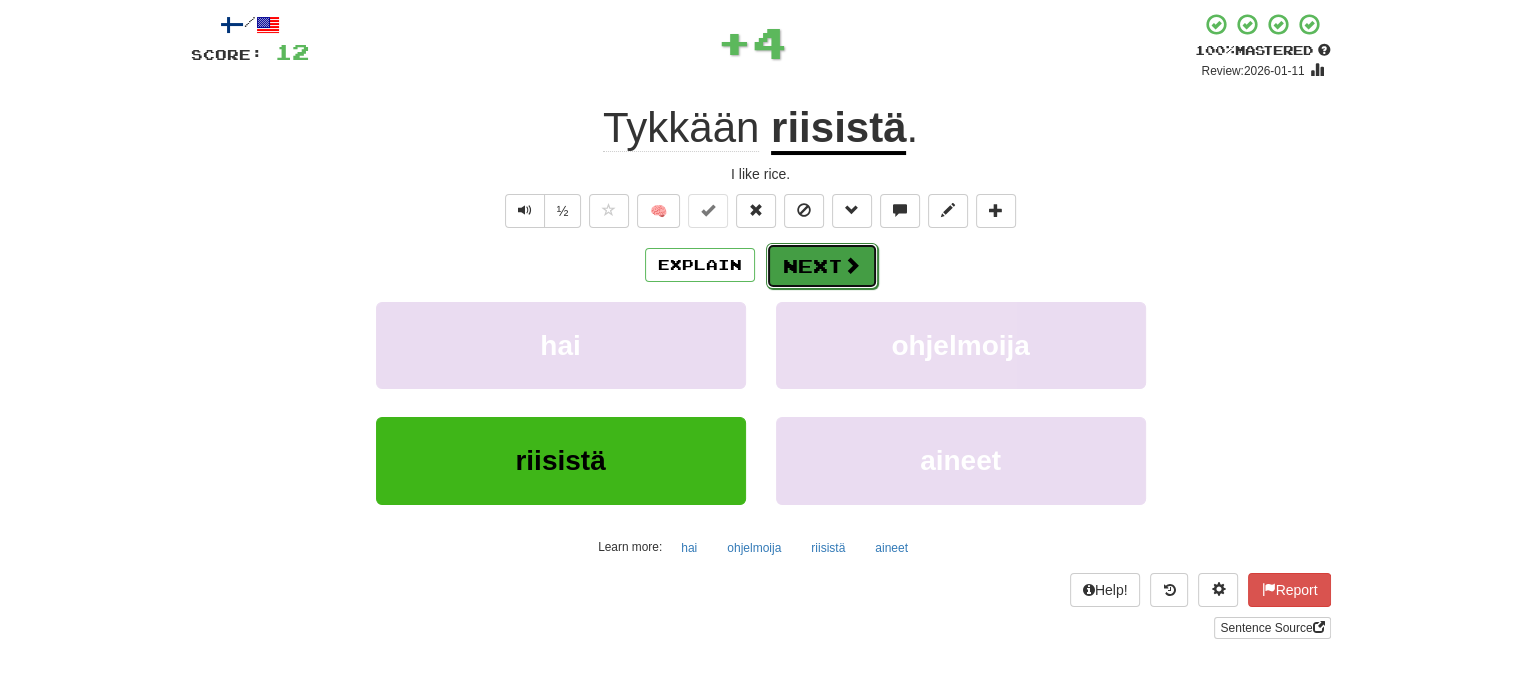 click on "Next" at bounding box center [822, 266] 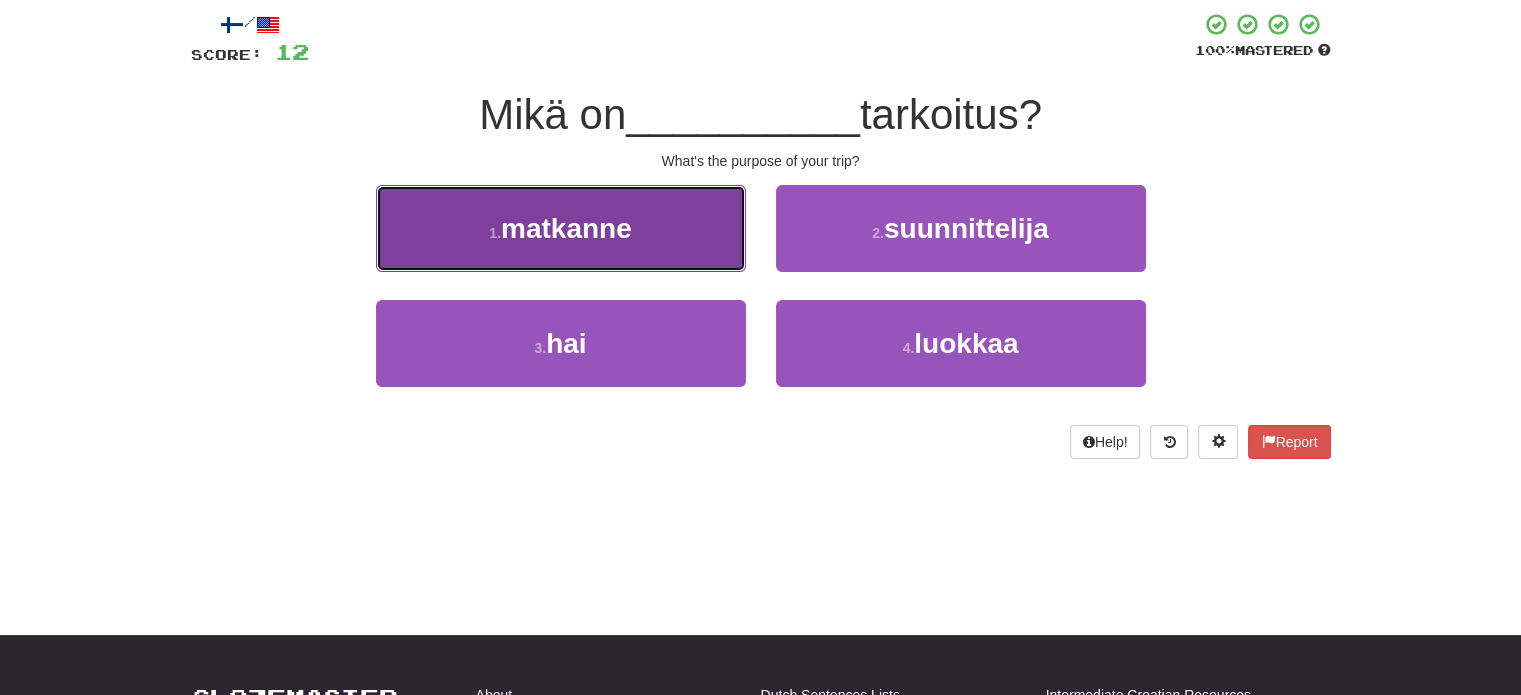 click on "1 .  matkanne" at bounding box center [561, 228] 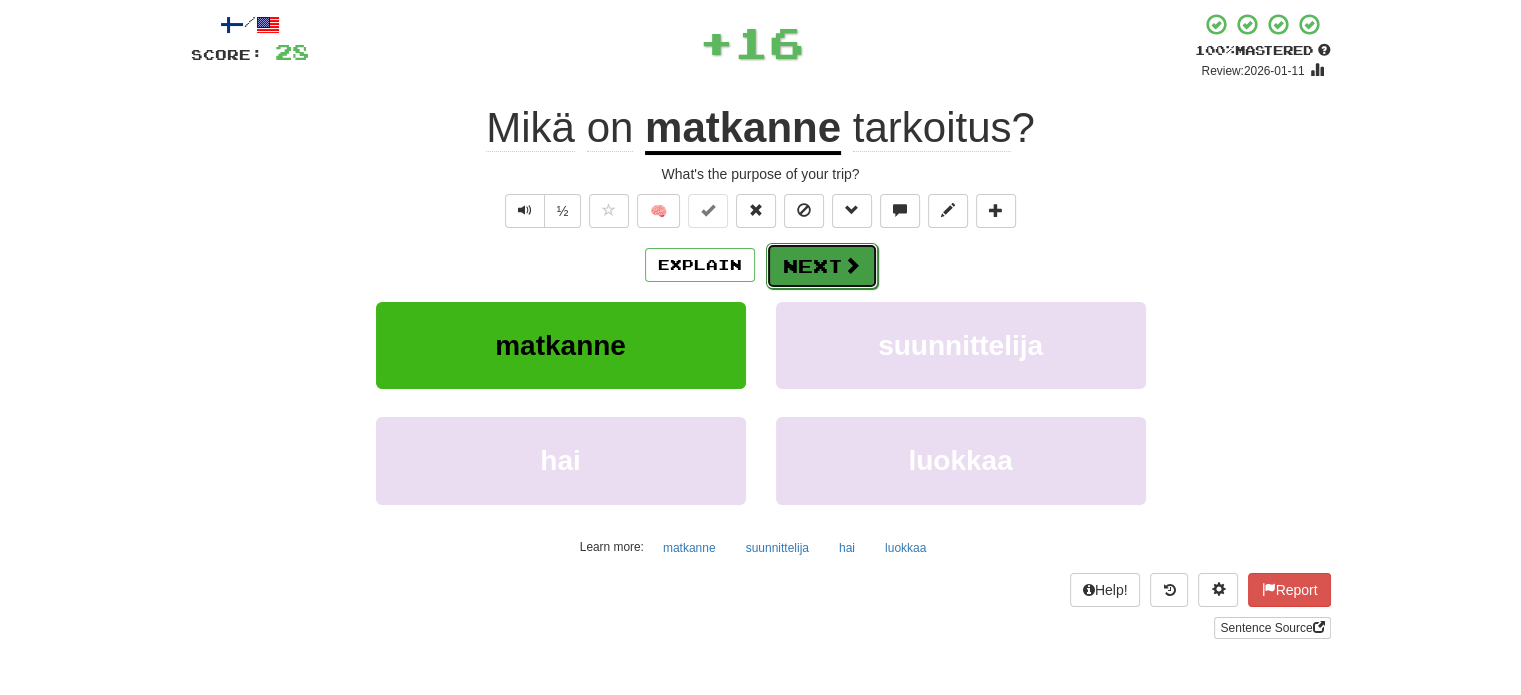click on "Next" at bounding box center [822, 266] 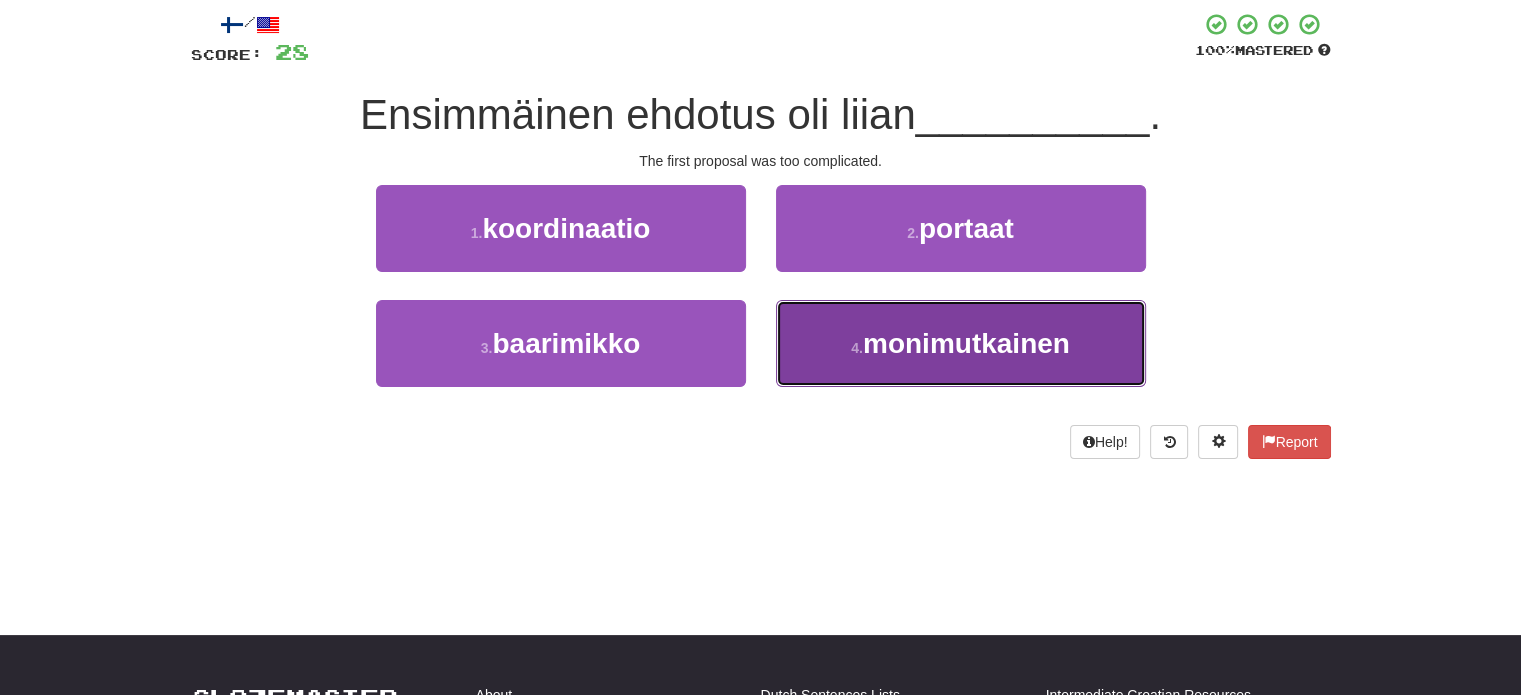 click on "4 .  monimutkainen" at bounding box center [961, 343] 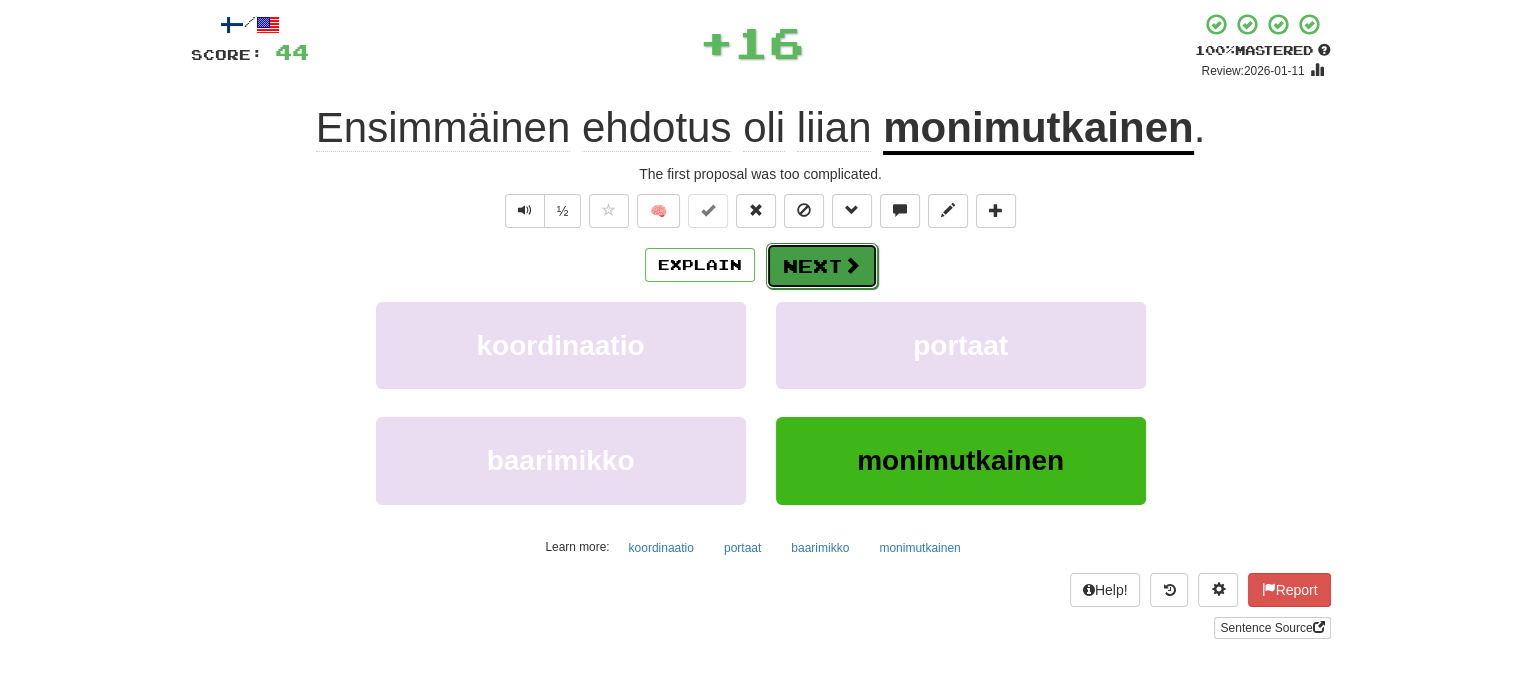 click on "Next" at bounding box center (822, 266) 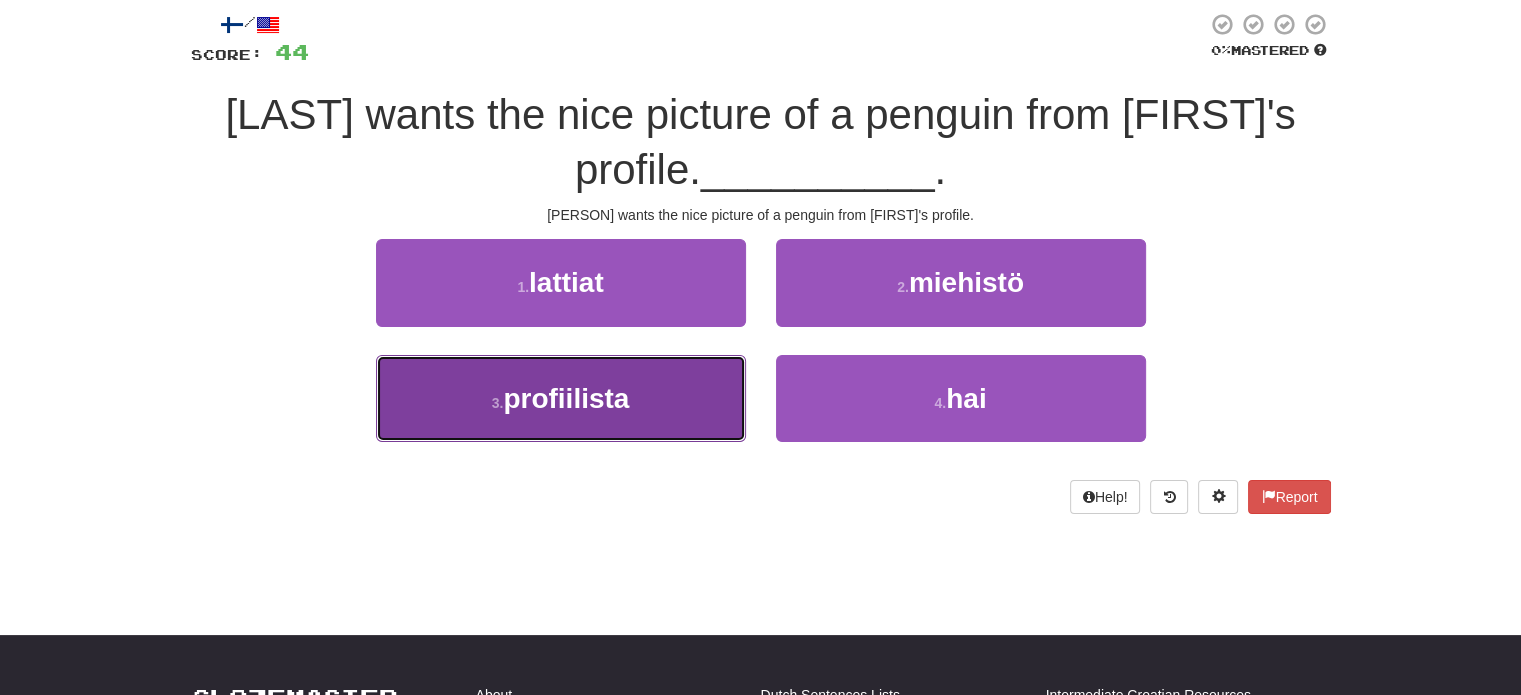 click on "3 .  profiilista" at bounding box center [561, 398] 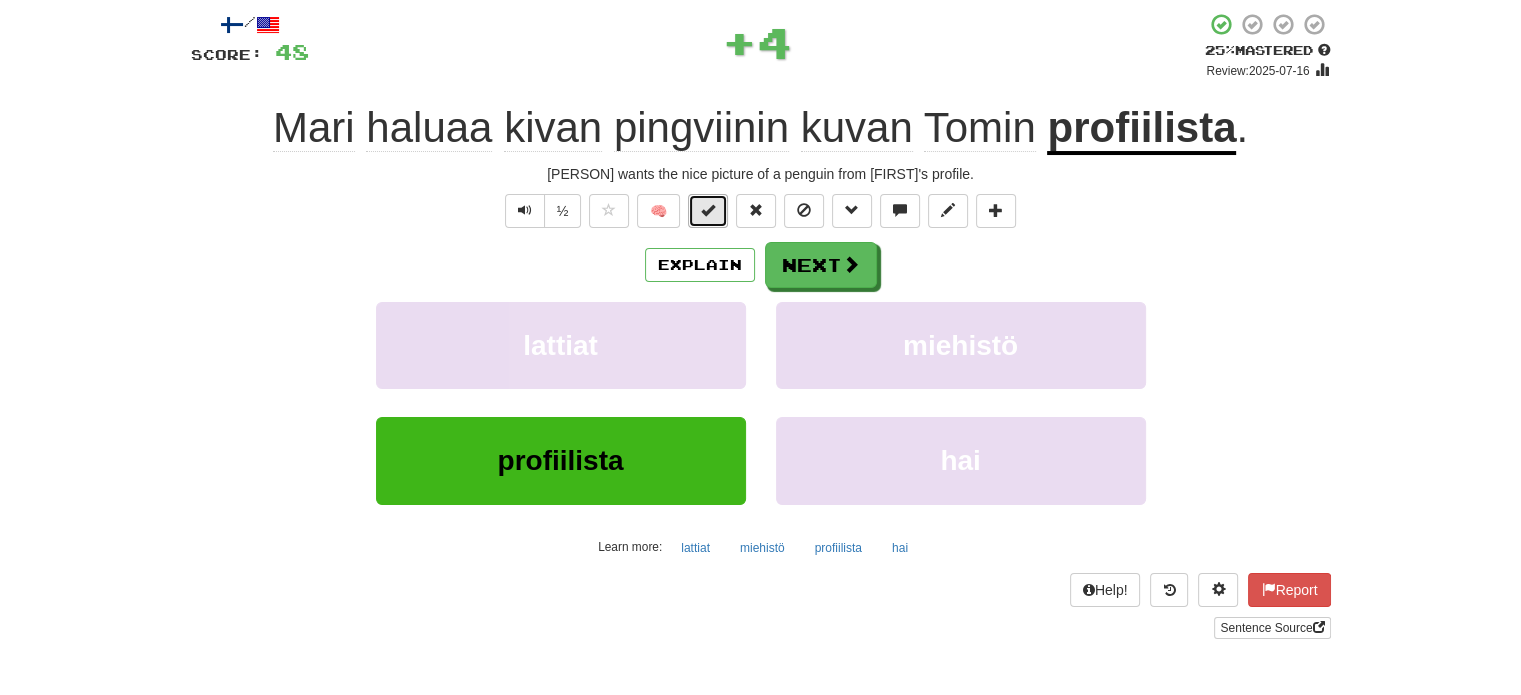 click at bounding box center [708, 211] 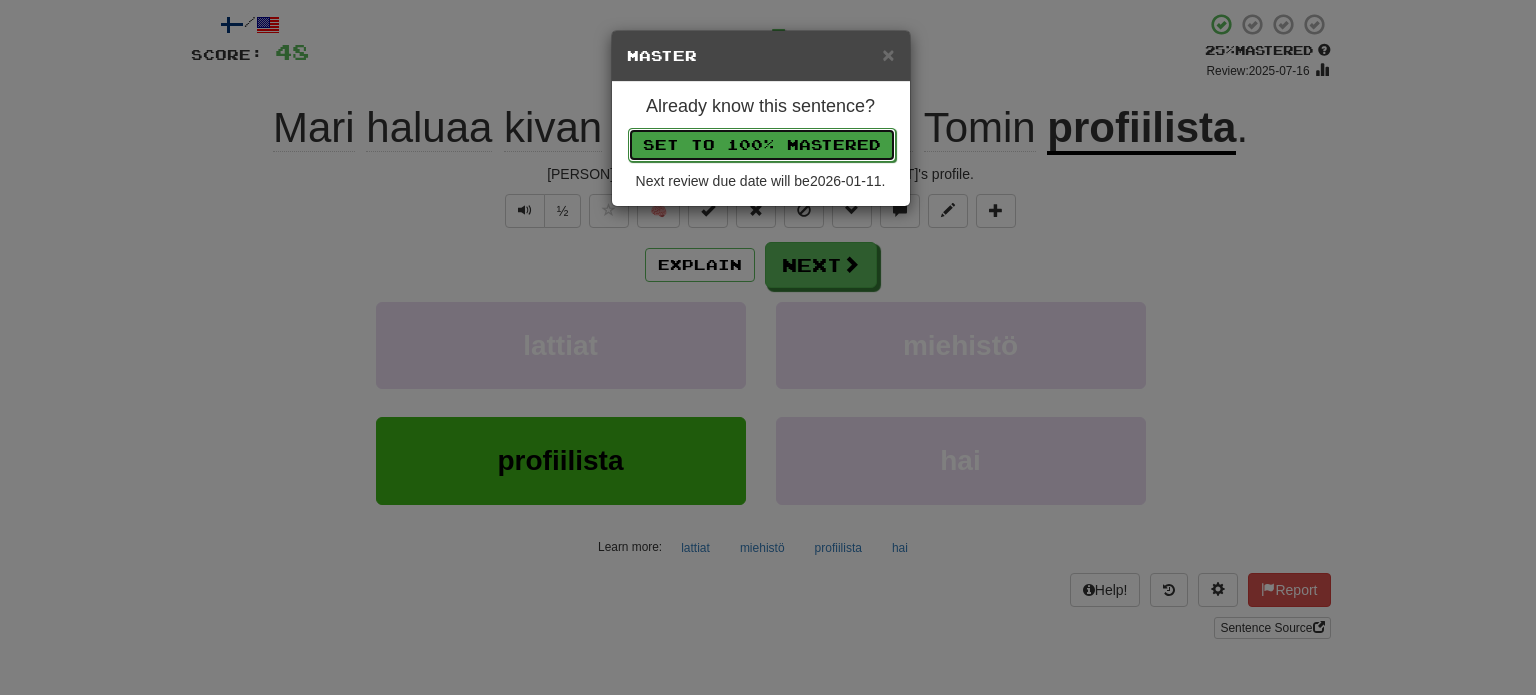 click on "Set to 100% Mastered" at bounding box center [762, 145] 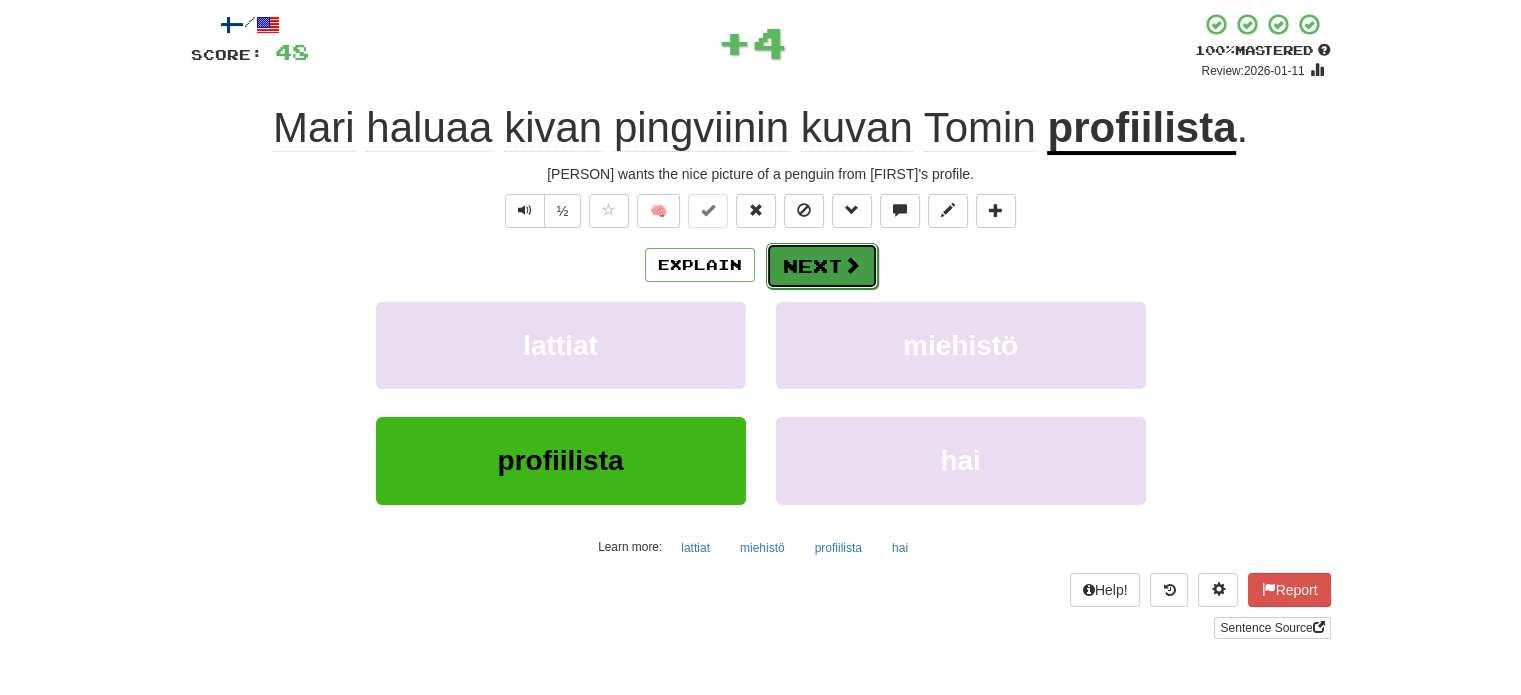 click on "Next" at bounding box center [822, 266] 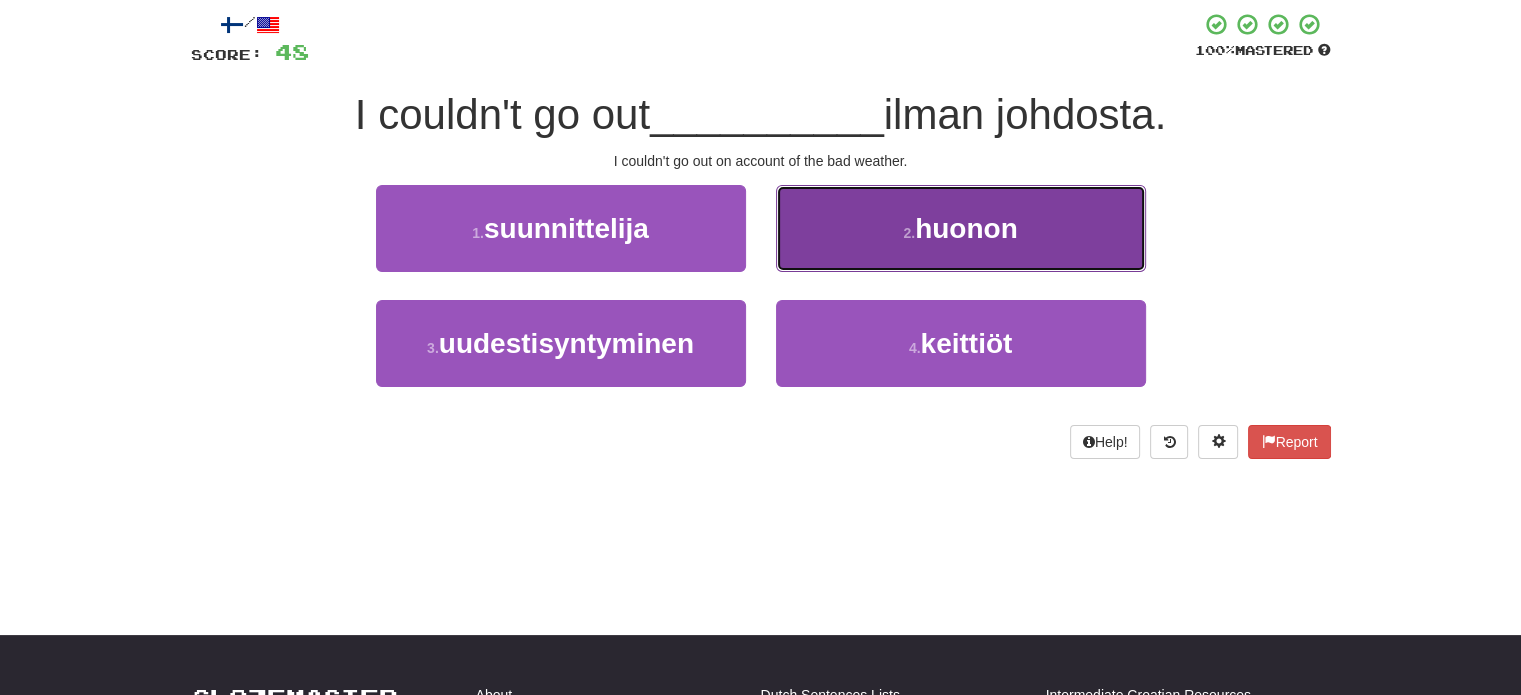 click on "2 .  huonon" at bounding box center [961, 228] 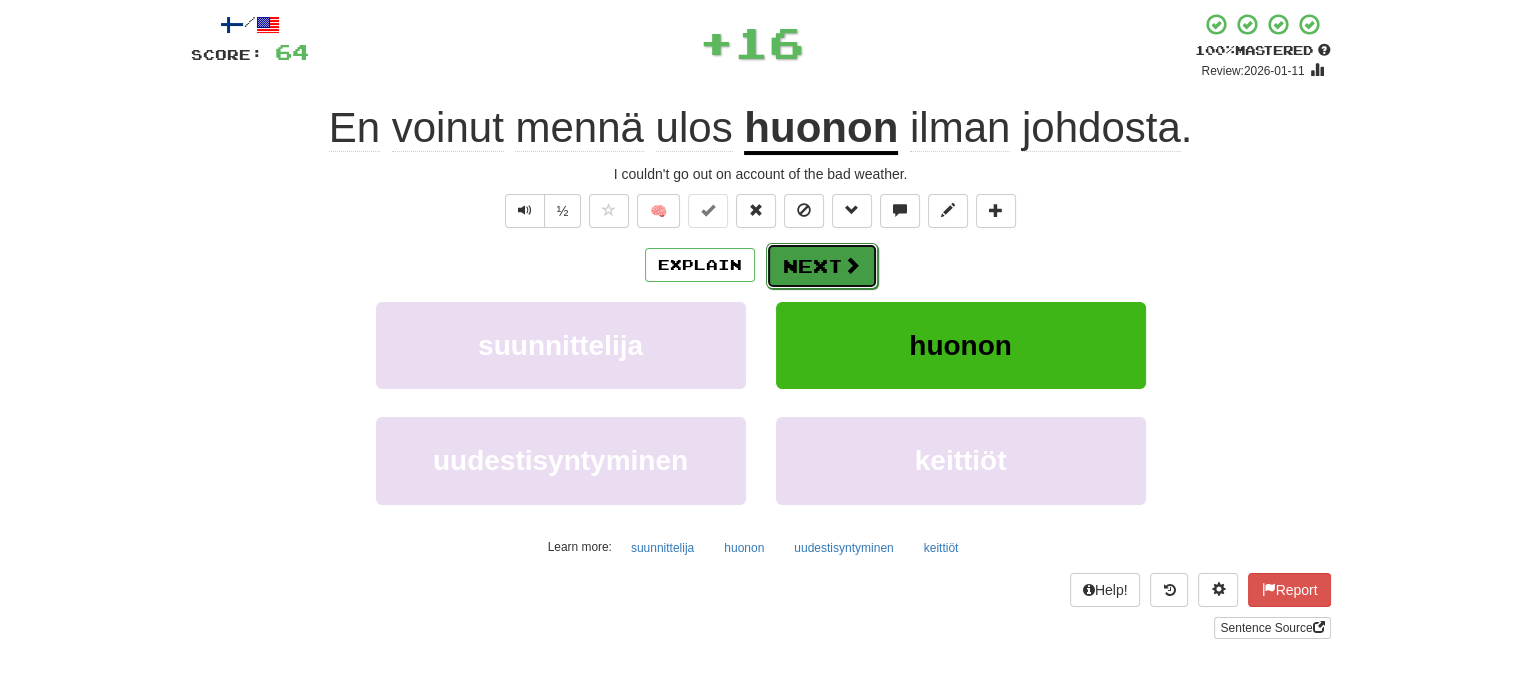 click on "Next" at bounding box center [822, 266] 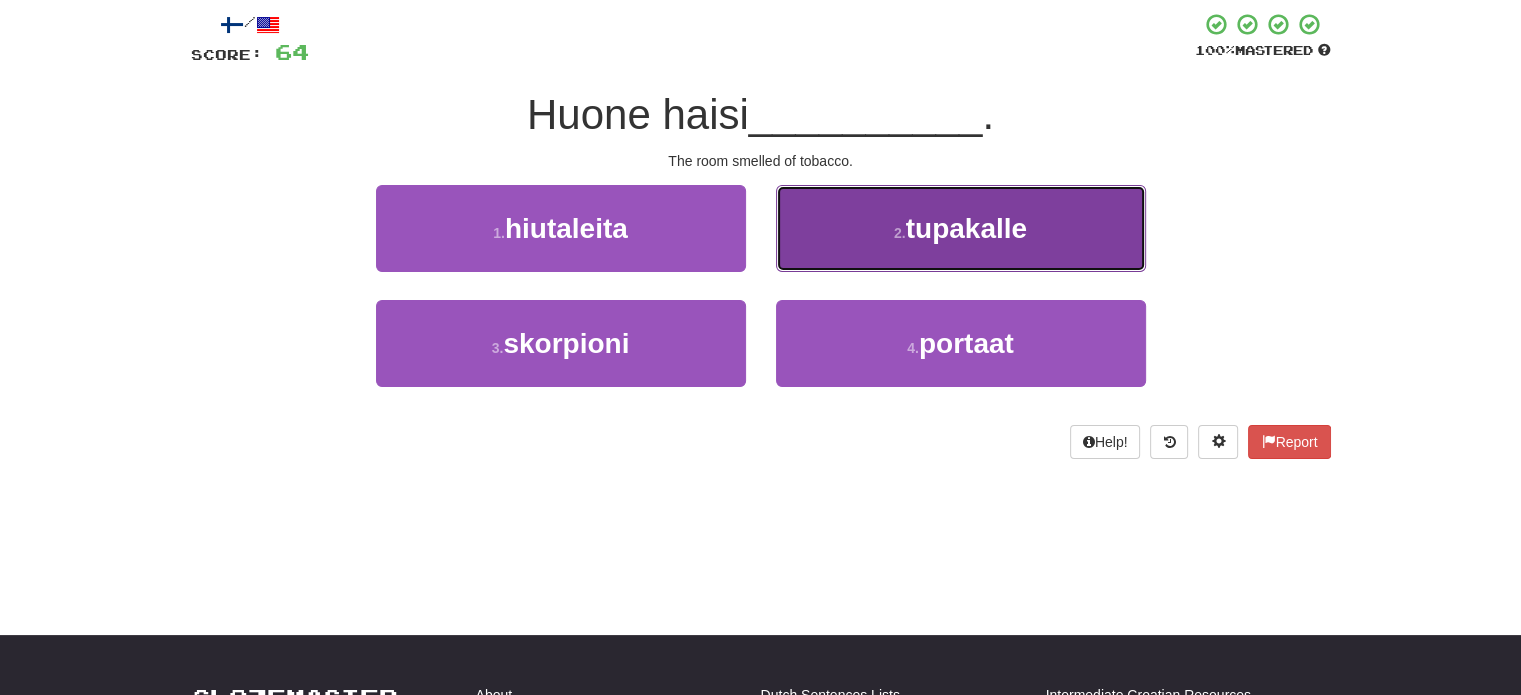 click on "2 .  tupakalle" at bounding box center [961, 228] 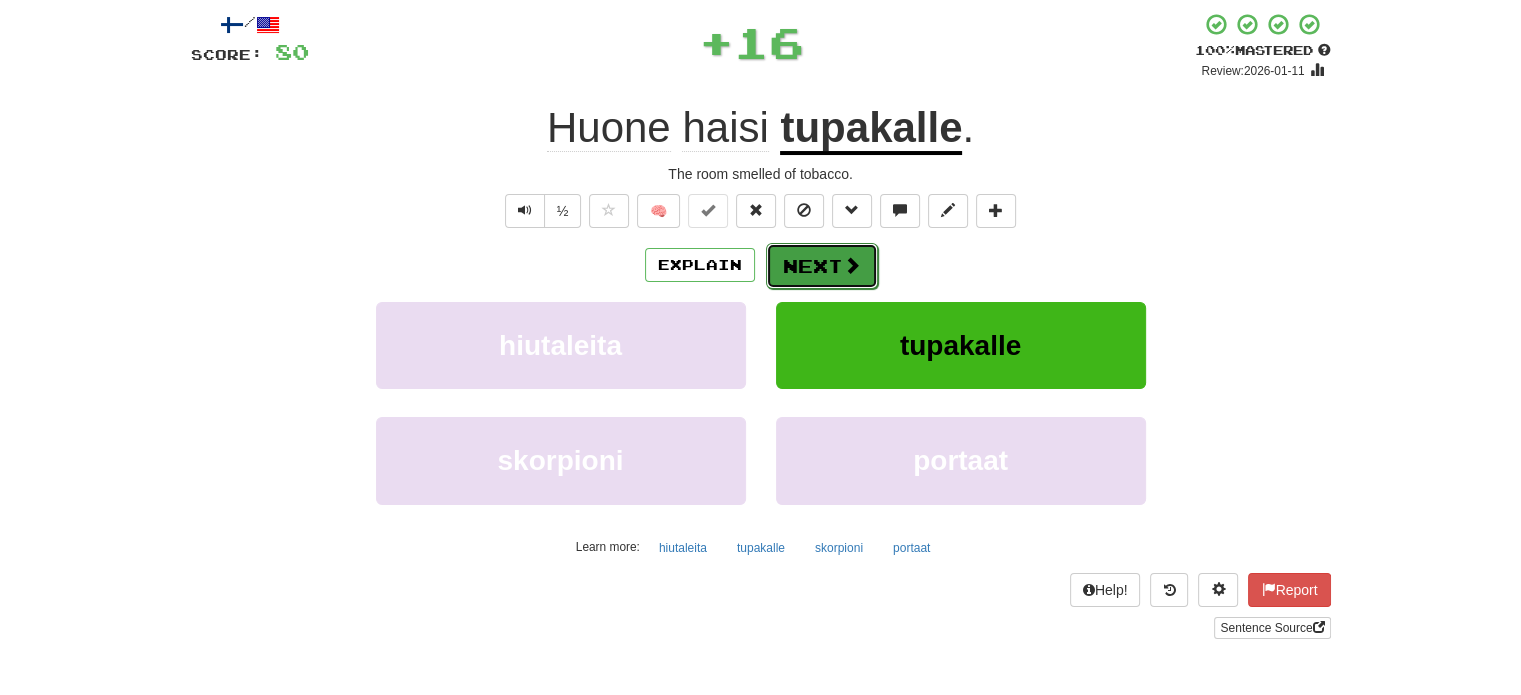click on "Next" at bounding box center [822, 266] 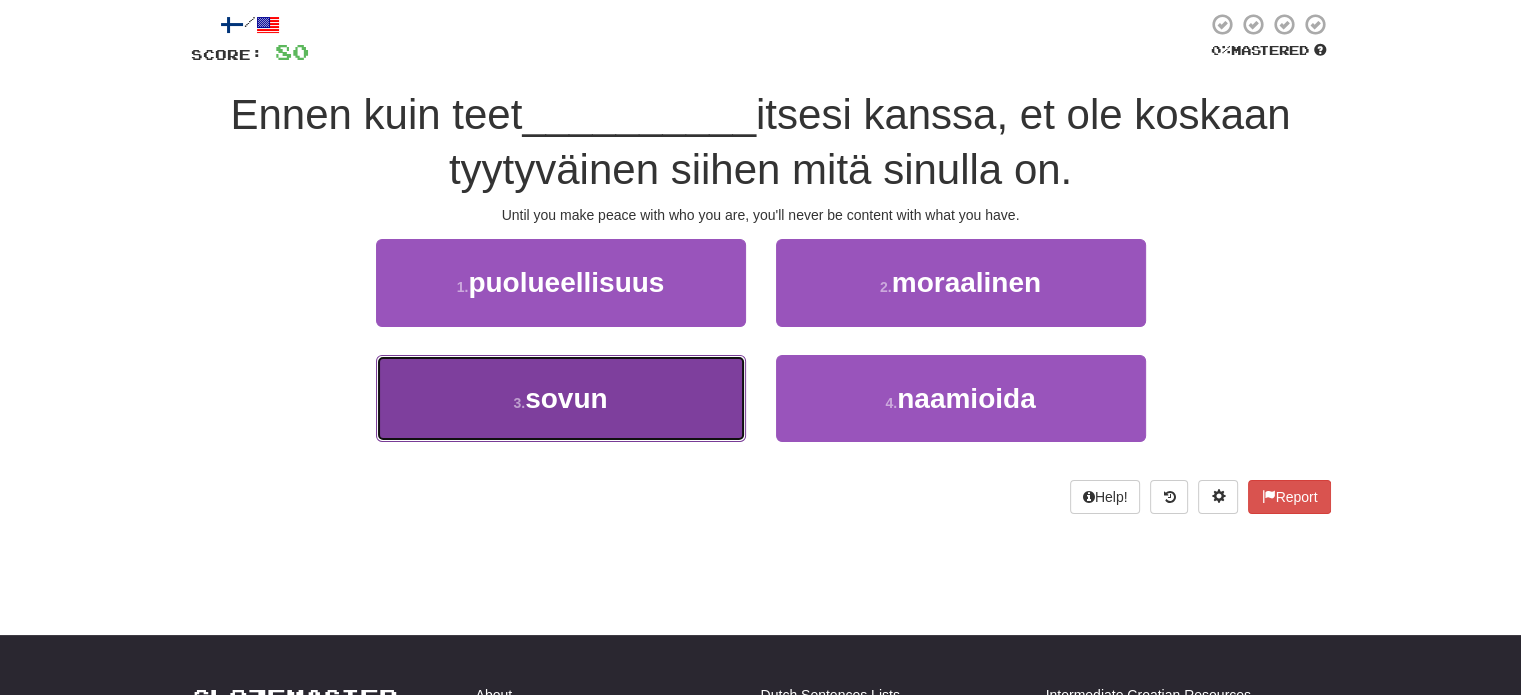 click on "3 .  sovun" at bounding box center (561, 398) 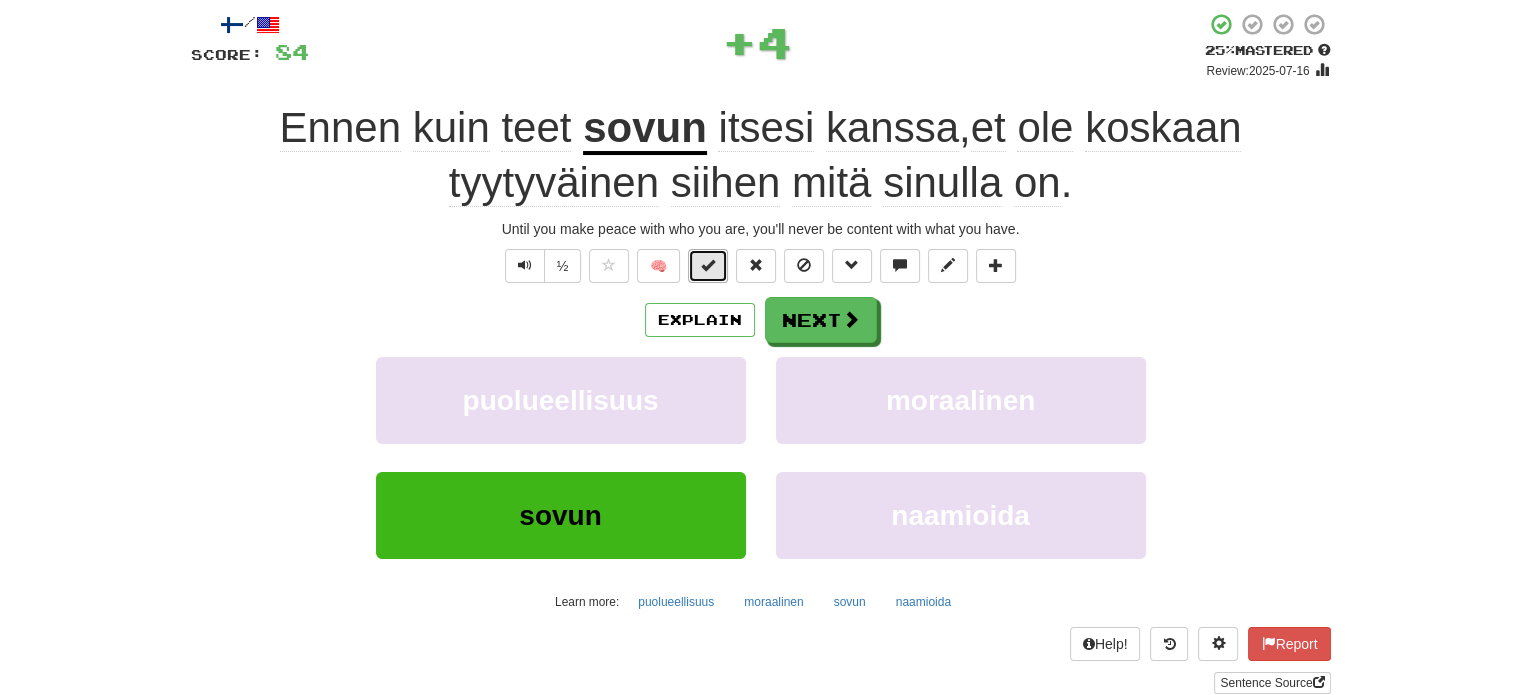 click at bounding box center [708, 266] 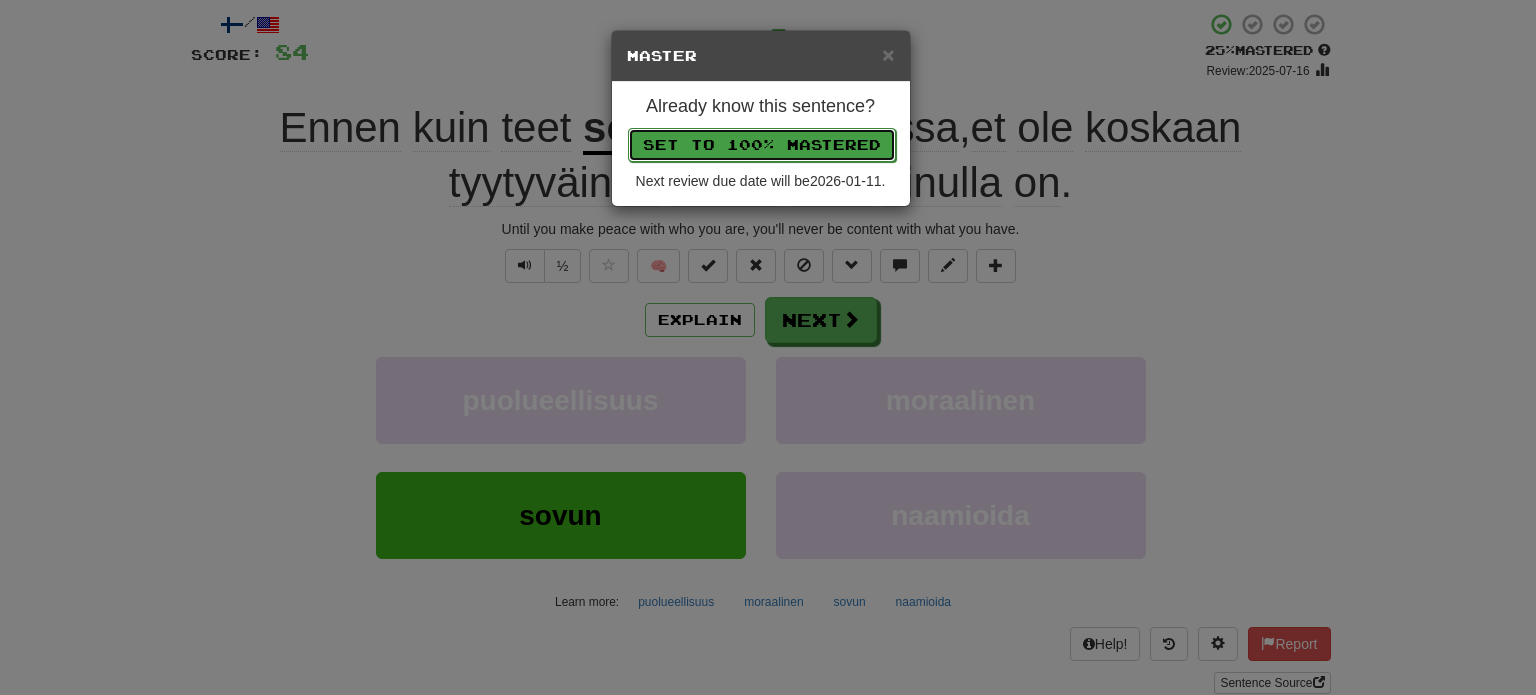 click on "Set to 100% Mastered" at bounding box center [762, 145] 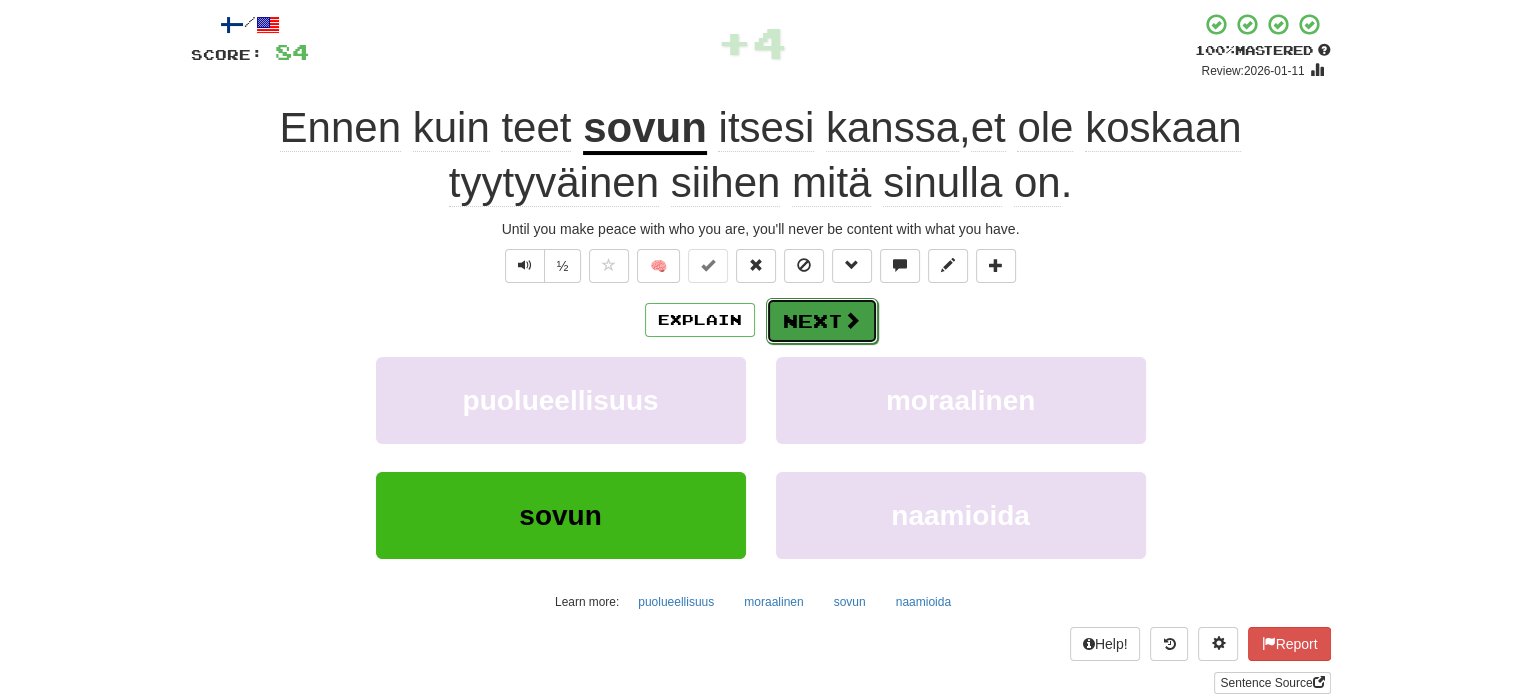 click on "Next" at bounding box center (822, 321) 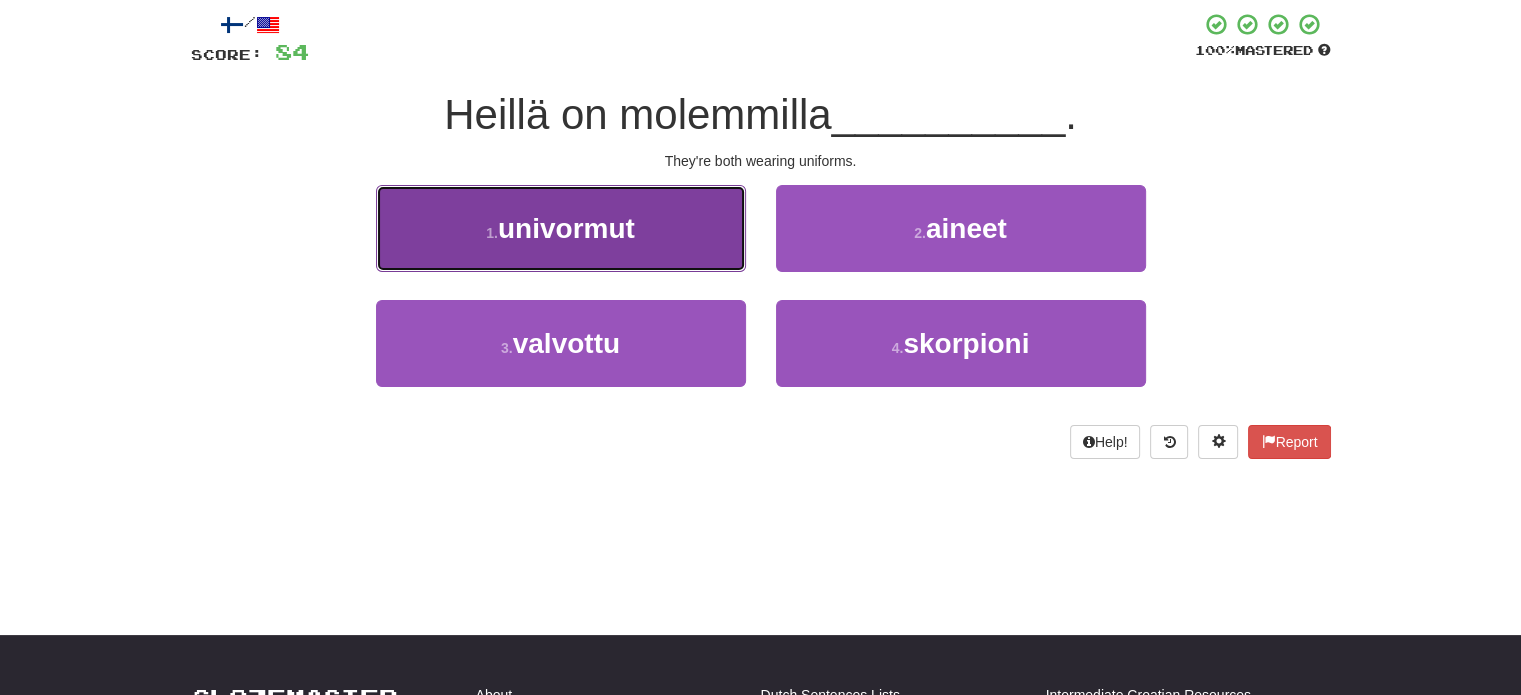 click on "1 .  univormut" at bounding box center [561, 228] 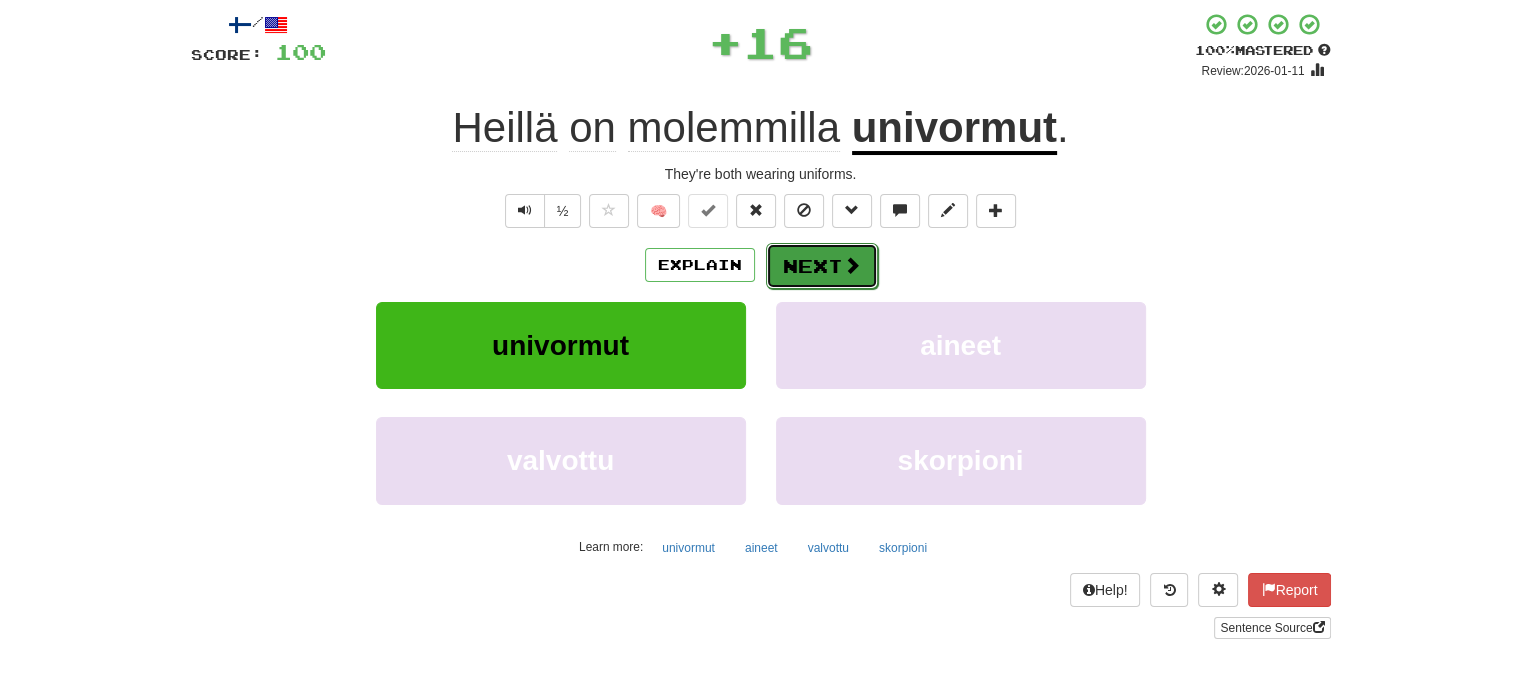 click on "Next" at bounding box center (822, 266) 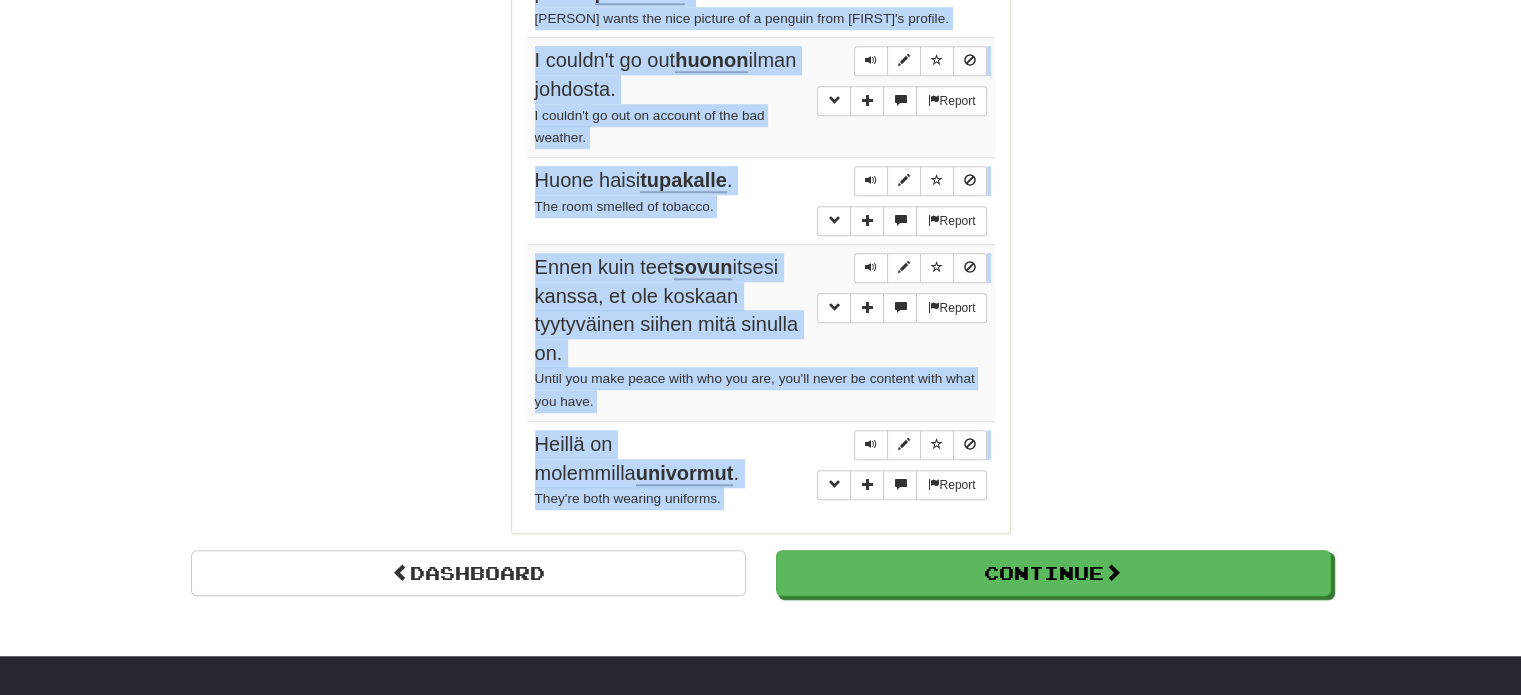 scroll, scrollTop: 1748, scrollLeft: 0, axis: vertical 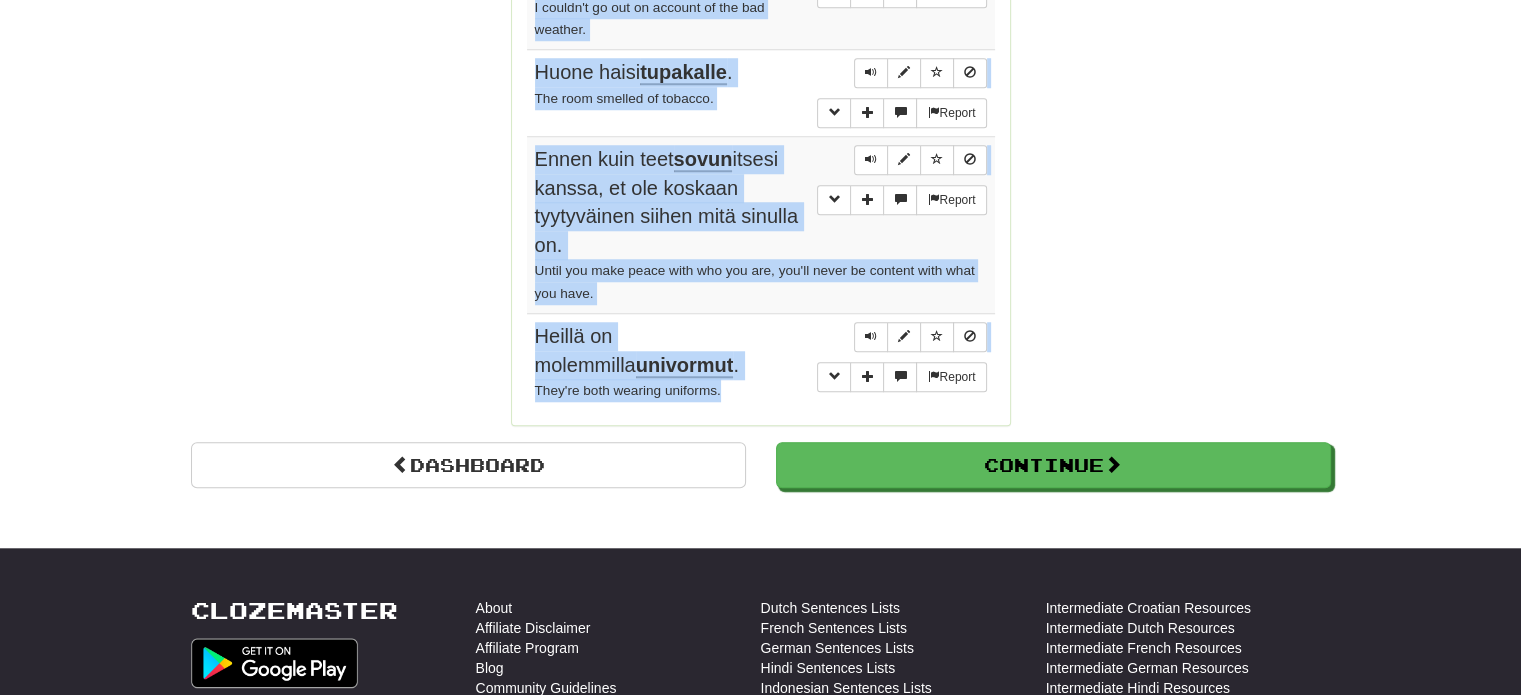 drag, startPoint x: 532, startPoint y: 194, endPoint x: 739, endPoint y: 379, distance: 277.62204 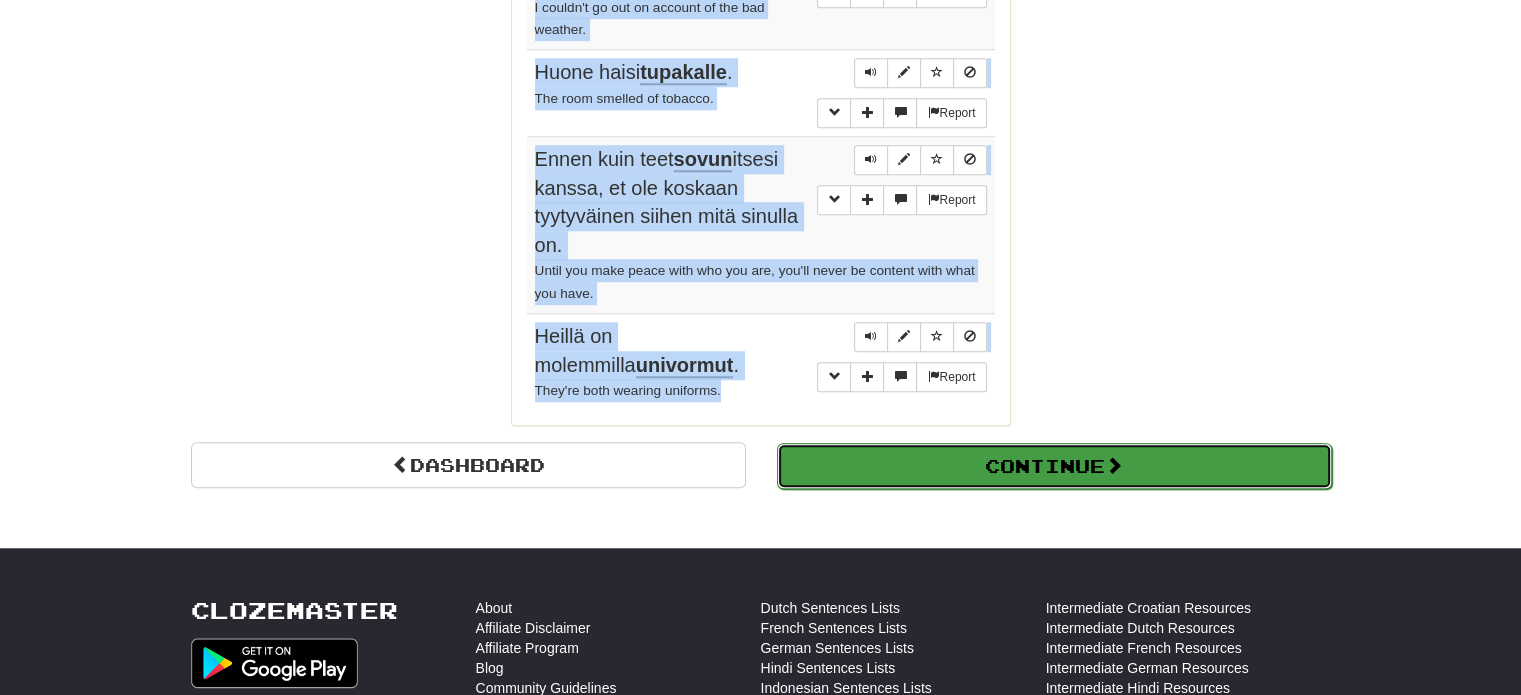click on "Continue" at bounding box center (1054, 466) 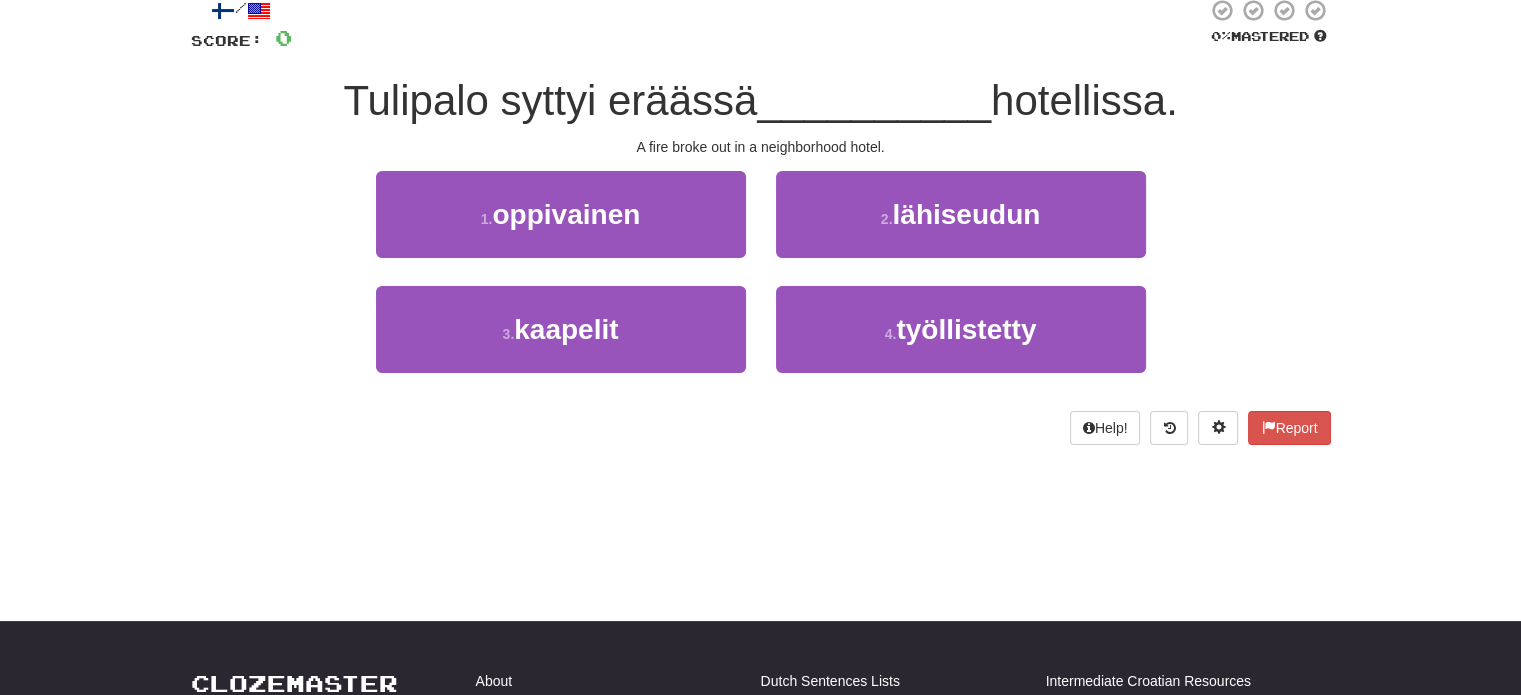 scroll, scrollTop: 110, scrollLeft: 0, axis: vertical 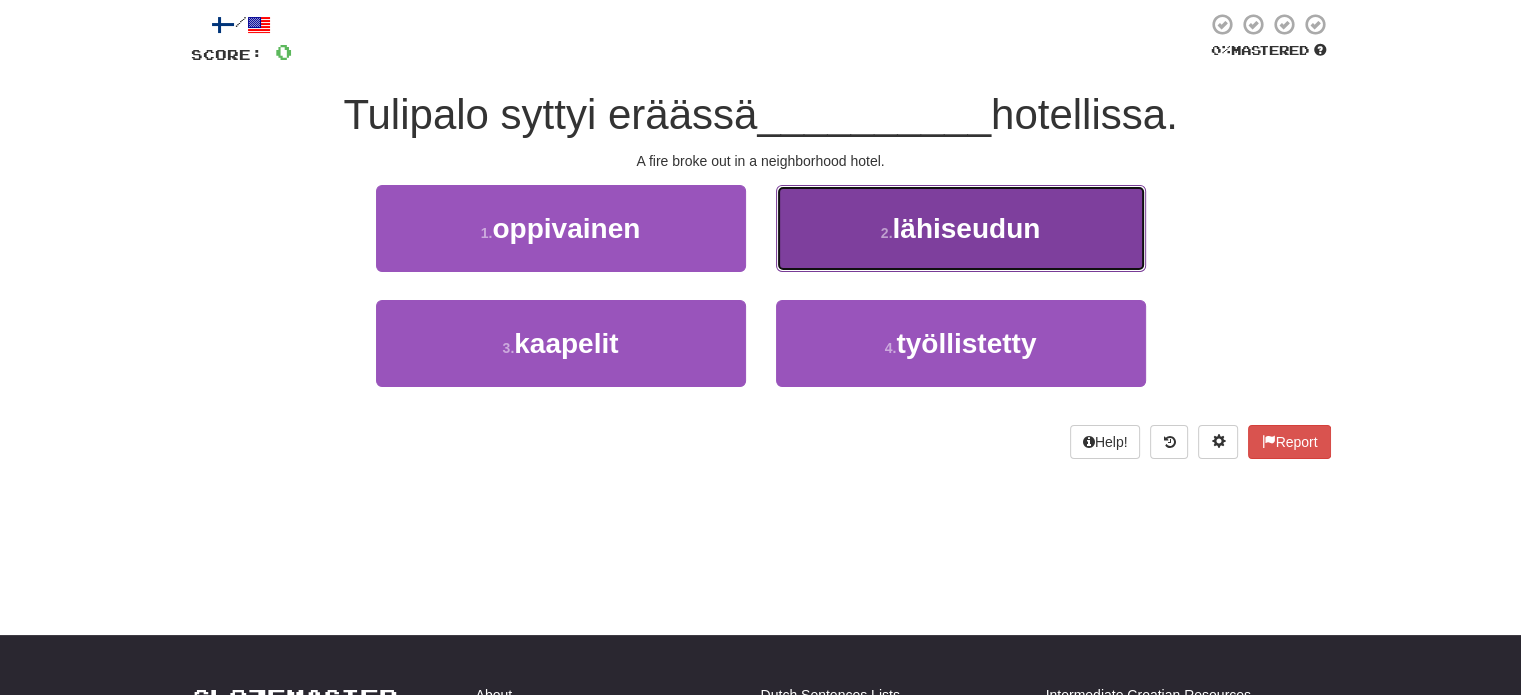 click on "lähiseudun" at bounding box center [966, 228] 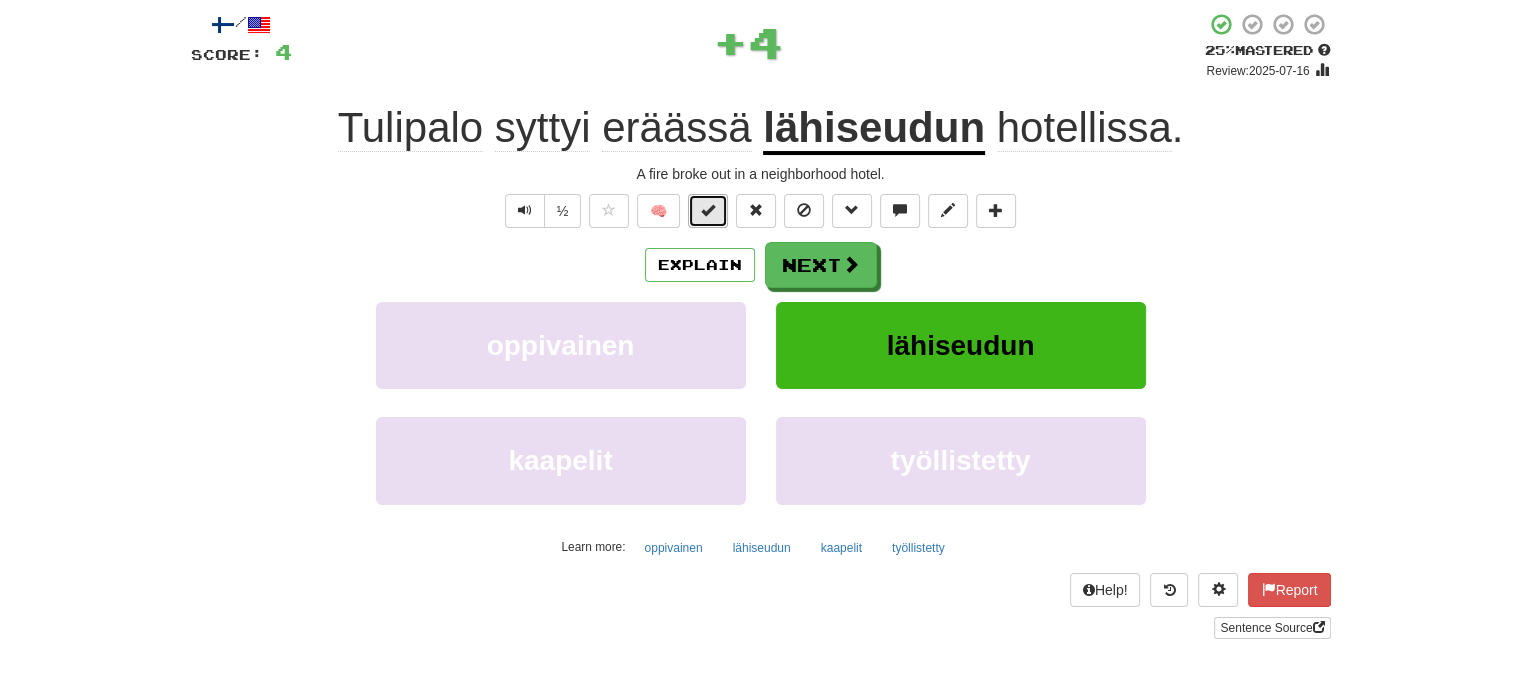 click at bounding box center (708, 210) 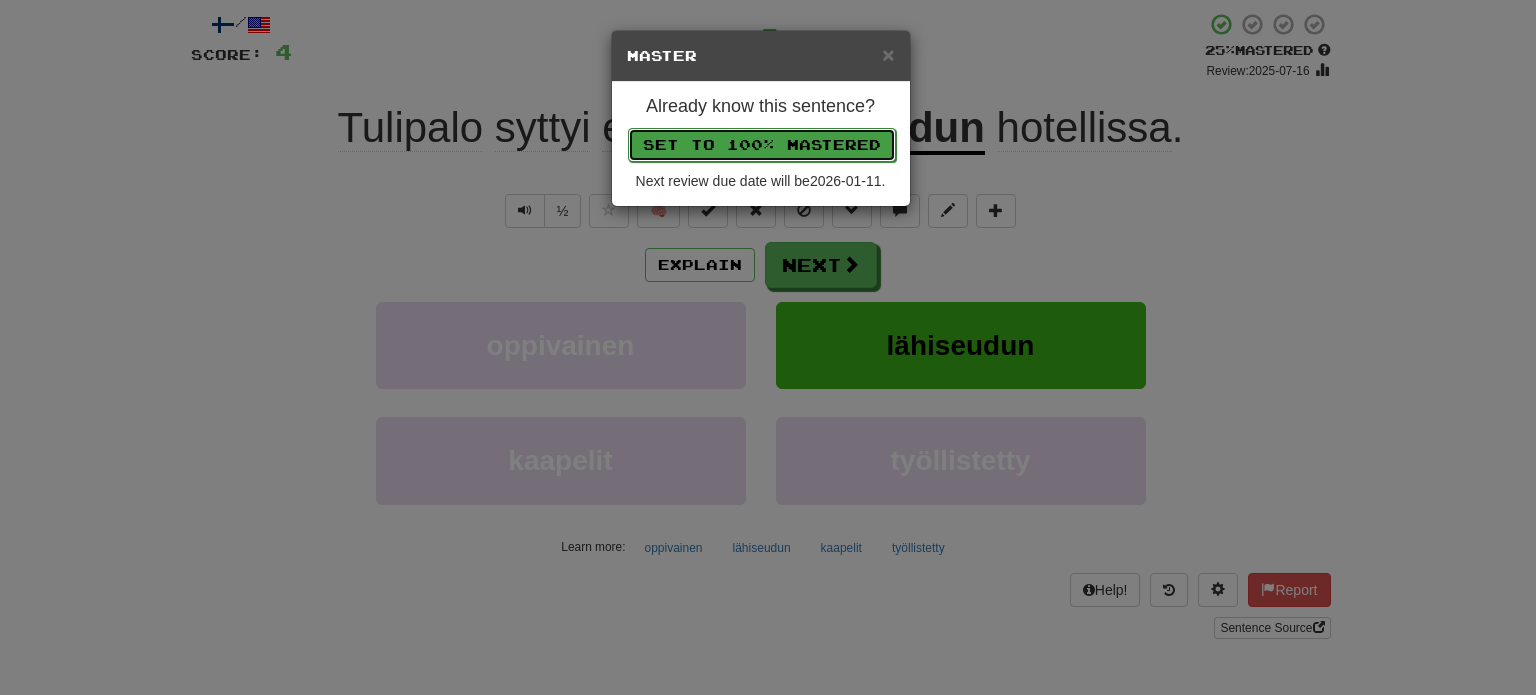 click on "Set to 100% Mastered" at bounding box center [762, 145] 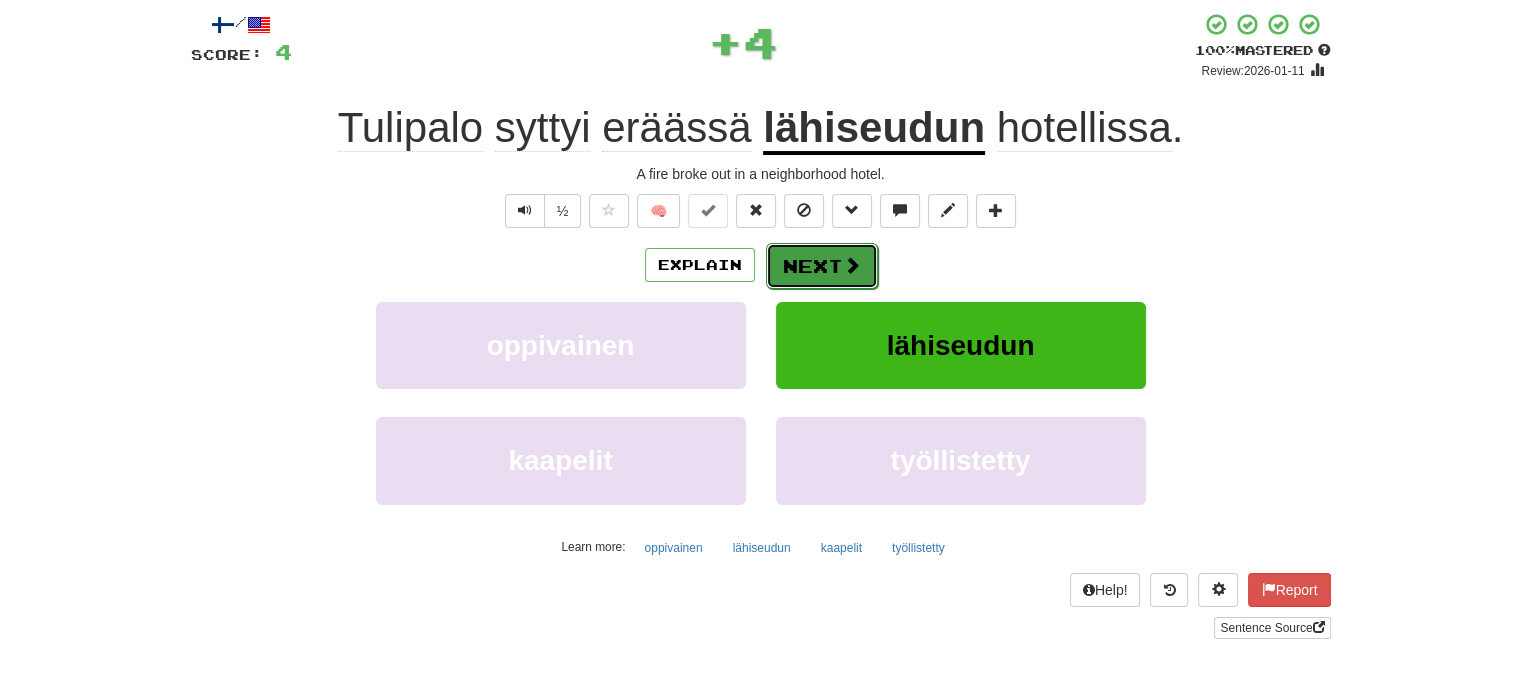 click on "Next" at bounding box center [822, 266] 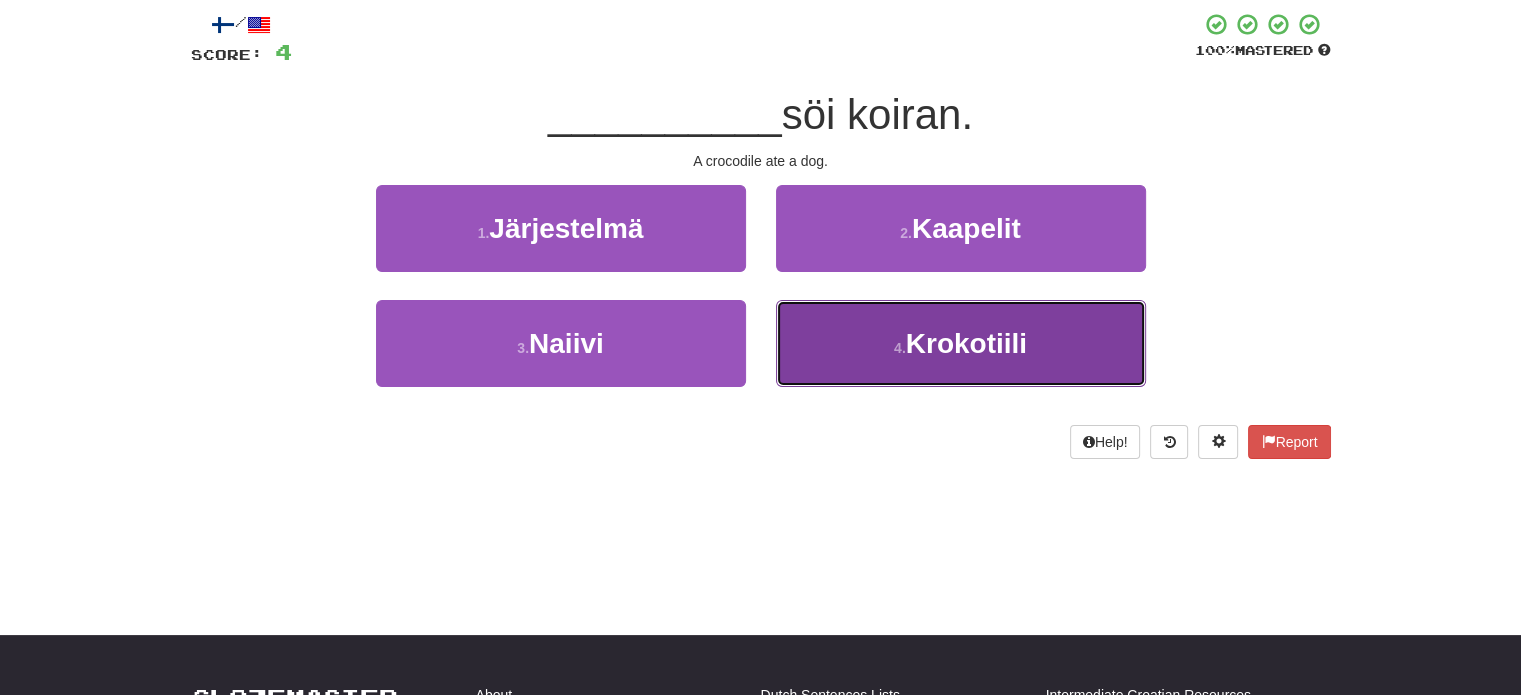 click on "4 .  Krokotiili" at bounding box center [961, 343] 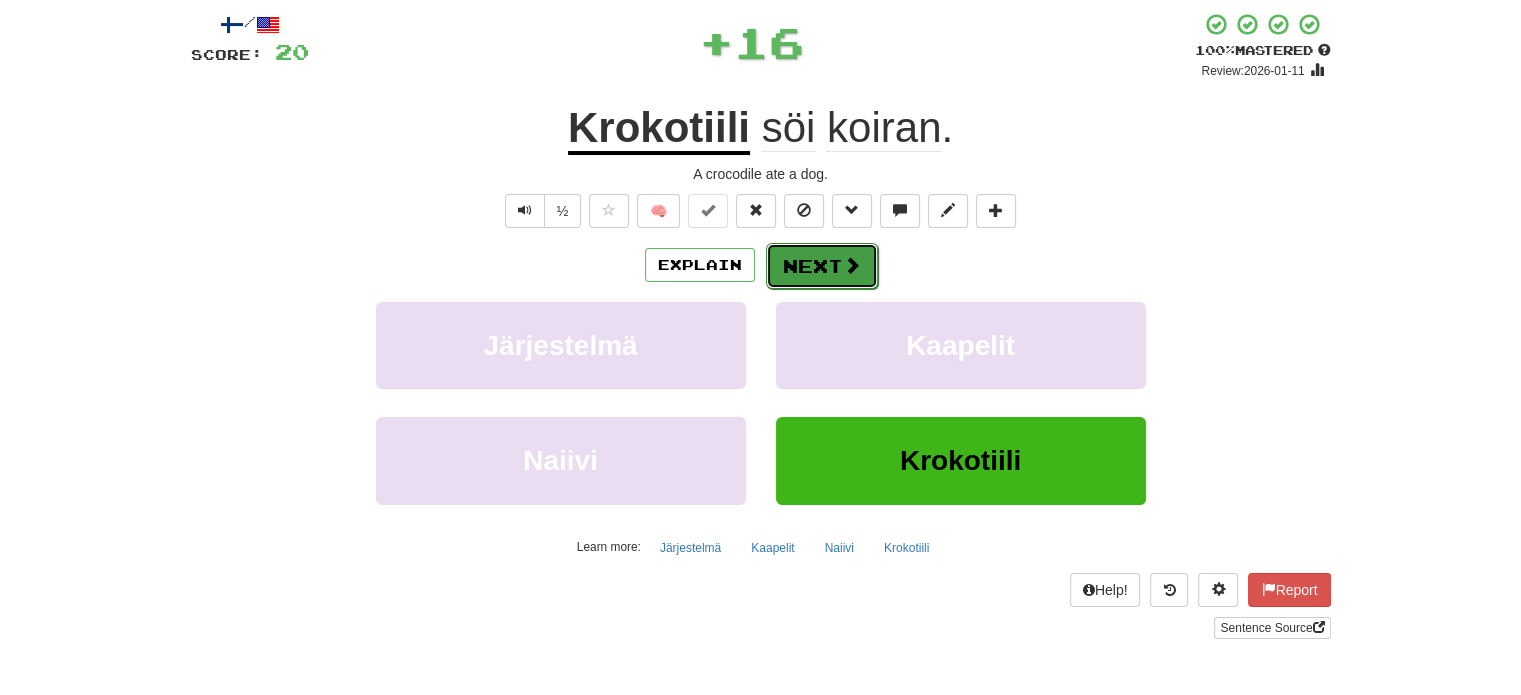click on "Next" at bounding box center [822, 266] 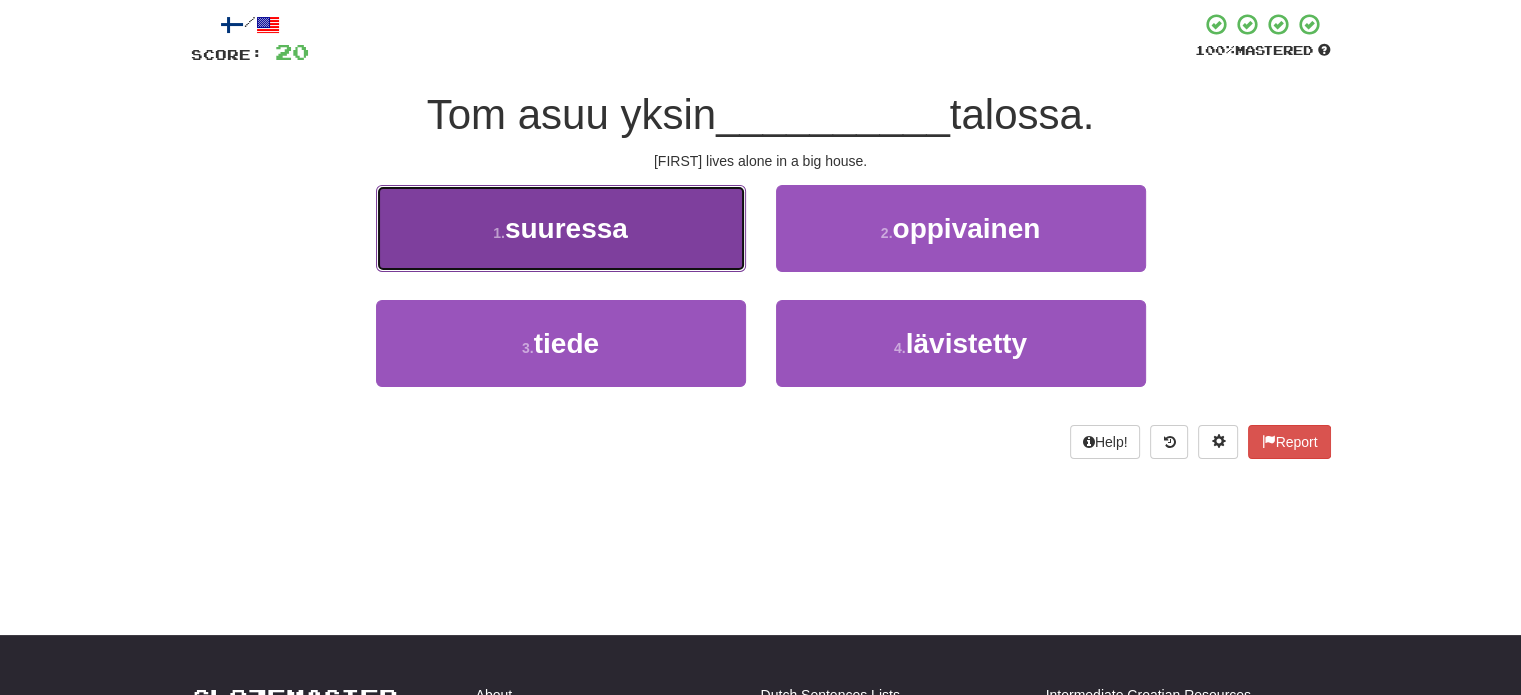click on "1 .  suuressa" at bounding box center [561, 228] 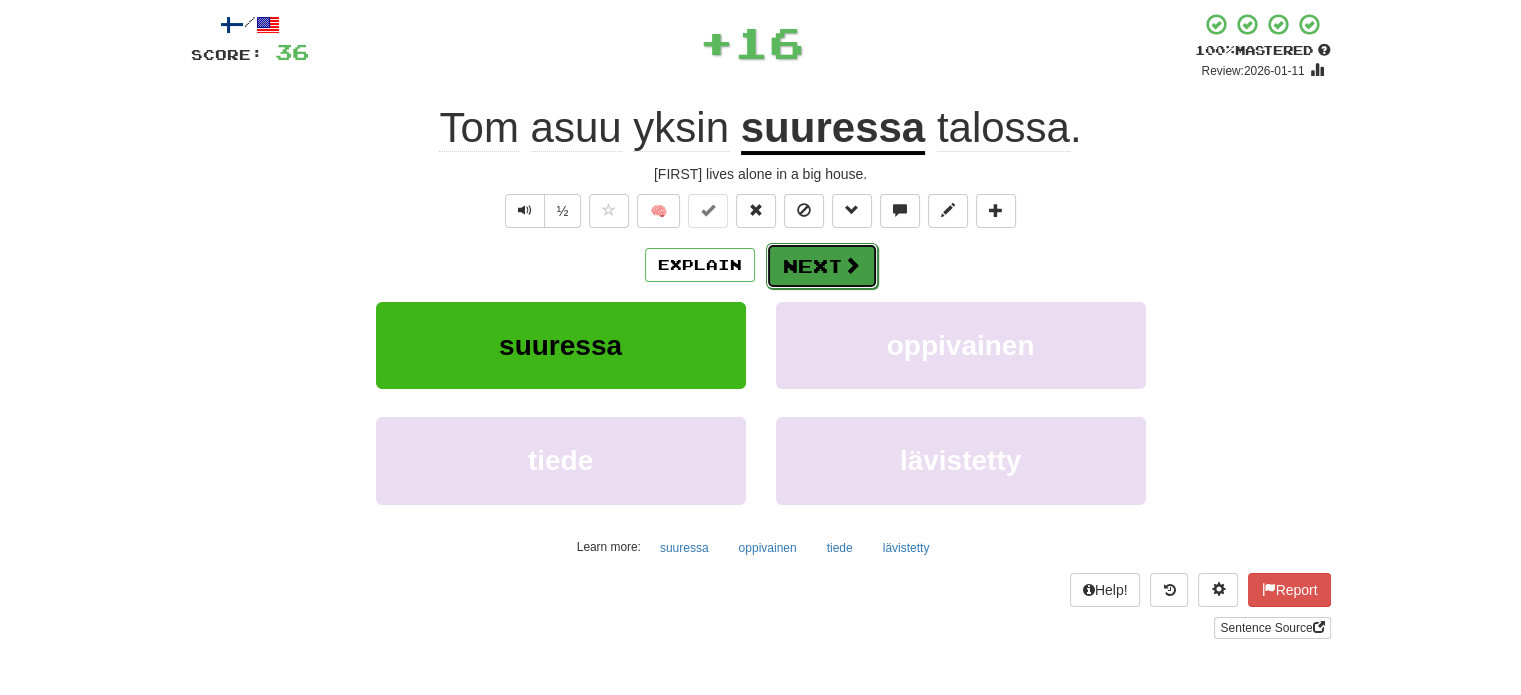 click on "Next" at bounding box center (822, 266) 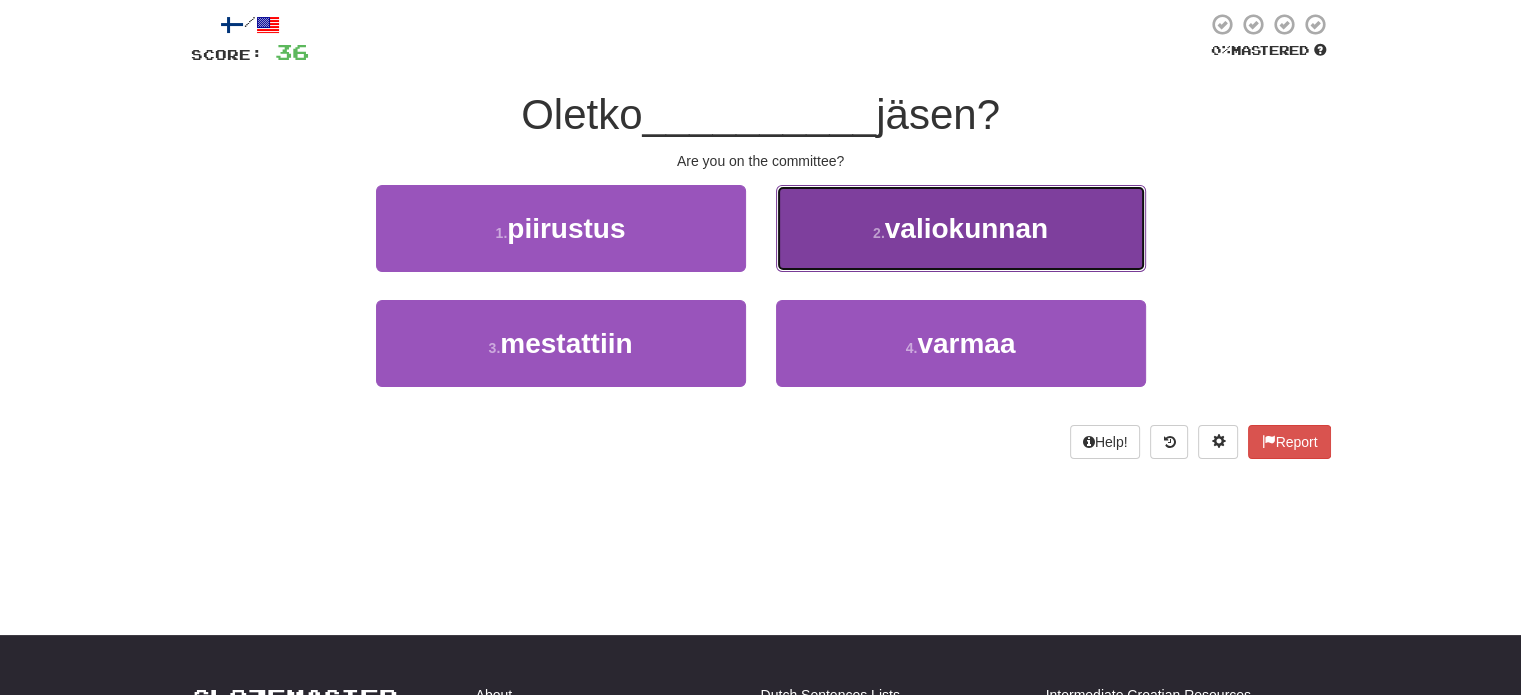 click on "2 .  valiokunnan" at bounding box center (961, 228) 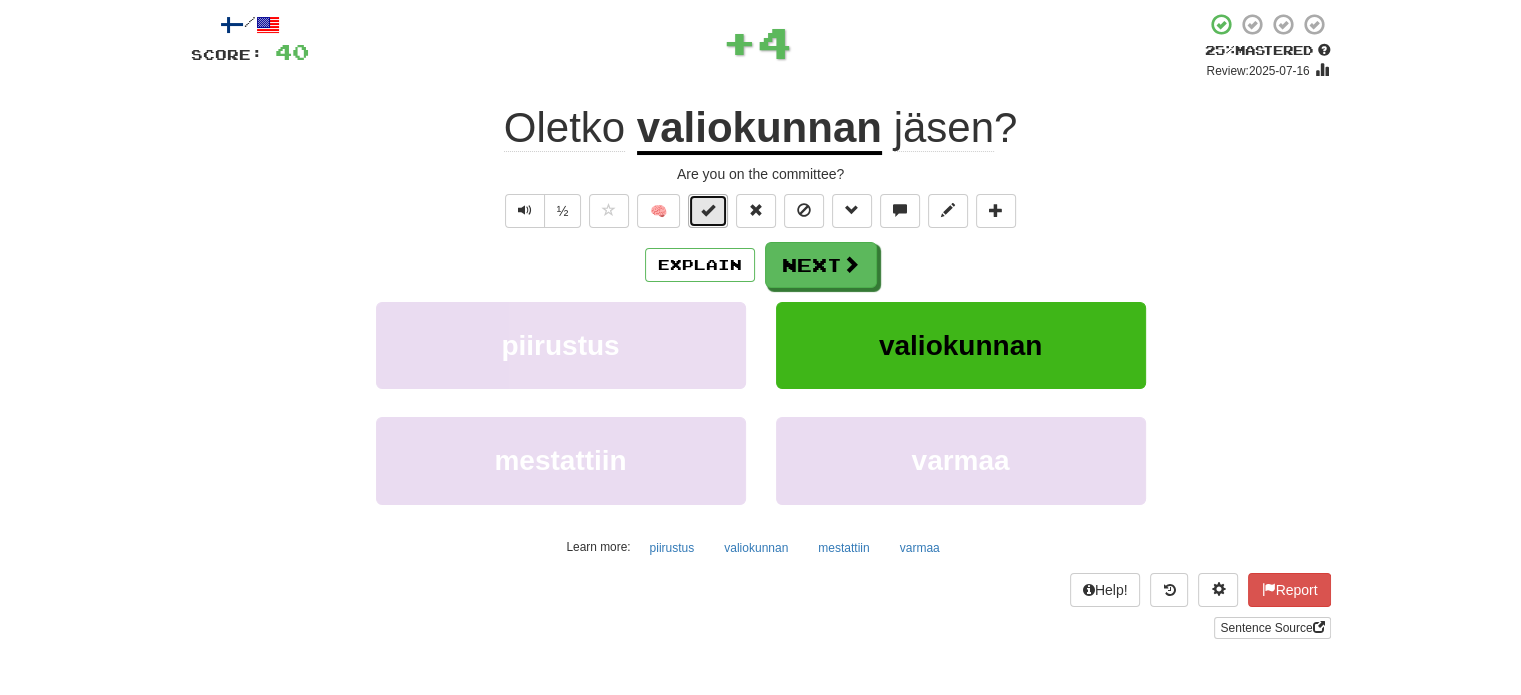 click at bounding box center [708, 211] 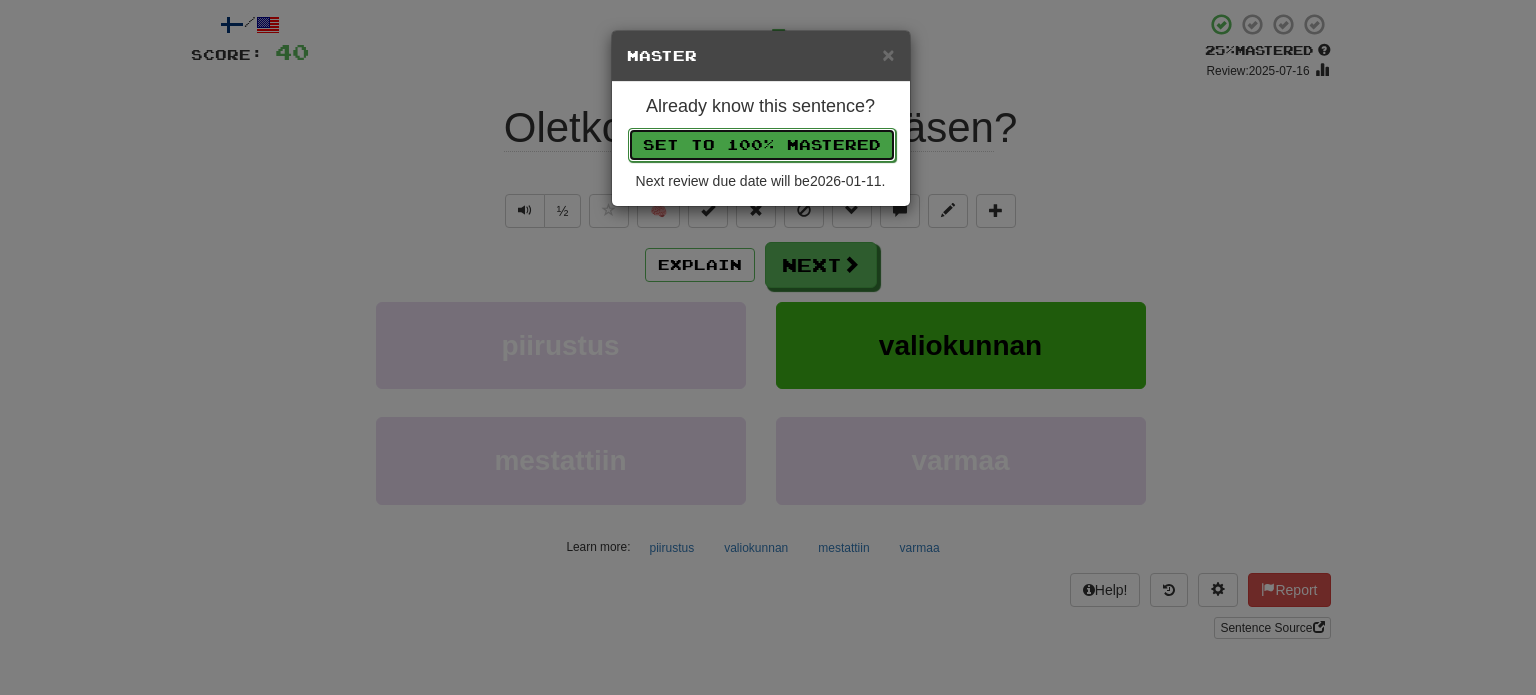 click on "Set to 100% Mastered" at bounding box center (762, 145) 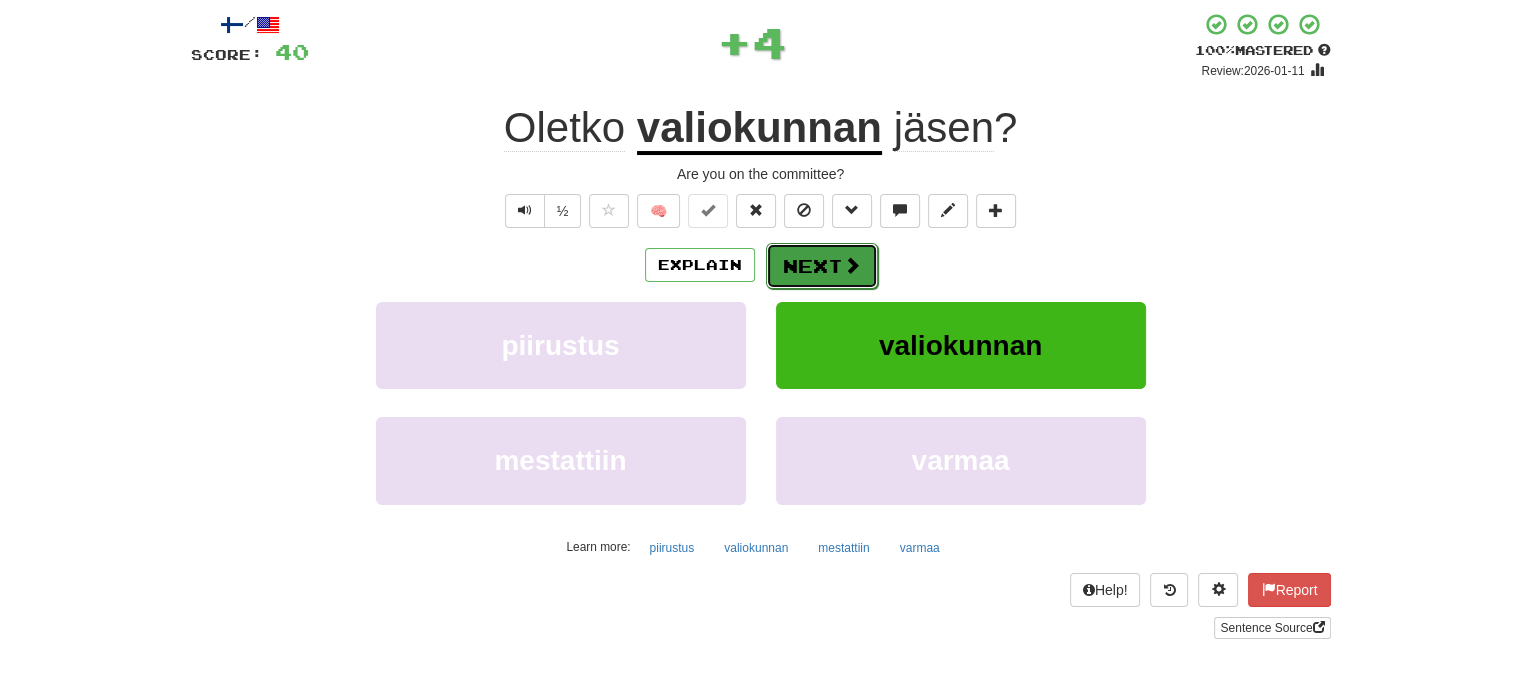 click on "Next" at bounding box center (822, 266) 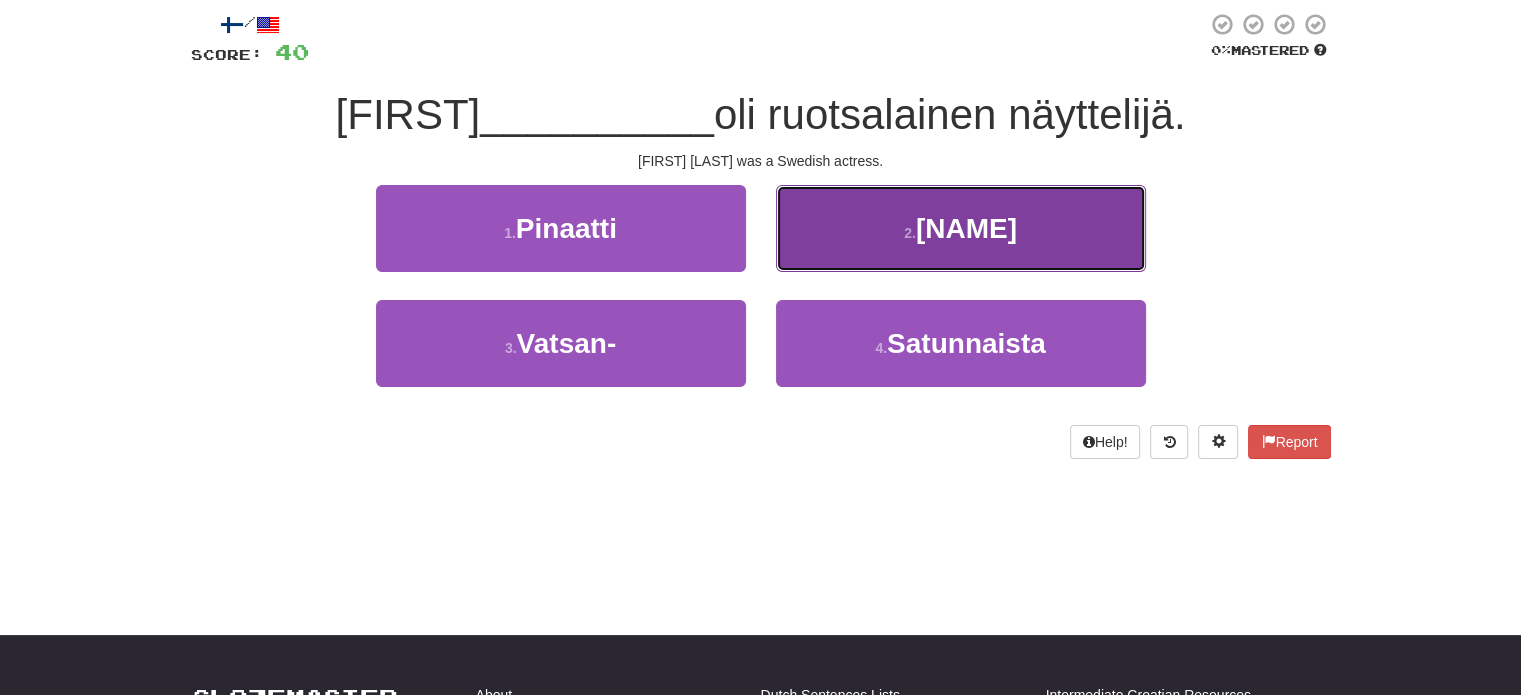 click on "2 .  Garbo" at bounding box center (961, 228) 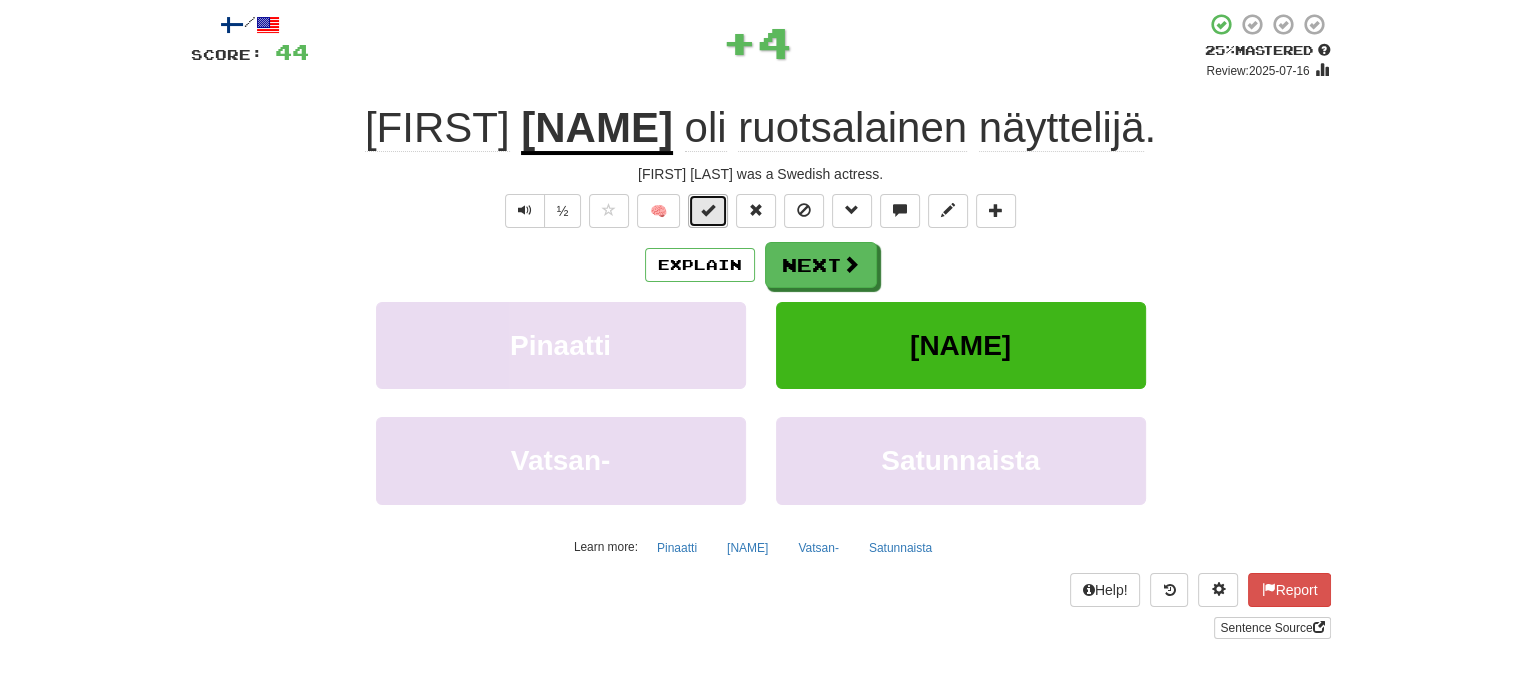 click at bounding box center (708, 211) 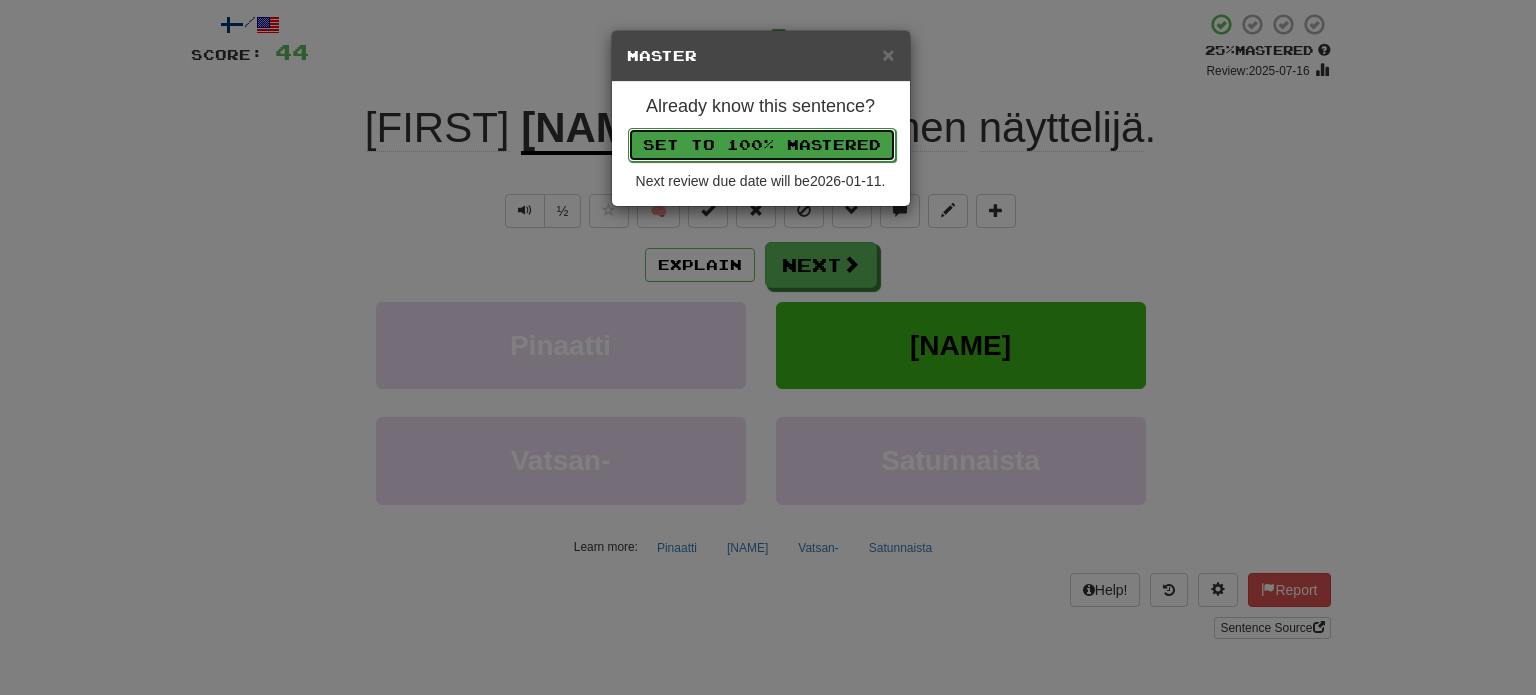 click on "Set to 100% Mastered" at bounding box center [762, 145] 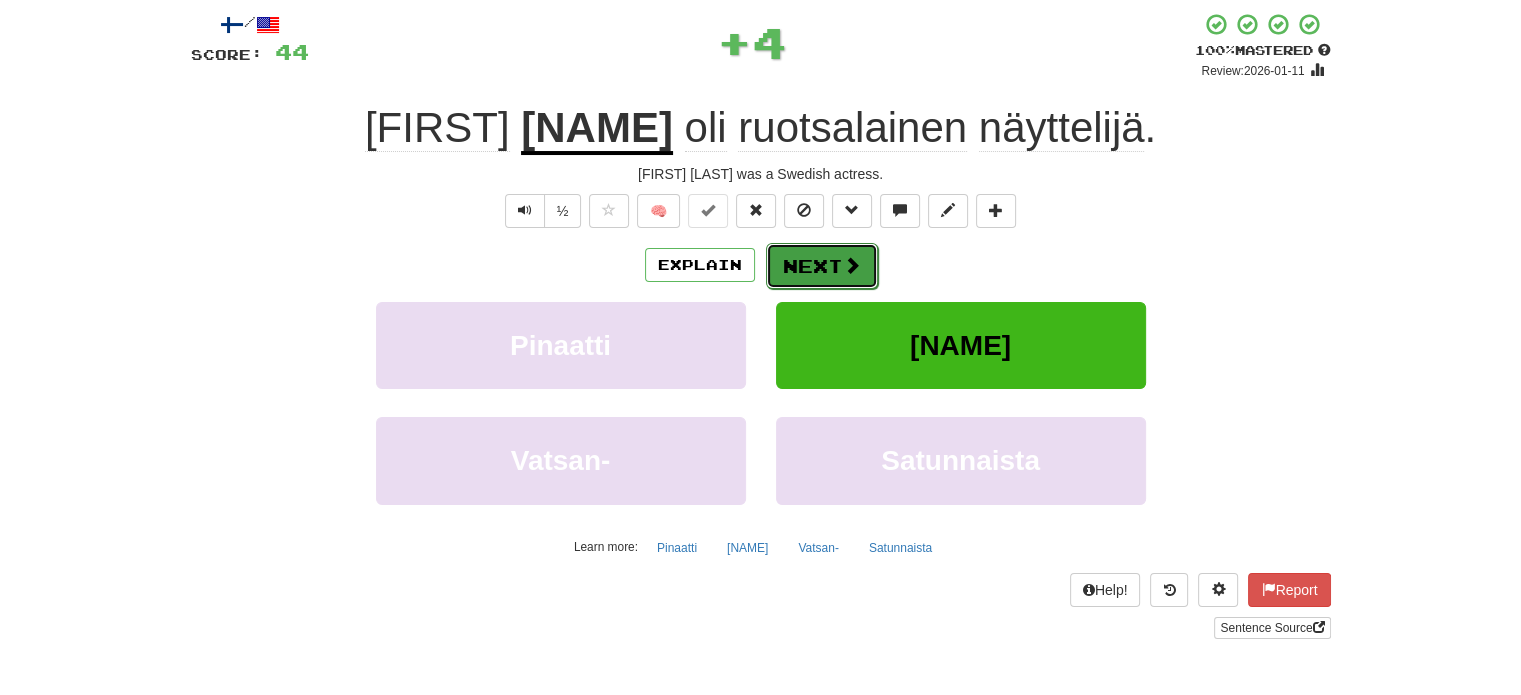 click on "Next" at bounding box center [822, 266] 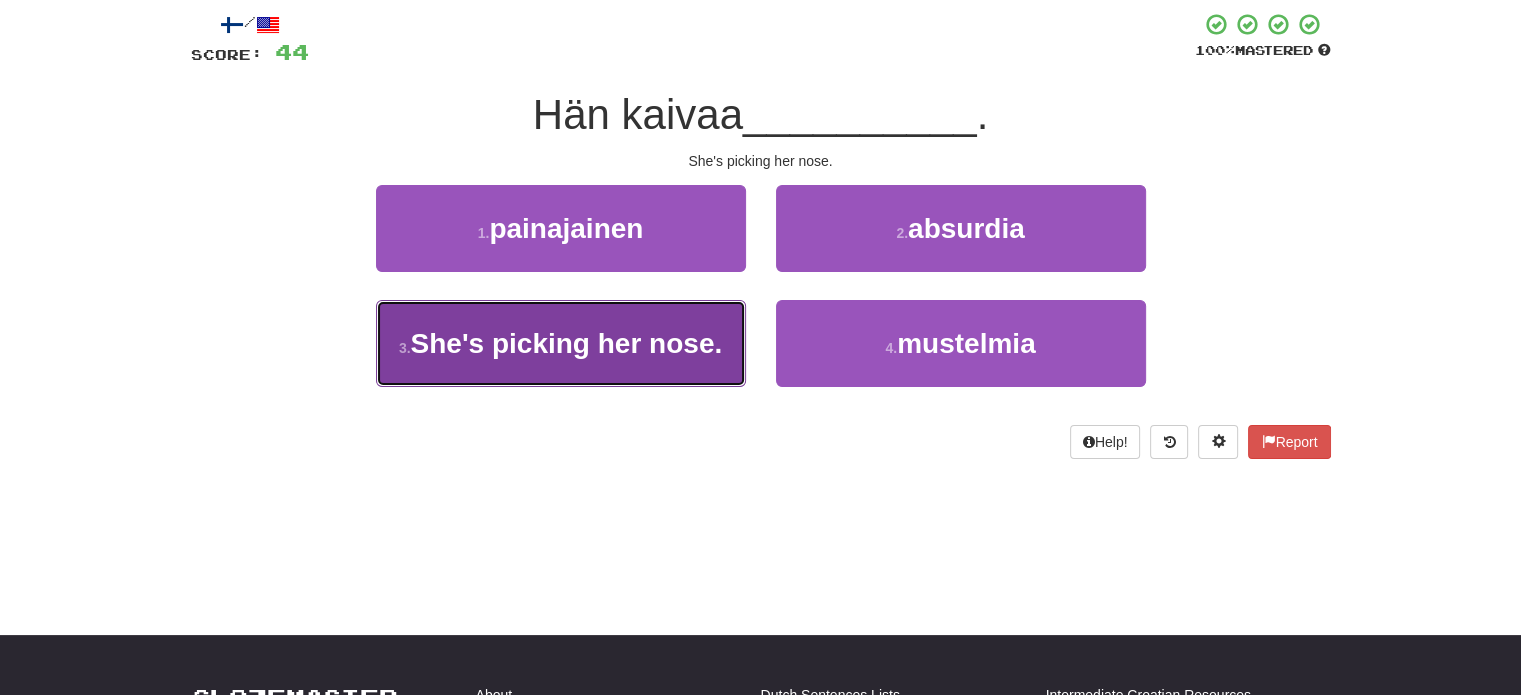 click on "3 .  nenäänsä" at bounding box center (561, 343) 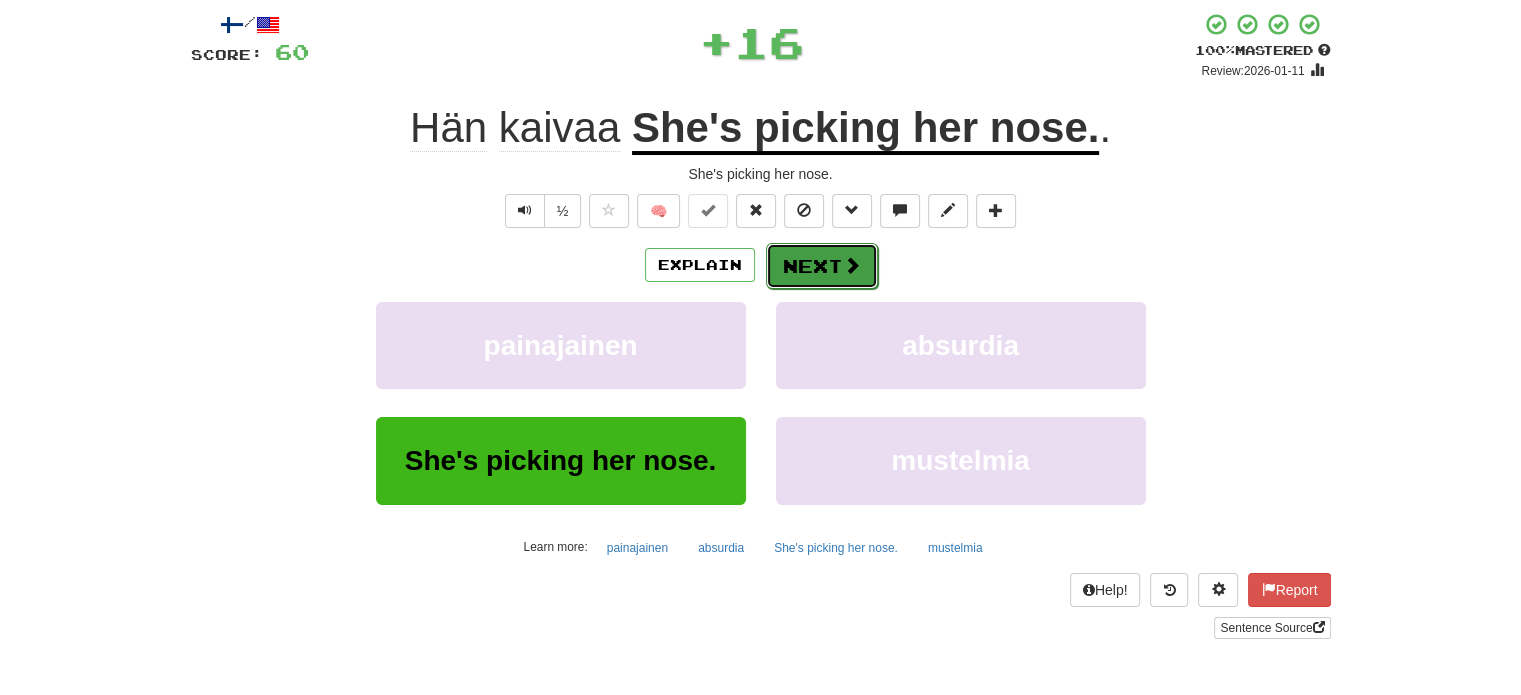 click on "Next" at bounding box center (822, 266) 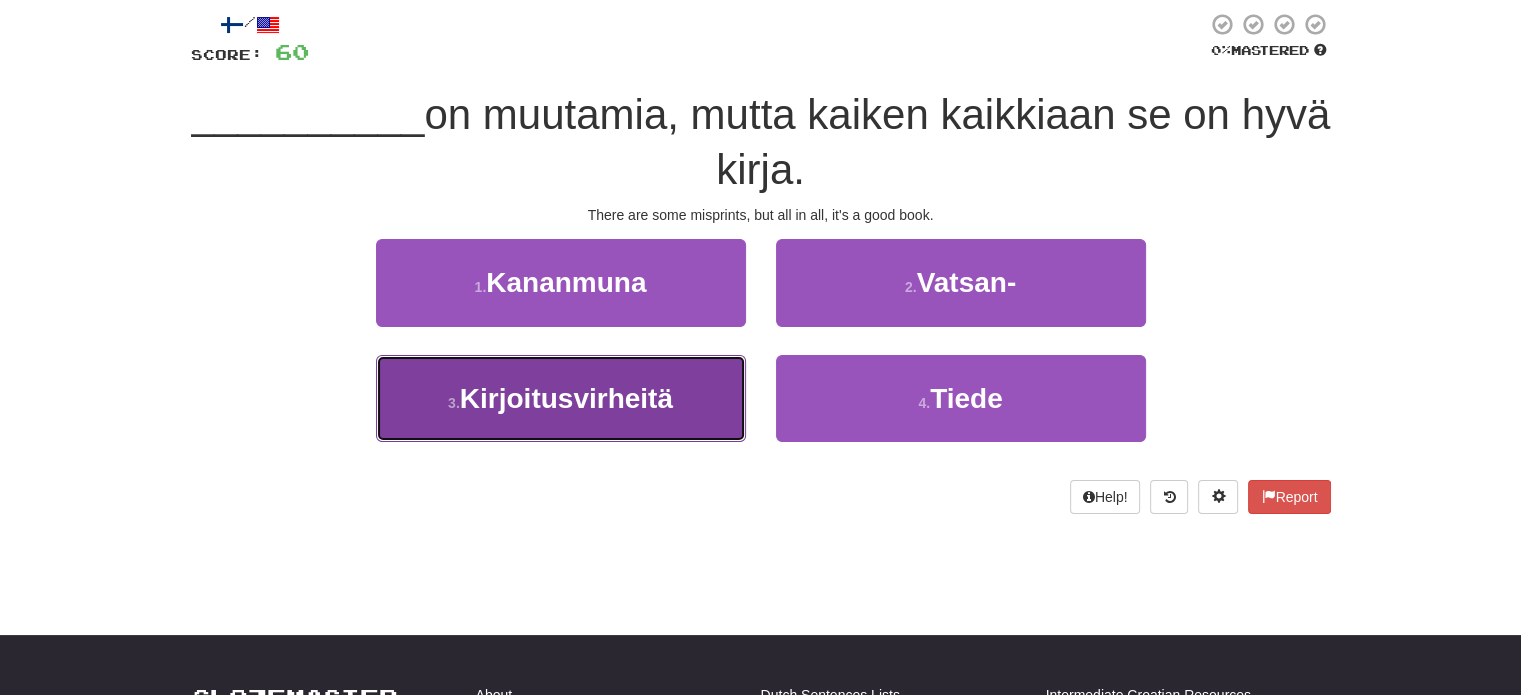 click on "3 .  Kirjoitusvirheitä" at bounding box center (561, 398) 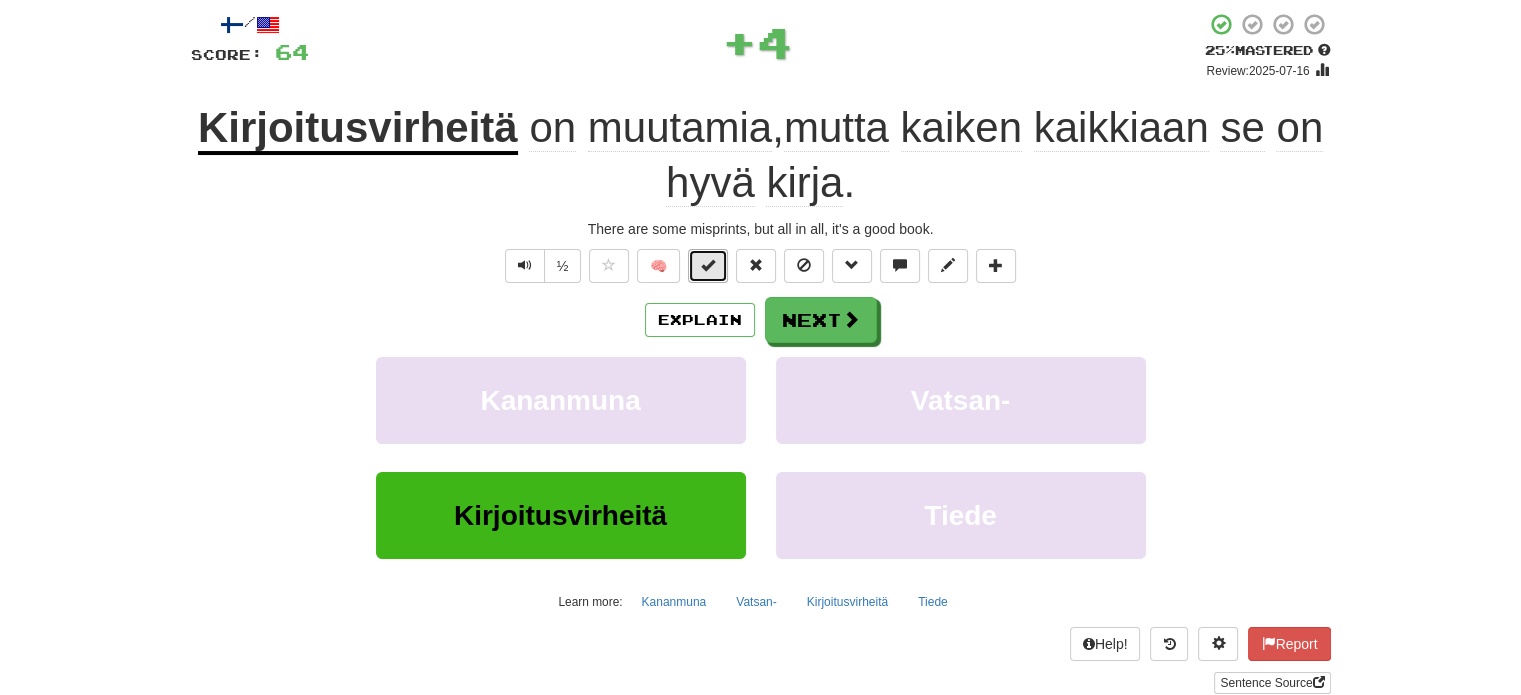 click at bounding box center [708, 265] 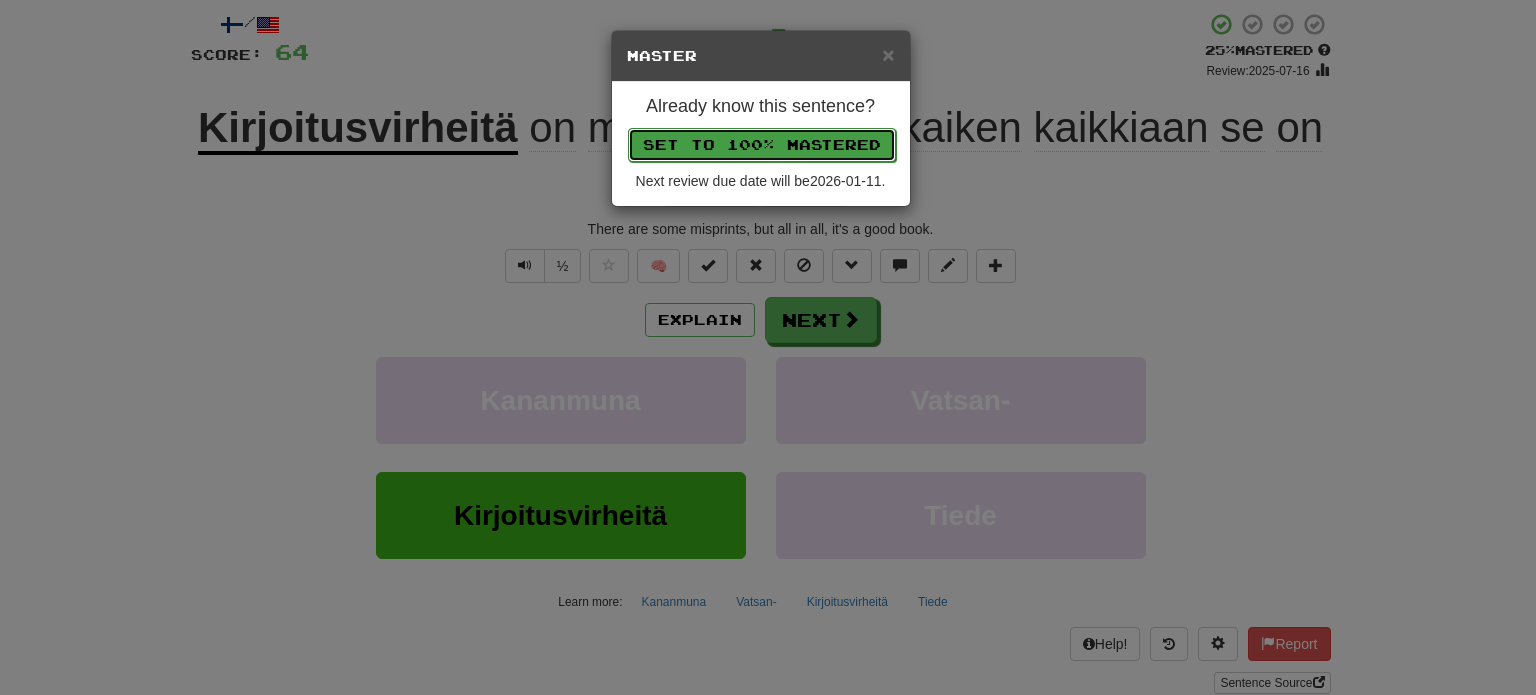click on "Set to 100% Mastered" at bounding box center [762, 145] 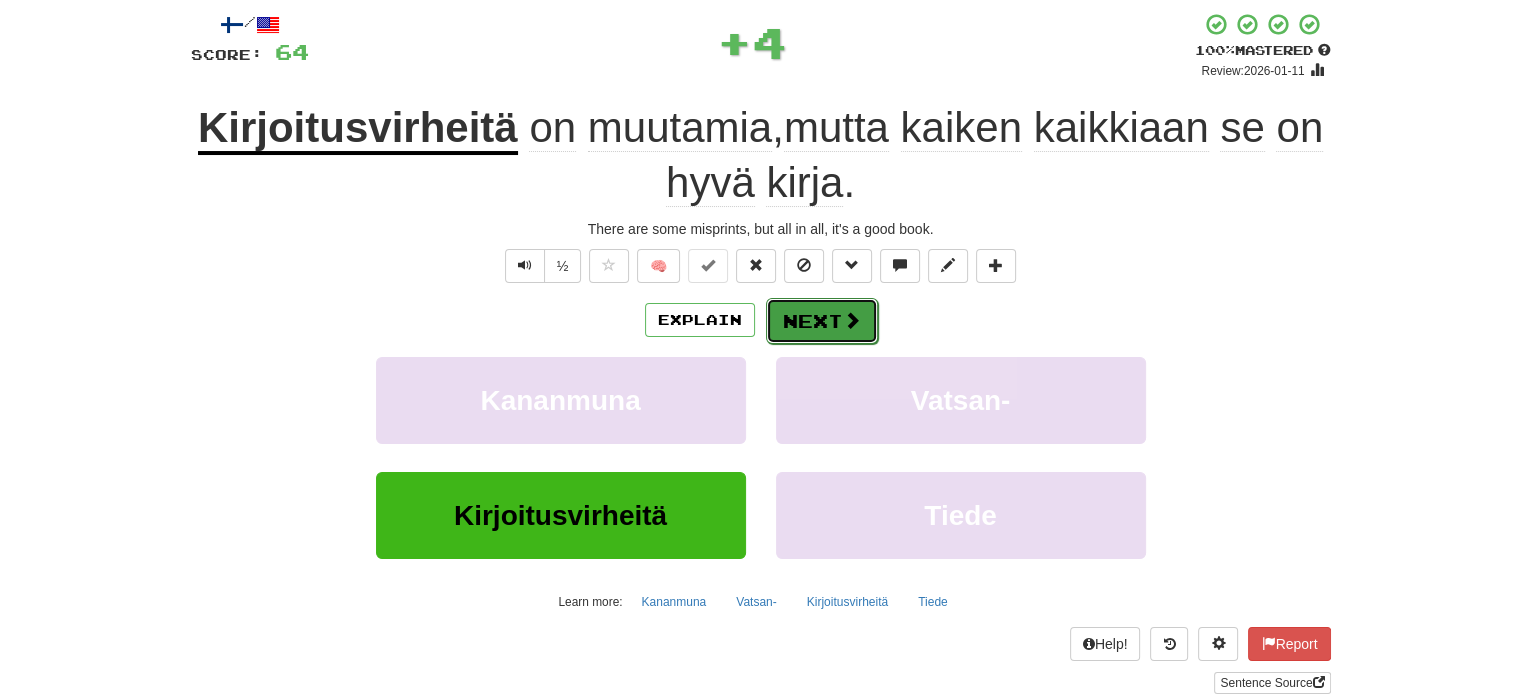 click on "Next" at bounding box center [822, 321] 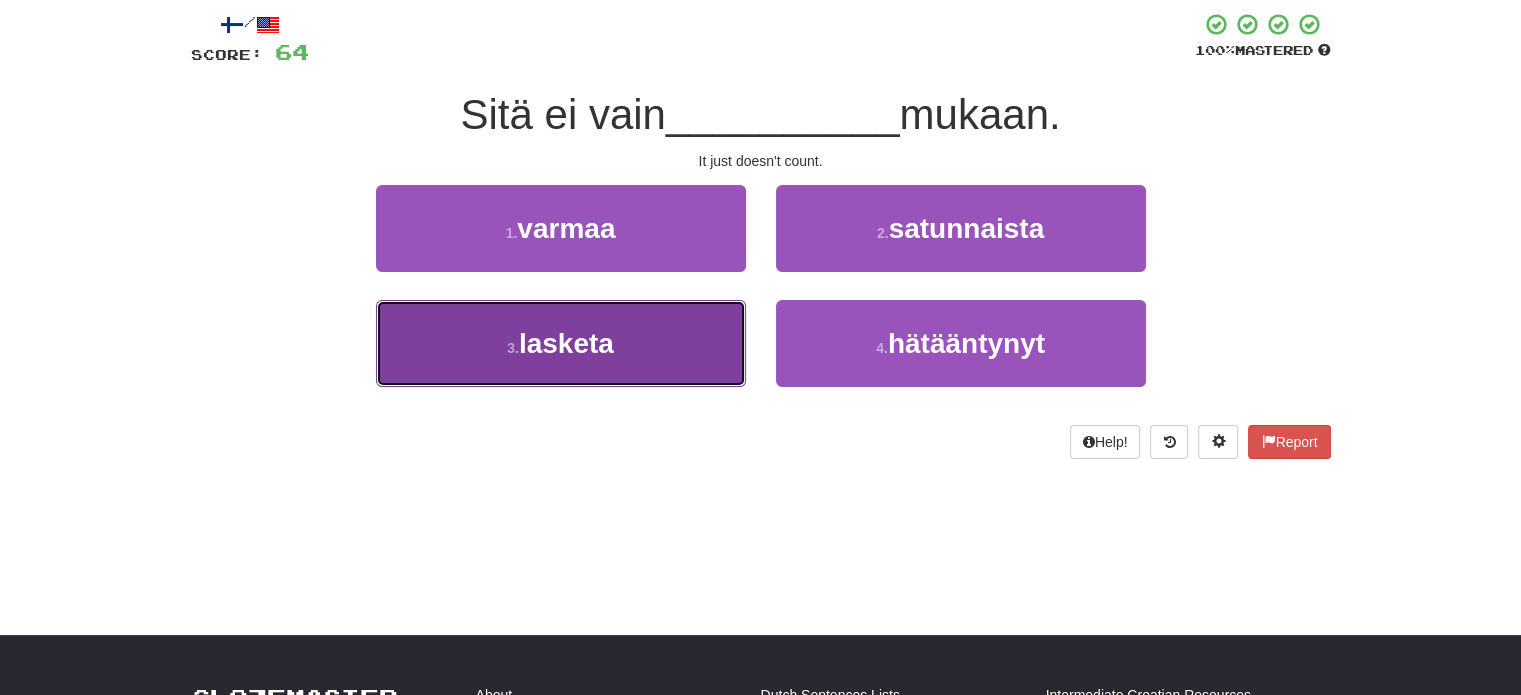click on "3 .  lasketa" at bounding box center (561, 343) 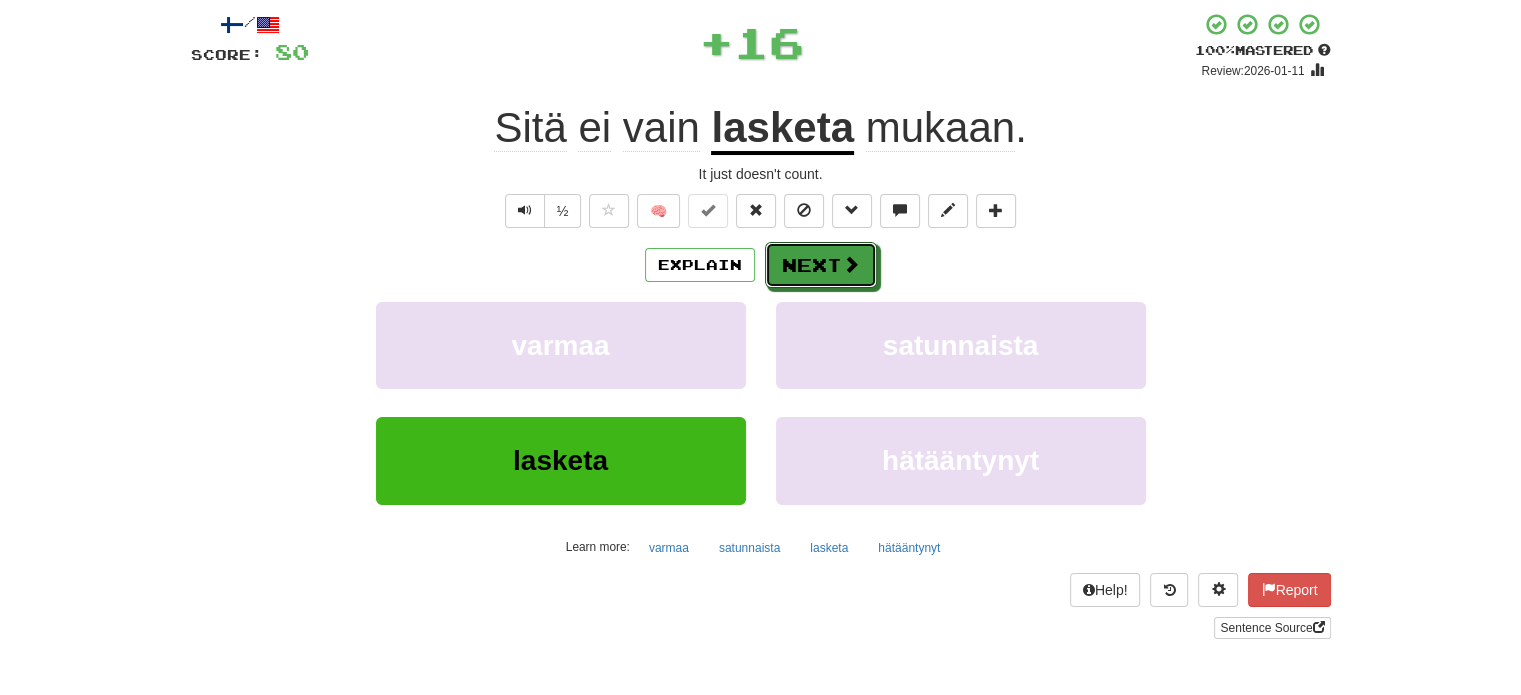 click on "Next" at bounding box center [821, 265] 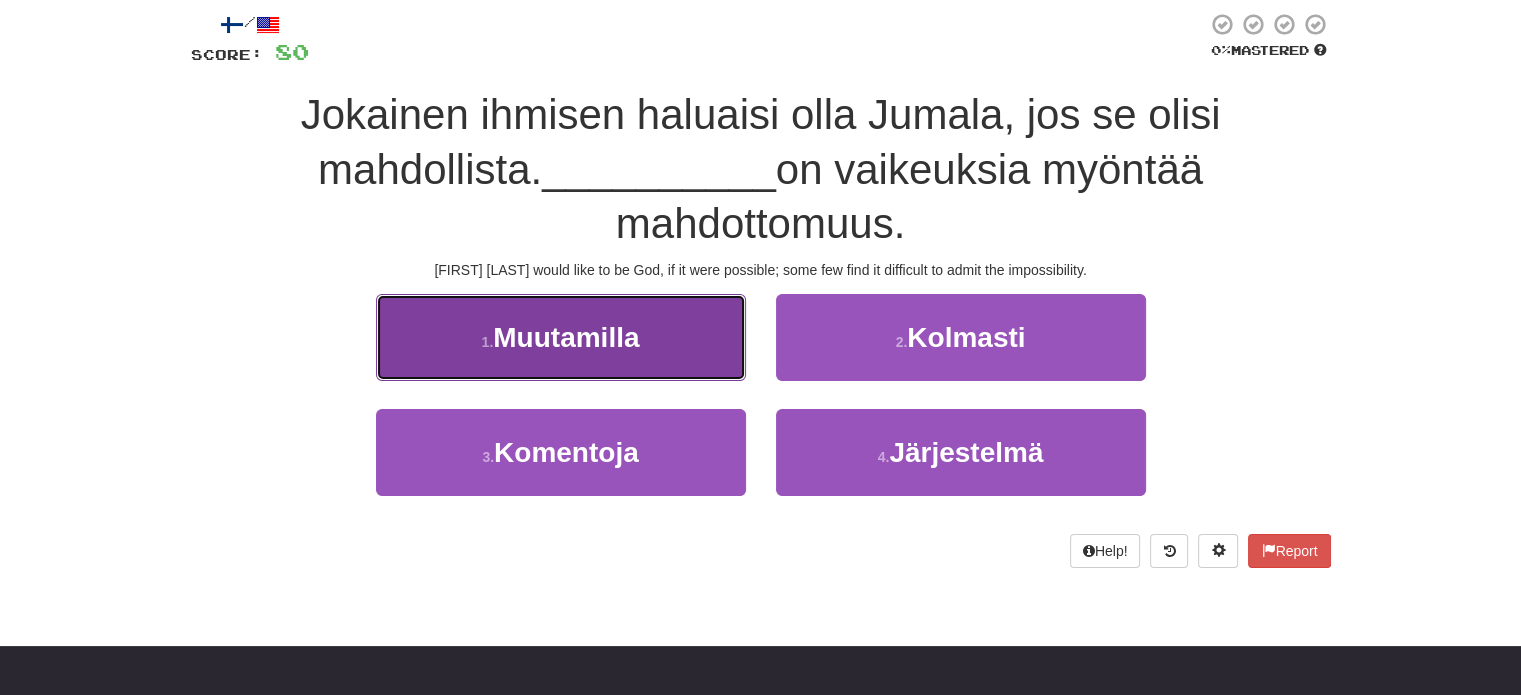 click on "Muutamilla" at bounding box center (566, 337) 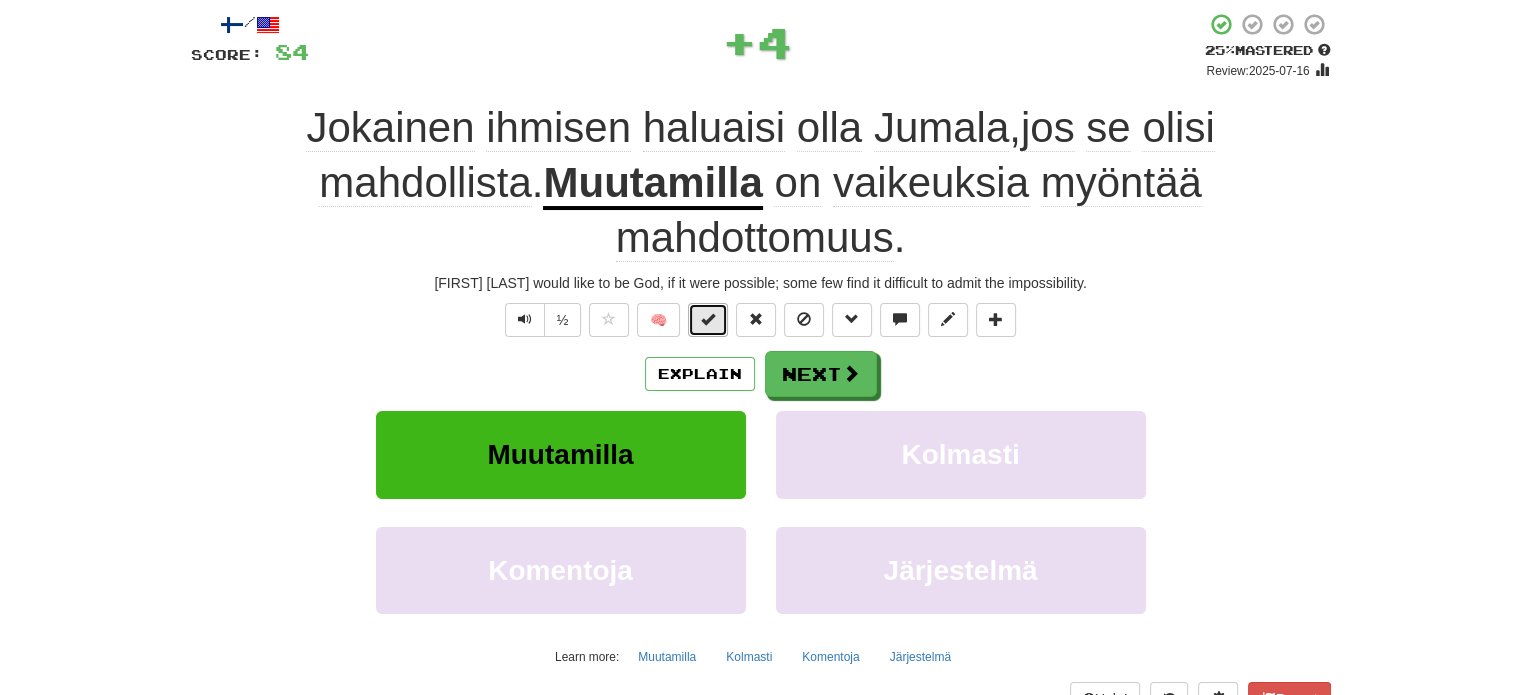 click at bounding box center (708, 320) 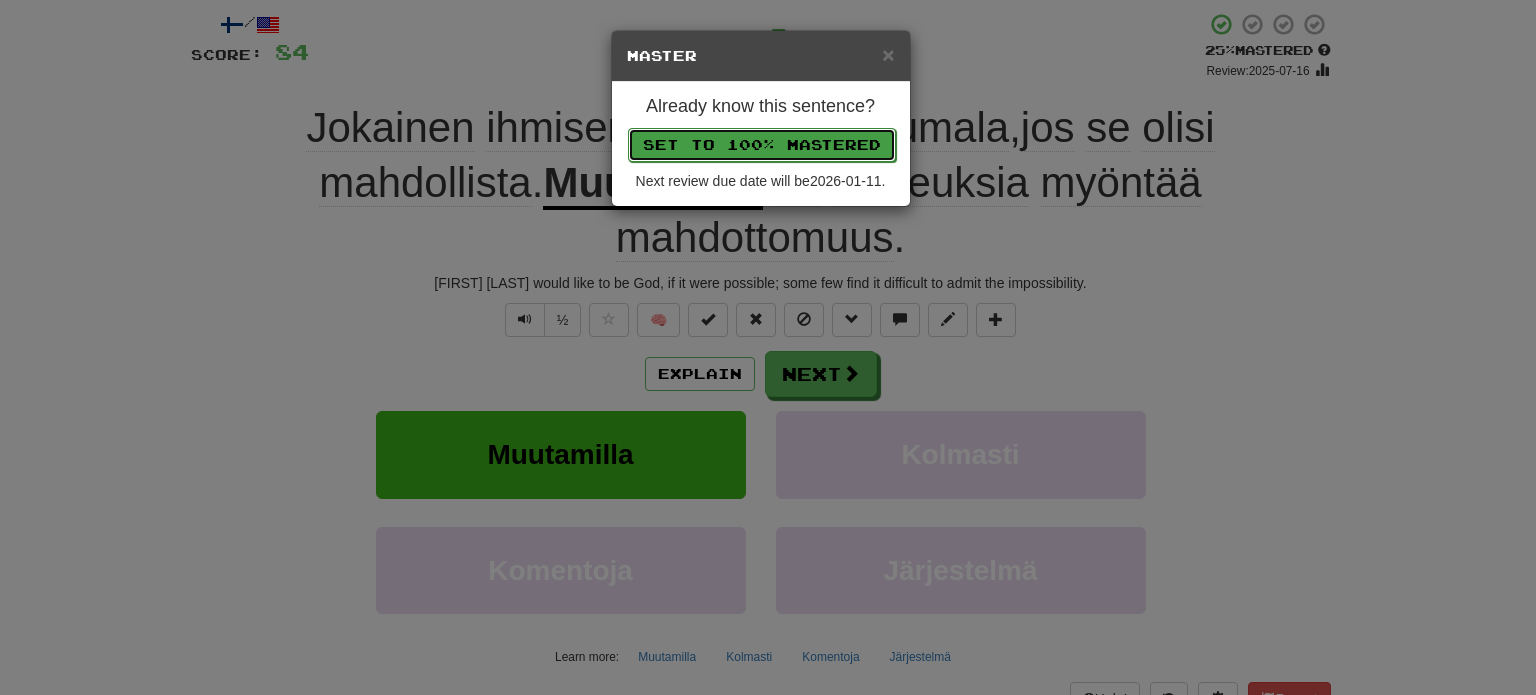 click on "Set to 100% Mastered" at bounding box center [762, 145] 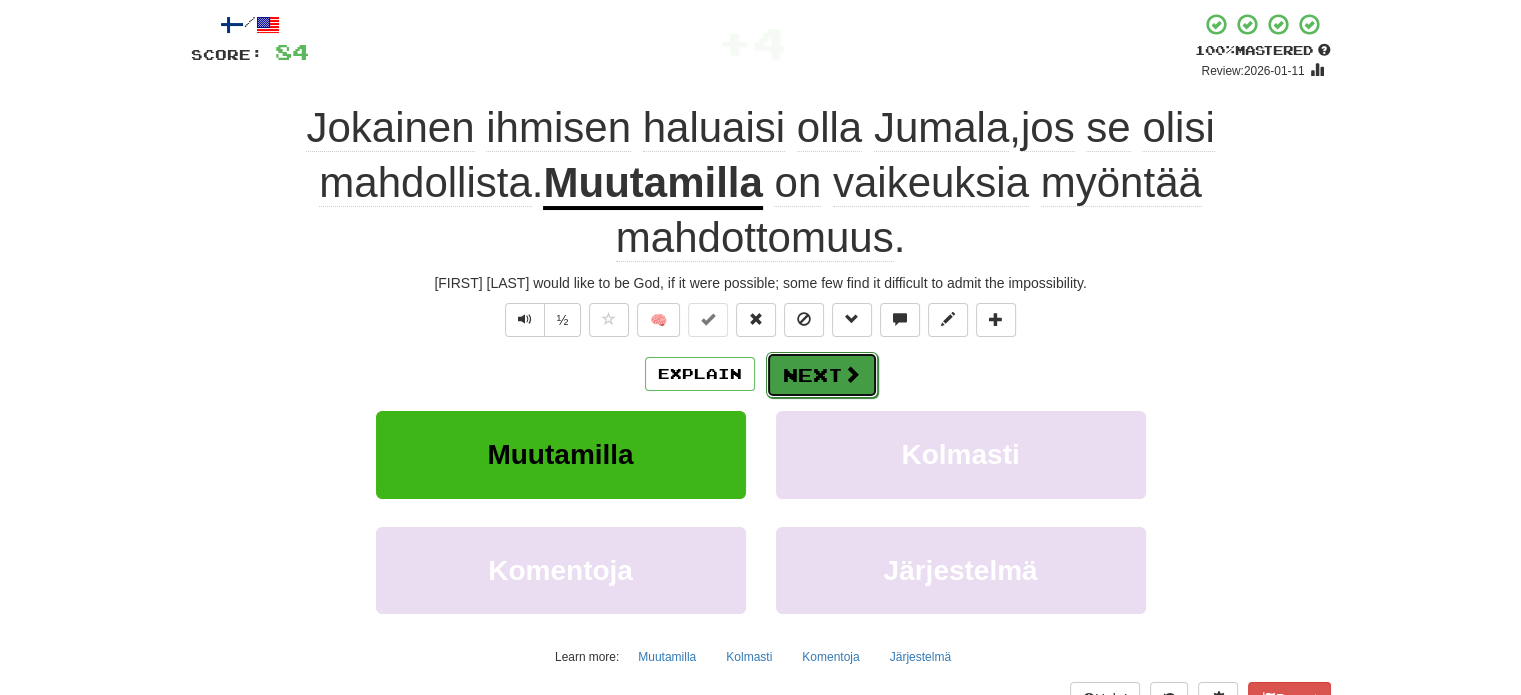 click at bounding box center (852, 374) 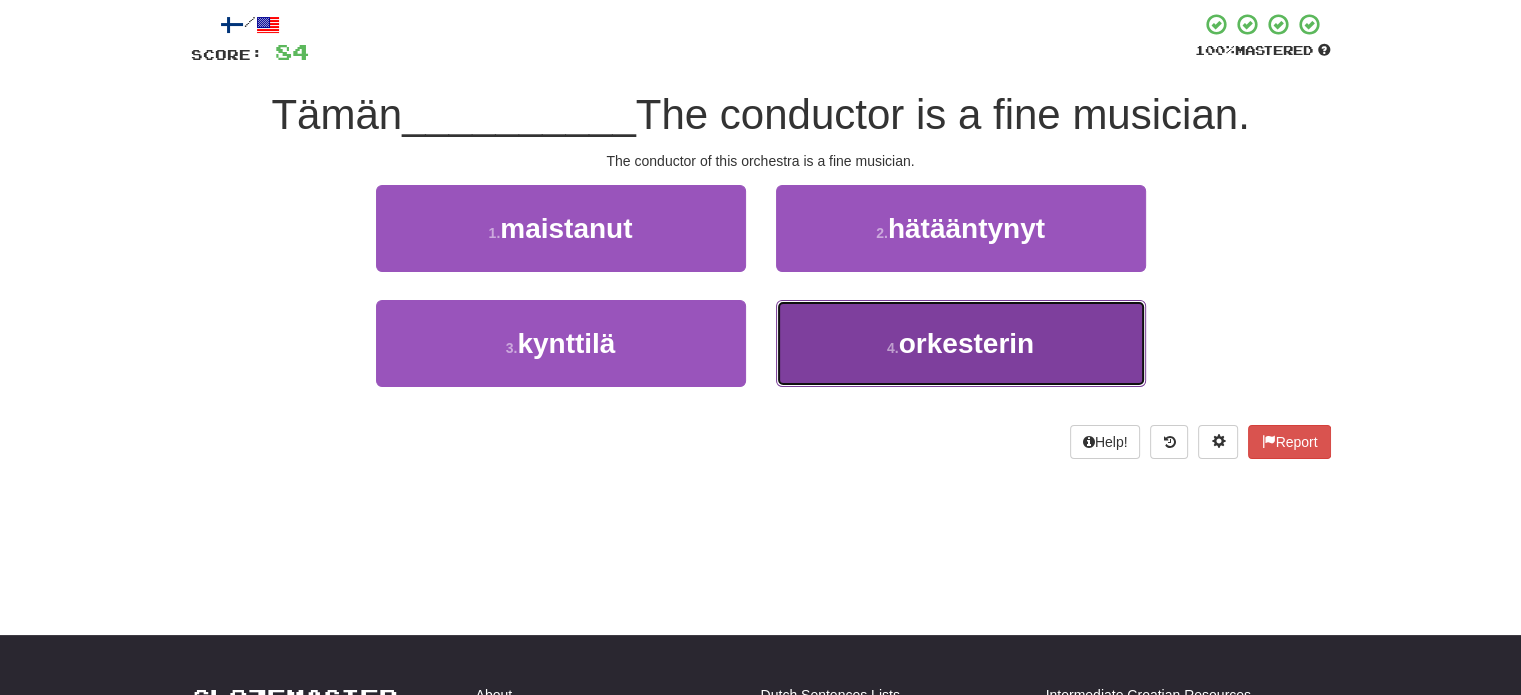 click on "4 .  orkesterin" at bounding box center [961, 343] 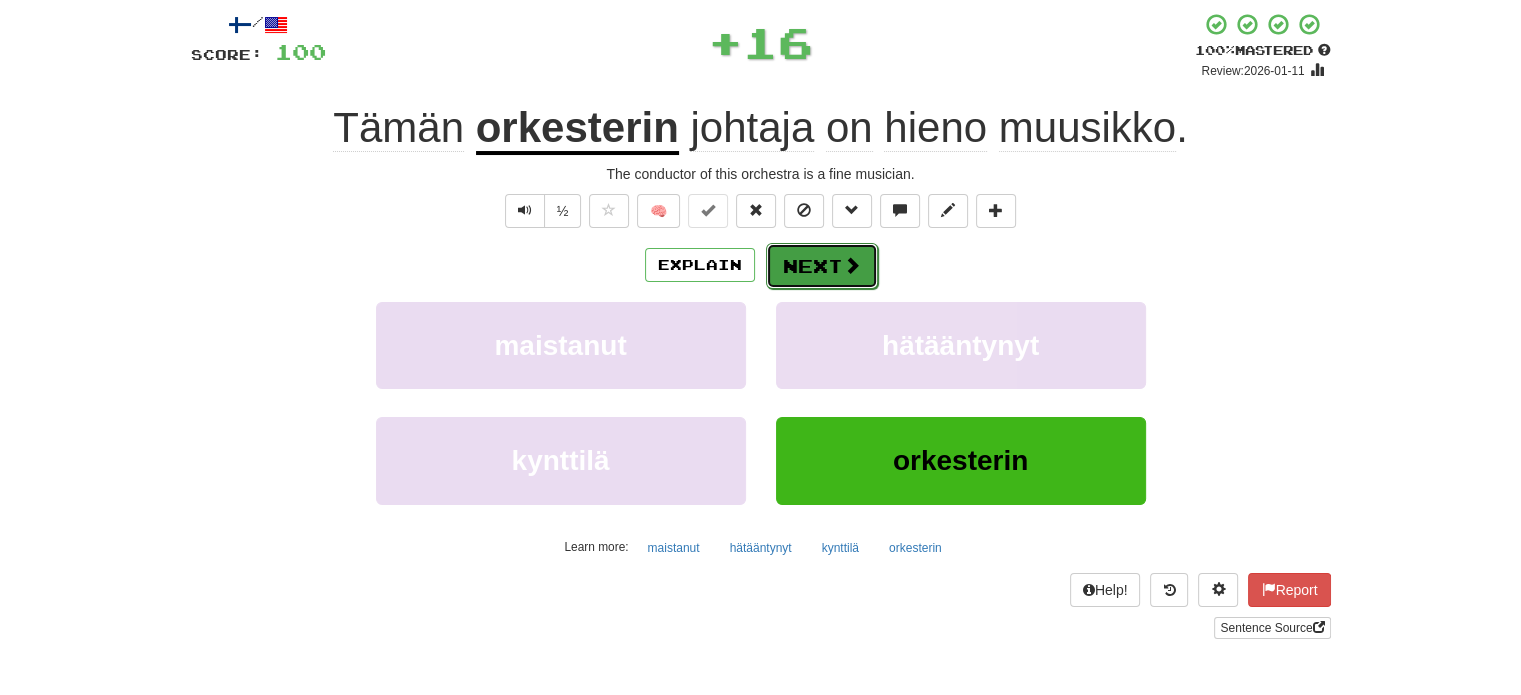 click on "Next" at bounding box center (822, 266) 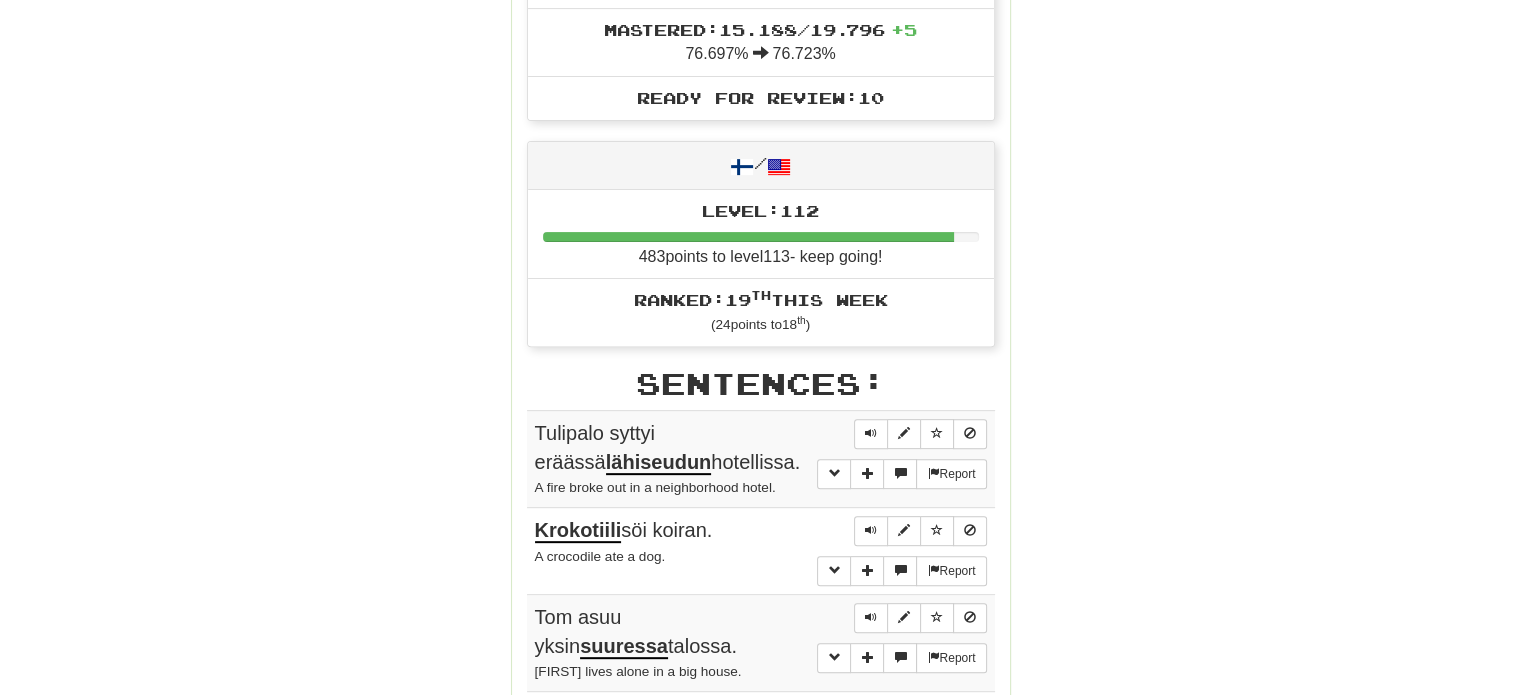scroll, scrollTop: 797, scrollLeft: 0, axis: vertical 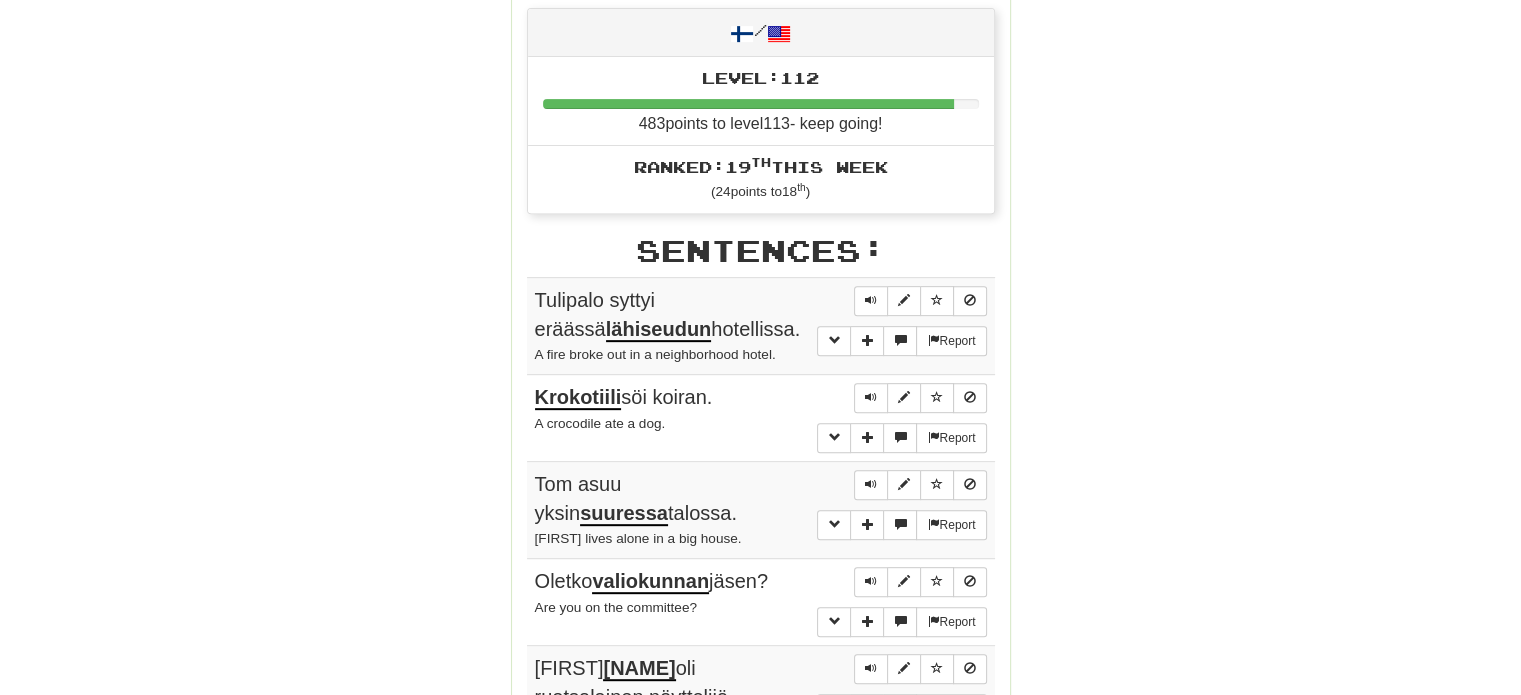 click on "Tulipalo syttyi eräässä  lähiseudun  hotellissa." at bounding box center [668, 315] 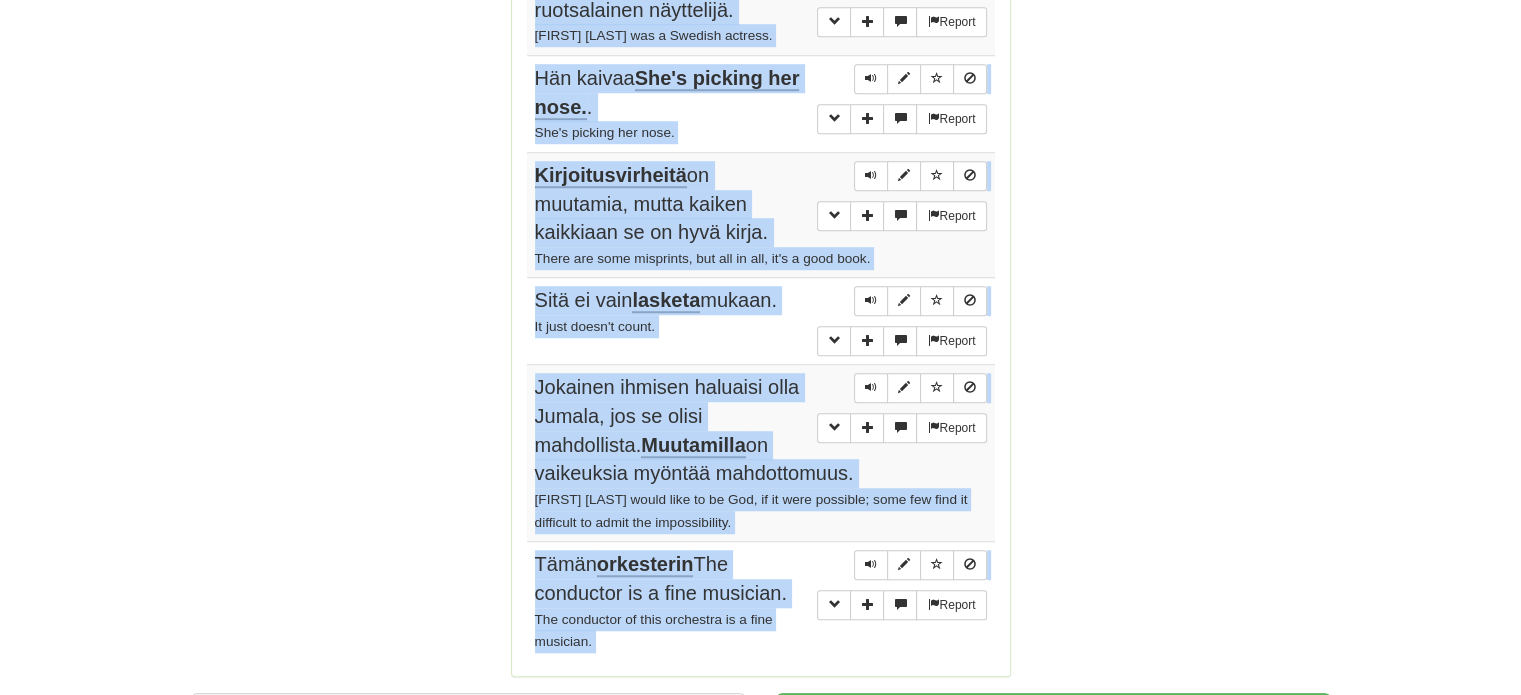 scroll, scrollTop: 1497, scrollLeft: 0, axis: vertical 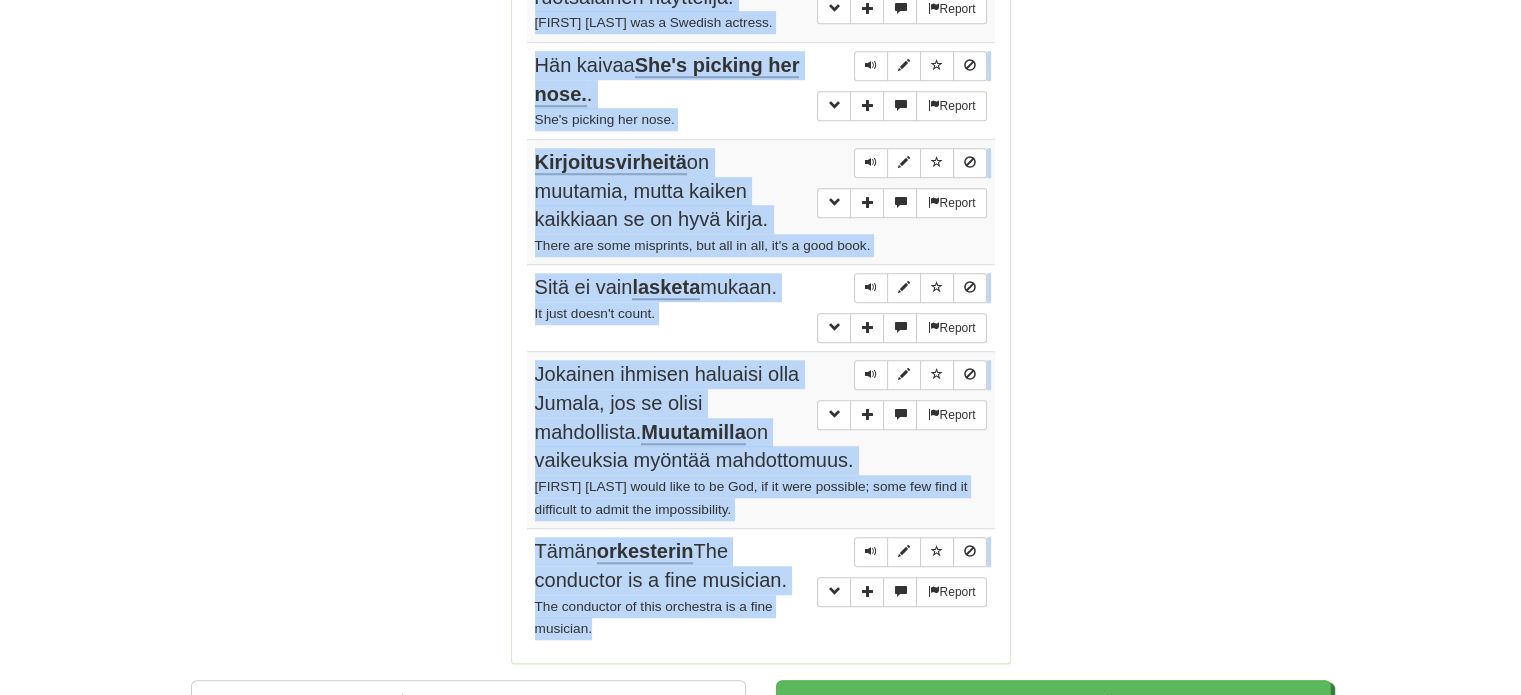 drag, startPoint x: 538, startPoint y: 293, endPoint x: 693, endPoint y: 603, distance: 346.59055 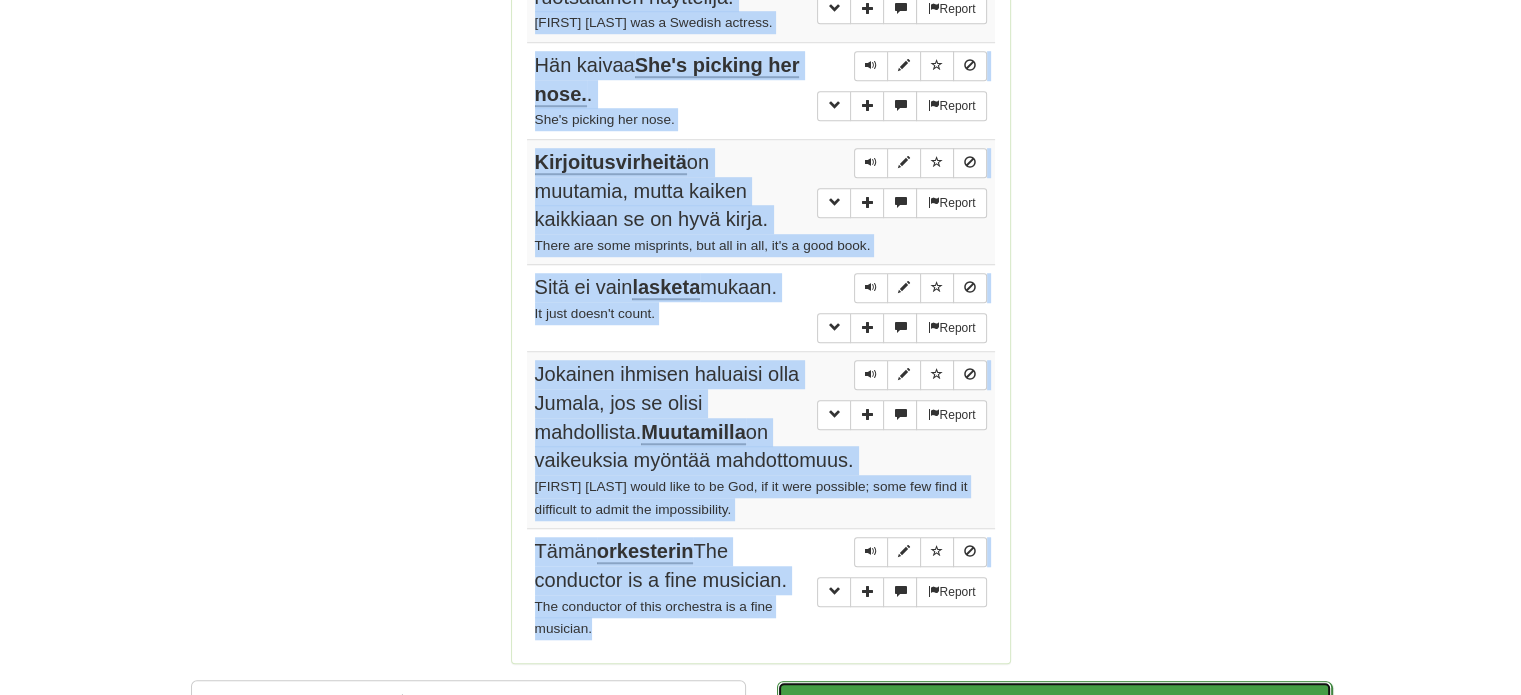 click on "Continue" at bounding box center (1054, 704) 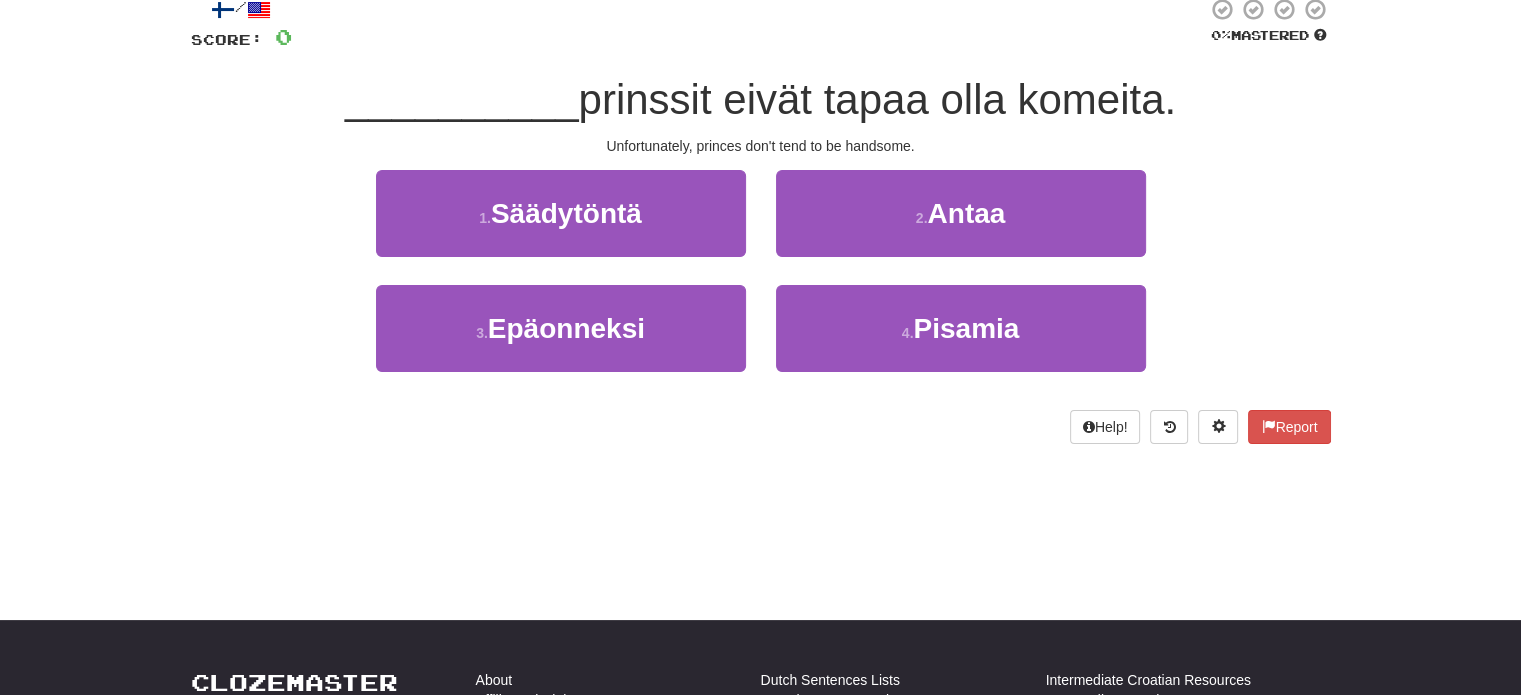 scroll, scrollTop: 110, scrollLeft: 0, axis: vertical 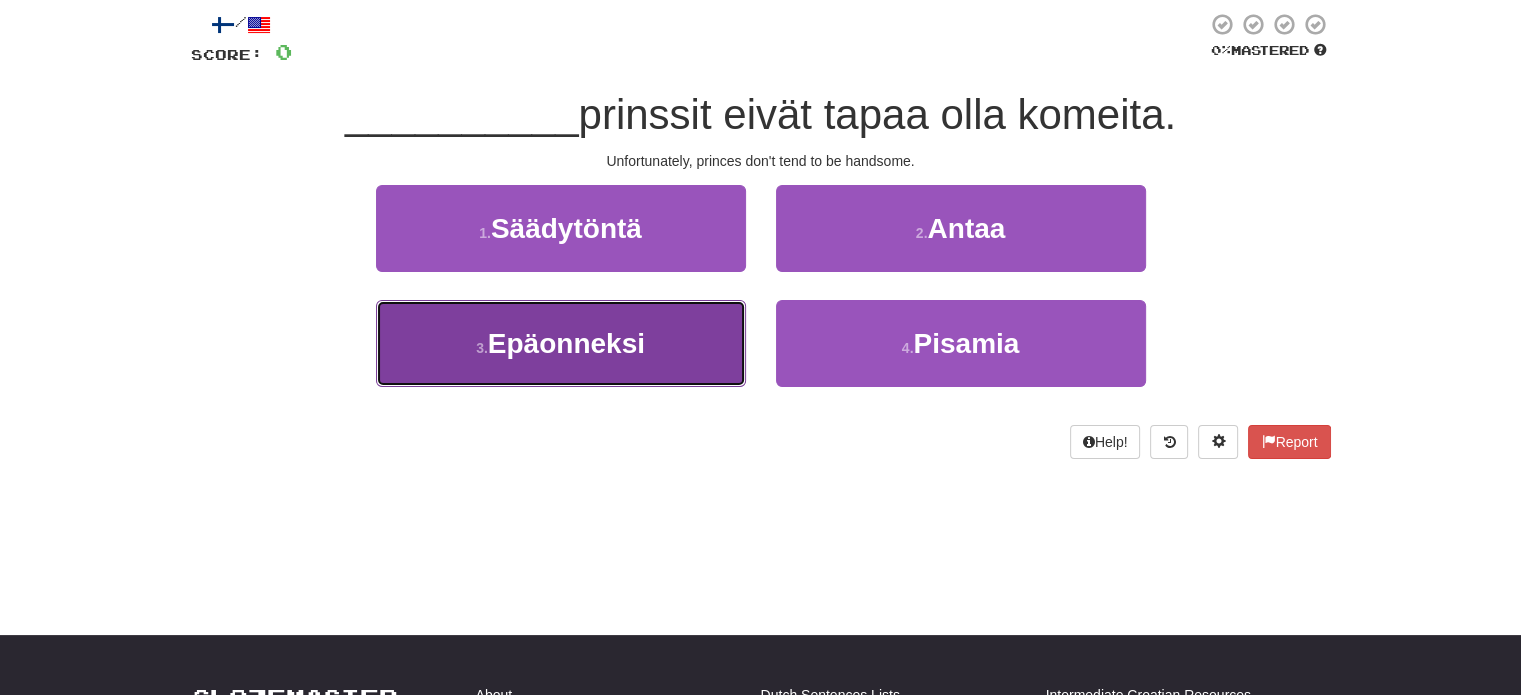 click on "3 .  Epäonneksi" at bounding box center (561, 343) 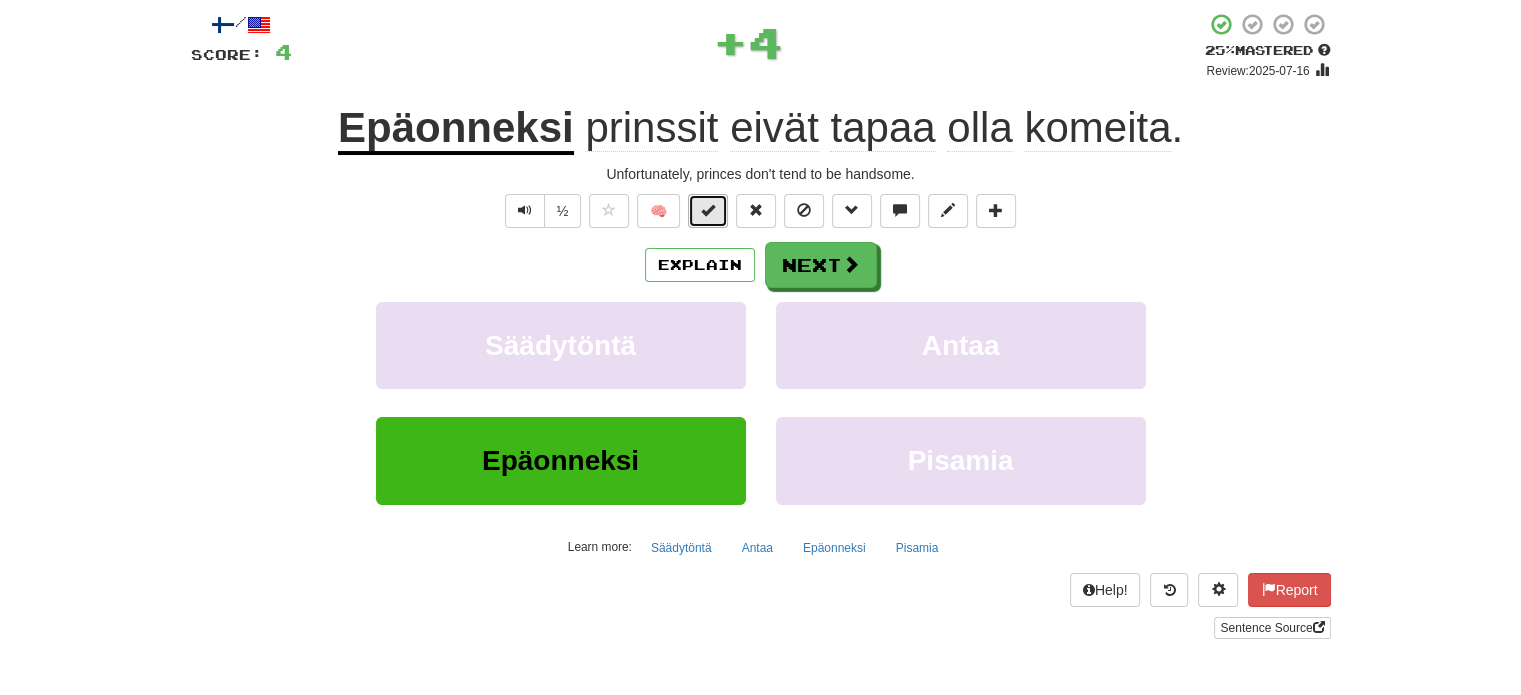 click at bounding box center [708, 211] 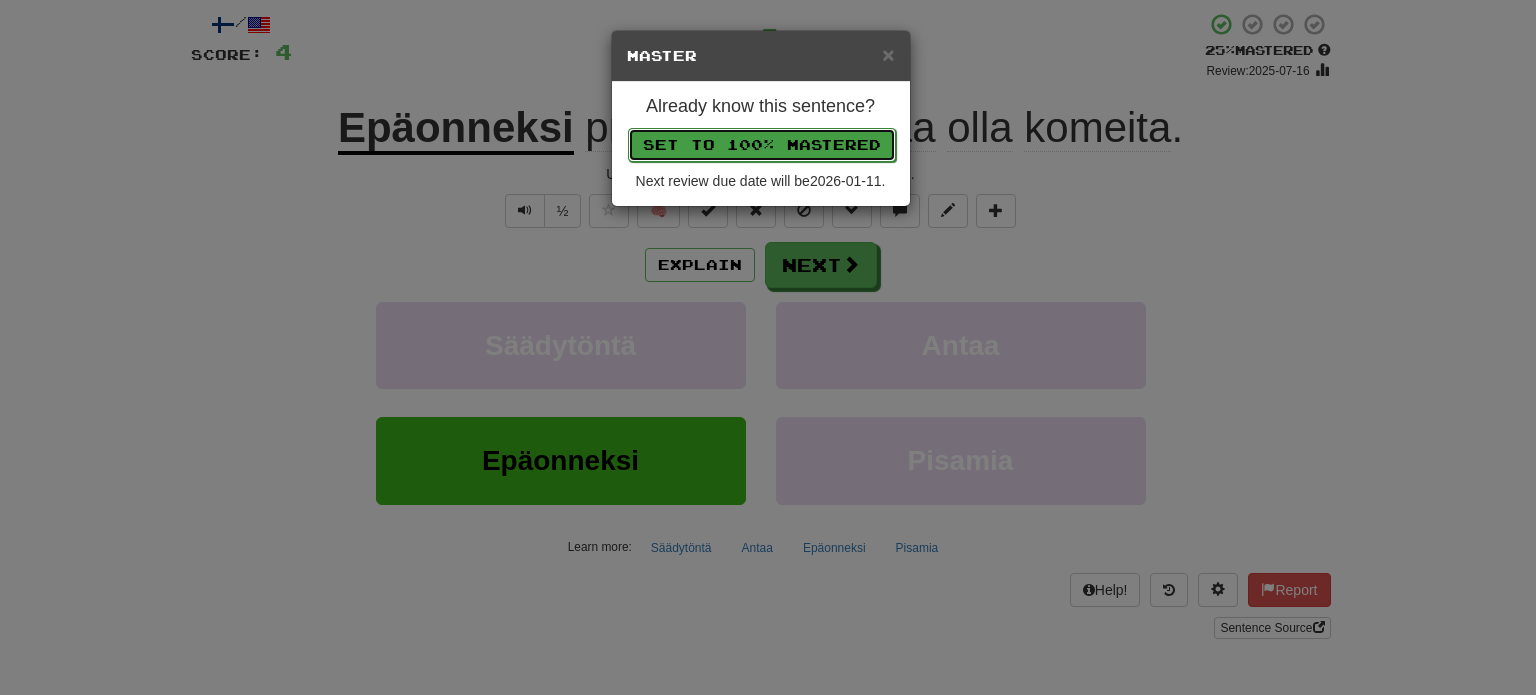 click on "Set to 100% Mastered" at bounding box center [762, 145] 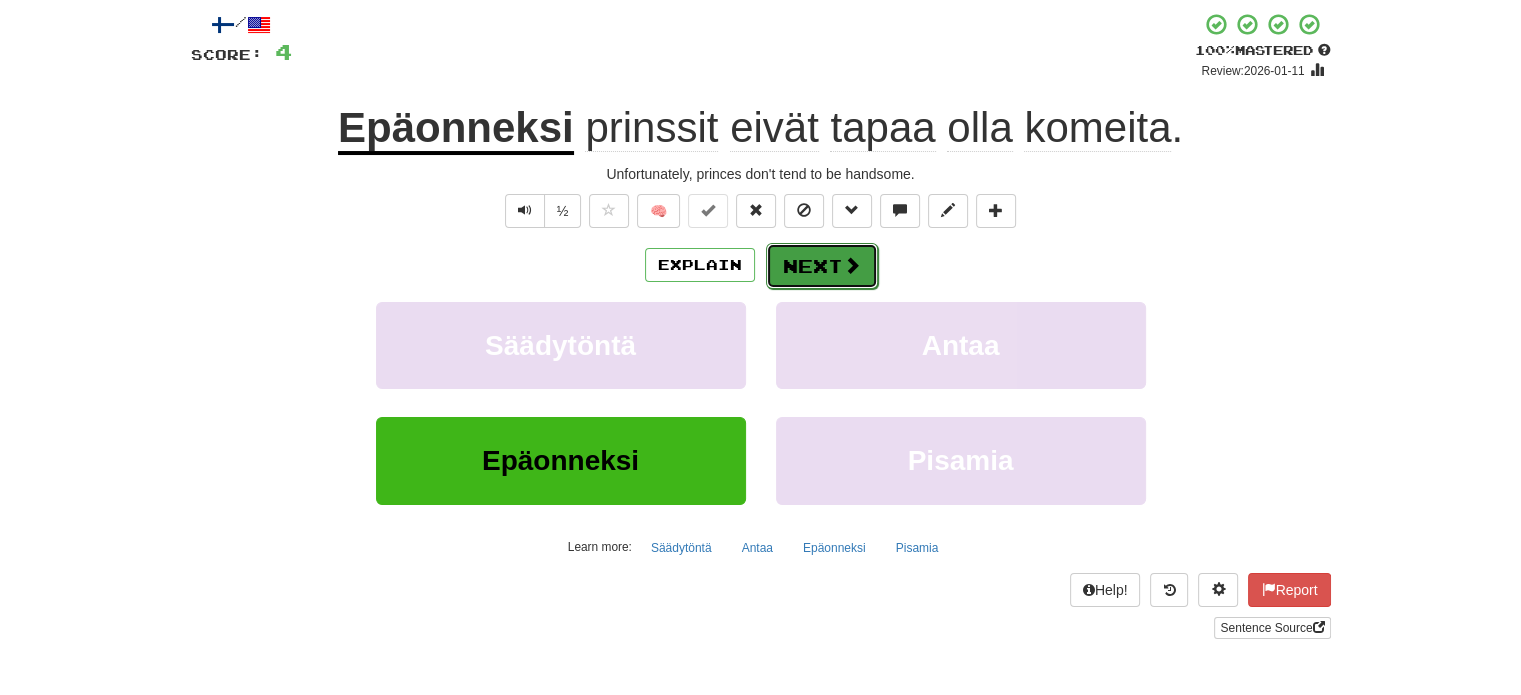 click on "Next" at bounding box center (822, 266) 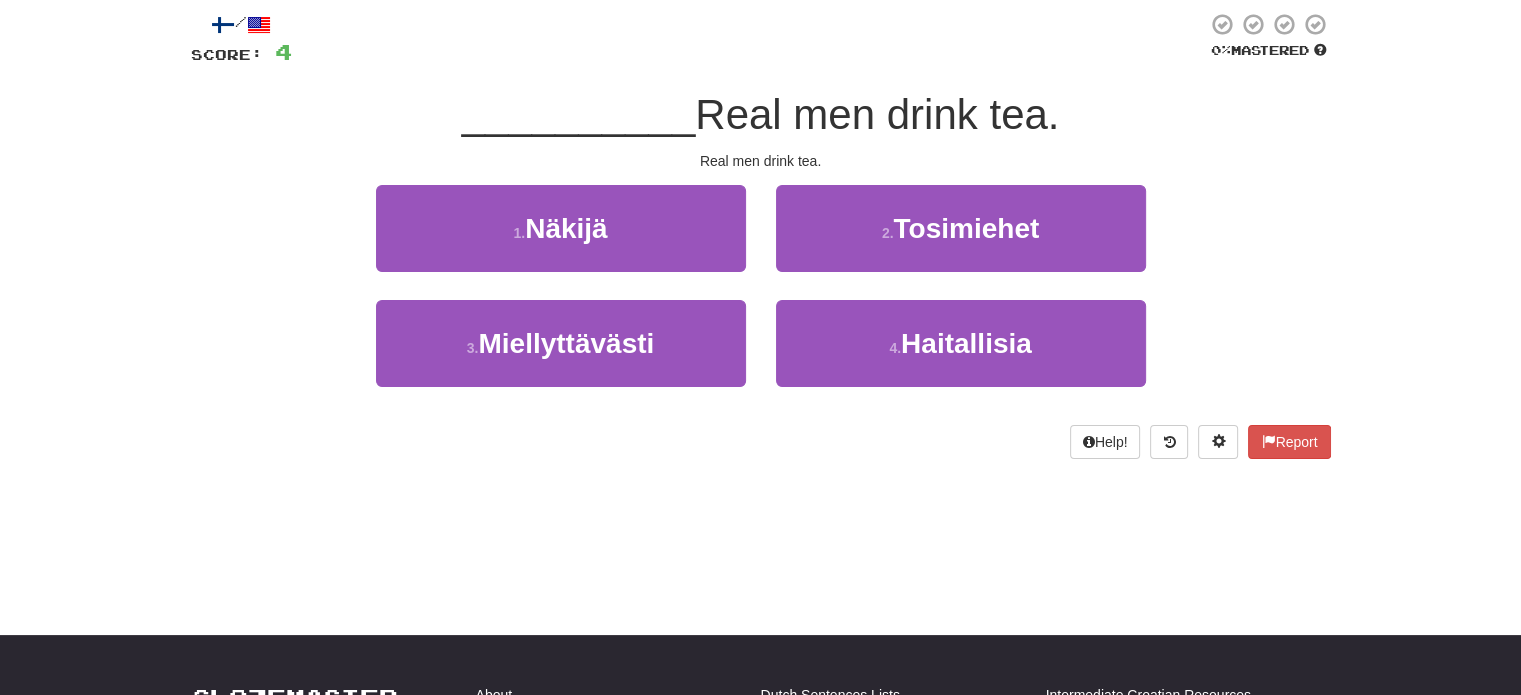 click on "2 .  Tosimiehet" at bounding box center (961, 242) 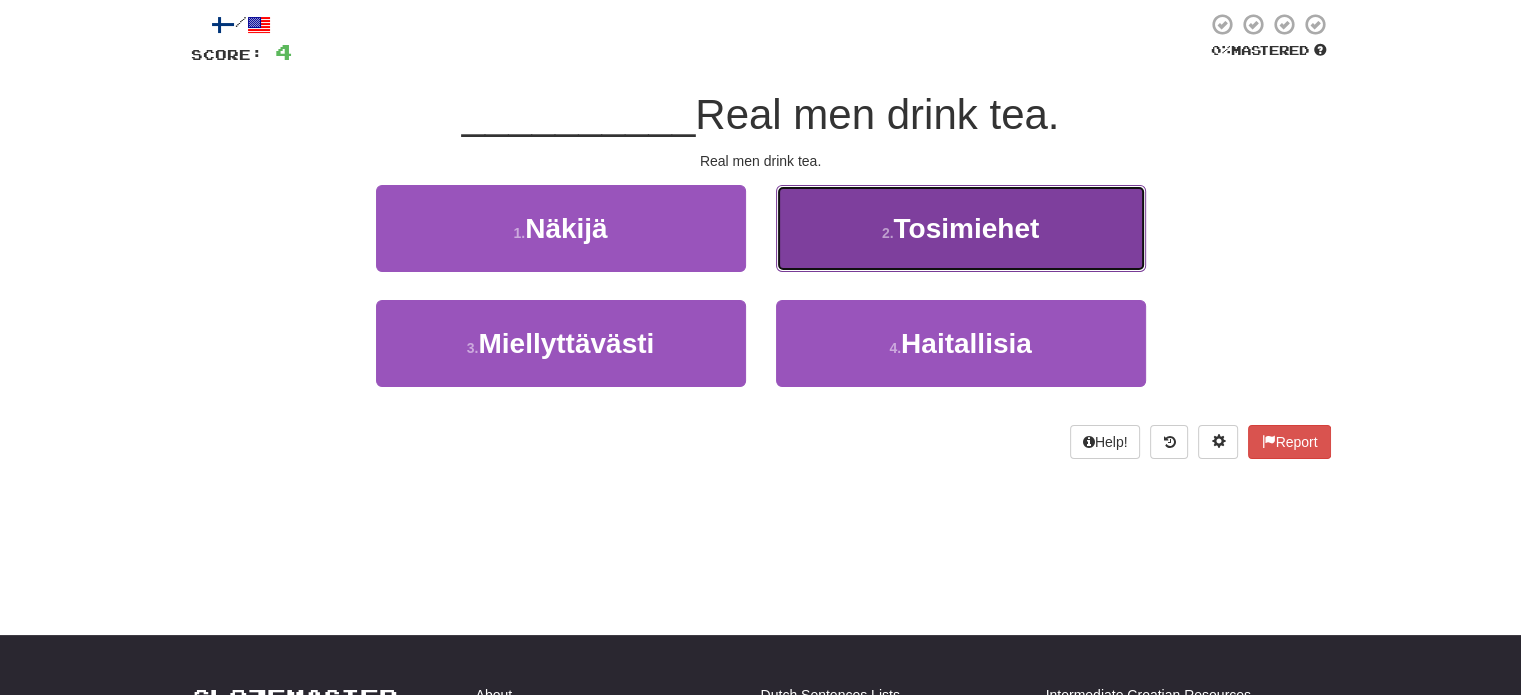 click on "2 .  Tosimiehet" at bounding box center [961, 228] 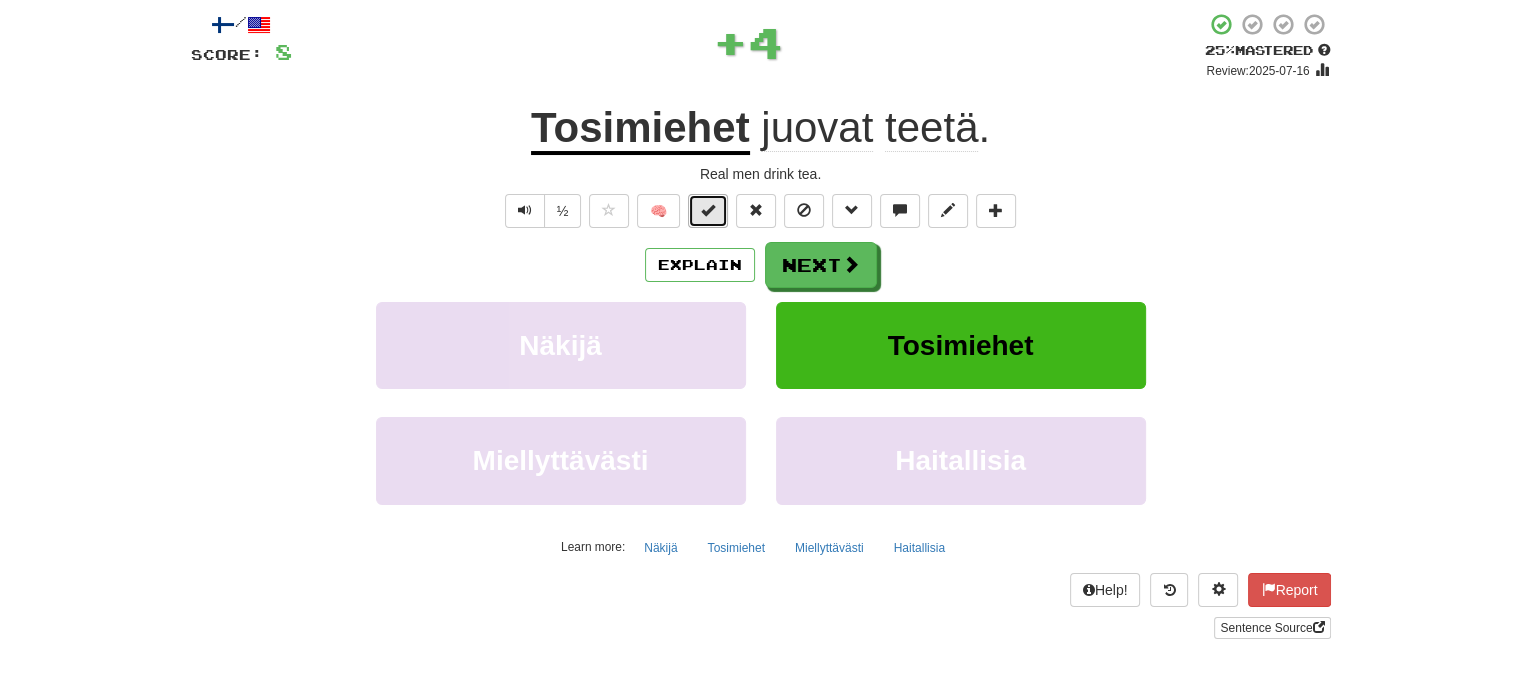 click at bounding box center [708, 211] 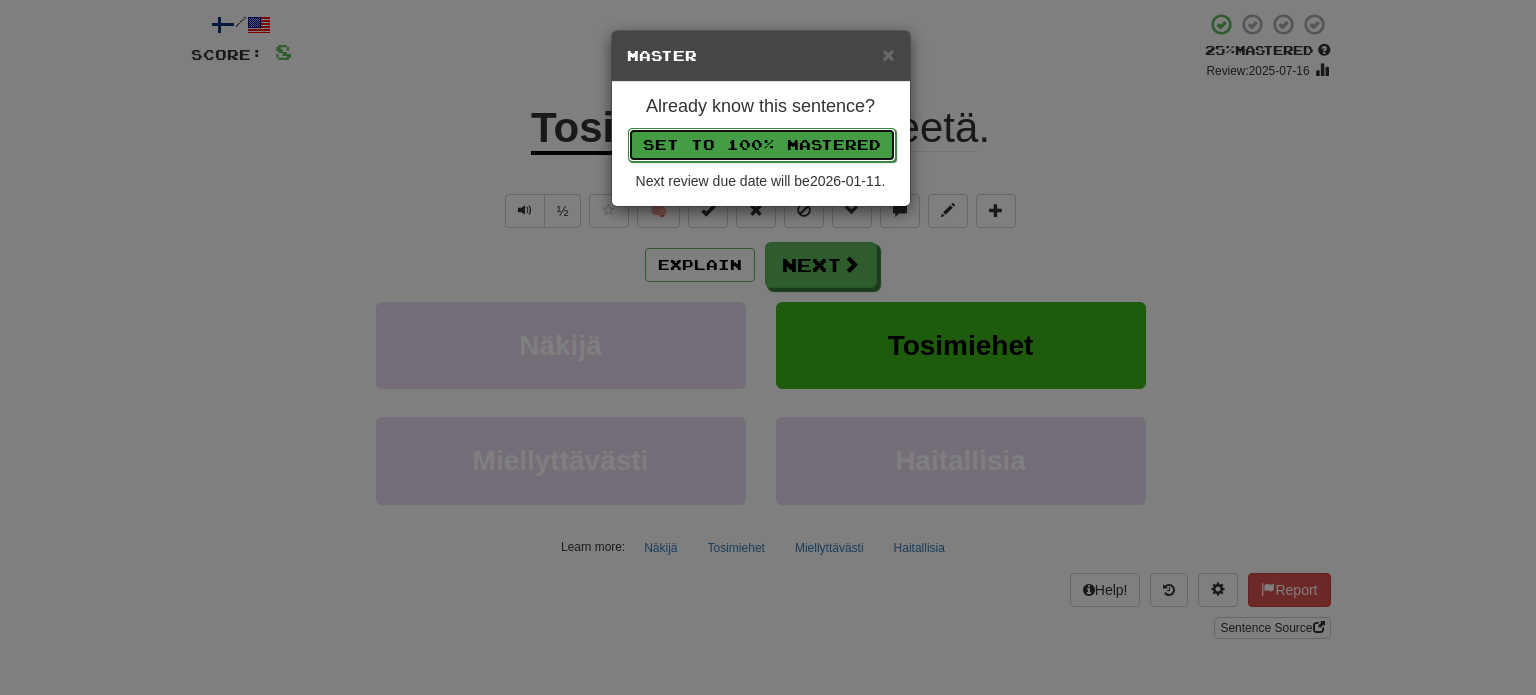 click on "Set to 100% Mastered" at bounding box center [762, 145] 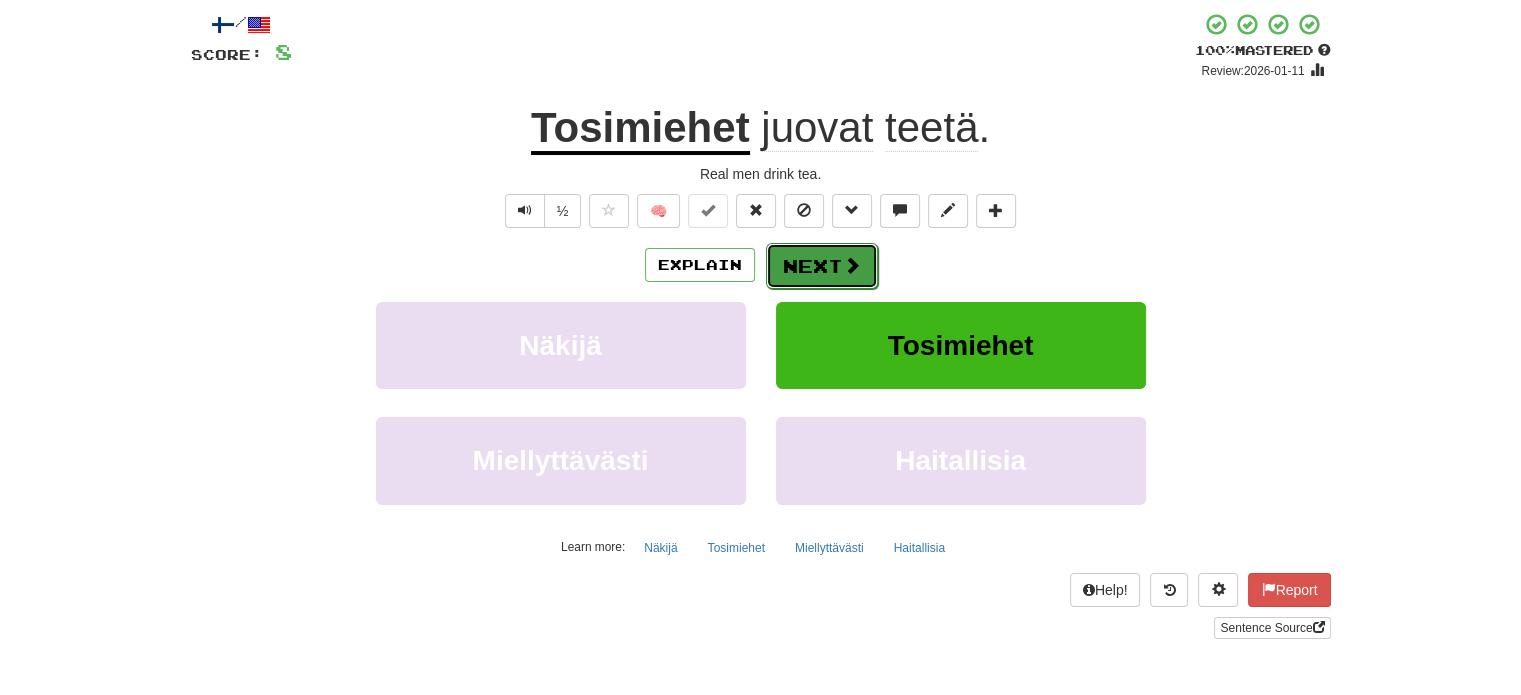 click on "Next" at bounding box center [822, 266] 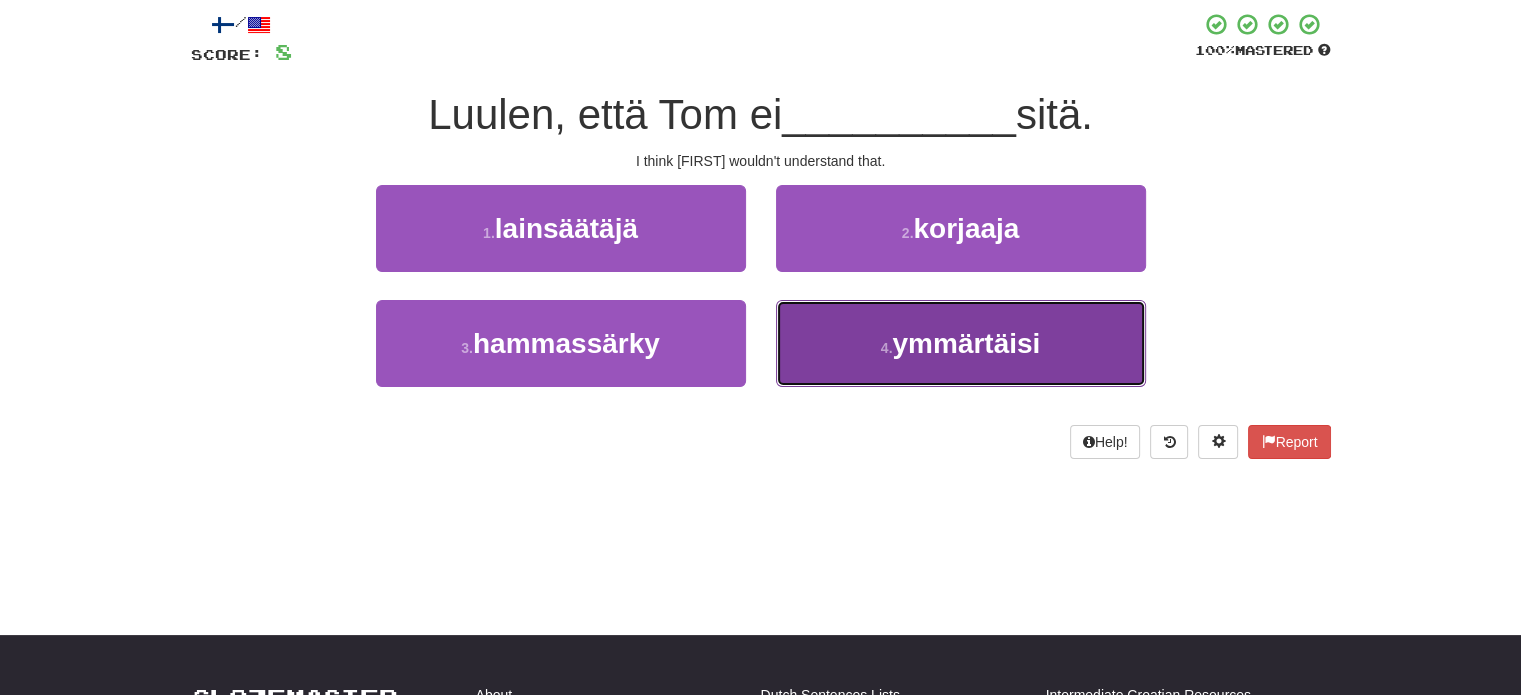 click on "4 .  ymmärtäisi" at bounding box center [961, 343] 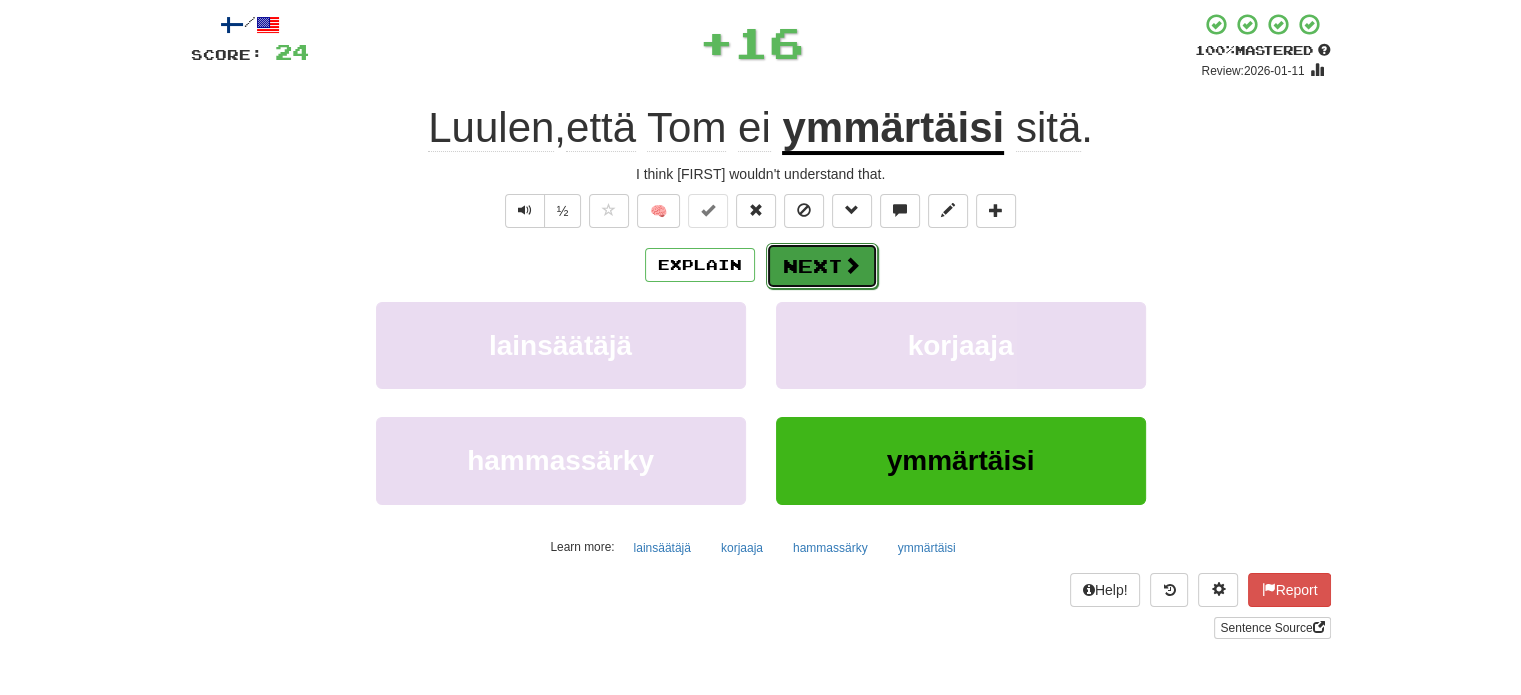 click on "Next" at bounding box center [822, 266] 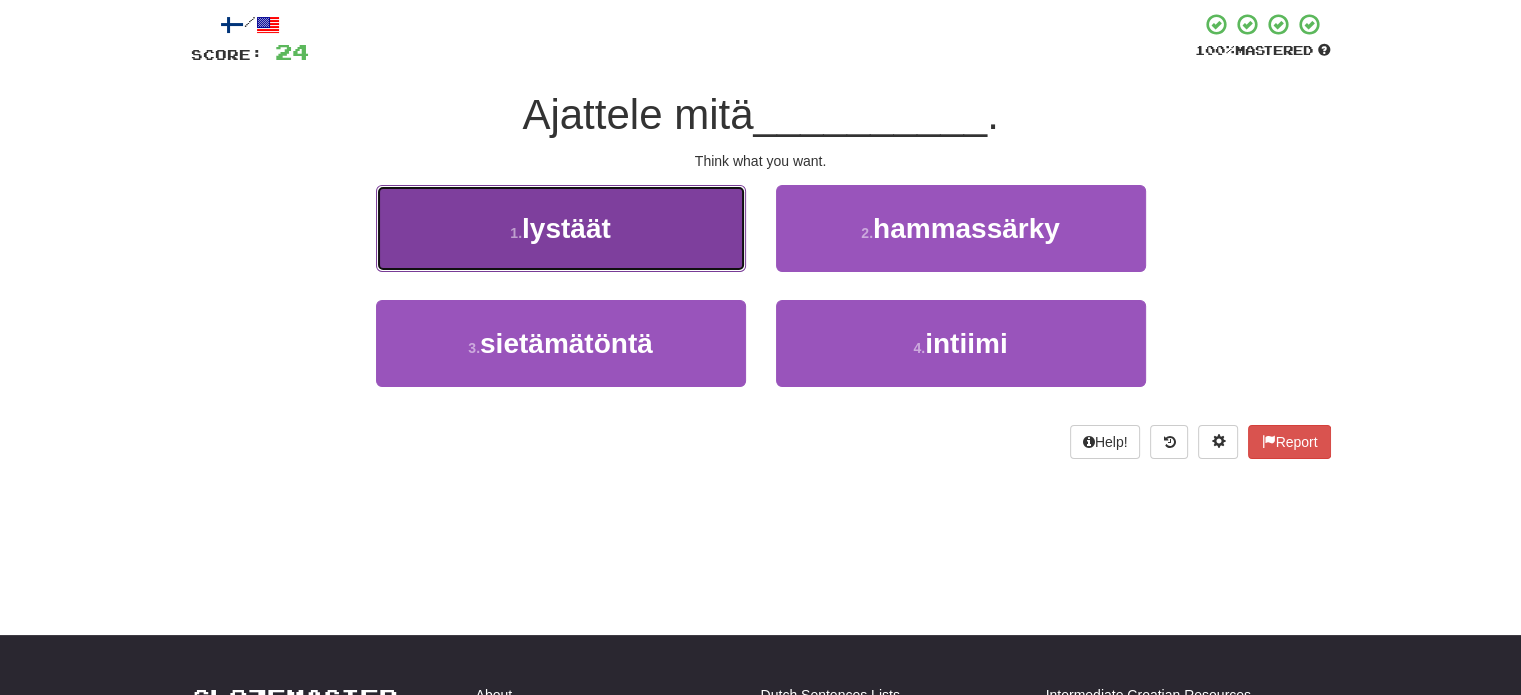 click on "1 .  lystäät" at bounding box center (561, 228) 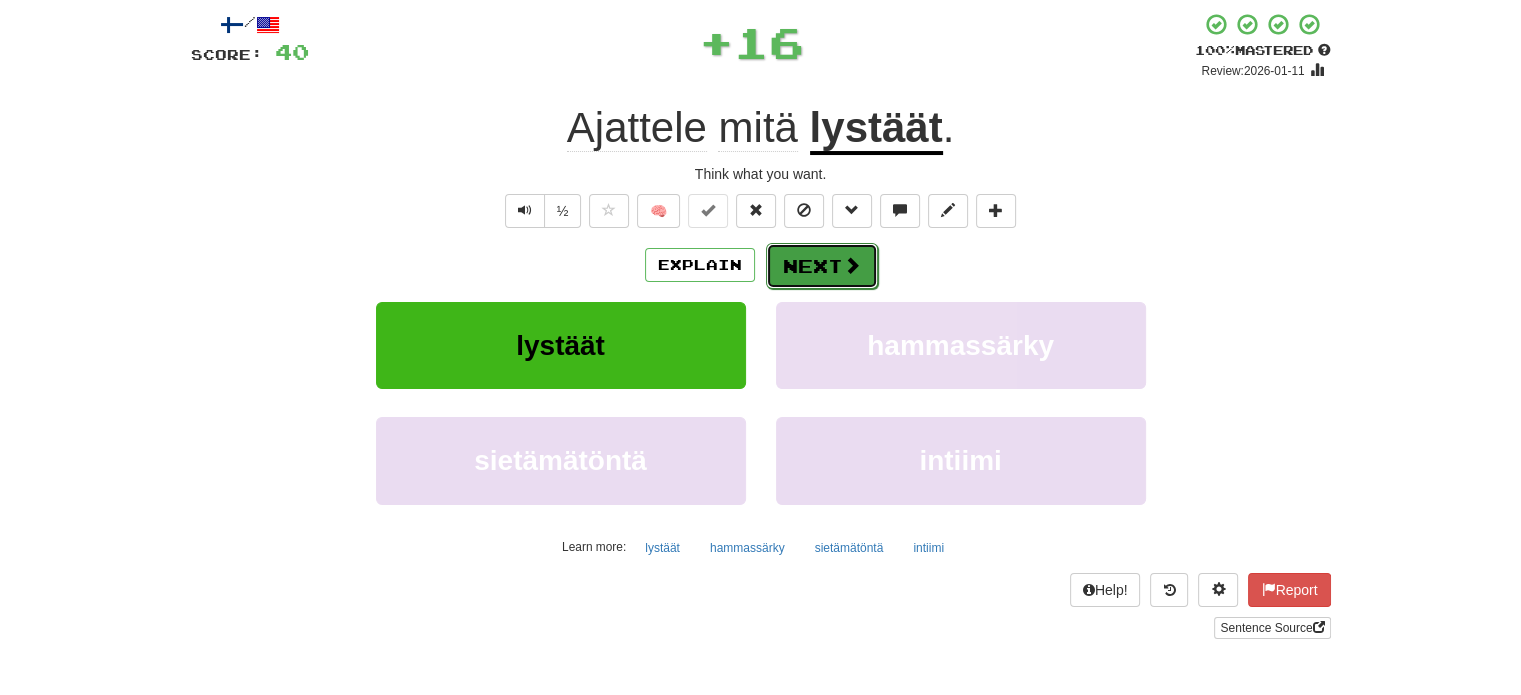 click on "Next" at bounding box center [822, 266] 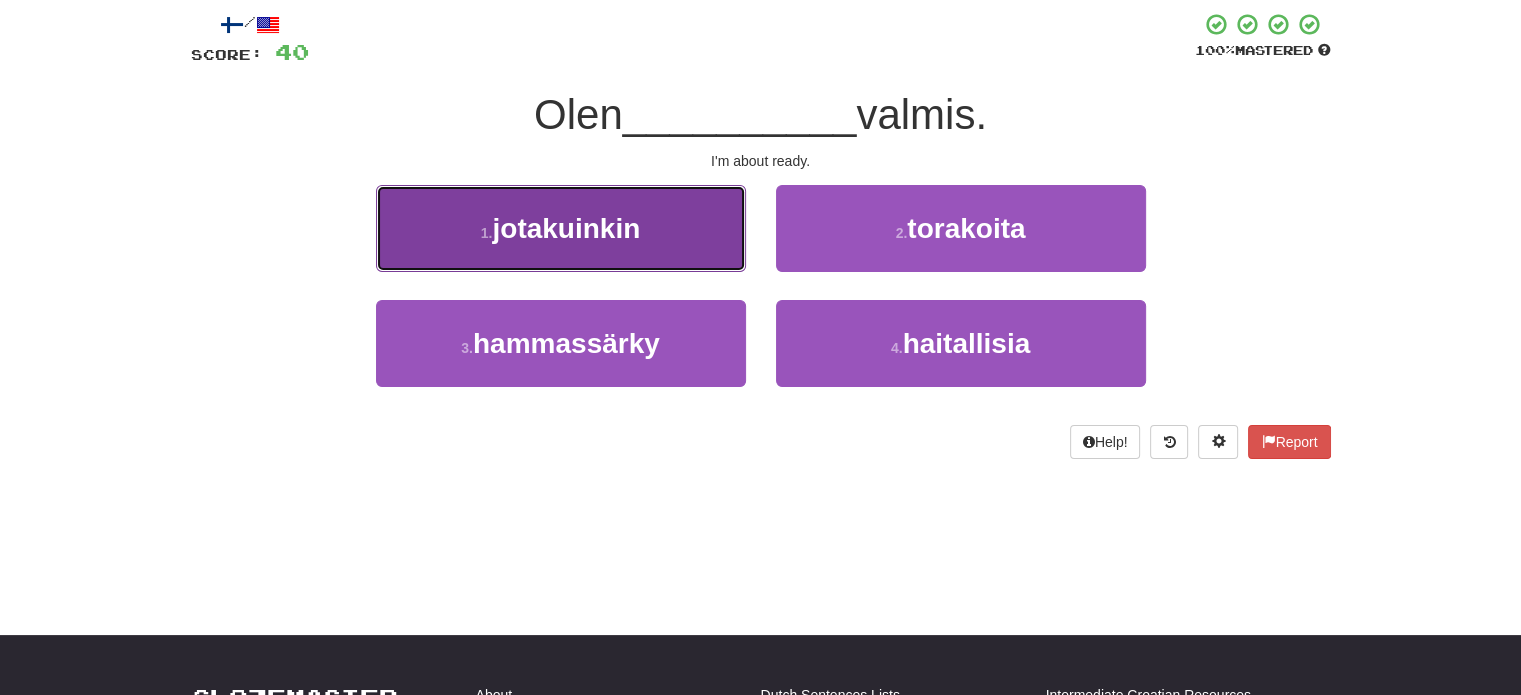 click on "1 .  jotakuinkin" at bounding box center (561, 228) 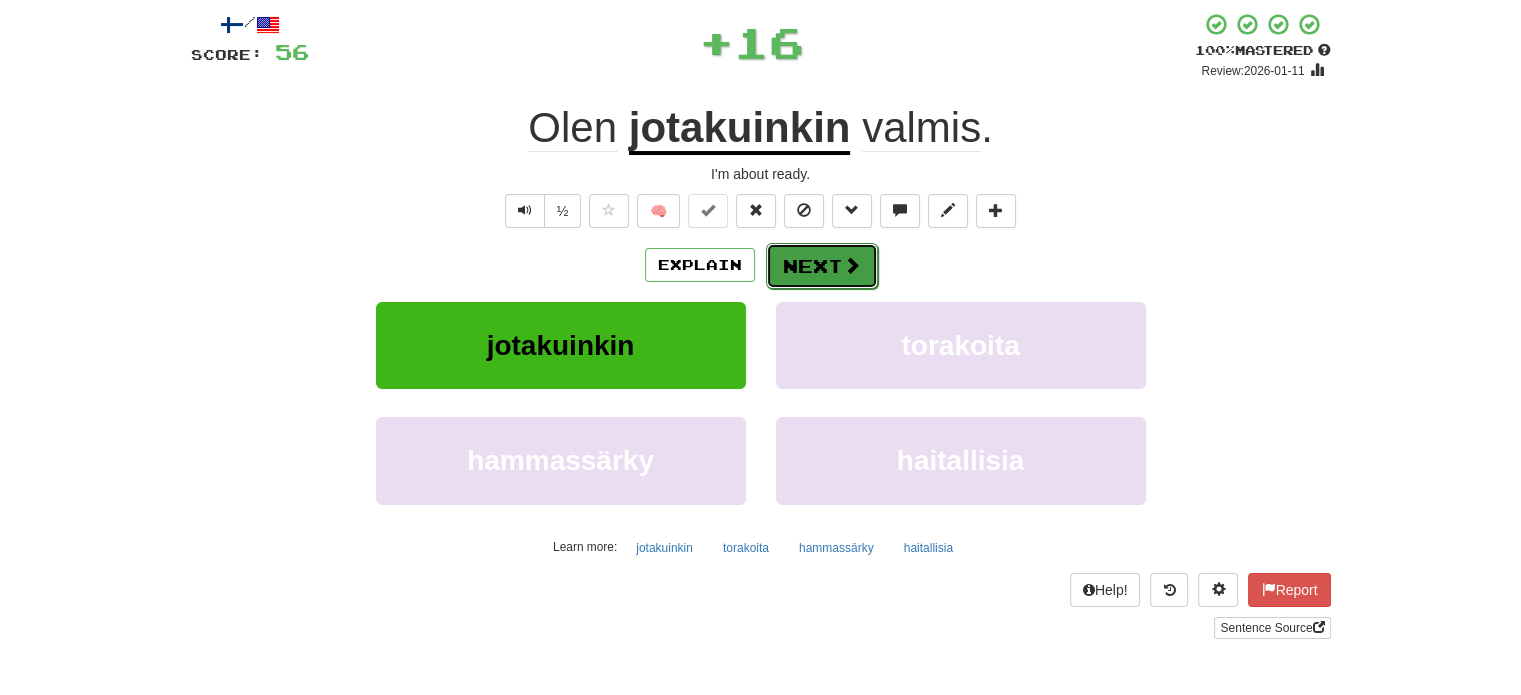 click on "Next" at bounding box center [822, 266] 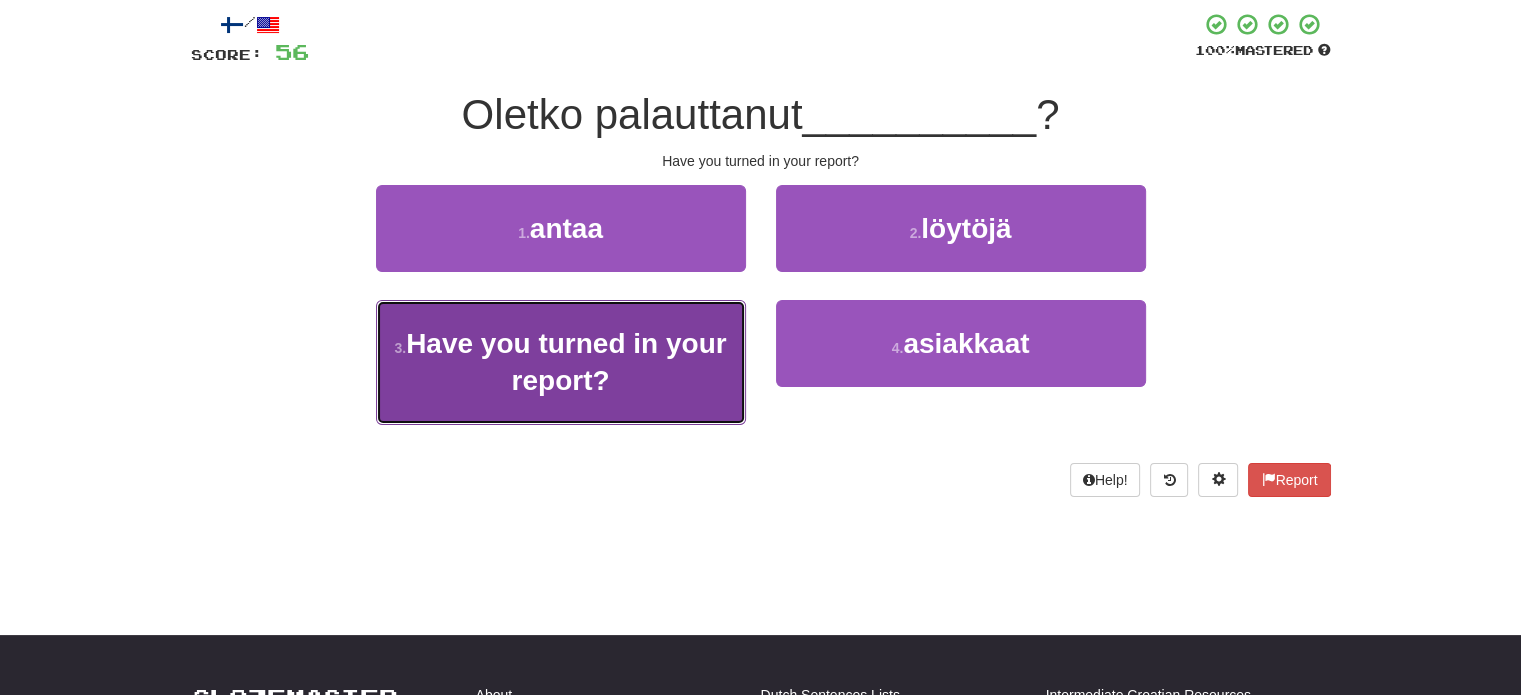 click on "3 .  raporttisi" at bounding box center (561, 362) 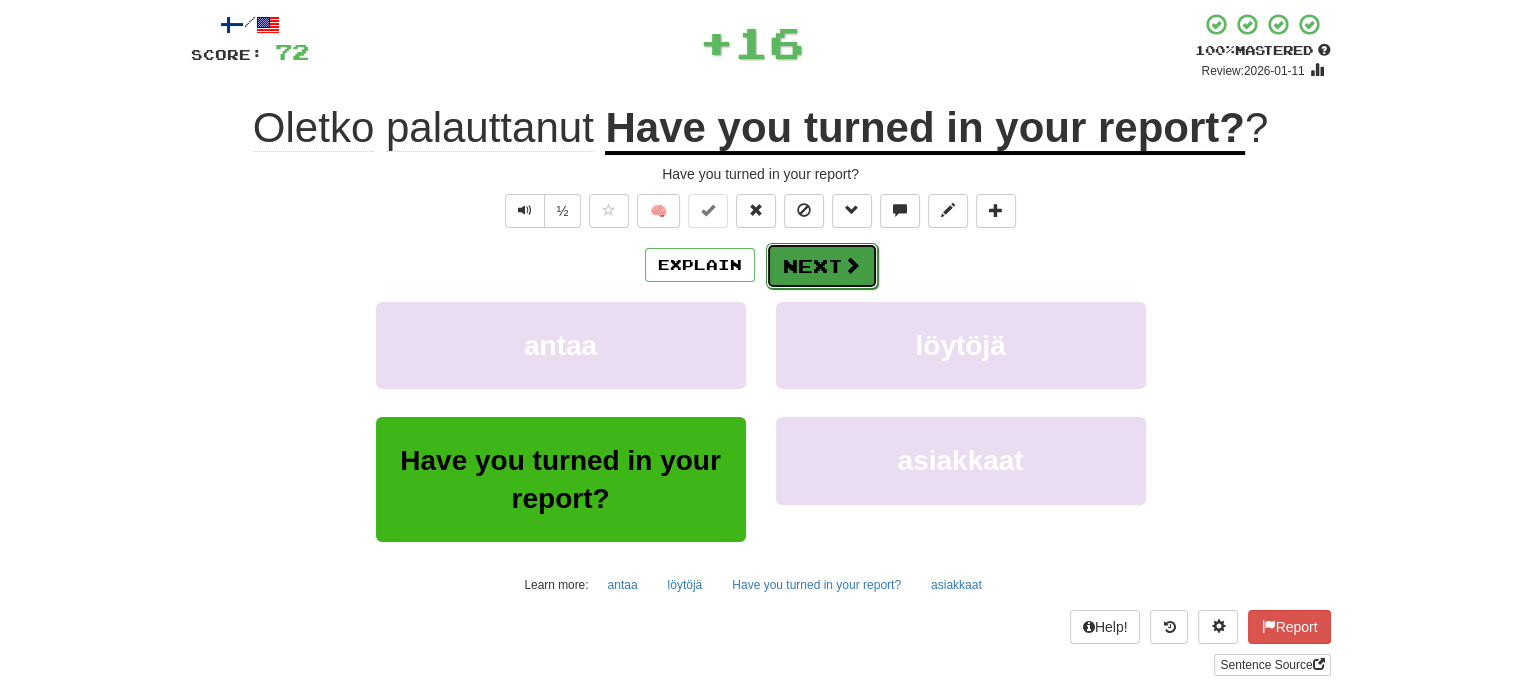 click on "Next" at bounding box center [822, 266] 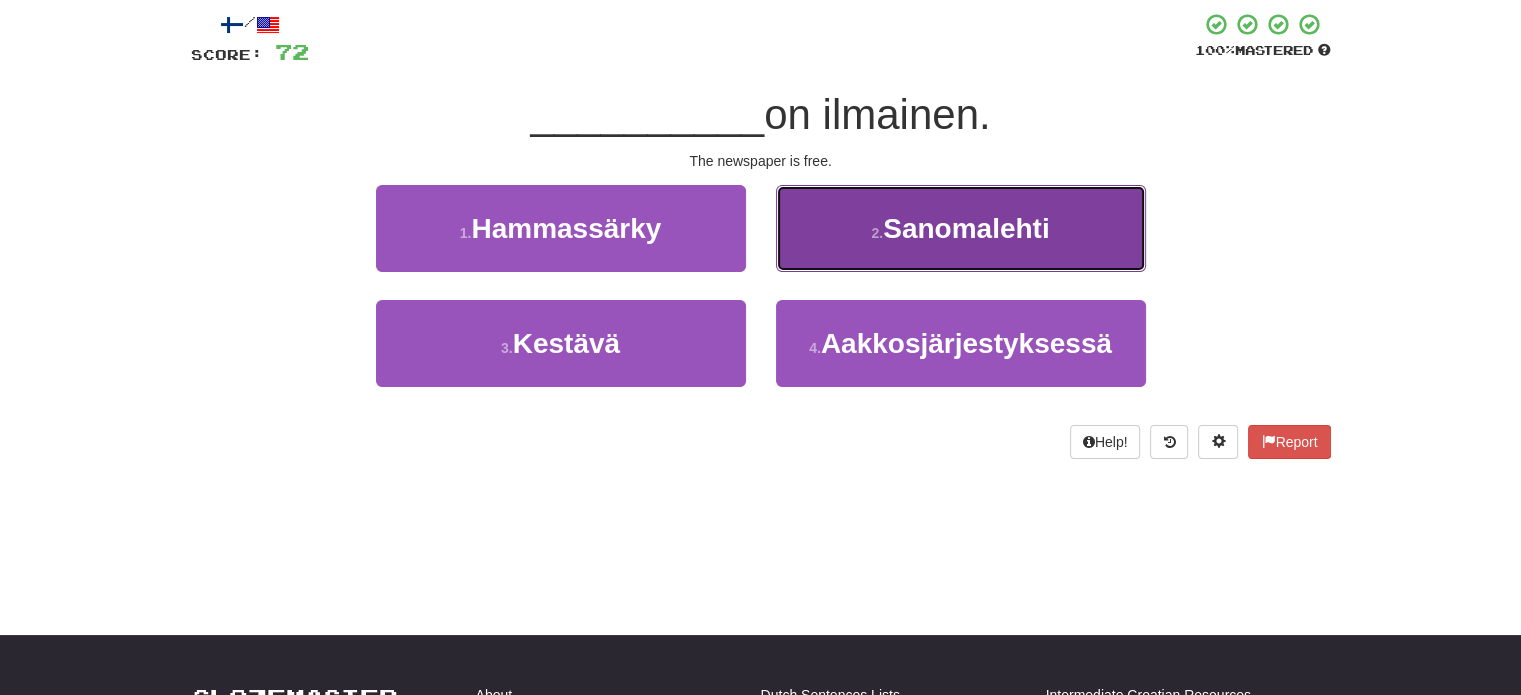 click on "2 .  Sanomalehti" at bounding box center [961, 228] 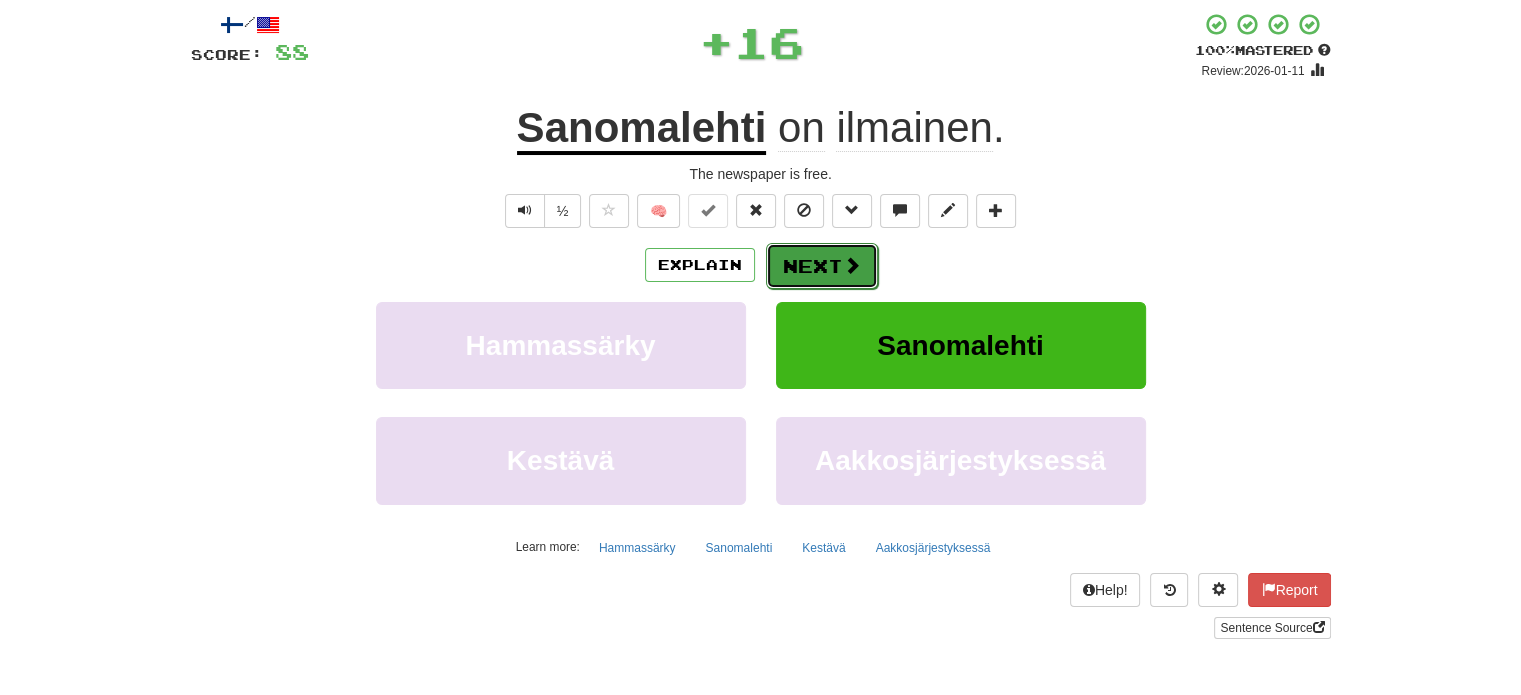 click on "Next" at bounding box center [822, 266] 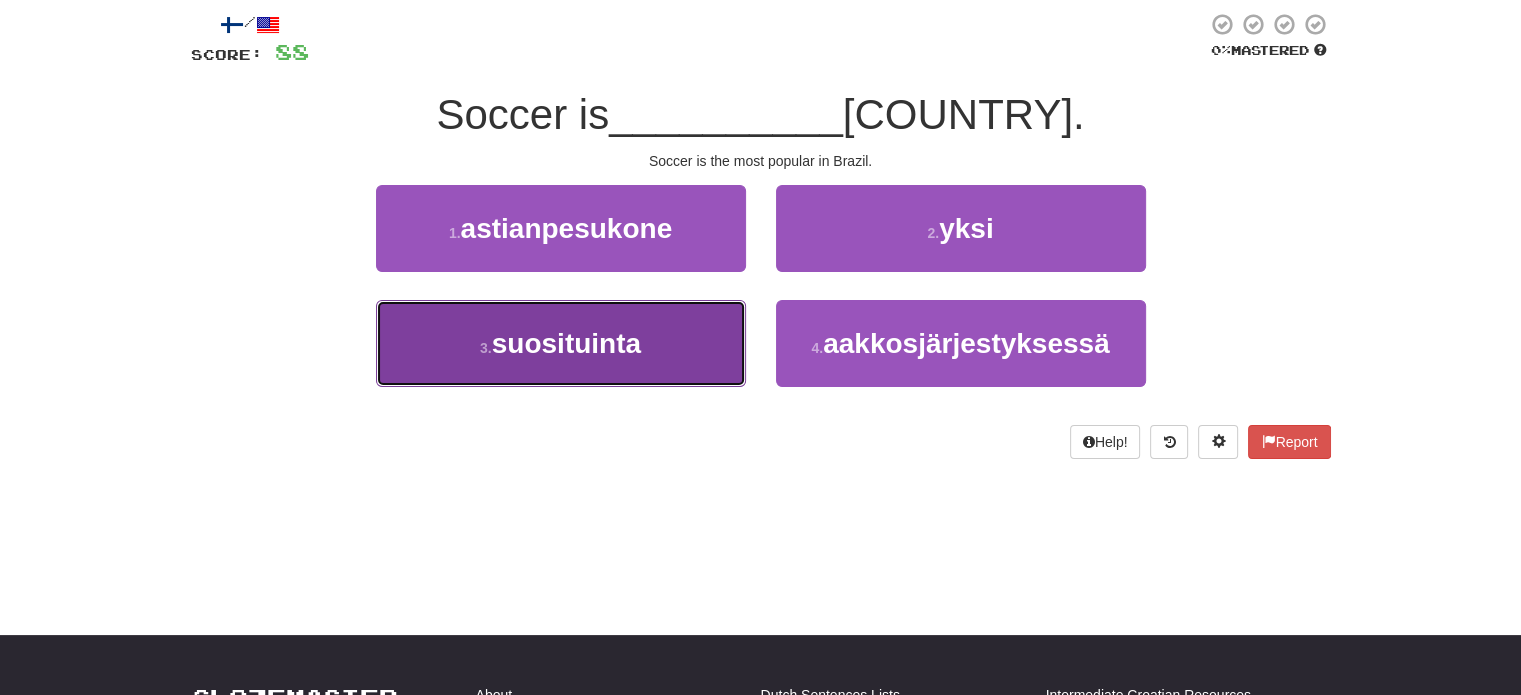 click on "3 .  suosituinta" at bounding box center [561, 343] 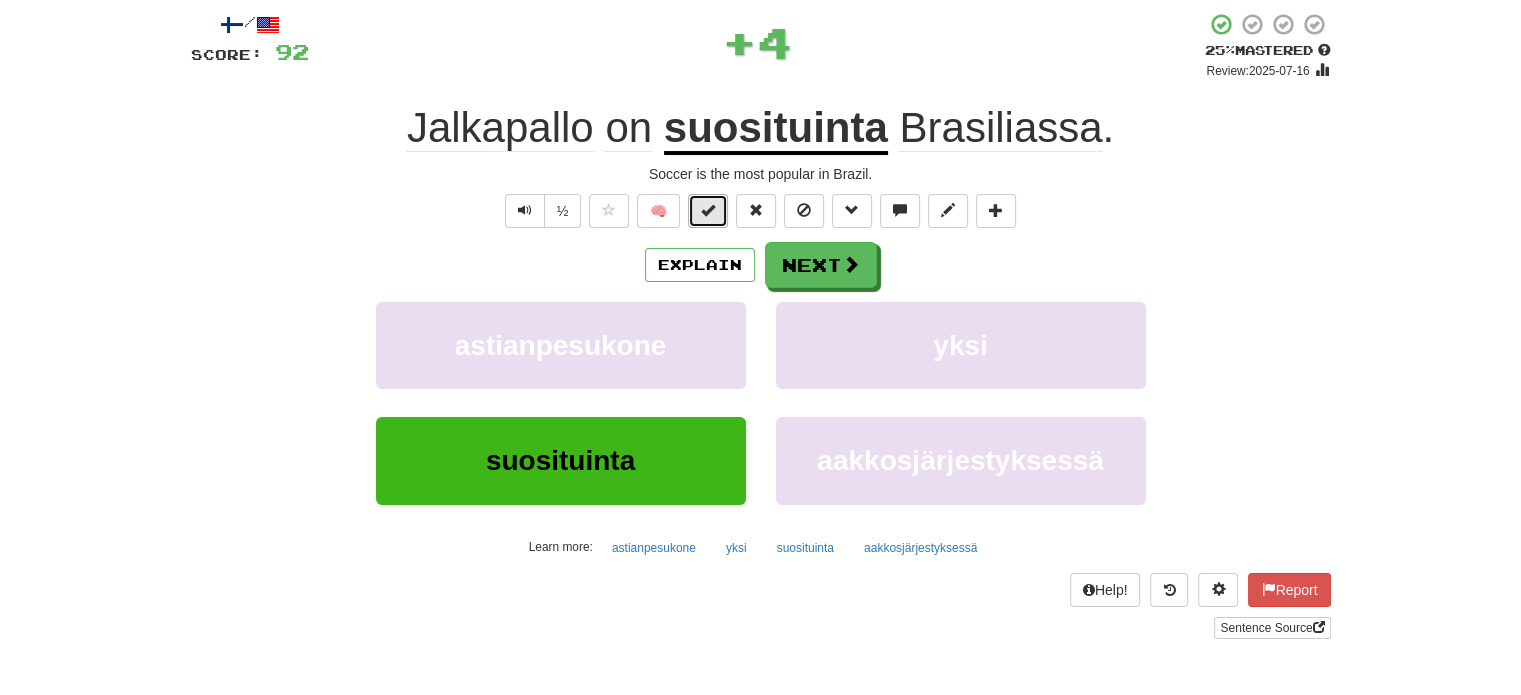click at bounding box center [708, 210] 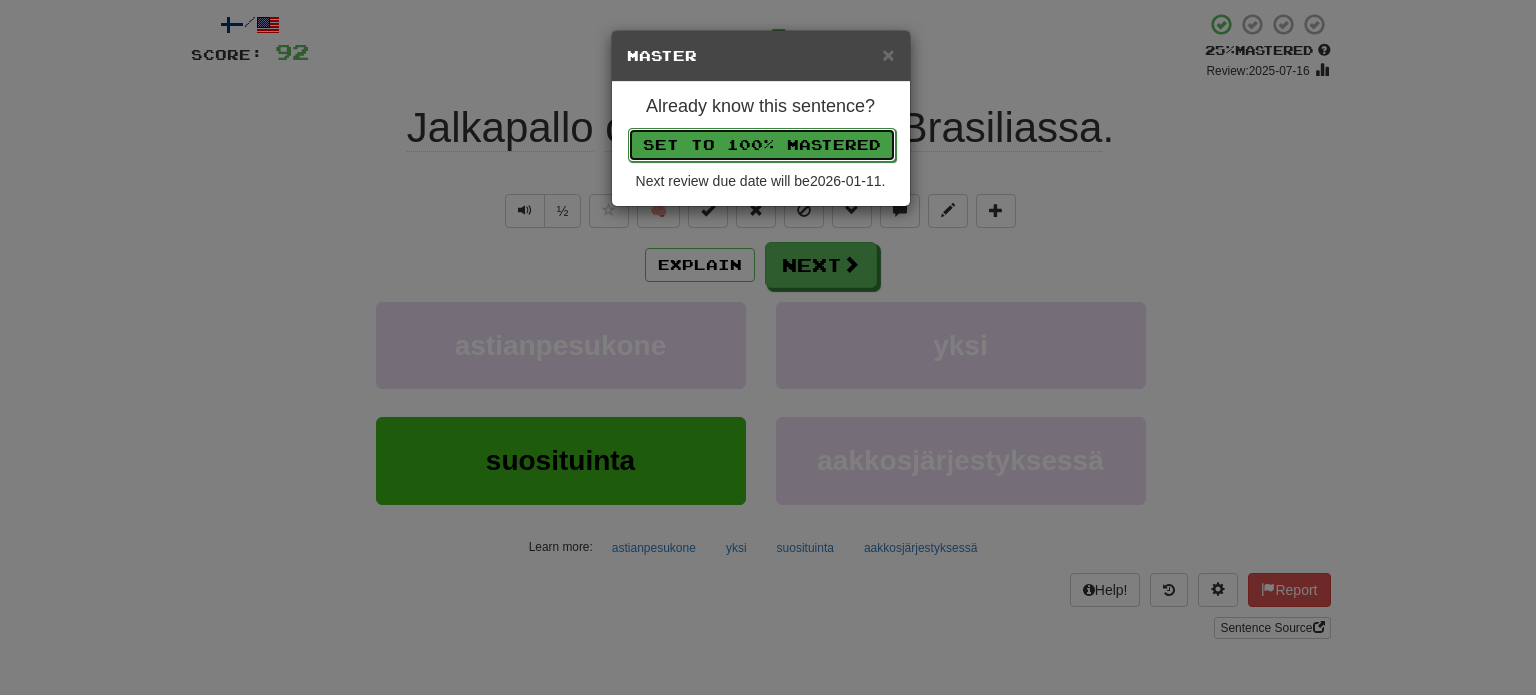 click on "Set to 100% Mastered" at bounding box center (762, 145) 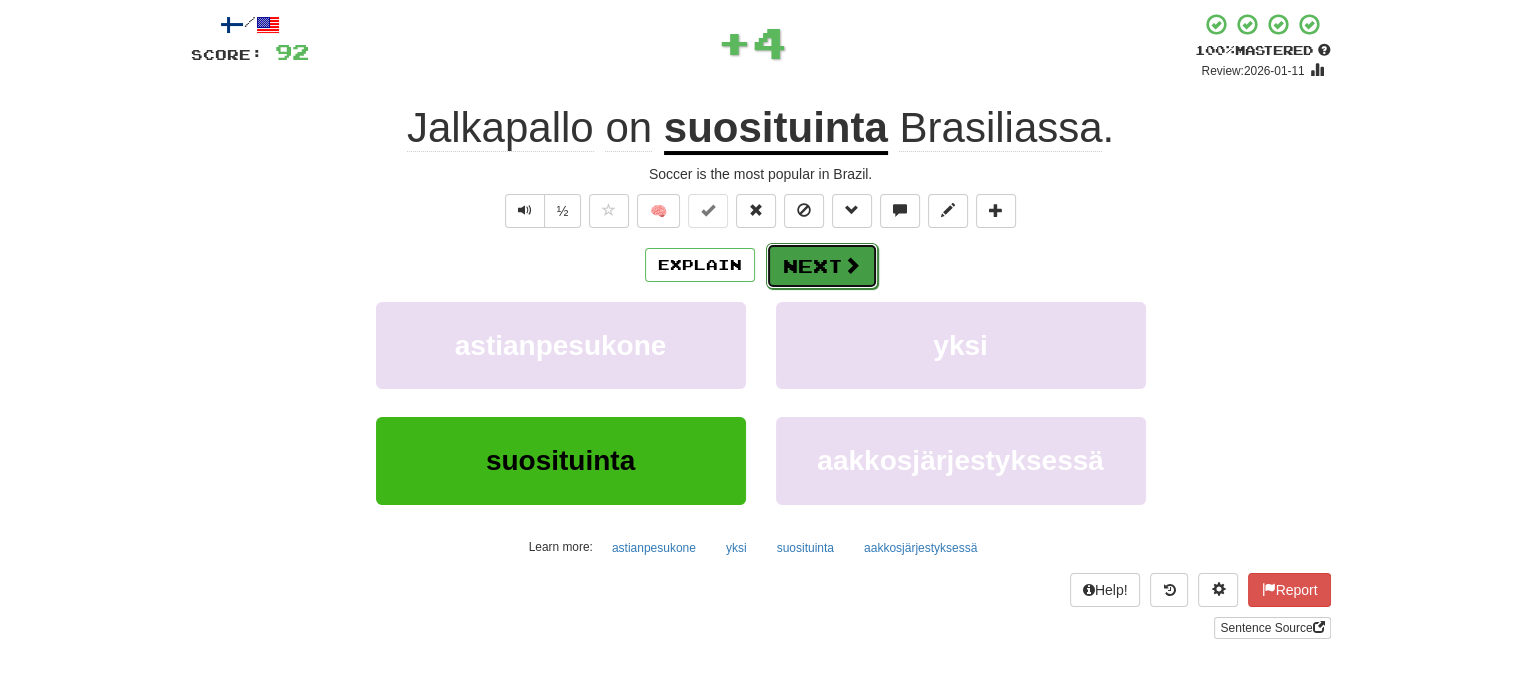 click on "Next" at bounding box center (822, 266) 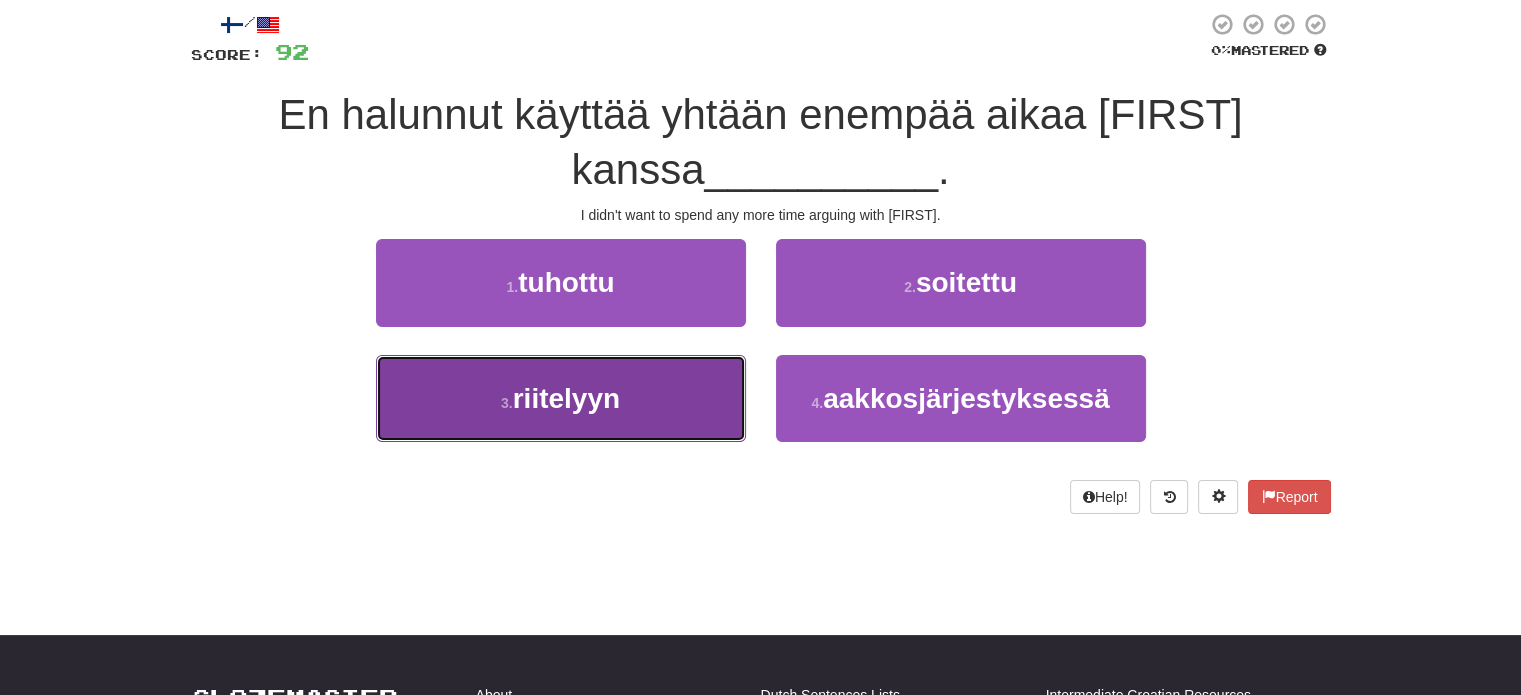 click on "3 .  riitelyyn" at bounding box center (561, 398) 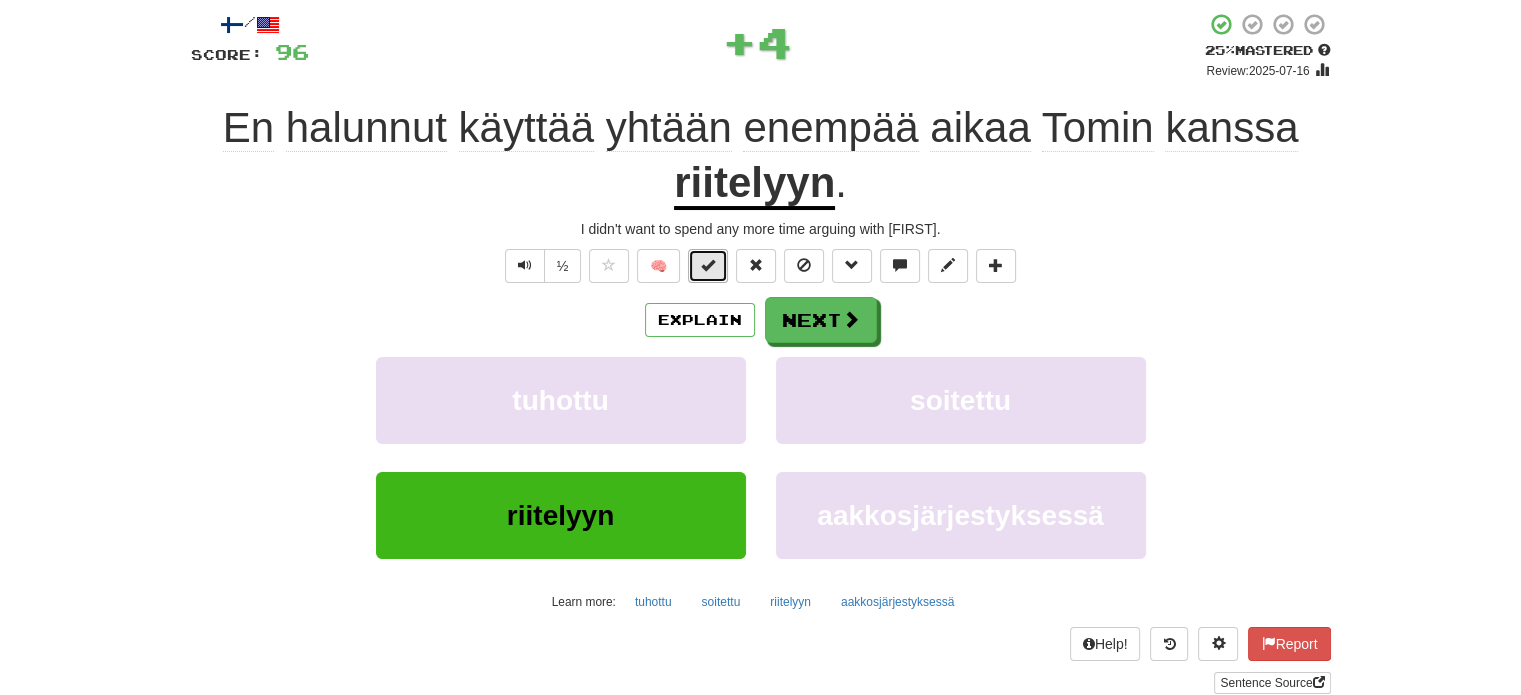 click at bounding box center (708, 265) 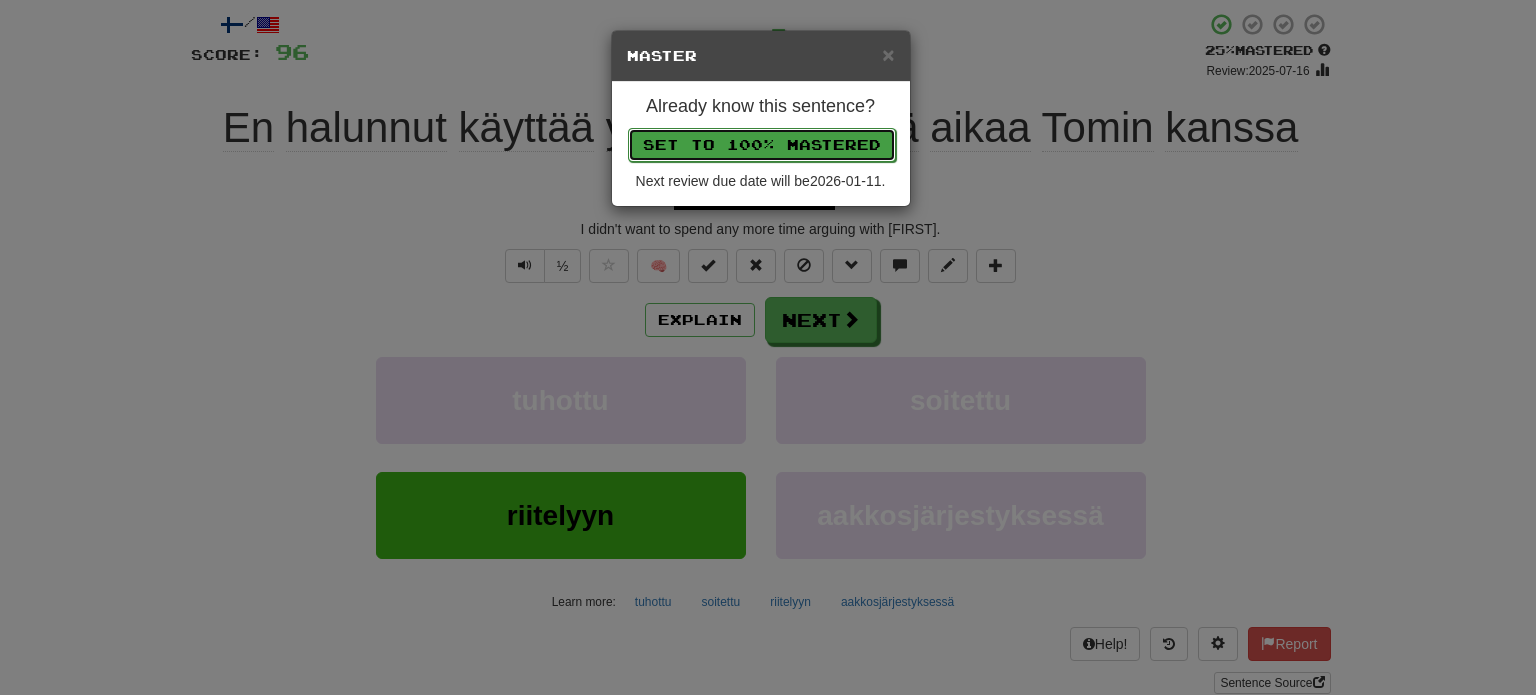 click on "Set to 100% Mastered" at bounding box center (762, 145) 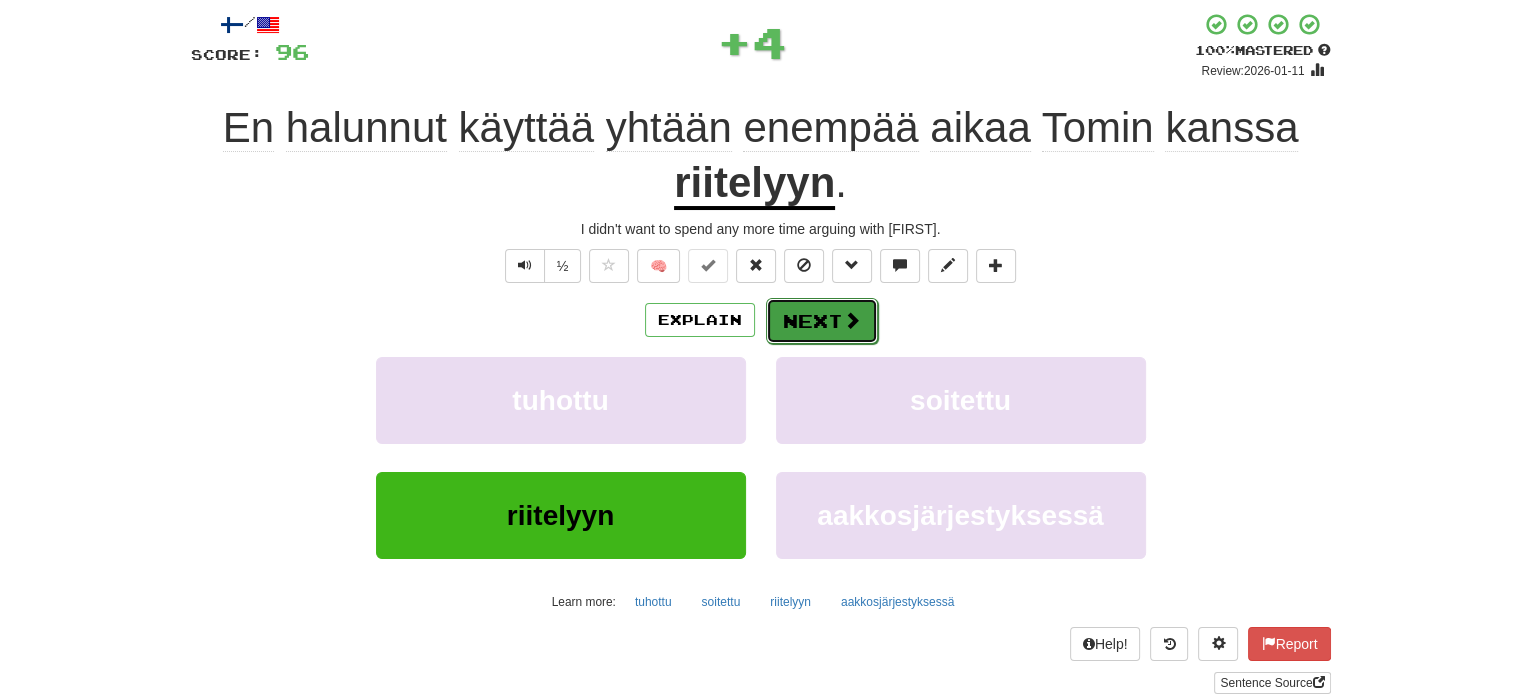 click on "Next" at bounding box center (822, 321) 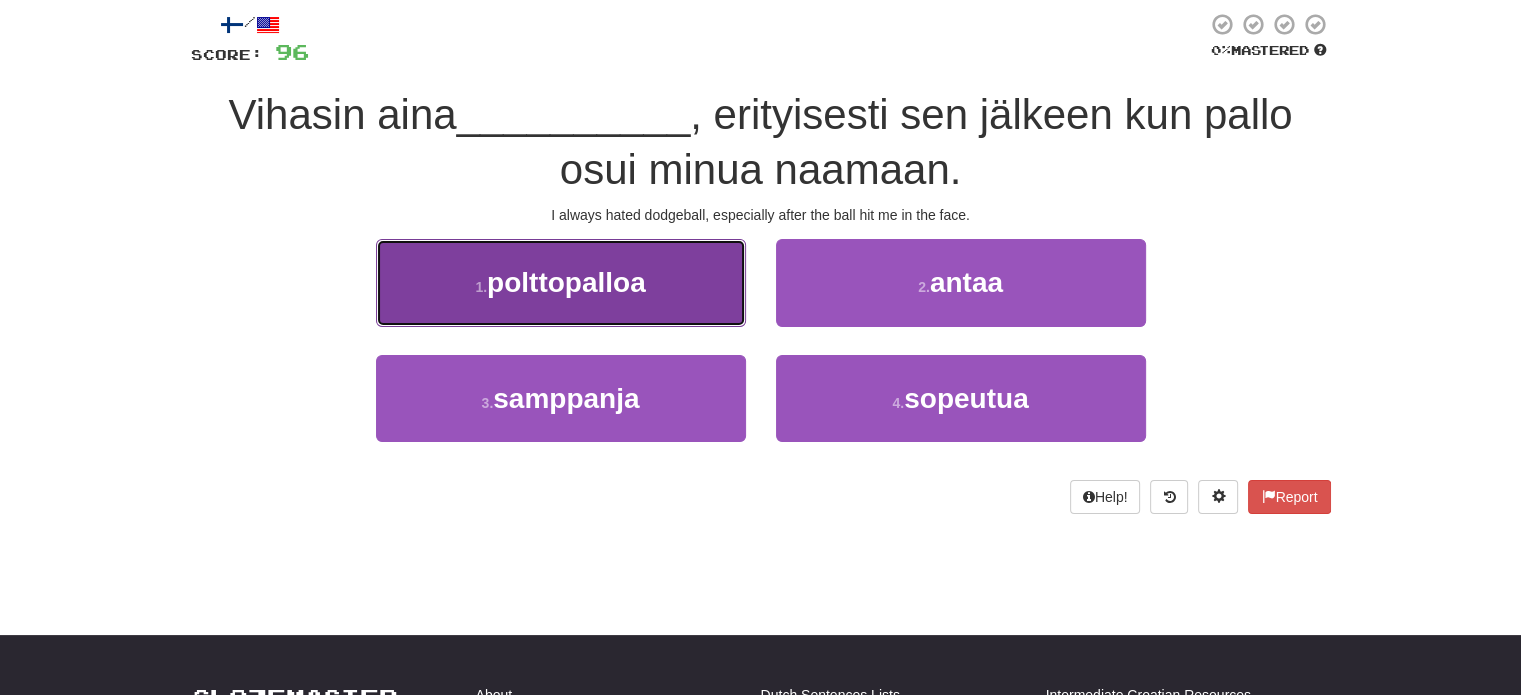 click on "1 .  polttopalloa" at bounding box center [561, 282] 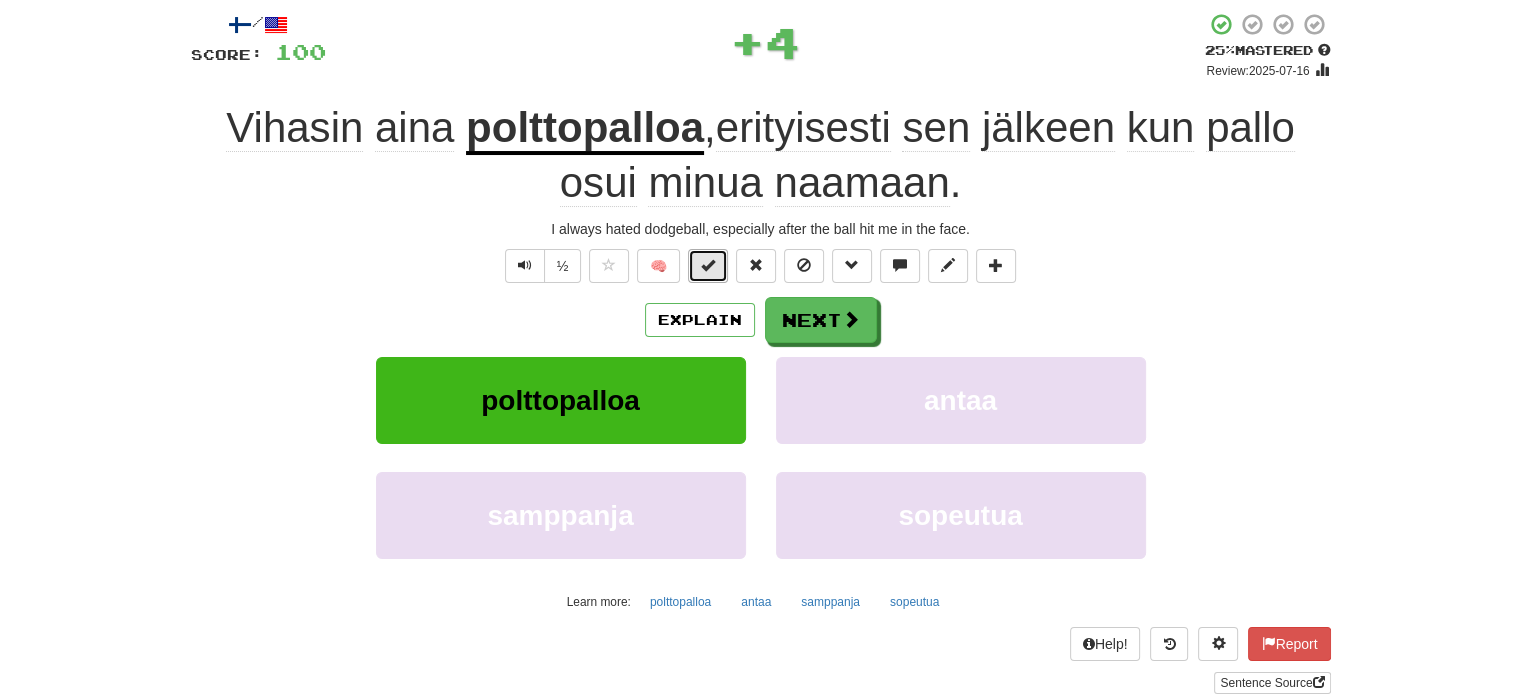 click at bounding box center (708, 266) 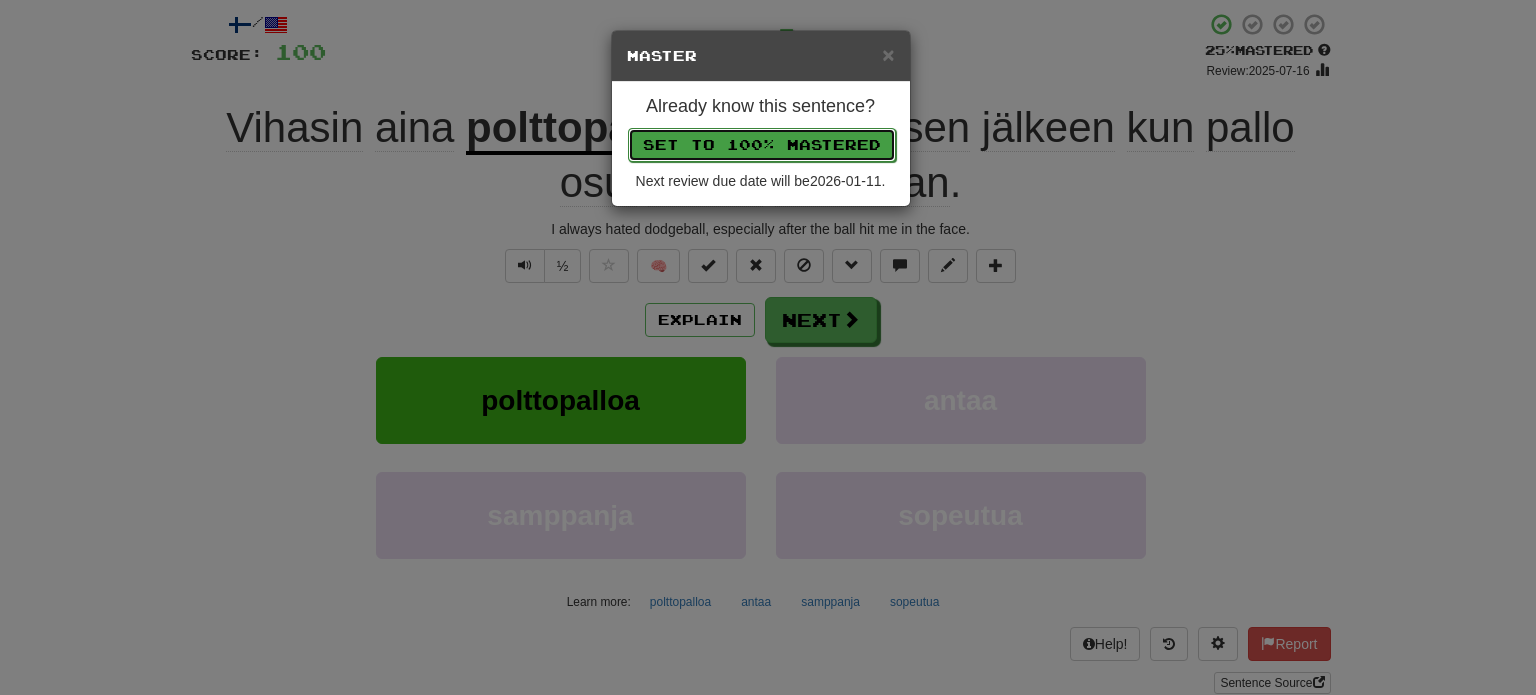 click on "Set to 100% Mastered" at bounding box center [762, 145] 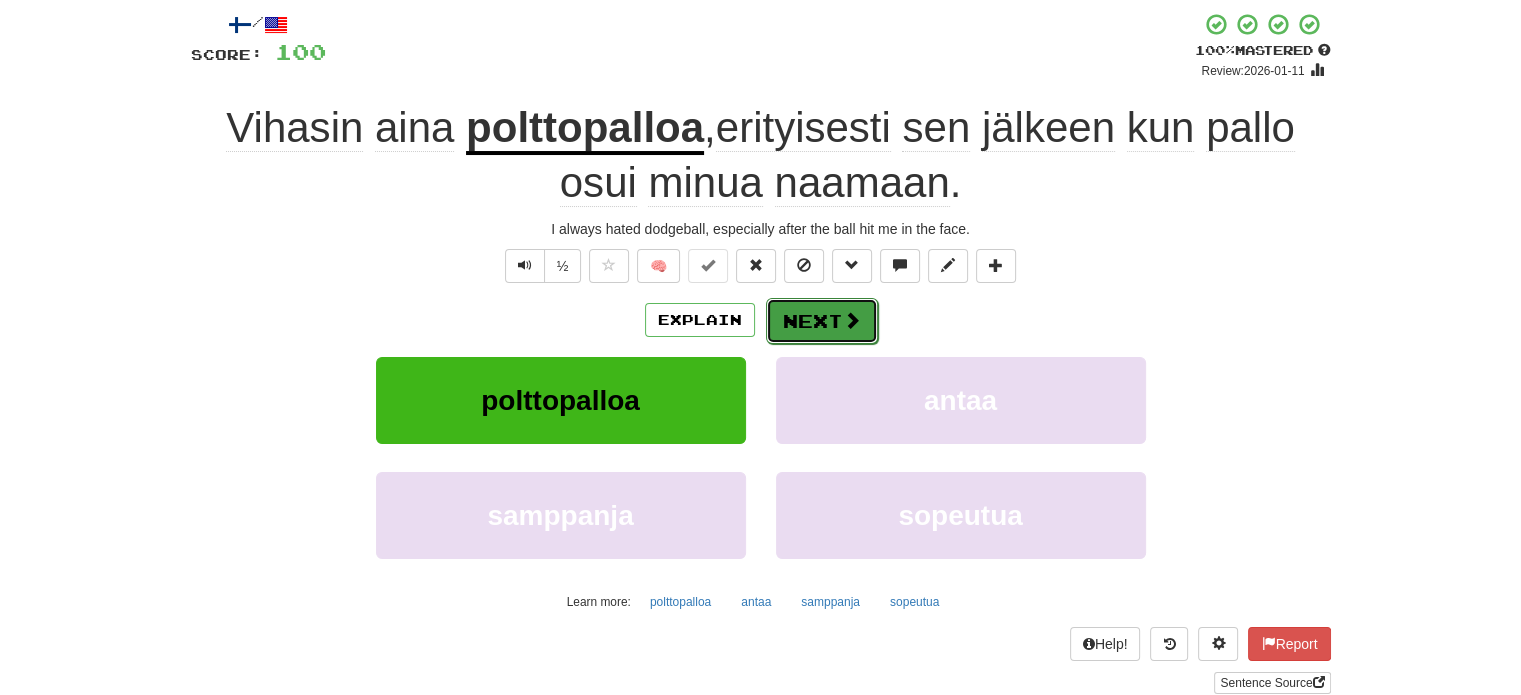 click on "Next" at bounding box center (822, 321) 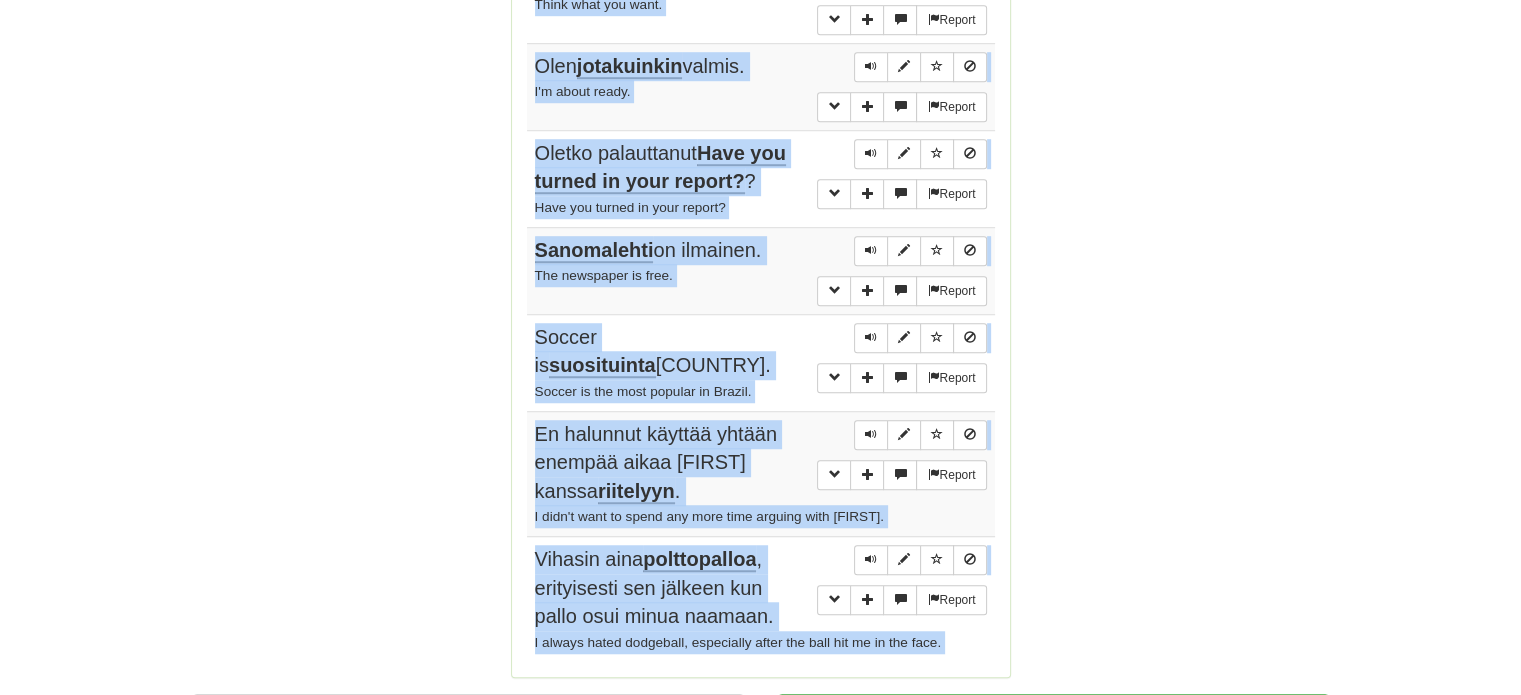 scroll, scrollTop: 1579, scrollLeft: 0, axis: vertical 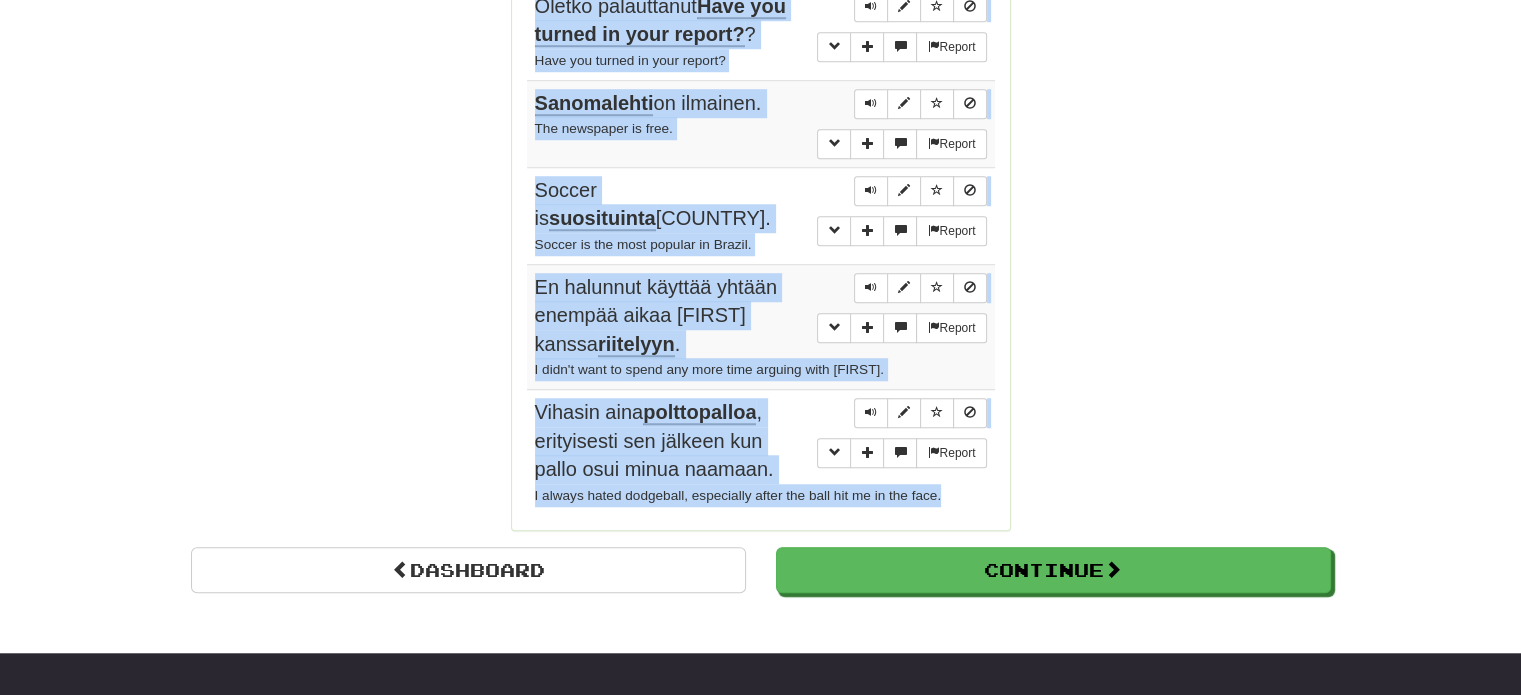 drag, startPoint x: 528, startPoint y: 199, endPoint x: 973, endPoint y: 466, distance: 518.9547 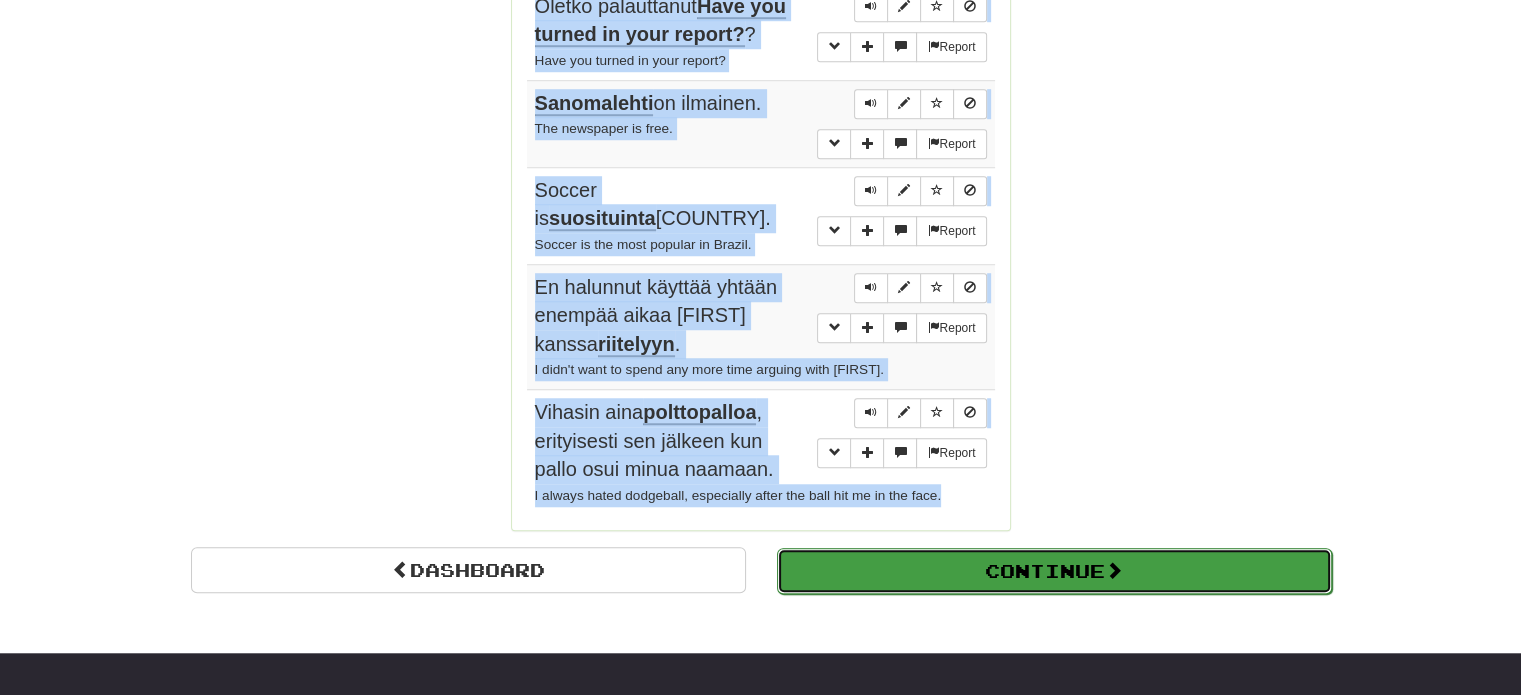 click on "Continue" at bounding box center (1054, 571) 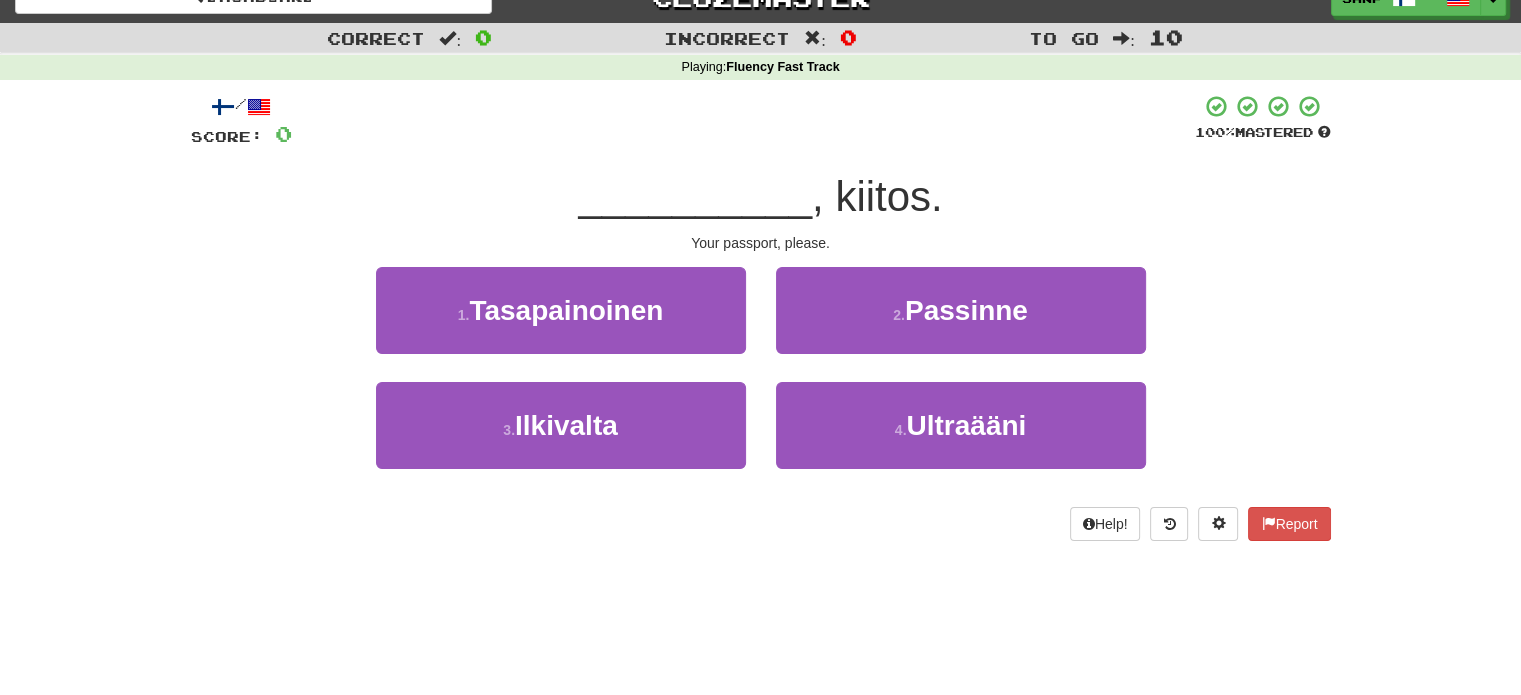 scroll, scrollTop: 10, scrollLeft: 0, axis: vertical 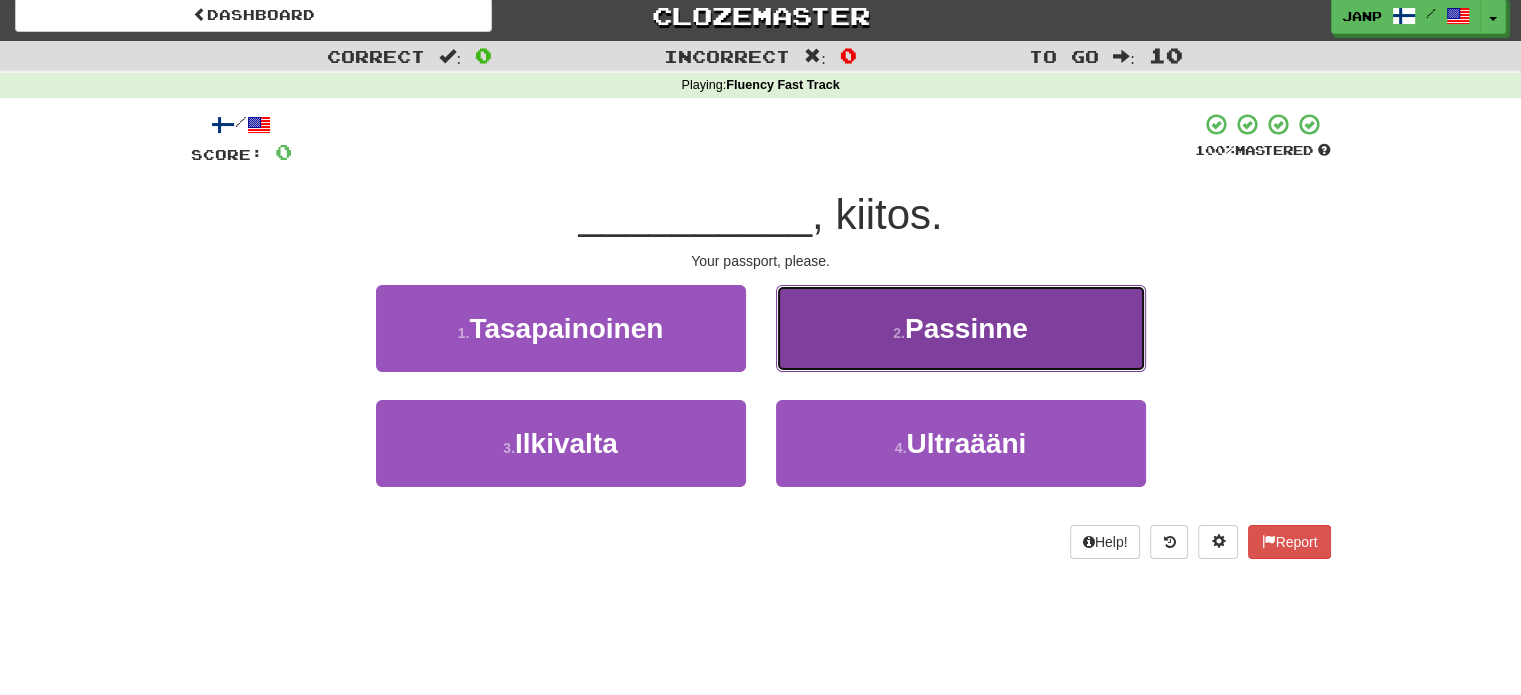 click on "2 ." at bounding box center [899, 333] 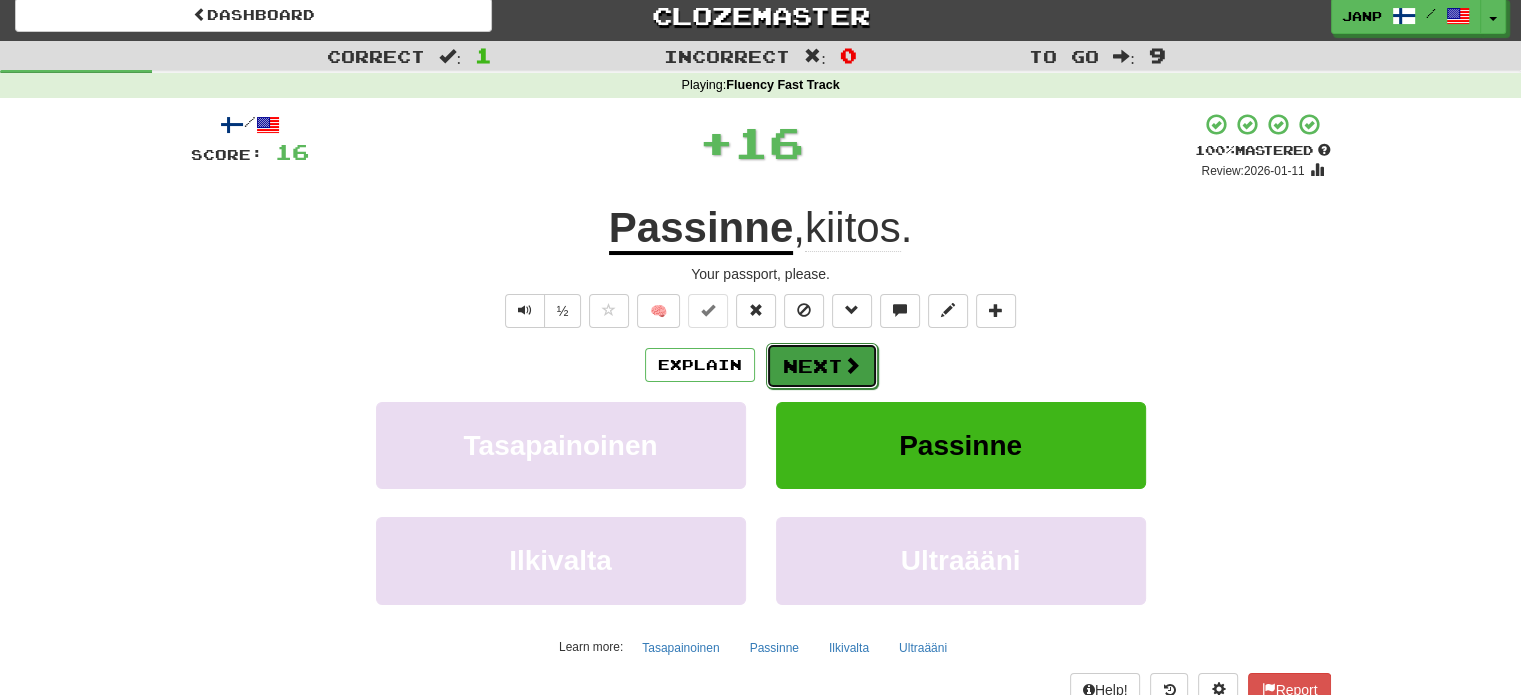 click on "Next" at bounding box center (822, 366) 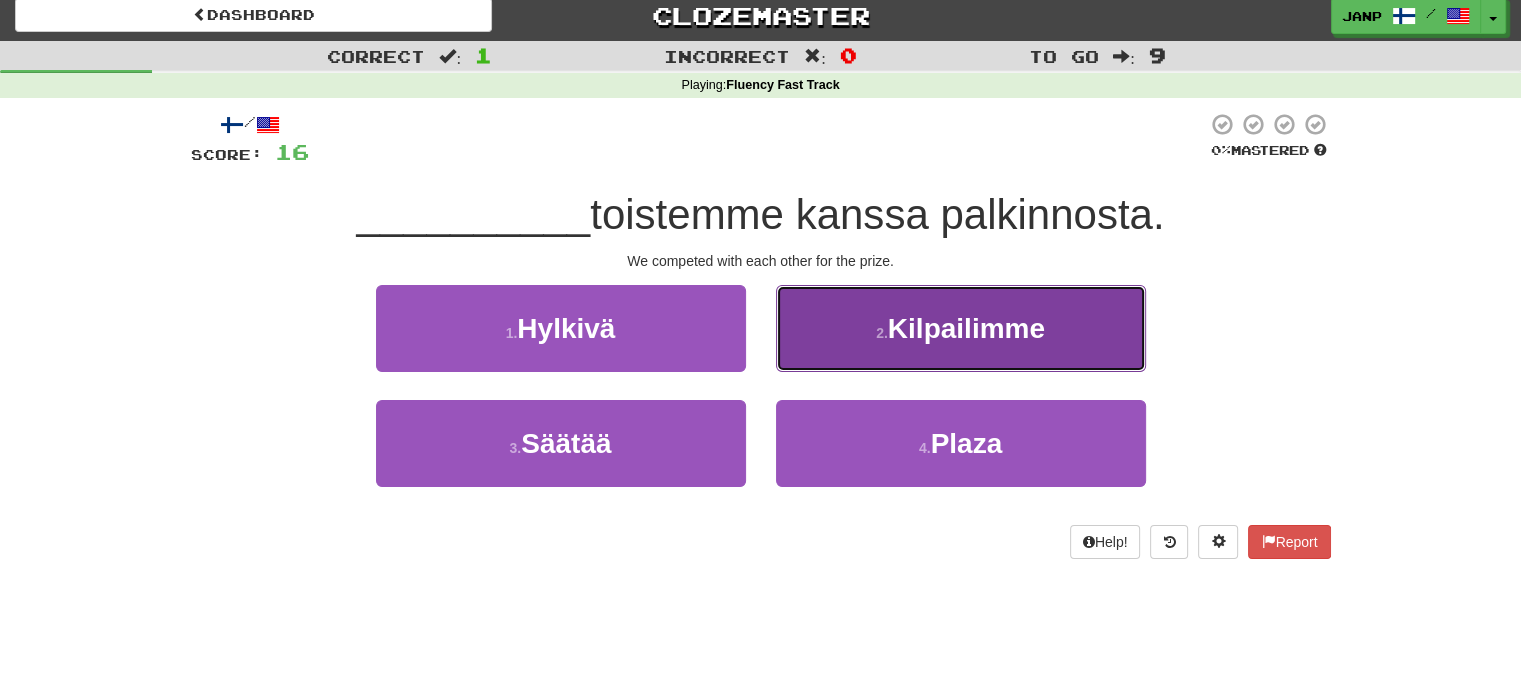 click on "2 .  Kilpailimme" at bounding box center [961, 328] 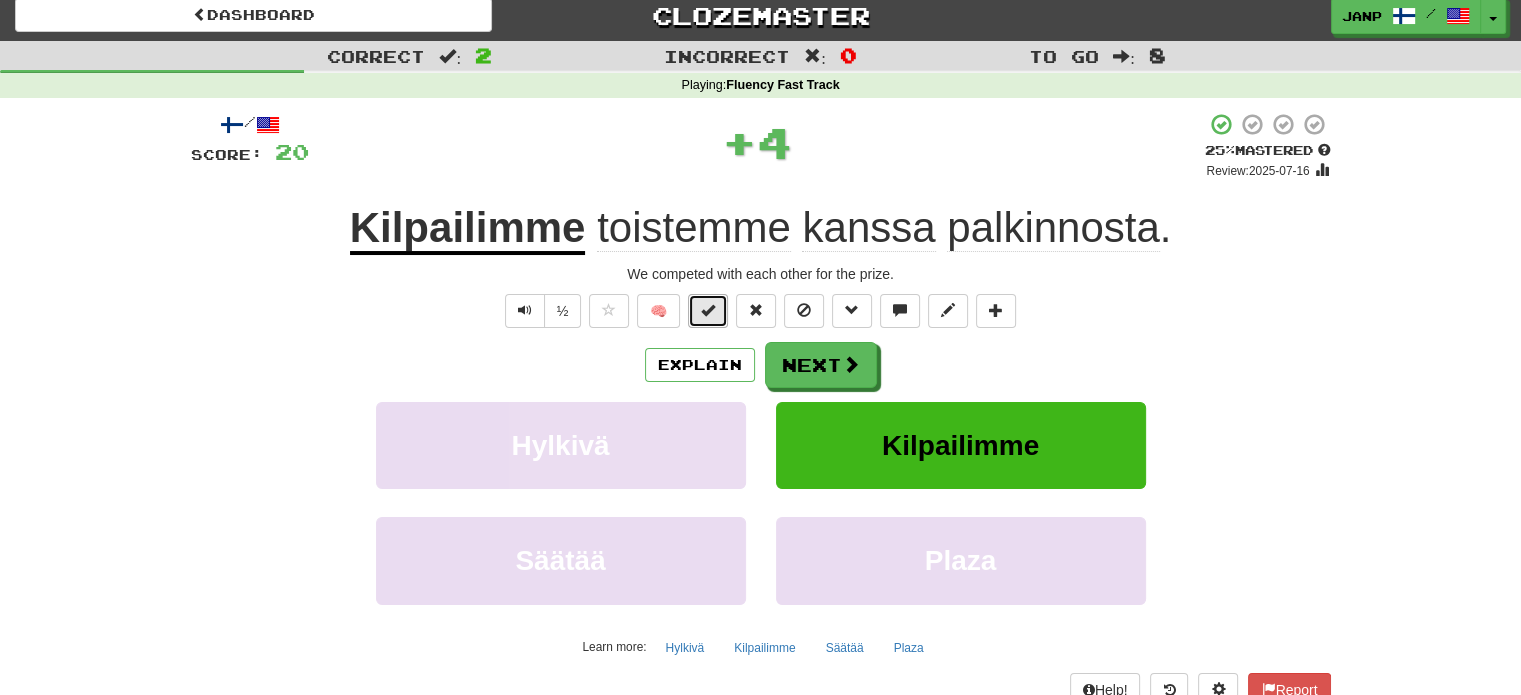 click at bounding box center [708, 310] 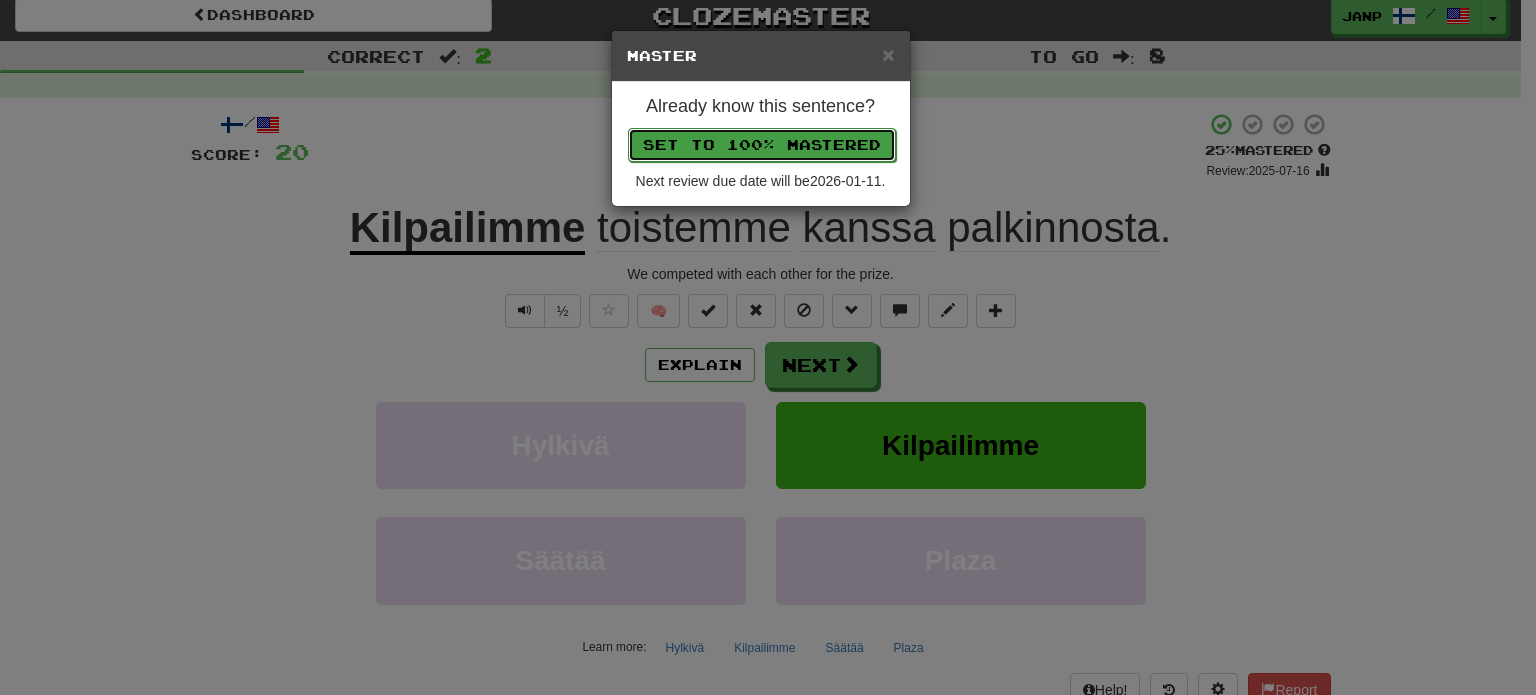 click on "Set to 100% Mastered" at bounding box center [762, 145] 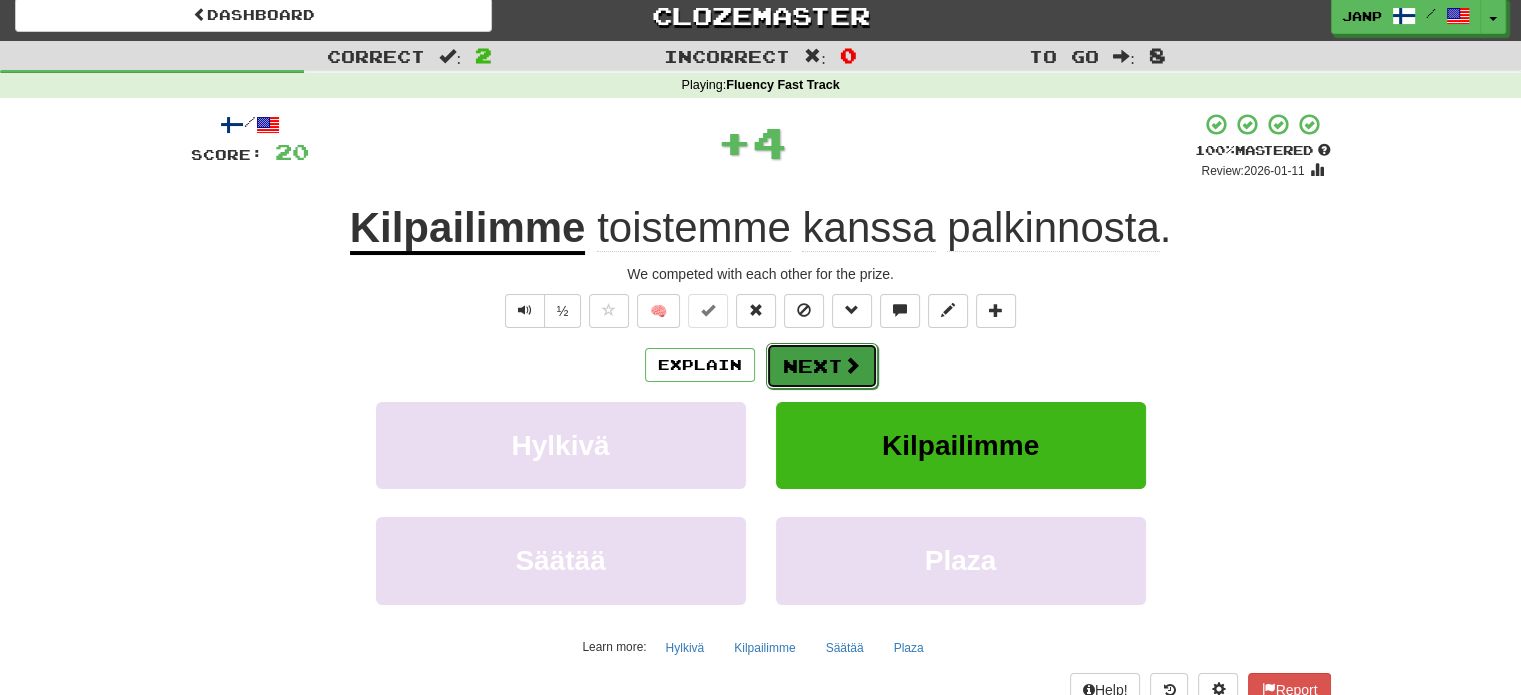 click on "Next" at bounding box center (822, 366) 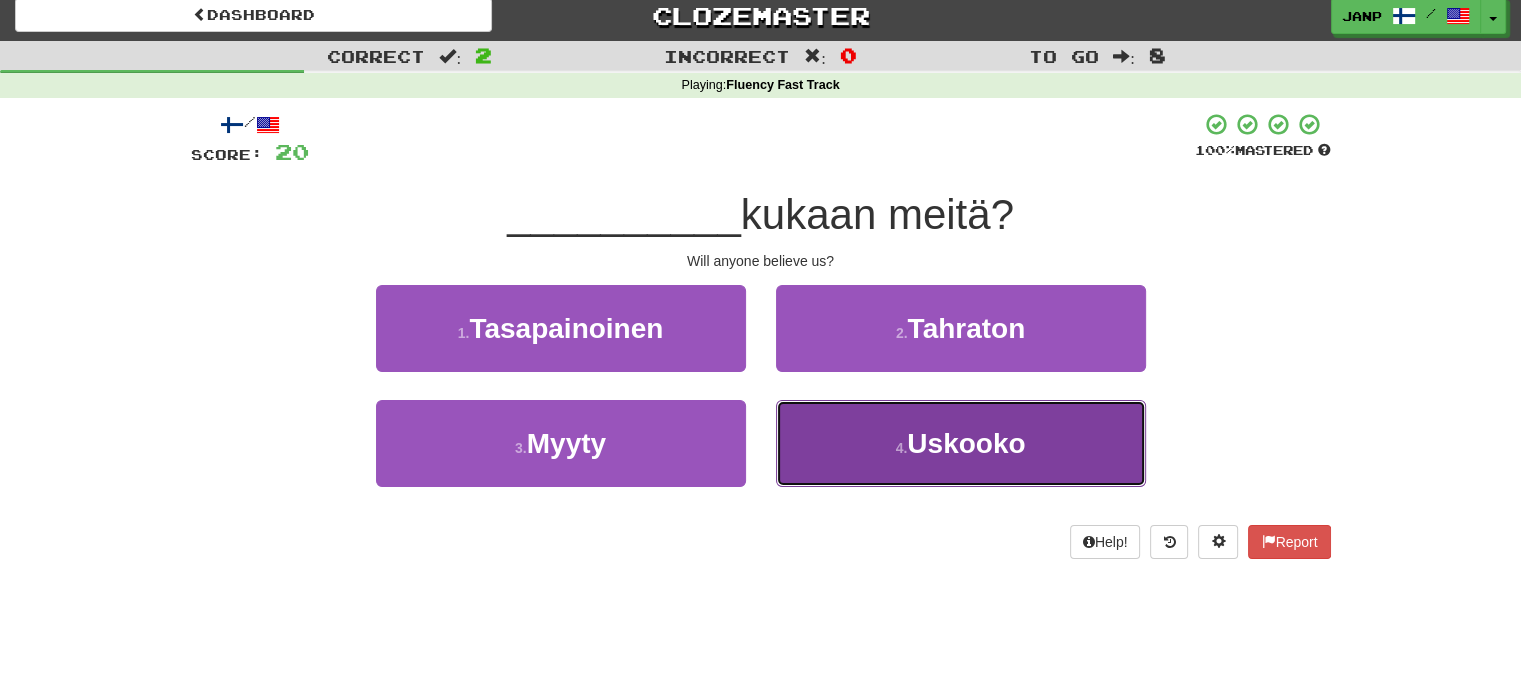 click on "4 .  Uskooko" at bounding box center [961, 443] 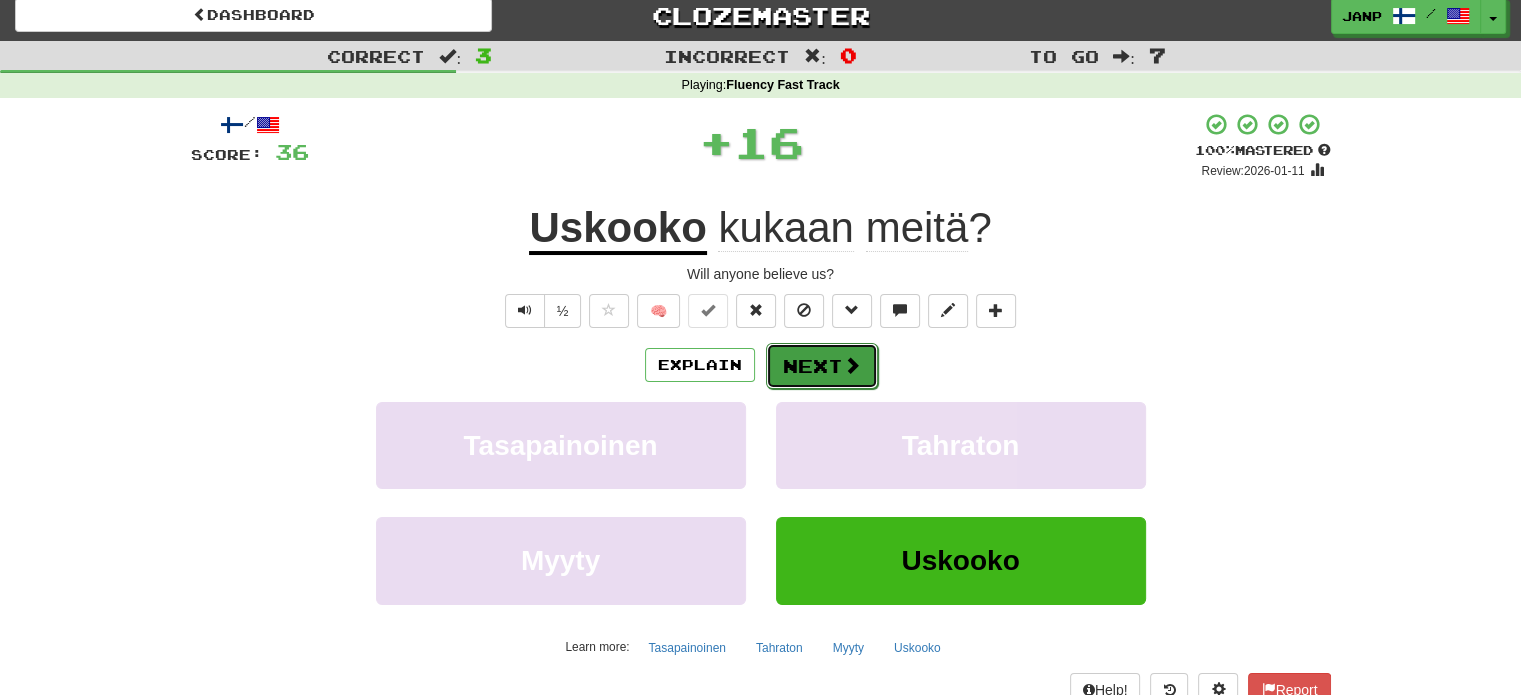 click on "Next" at bounding box center (822, 366) 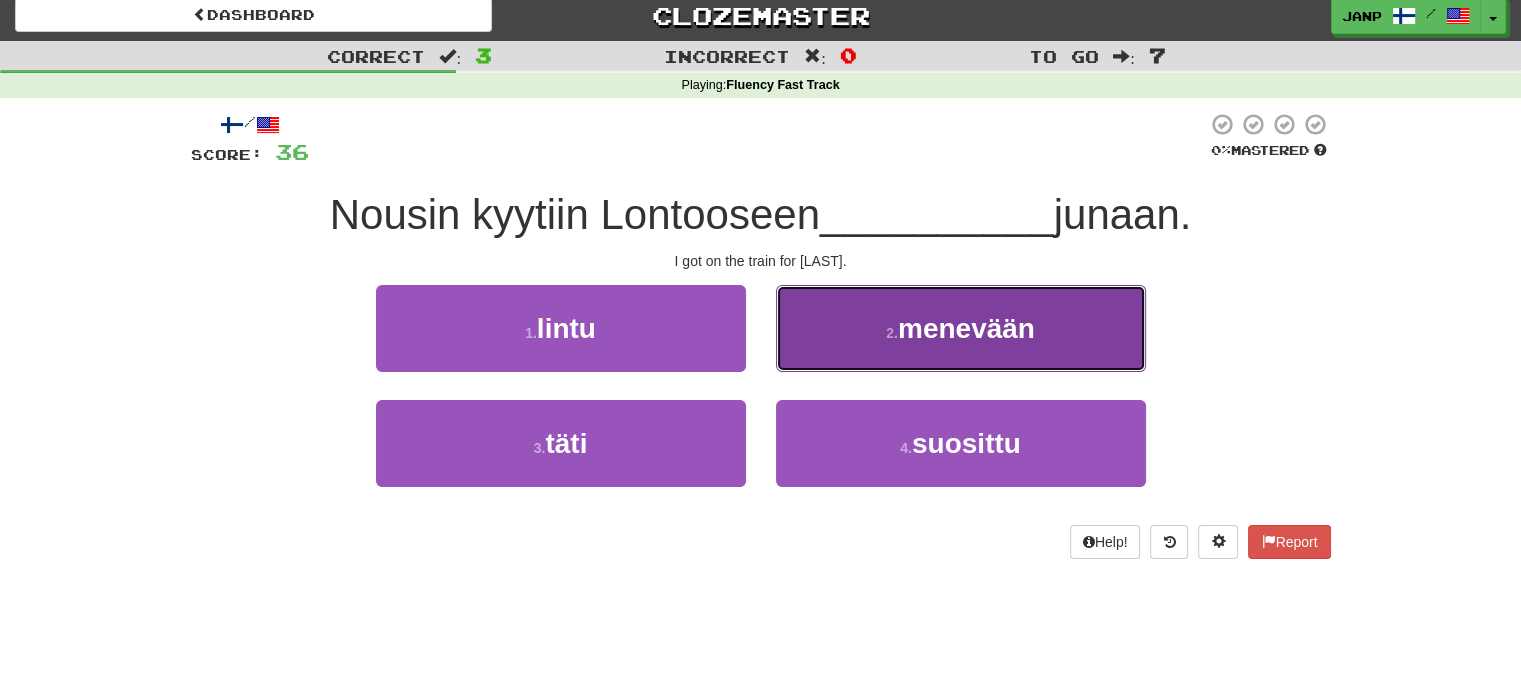 click on "2 .  menevään" at bounding box center [961, 328] 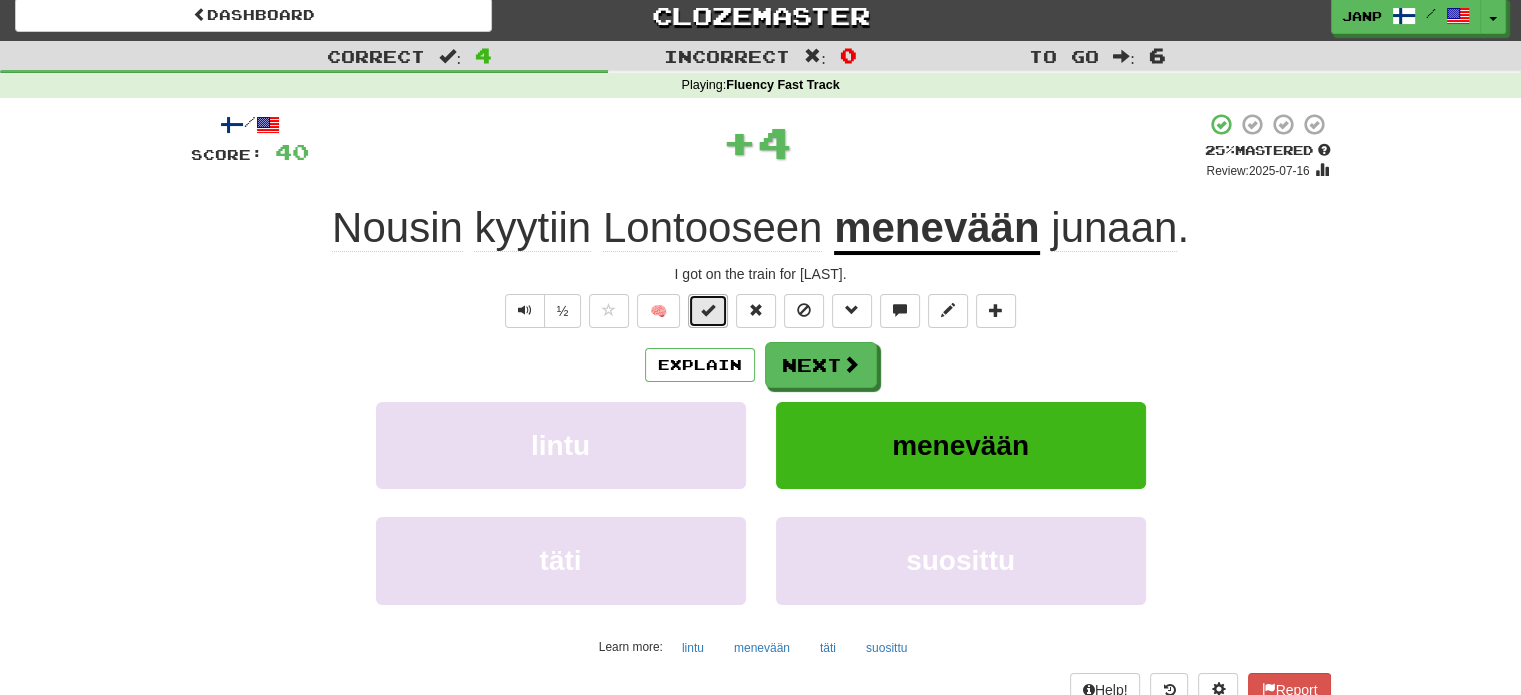 click at bounding box center [708, 310] 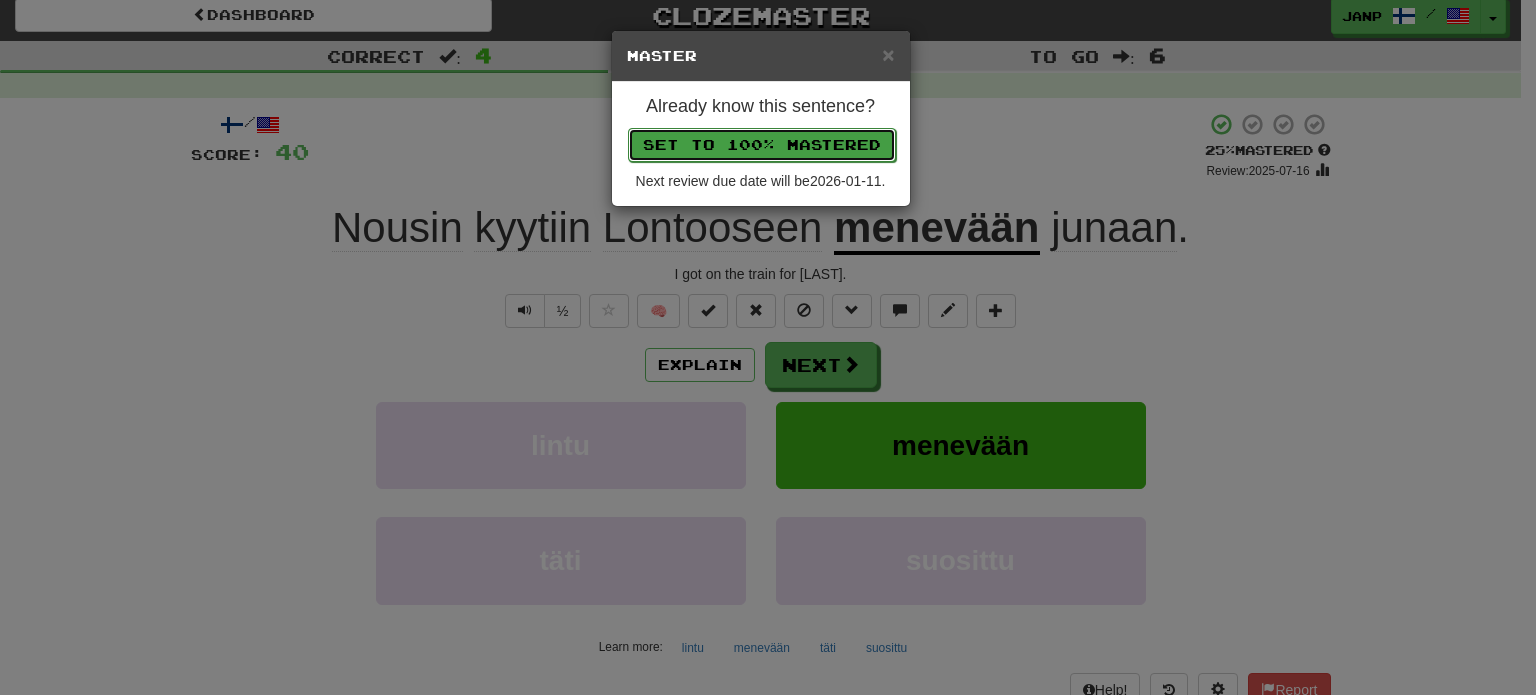 click on "Set to 100% Mastered" at bounding box center (762, 145) 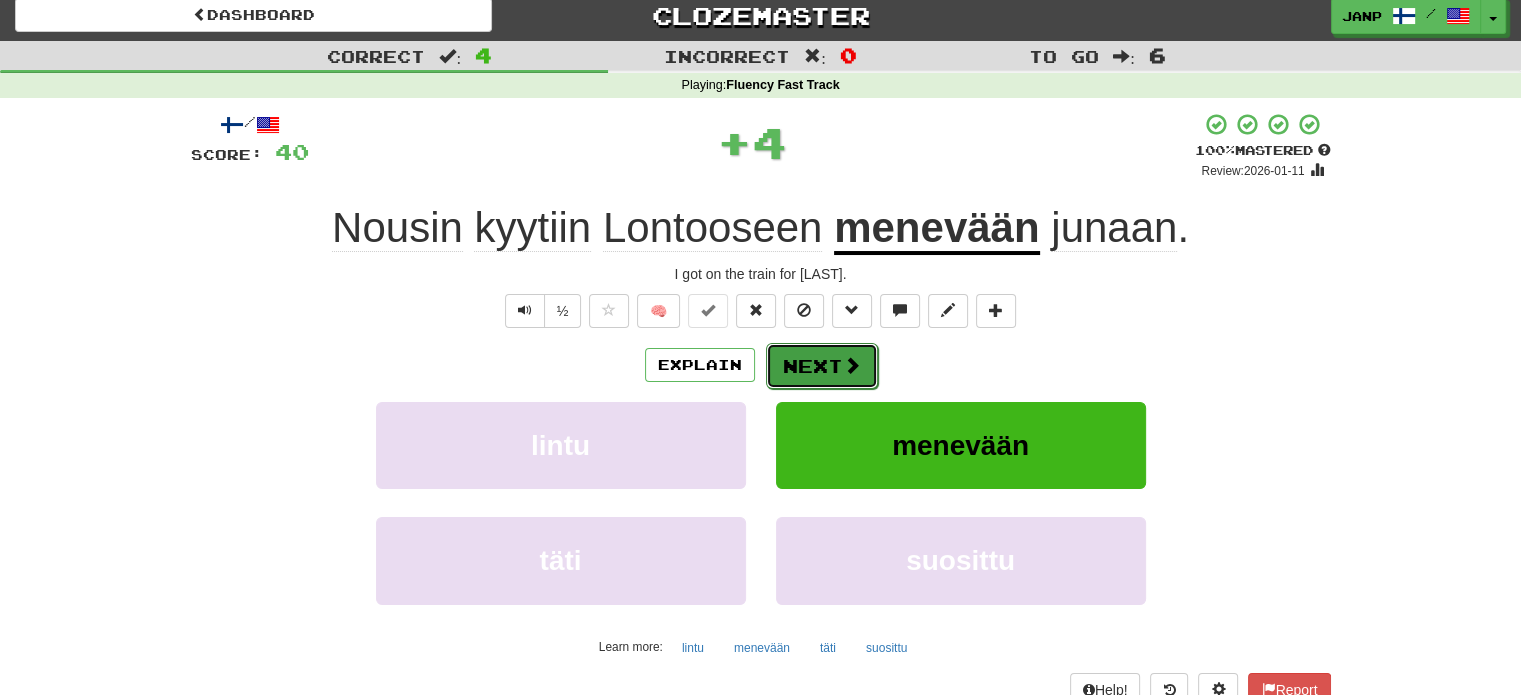 click on "Next" at bounding box center (822, 366) 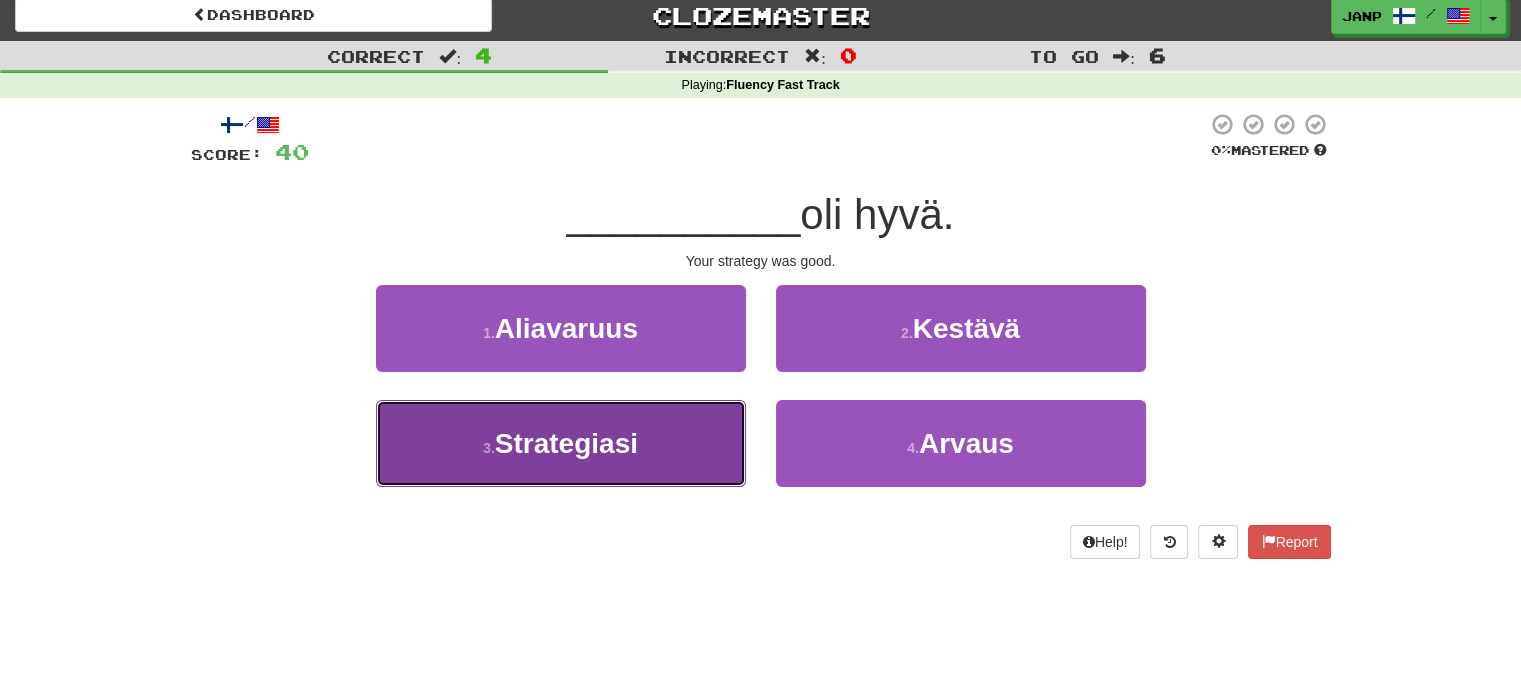 click on "3 .  Strategiasi" at bounding box center [561, 443] 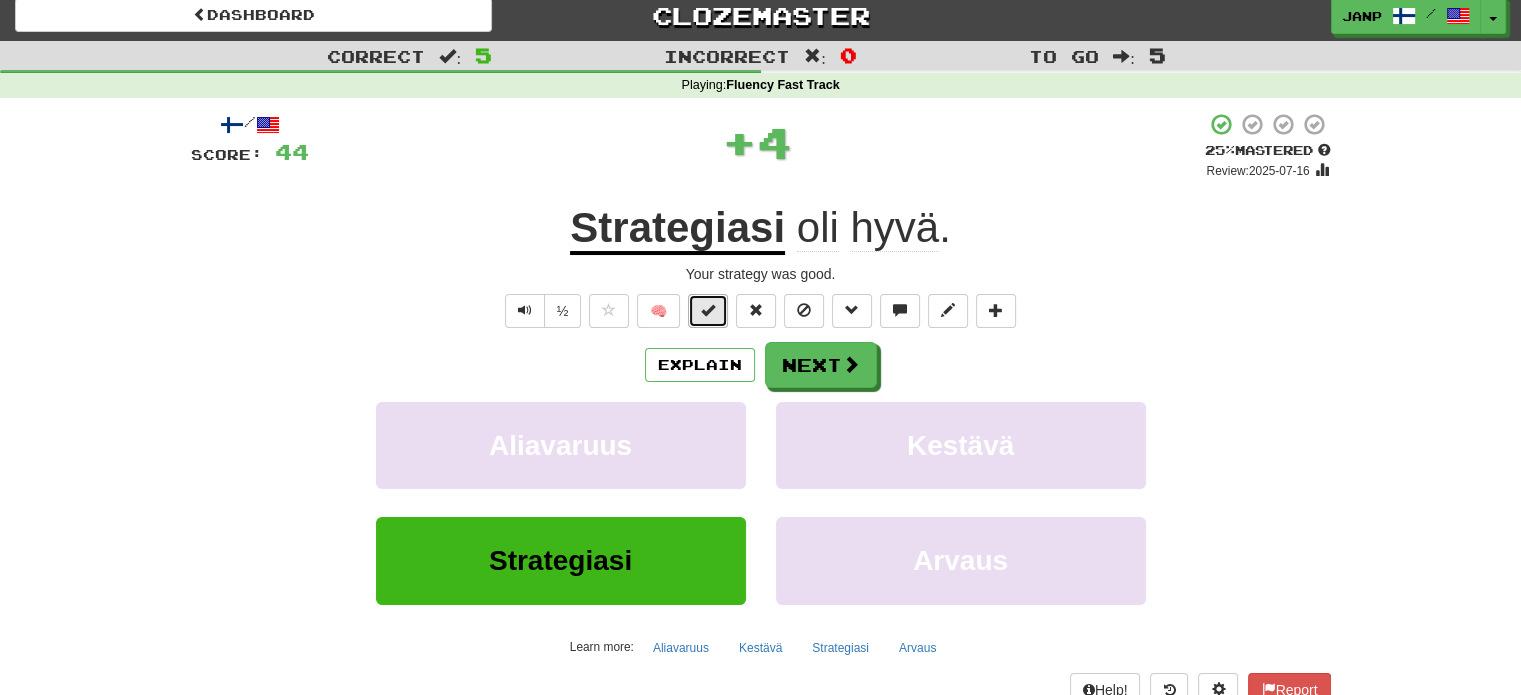 click at bounding box center (708, 310) 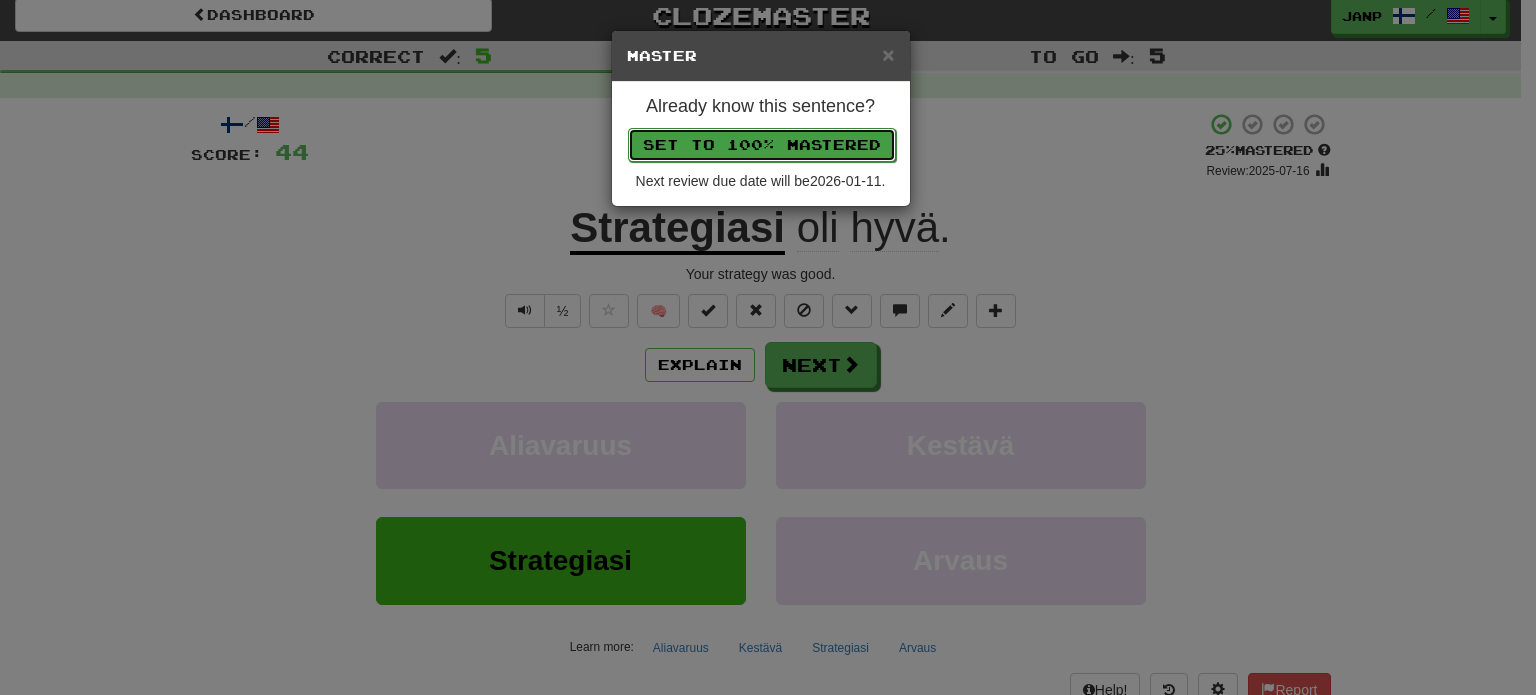click on "Set to 100% Mastered" at bounding box center (762, 145) 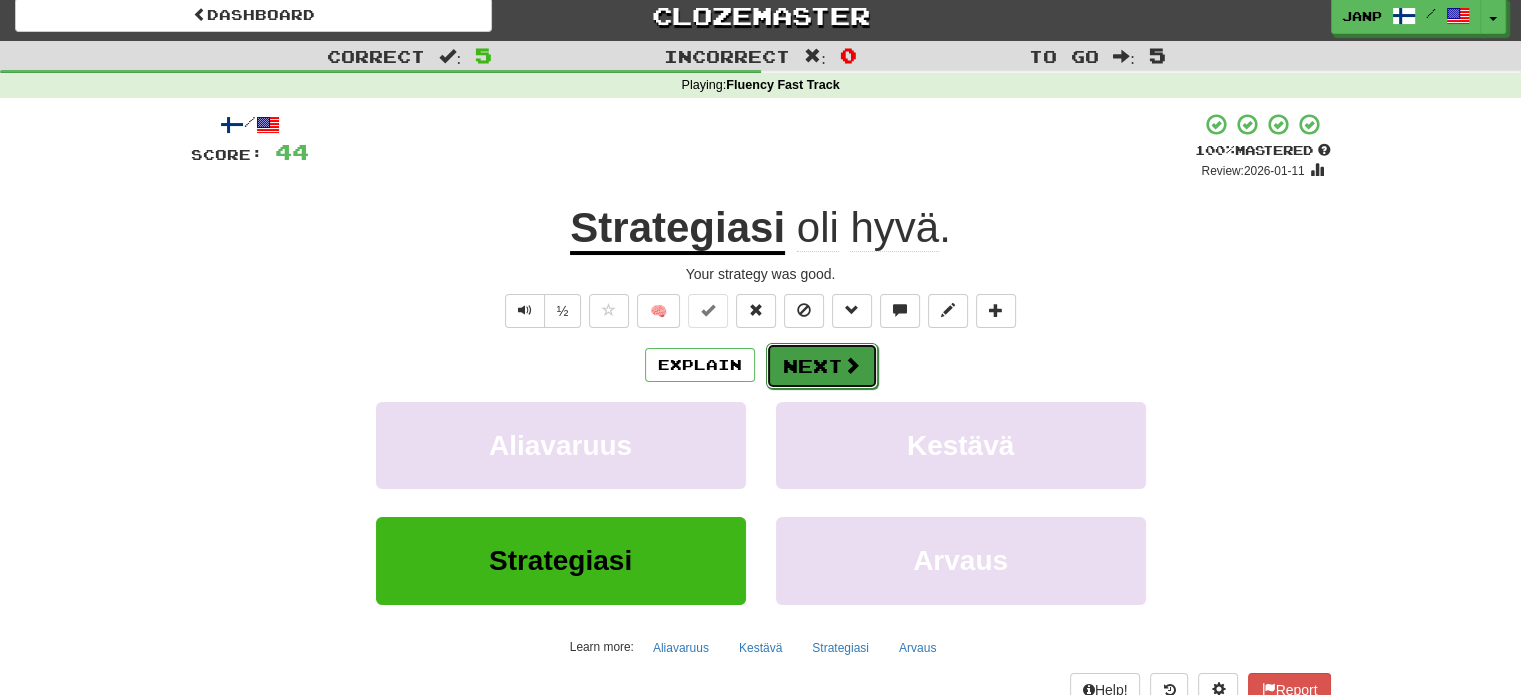 click on "Next" at bounding box center [822, 366] 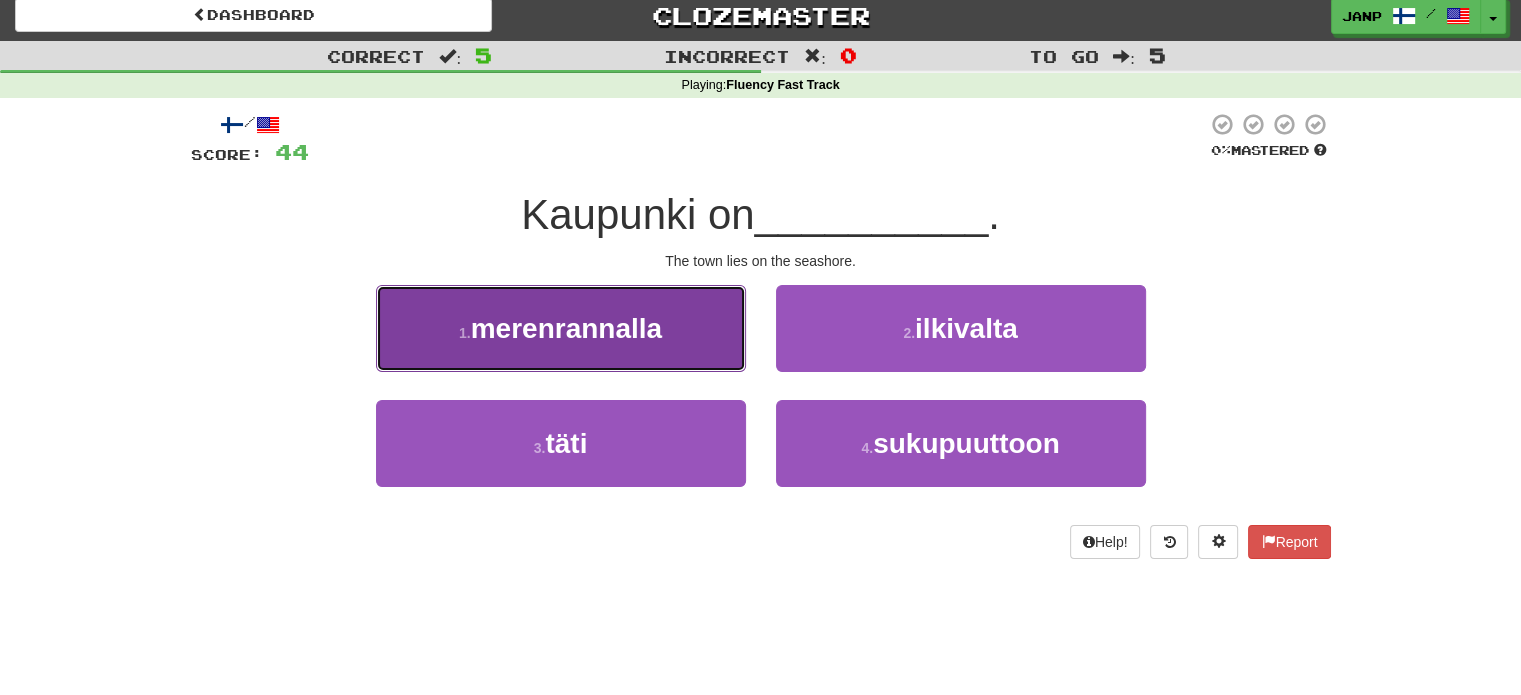 click on "1 .  merenrannalla" at bounding box center (561, 328) 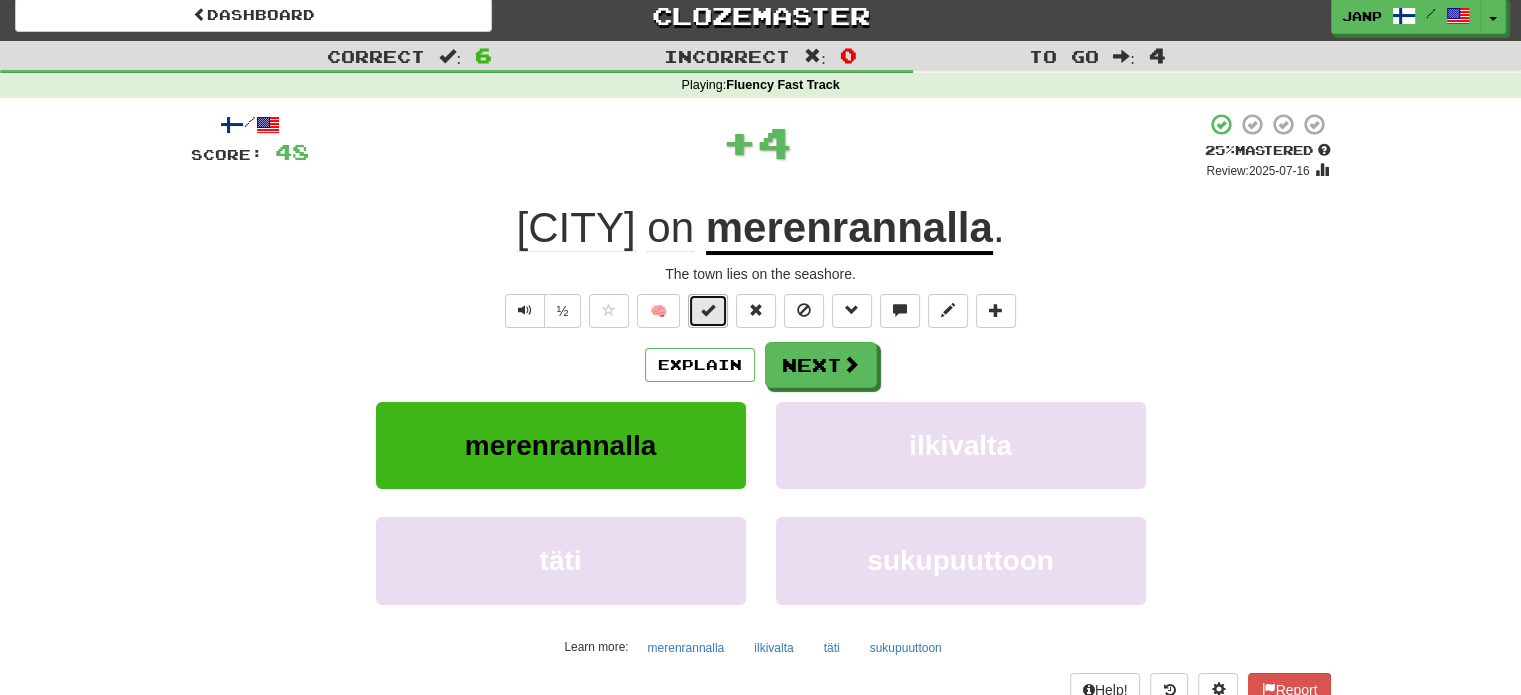 click at bounding box center (708, 310) 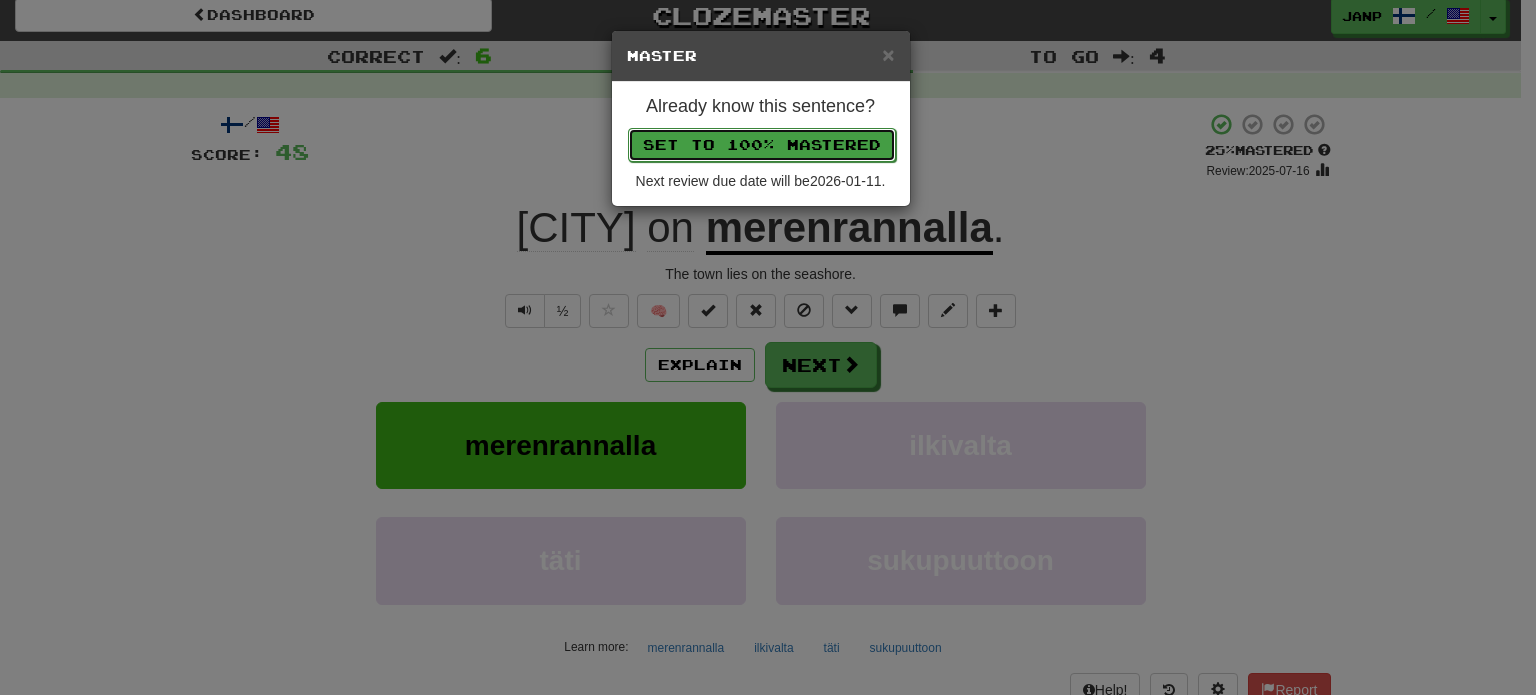 click on "Set to 100% Mastered" at bounding box center [762, 145] 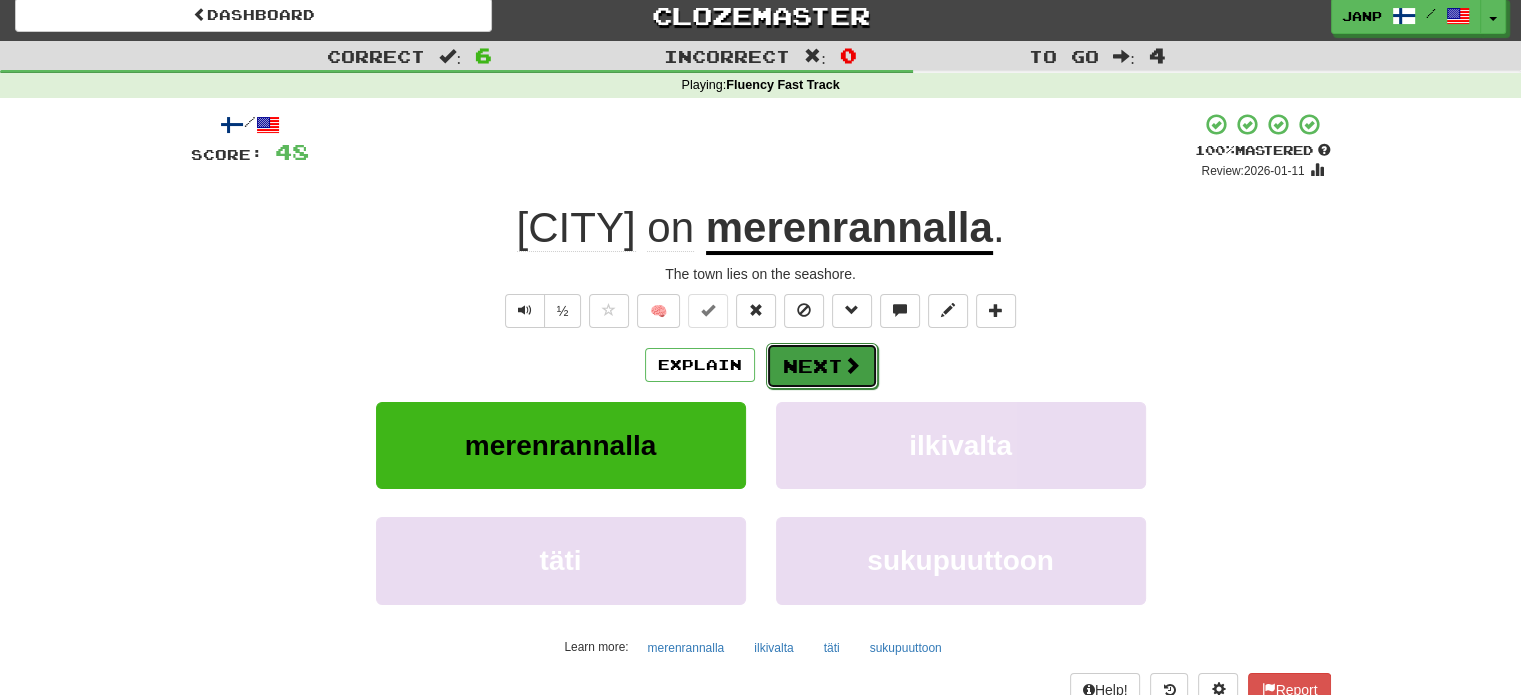 click on "Next" at bounding box center (822, 366) 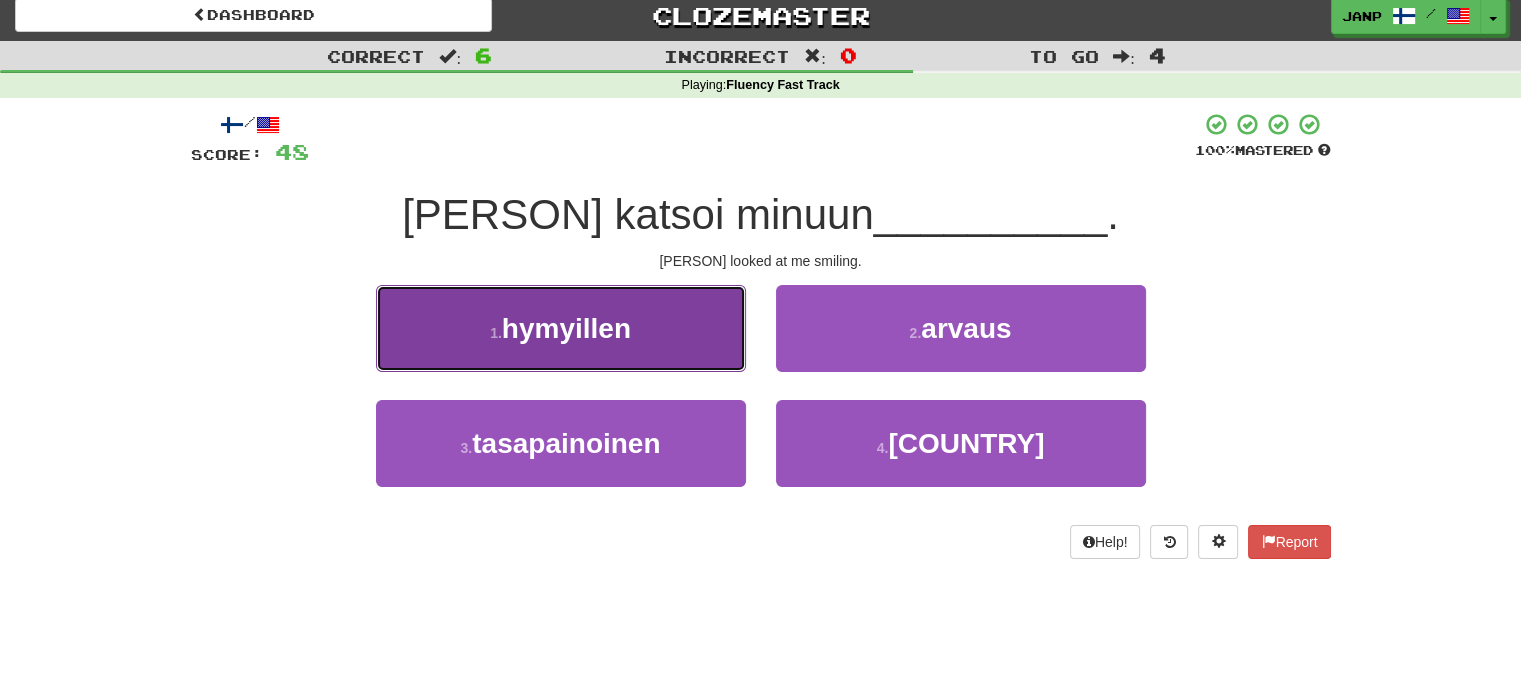 click on "1 .  hymyillen" at bounding box center (561, 328) 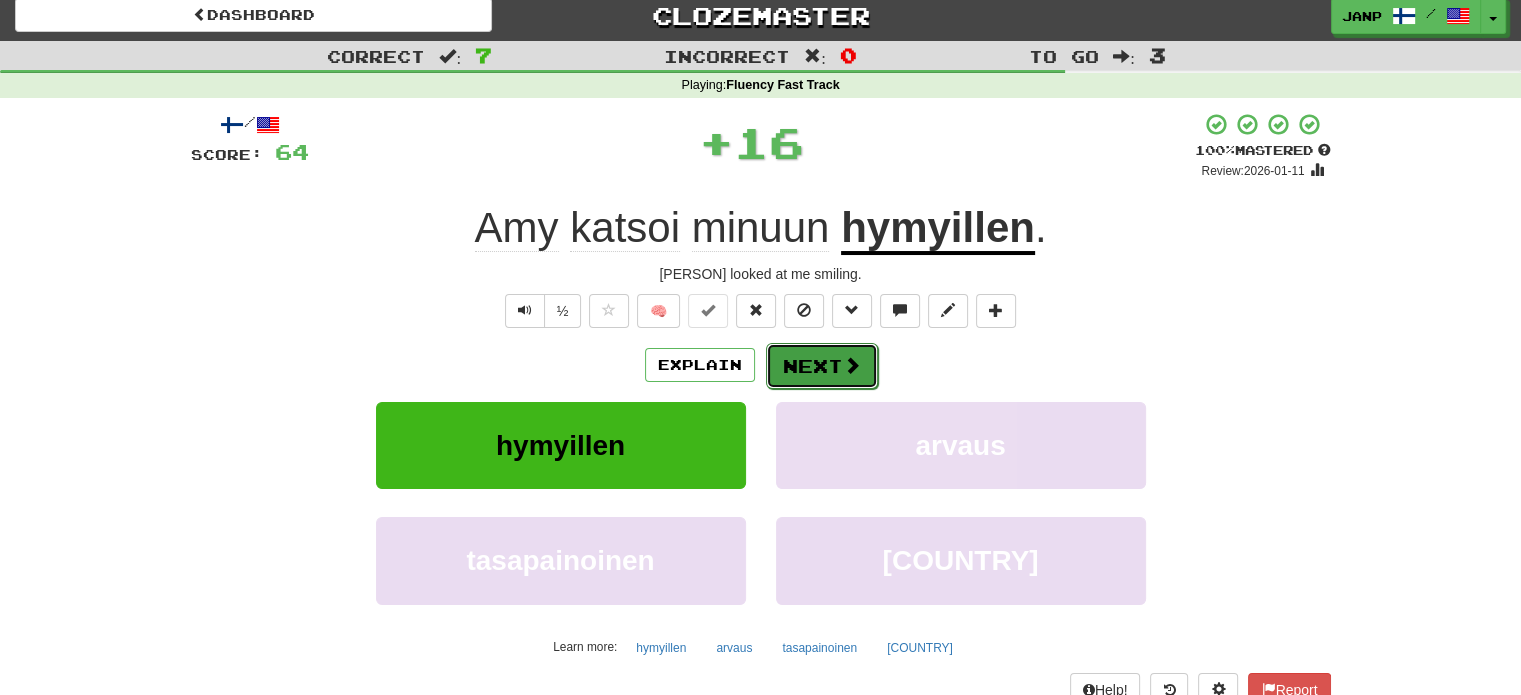 click on "Next" at bounding box center (822, 366) 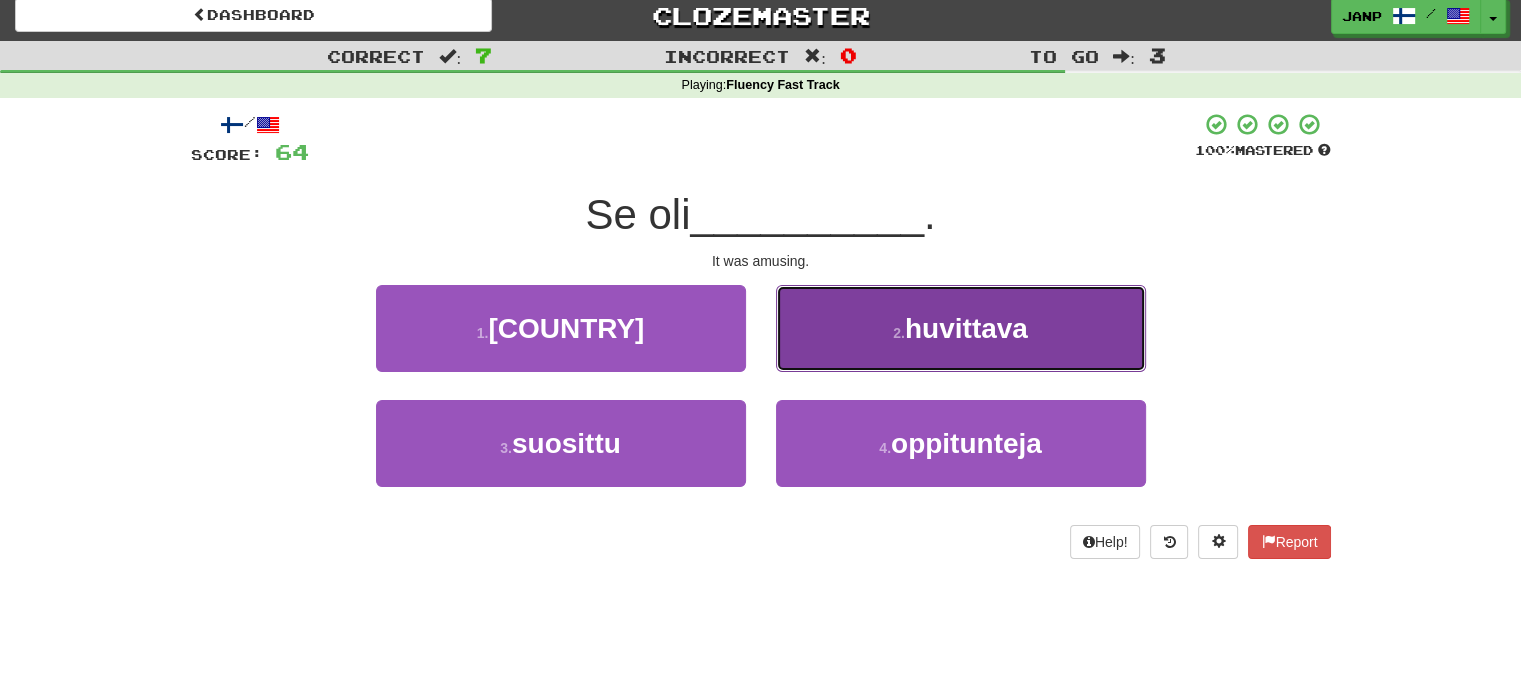 click on "2 .  huvittava" at bounding box center (961, 328) 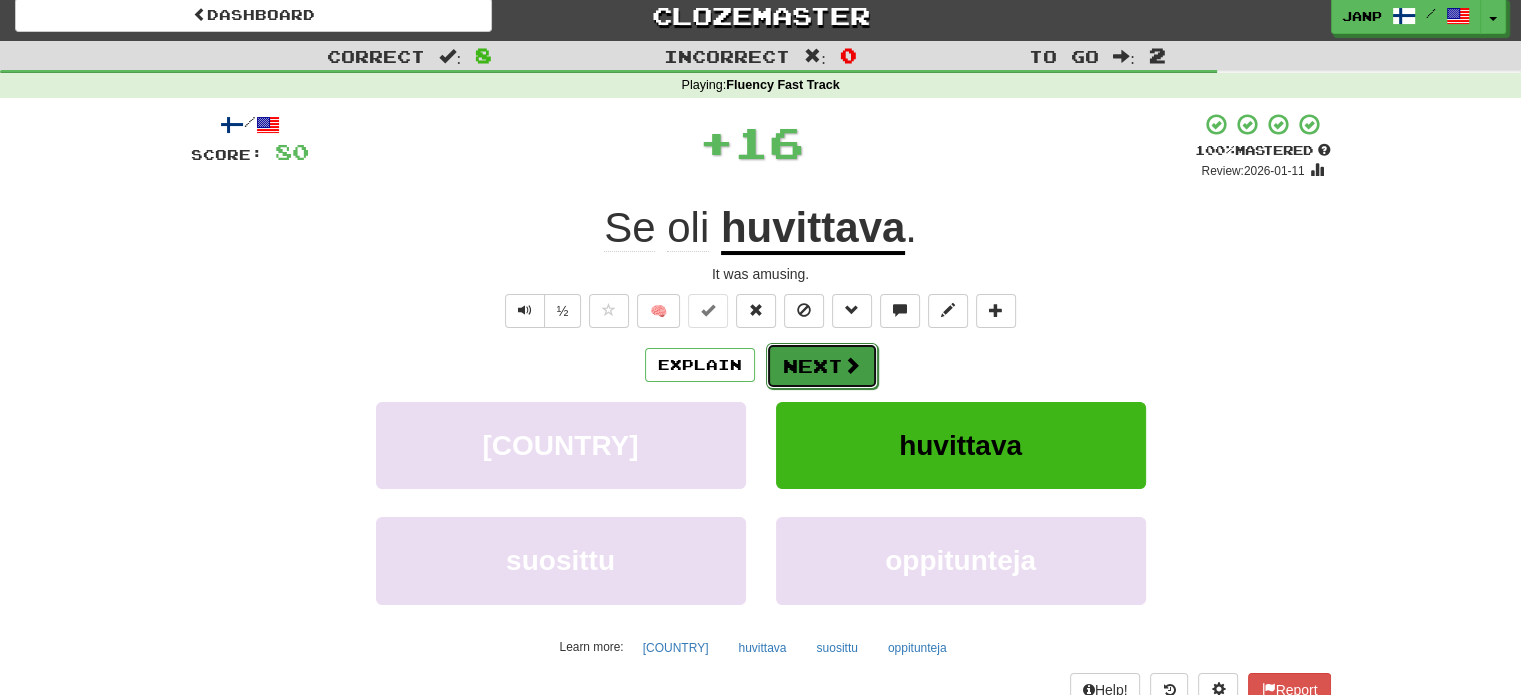 click on "Next" at bounding box center (822, 366) 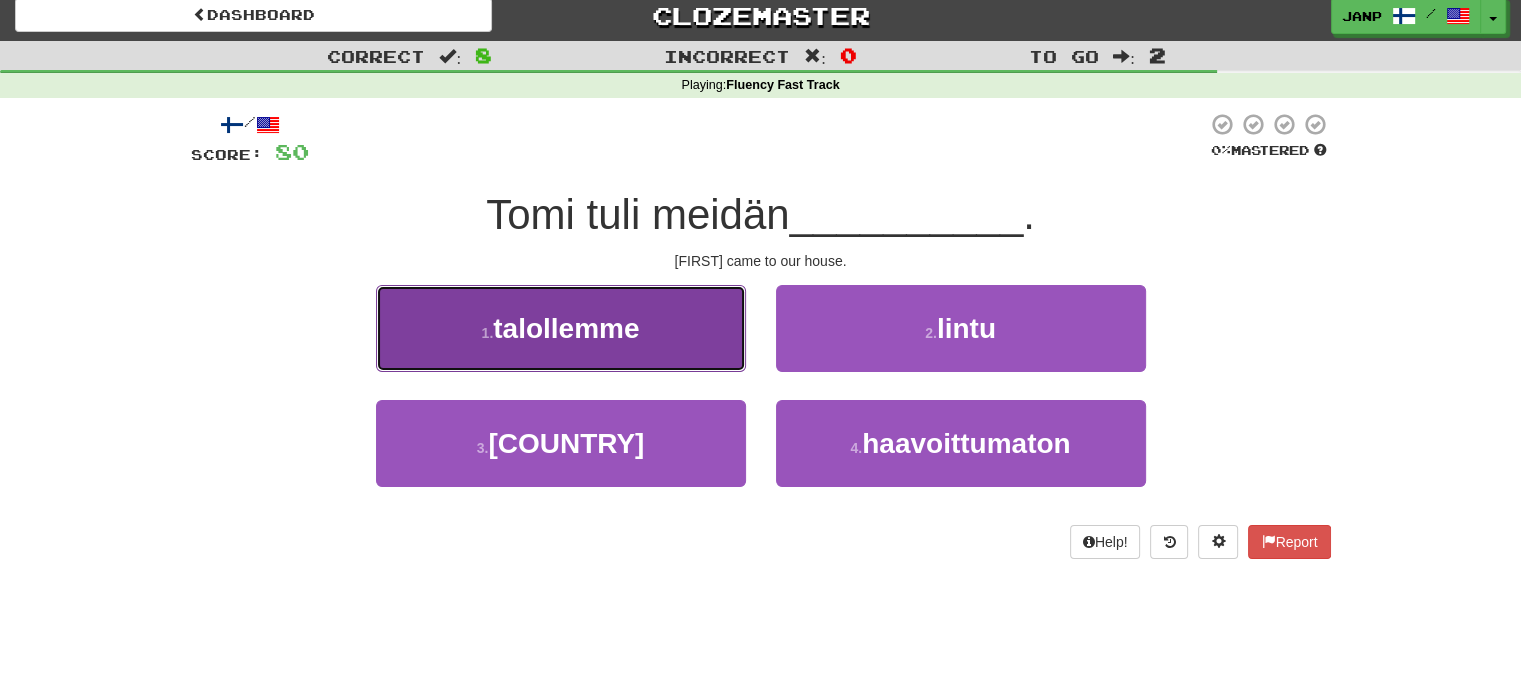 click on "1 .  talollemme" at bounding box center [561, 328] 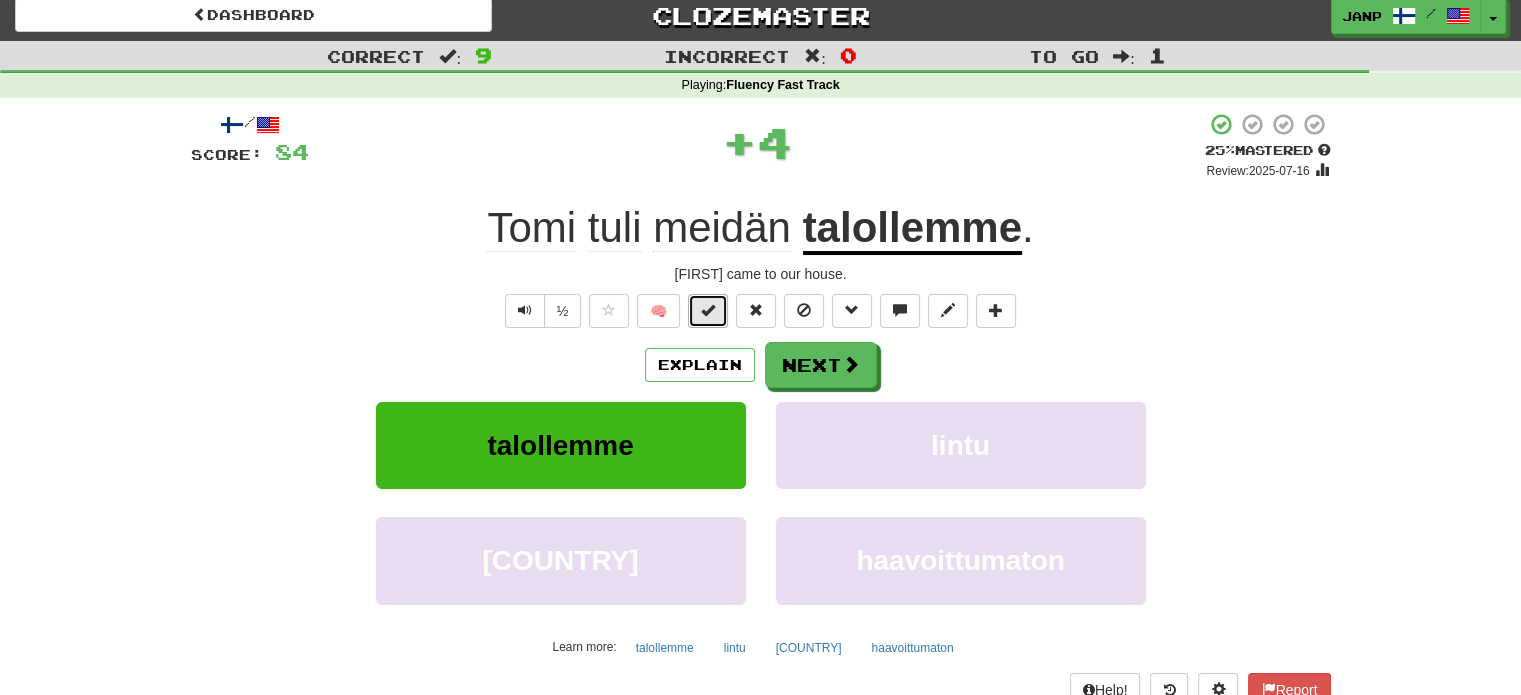 click at bounding box center (708, 310) 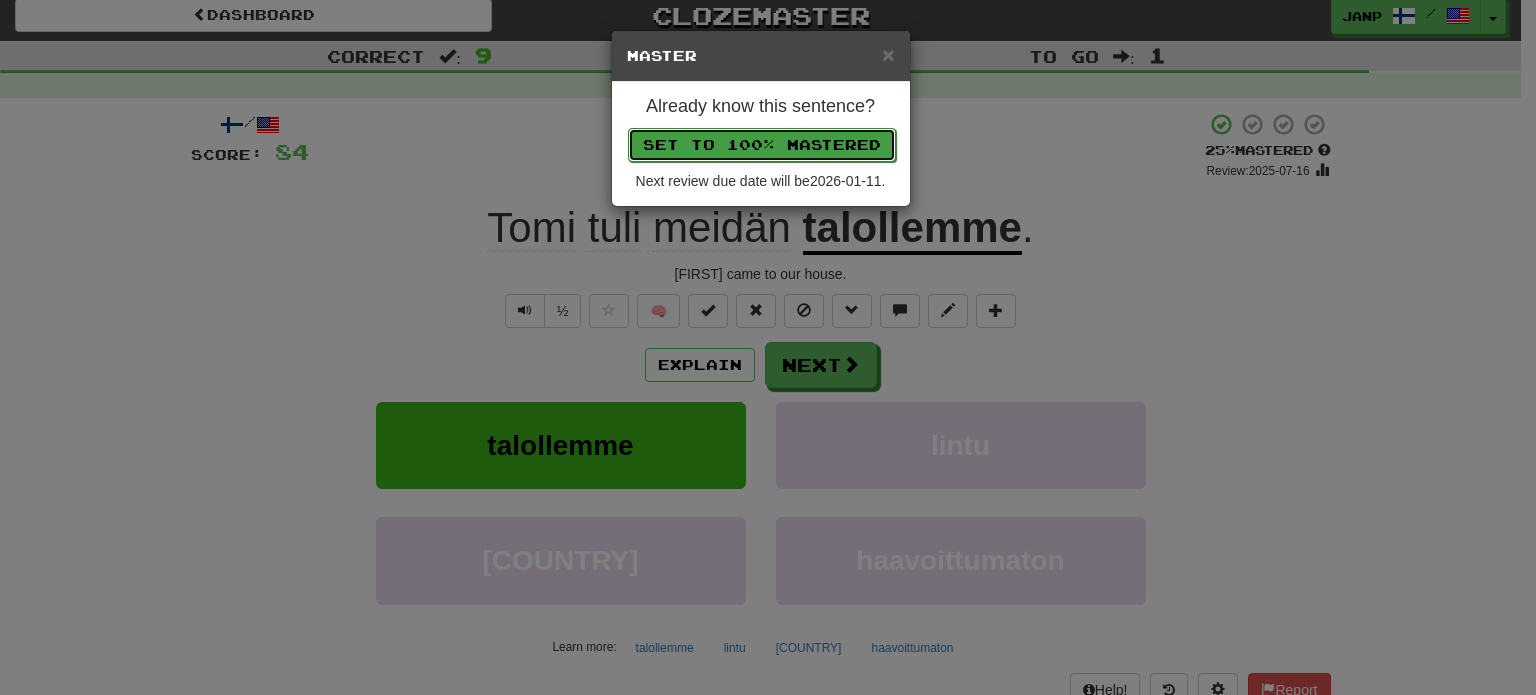 click on "Set to 100% Mastered" at bounding box center [762, 145] 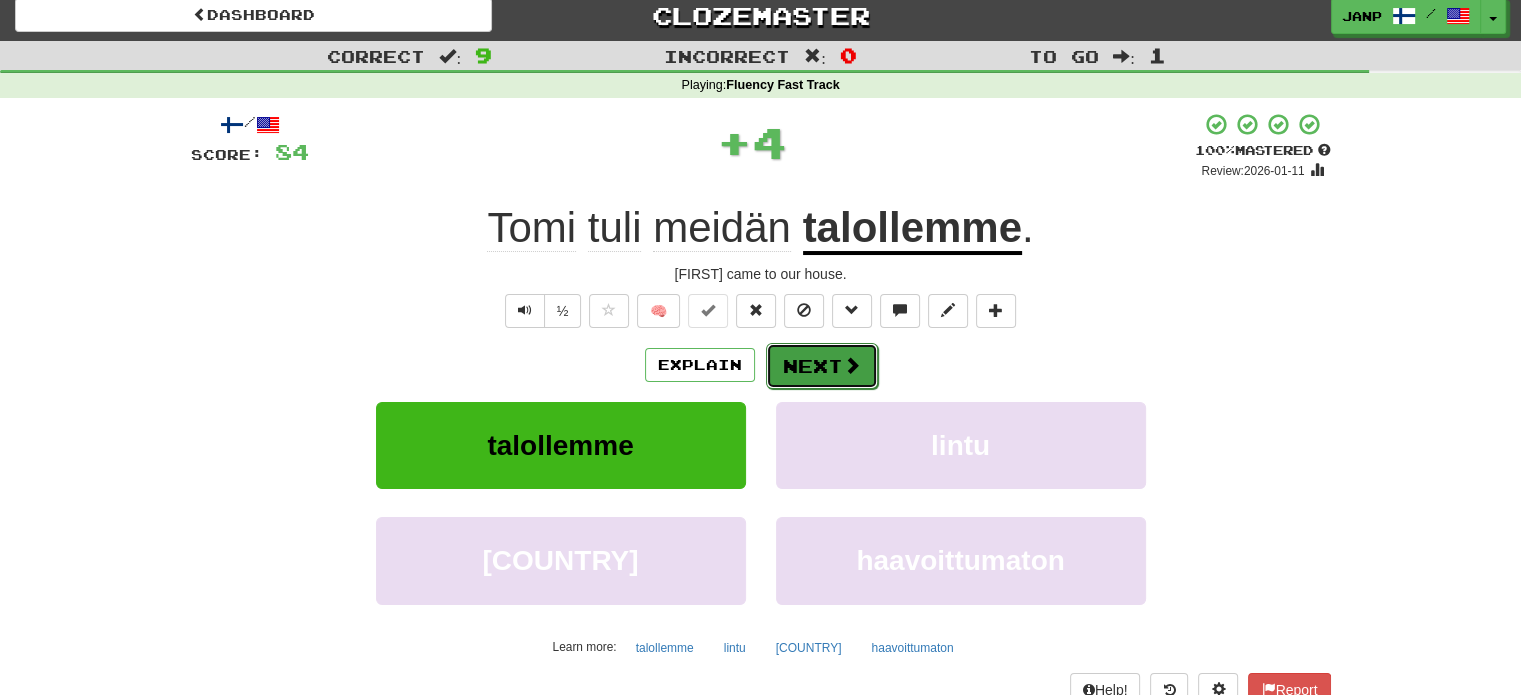 click on "Next" at bounding box center (822, 366) 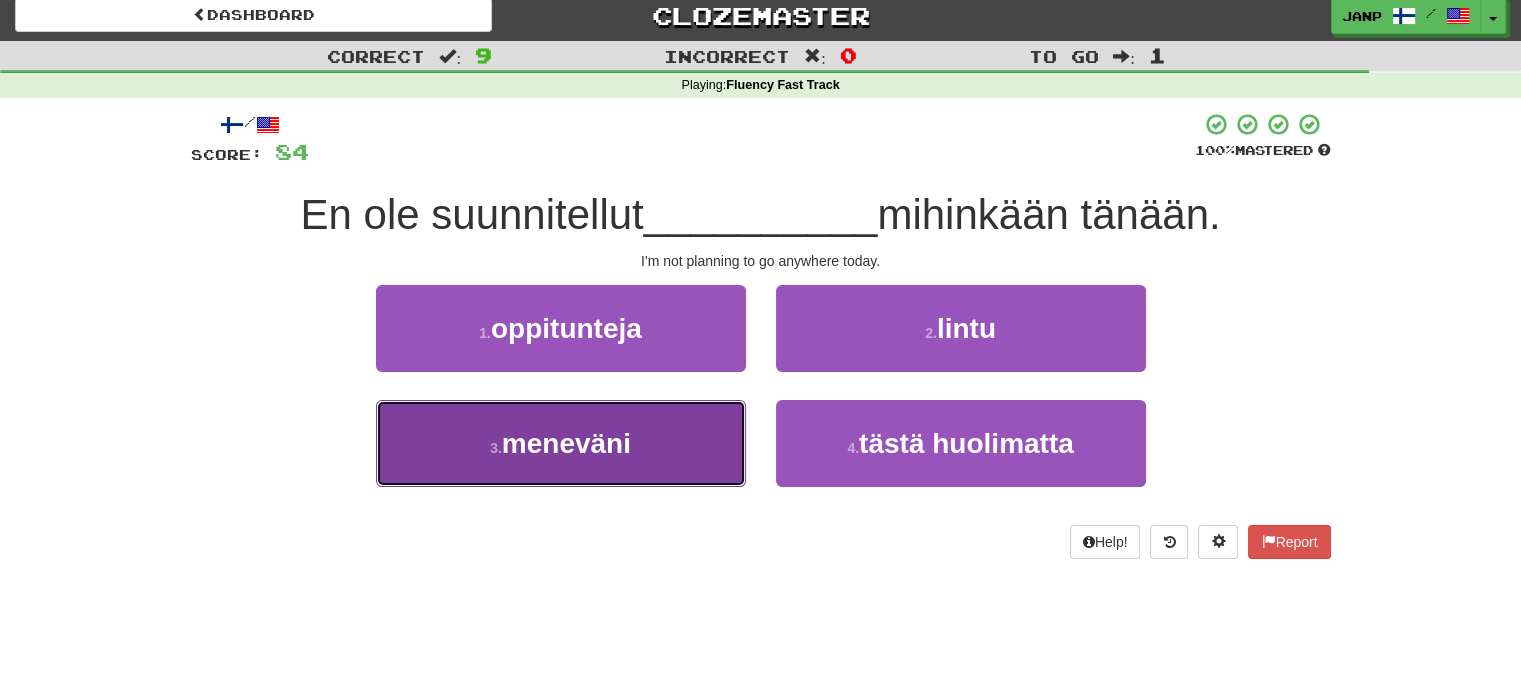 click on "3 .  meneväni" at bounding box center [561, 443] 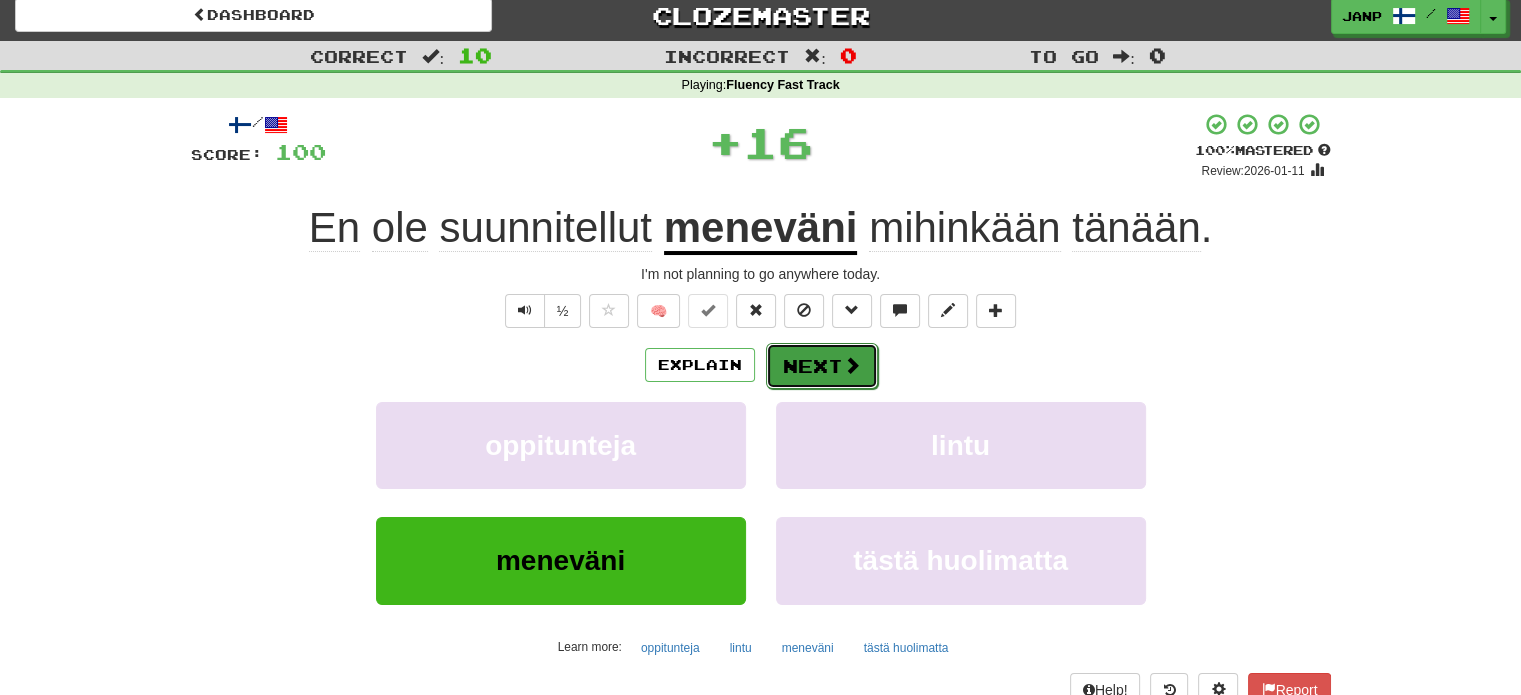 click on "Next" at bounding box center [822, 366] 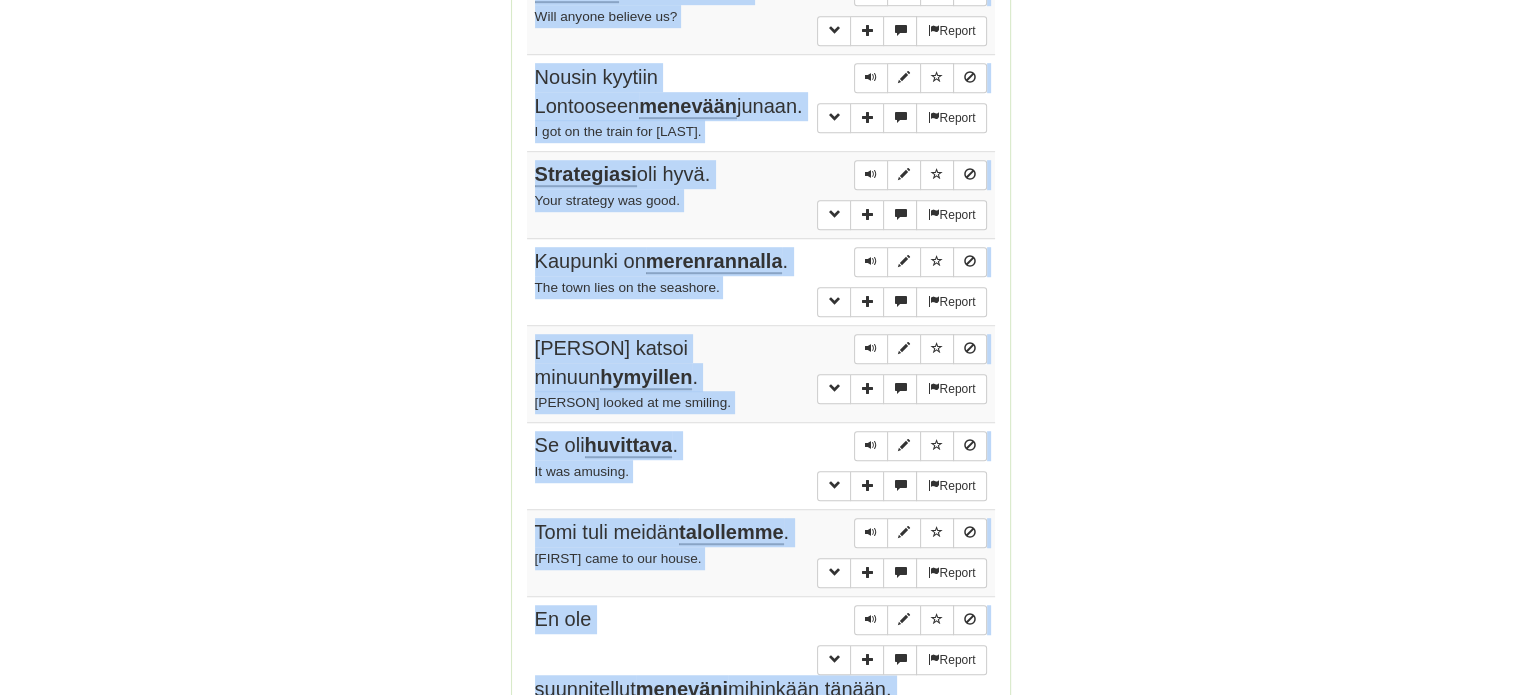 scroll, scrollTop: 1430, scrollLeft: 0, axis: vertical 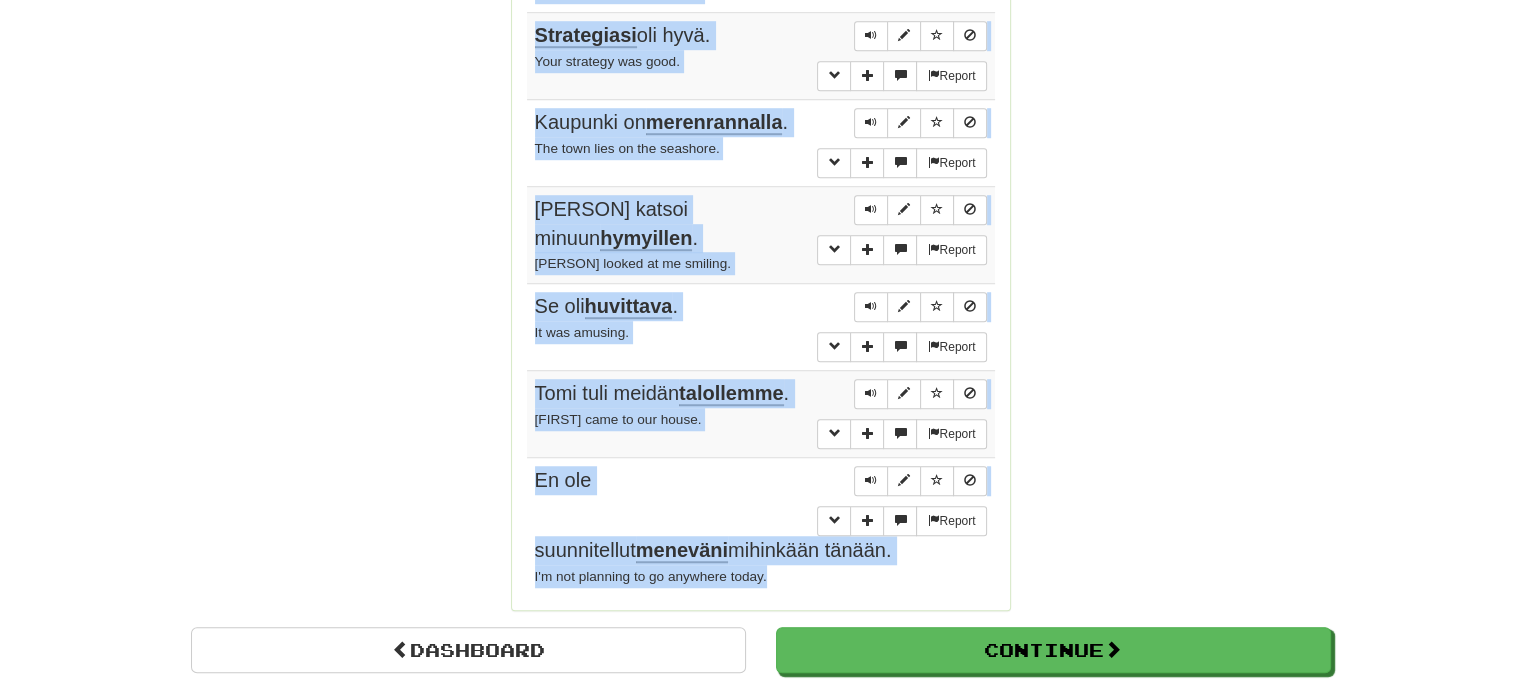 drag, startPoint x: 521, startPoint y: 379, endPoint x: 787, endPoint y: 527, distance: 304.40106 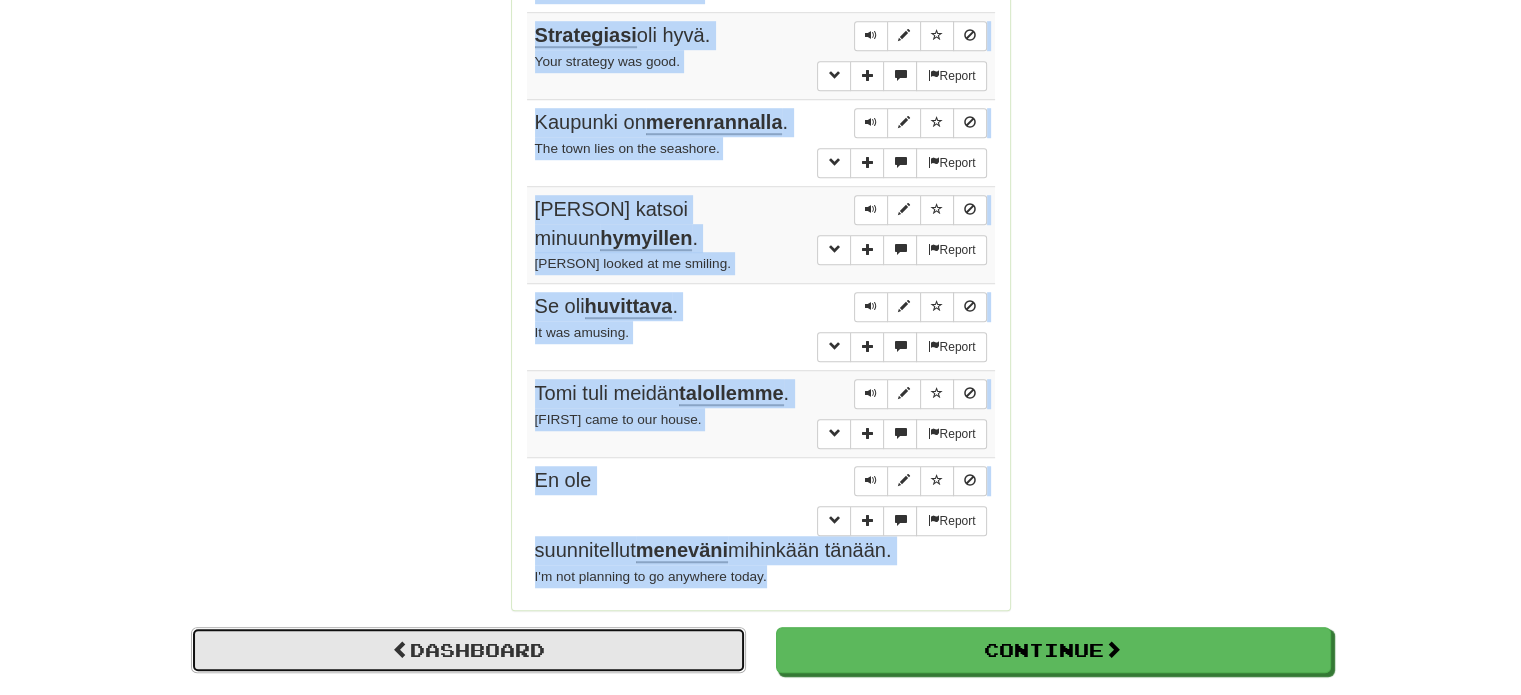 click on "Dashboard" at bounding box center (468, 650) 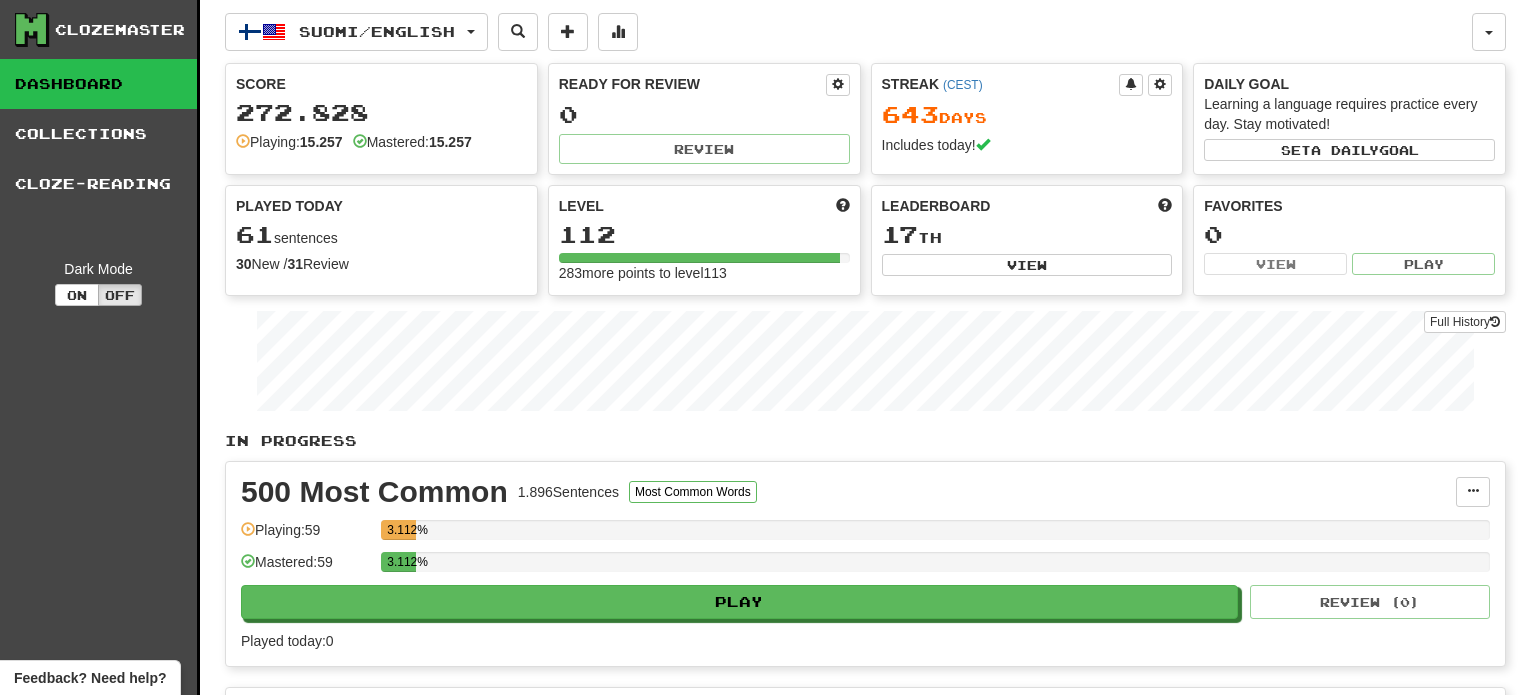 scroll, scrollTop: 0, scrollLeft: 0, axis: both 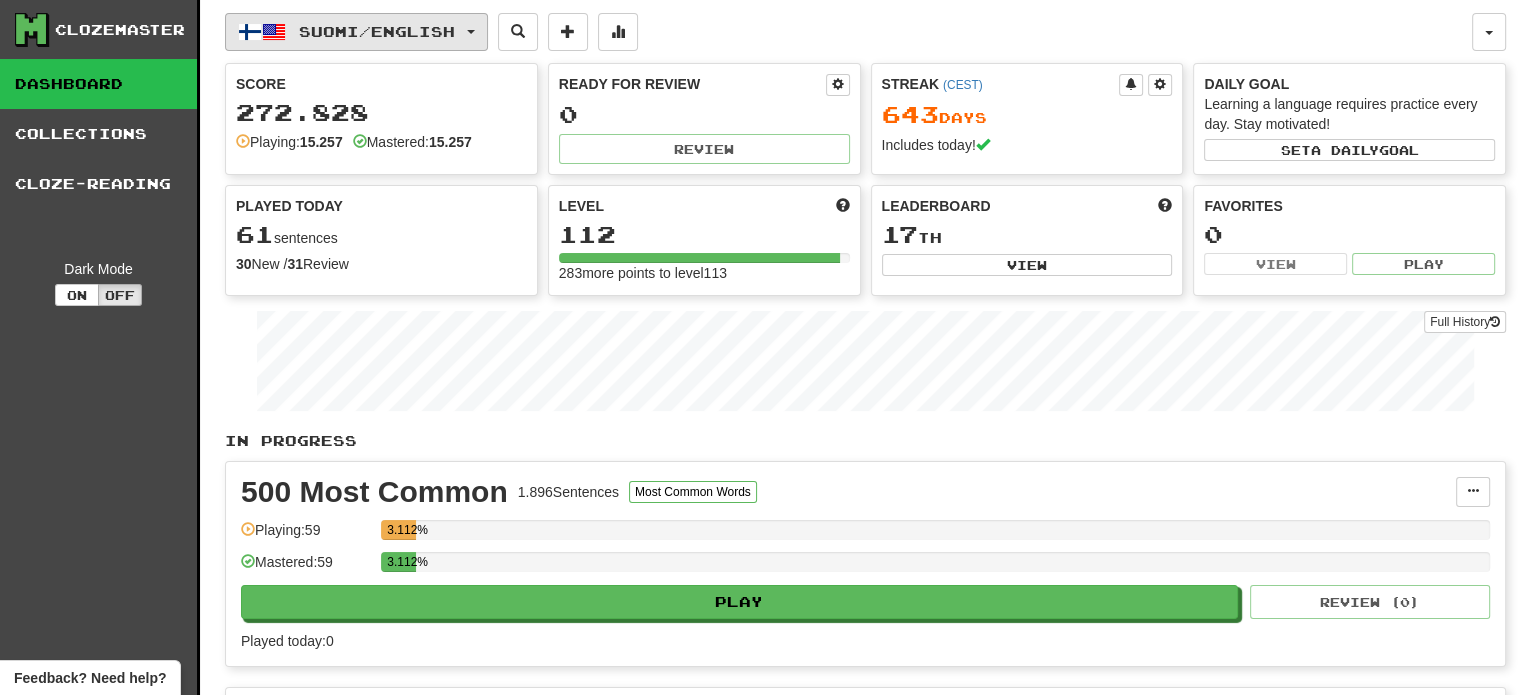click on "Suomi  /  English" at bounding box center (356, 32) 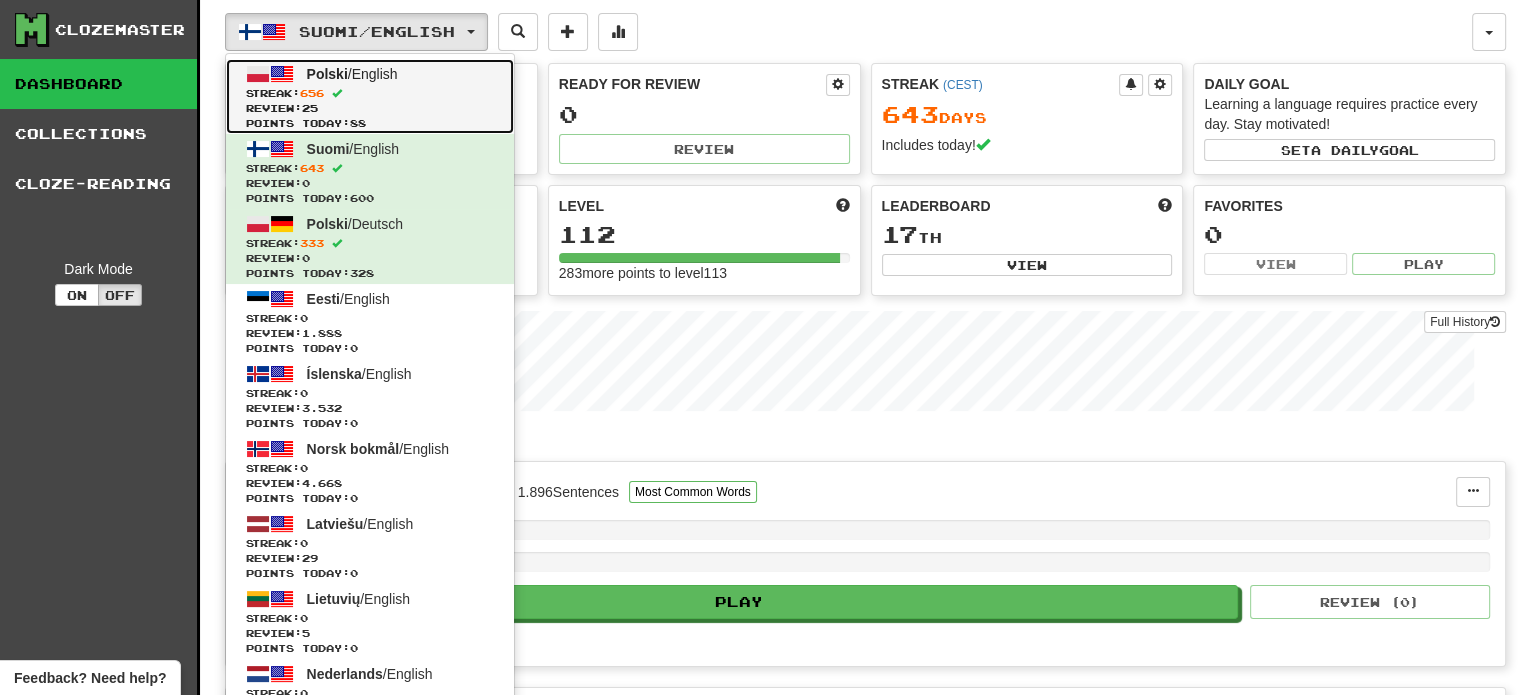 click on "Streak:  656" at bounding box center [370, 93] 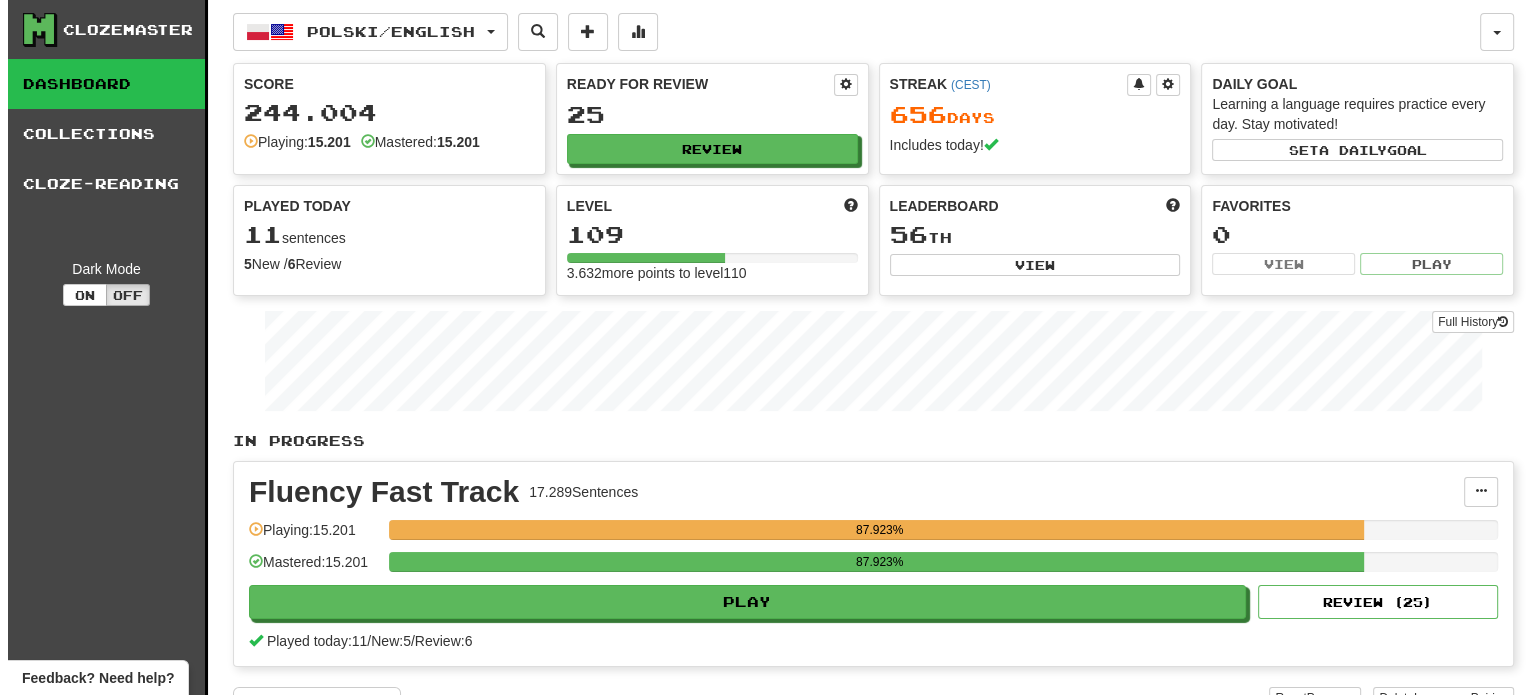scroll, scrollTop: 200, scrollLeft: 0, axis: vertical 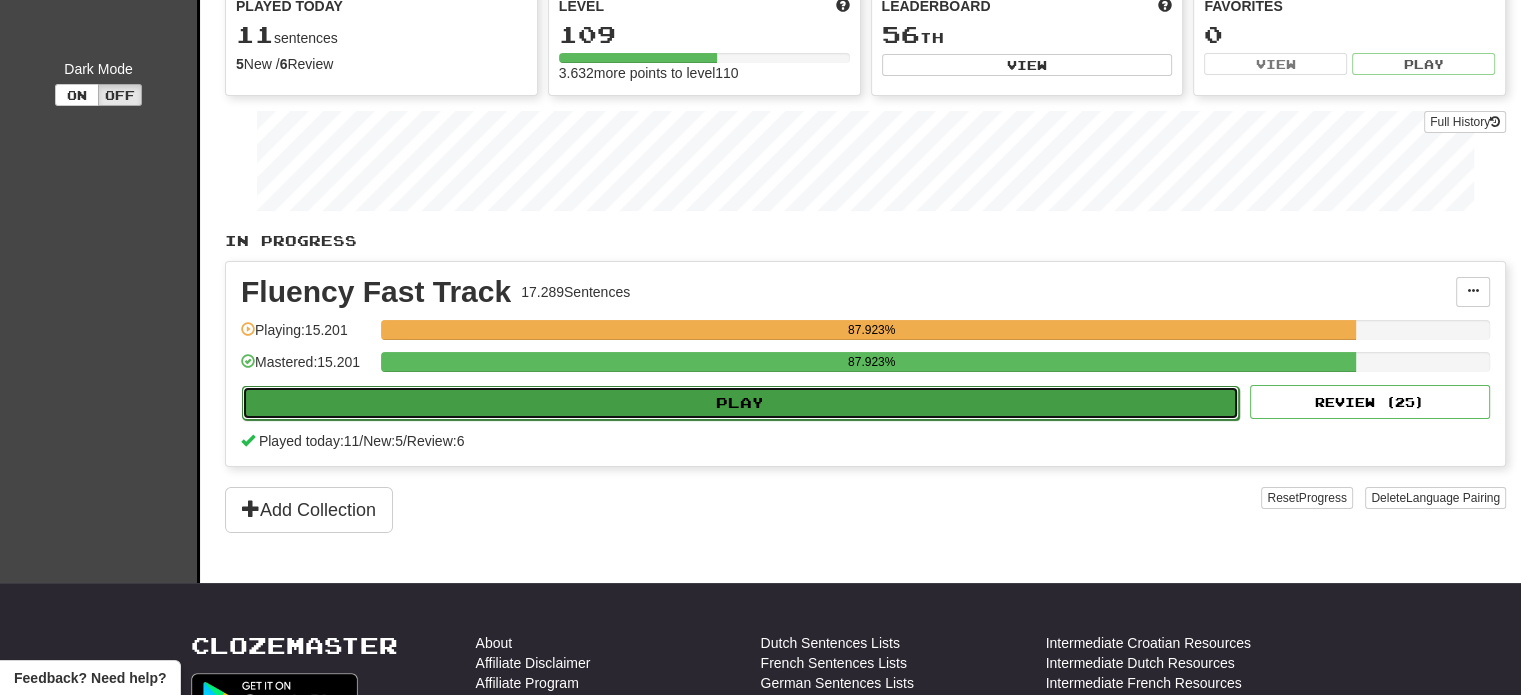 click on "Play" at bounding box center (740, 403) 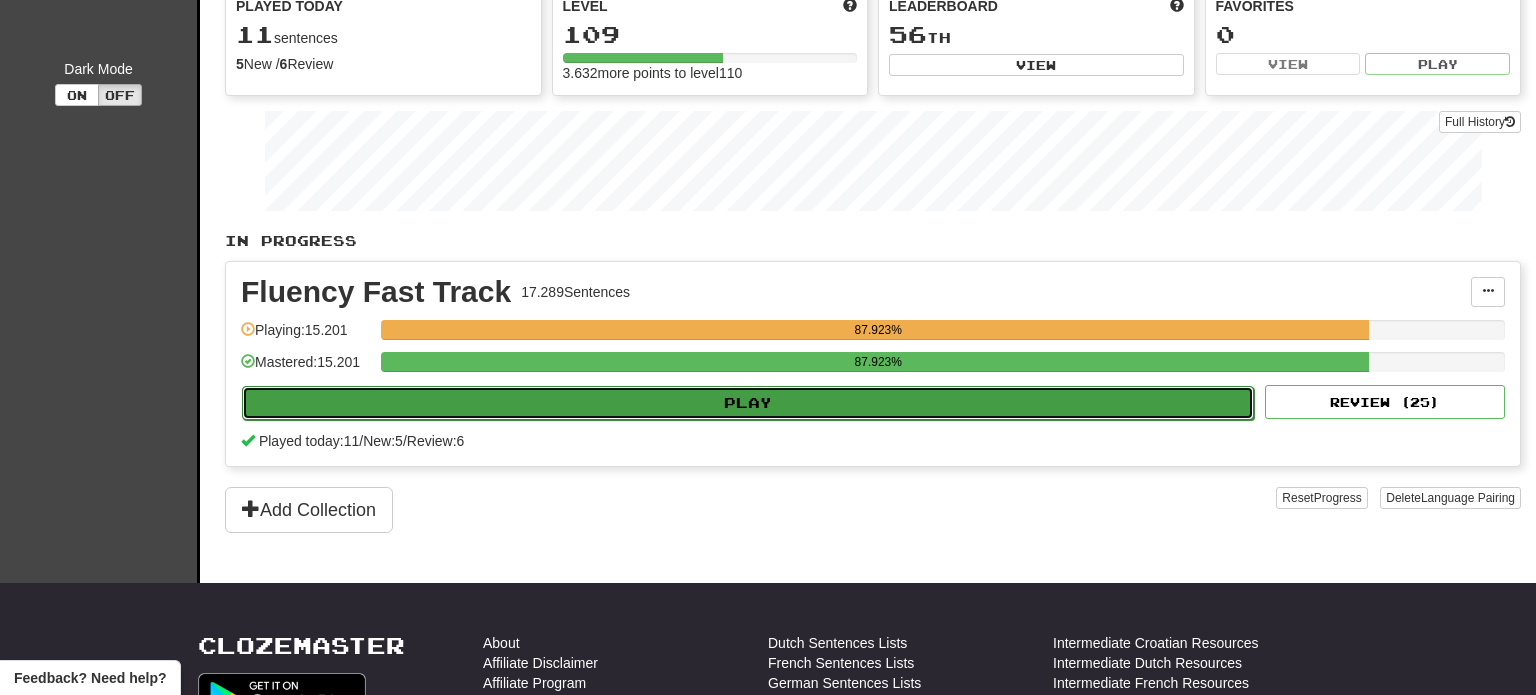 select on "**" 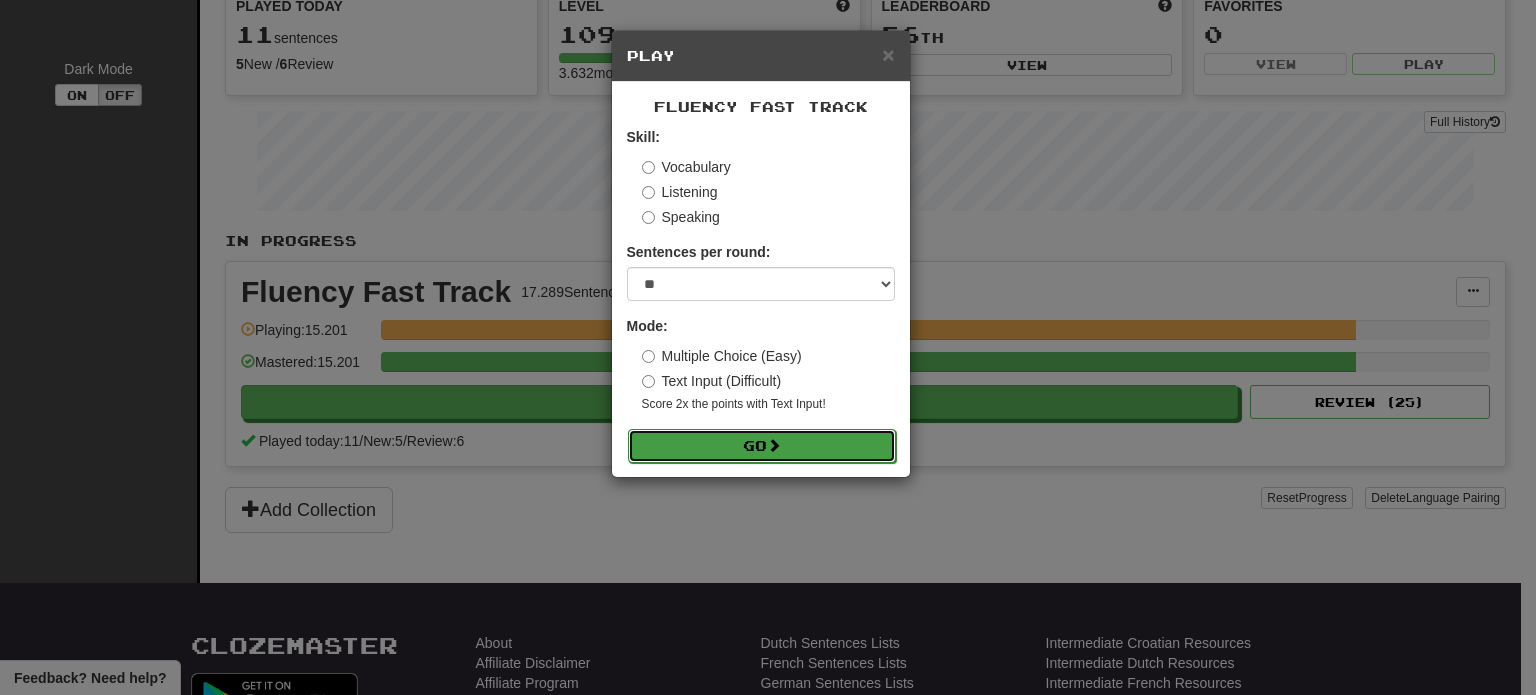 click on "Go" at bounding box center [762, 446] 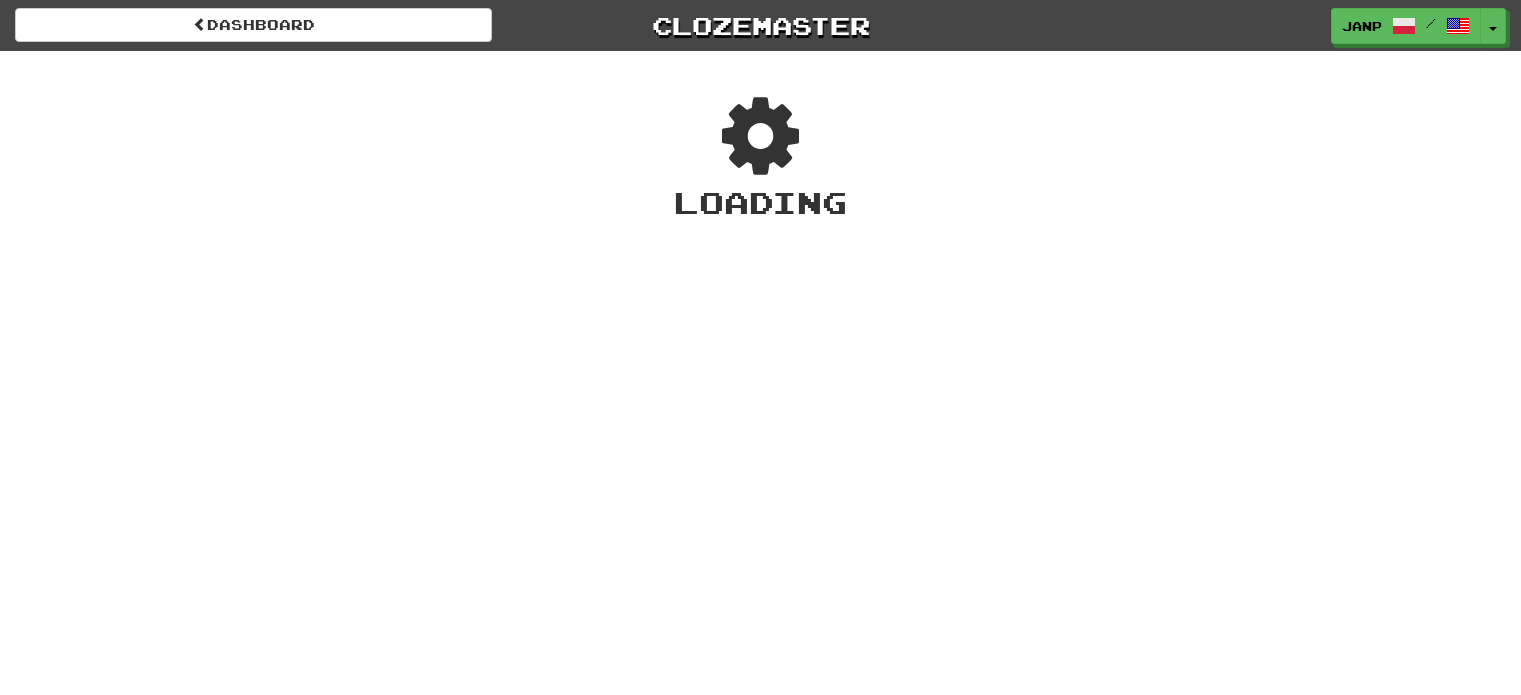 scroll, scrollTop: 0, scrollLeft: 0, axis: both 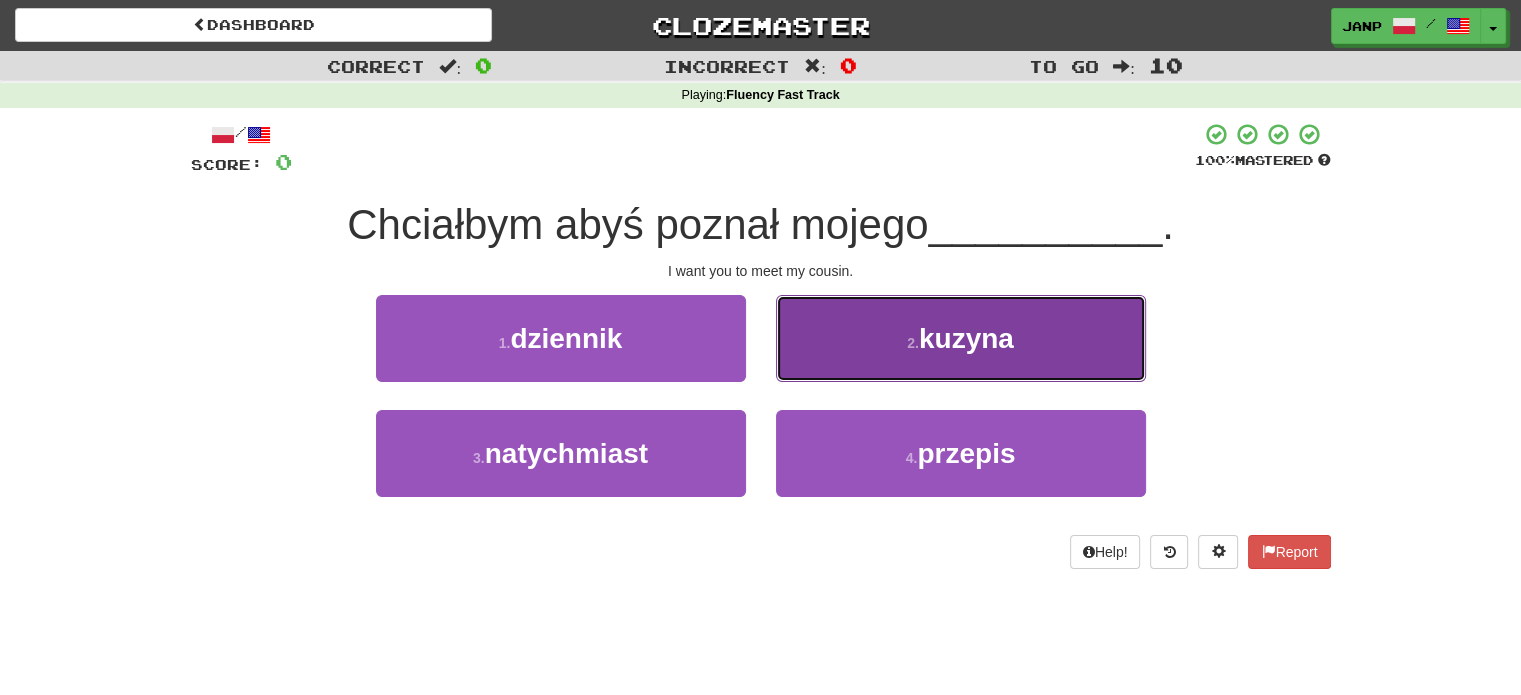 click on "2 .  kuzyna" at bounding box center [961, 338] 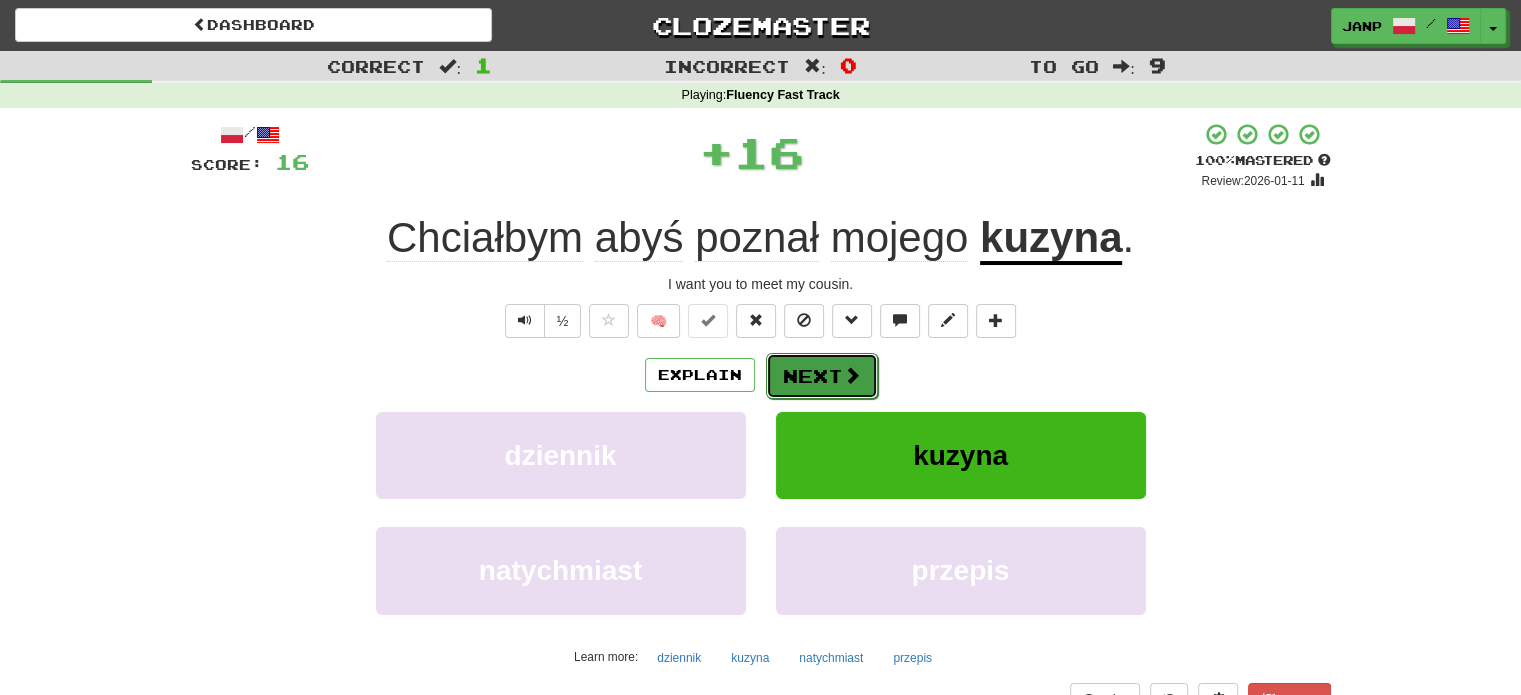 click on "Next" at bounding box center (822, 376) 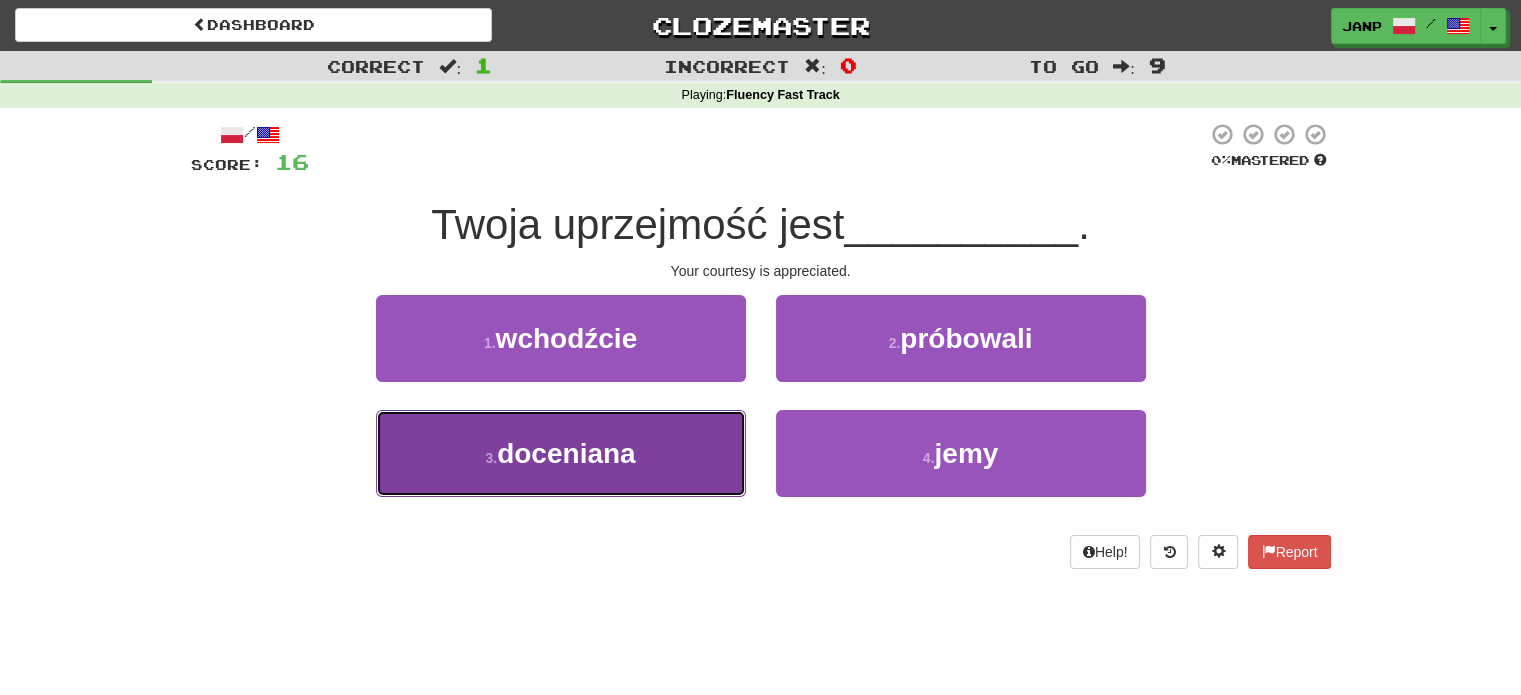 click on "3 .  doceniana" at bounding box center (561, 453) 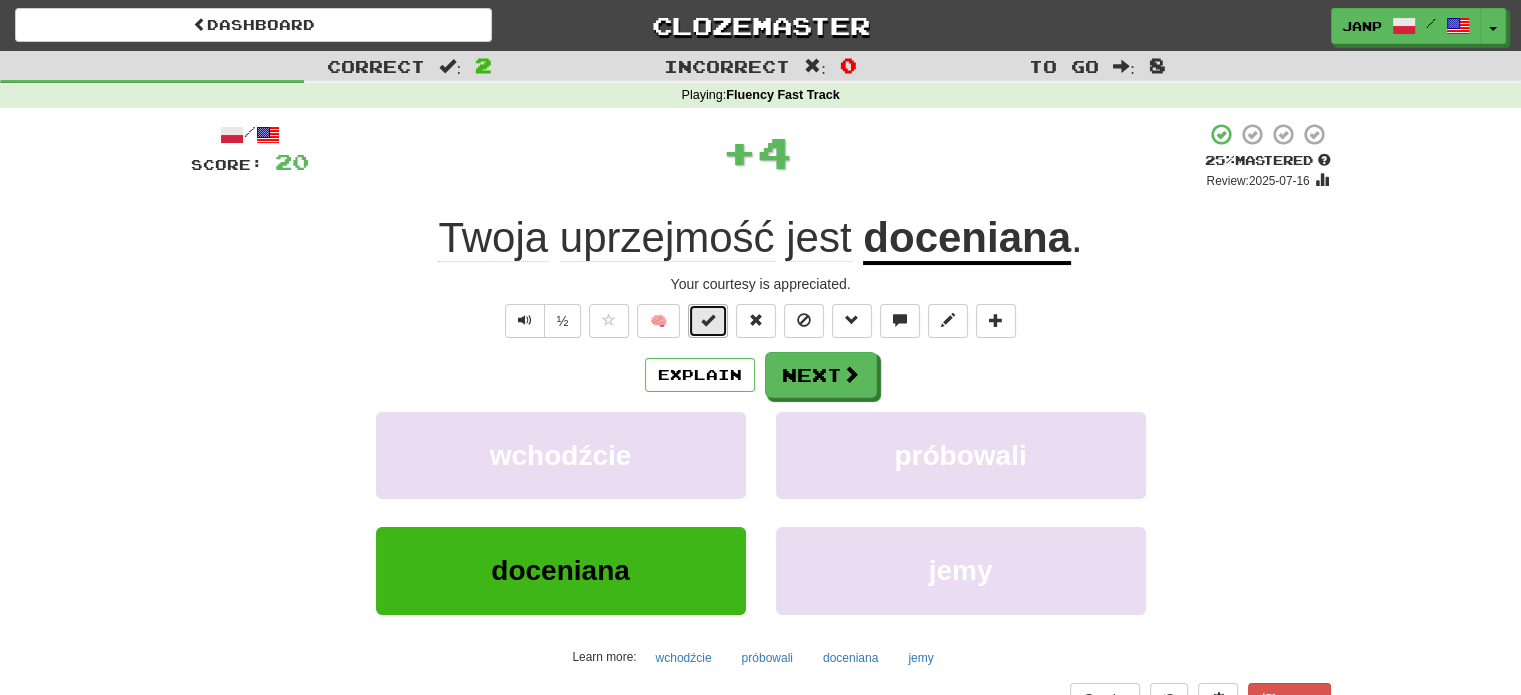 click at bounding box center (708, 320) 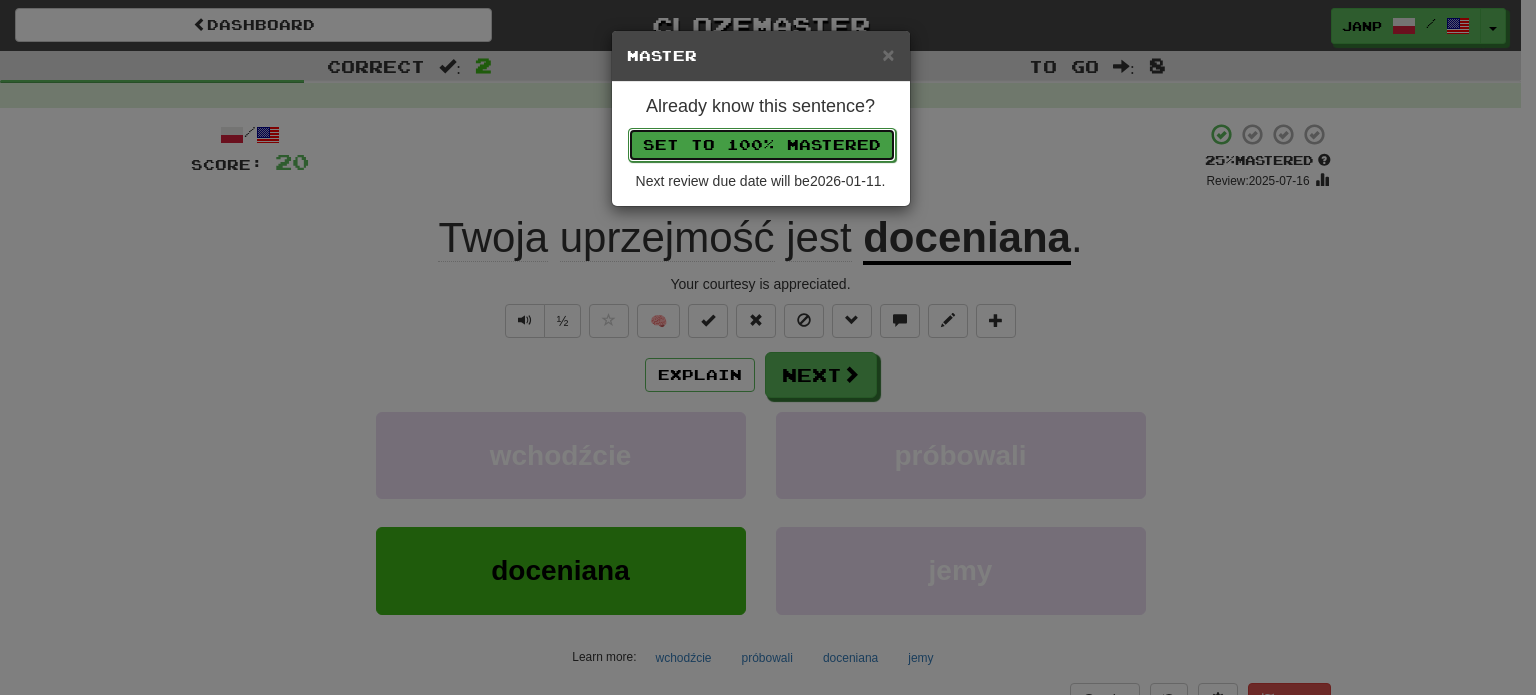 click on "Set to 100% Mastered" at bounding box center [762, 145] 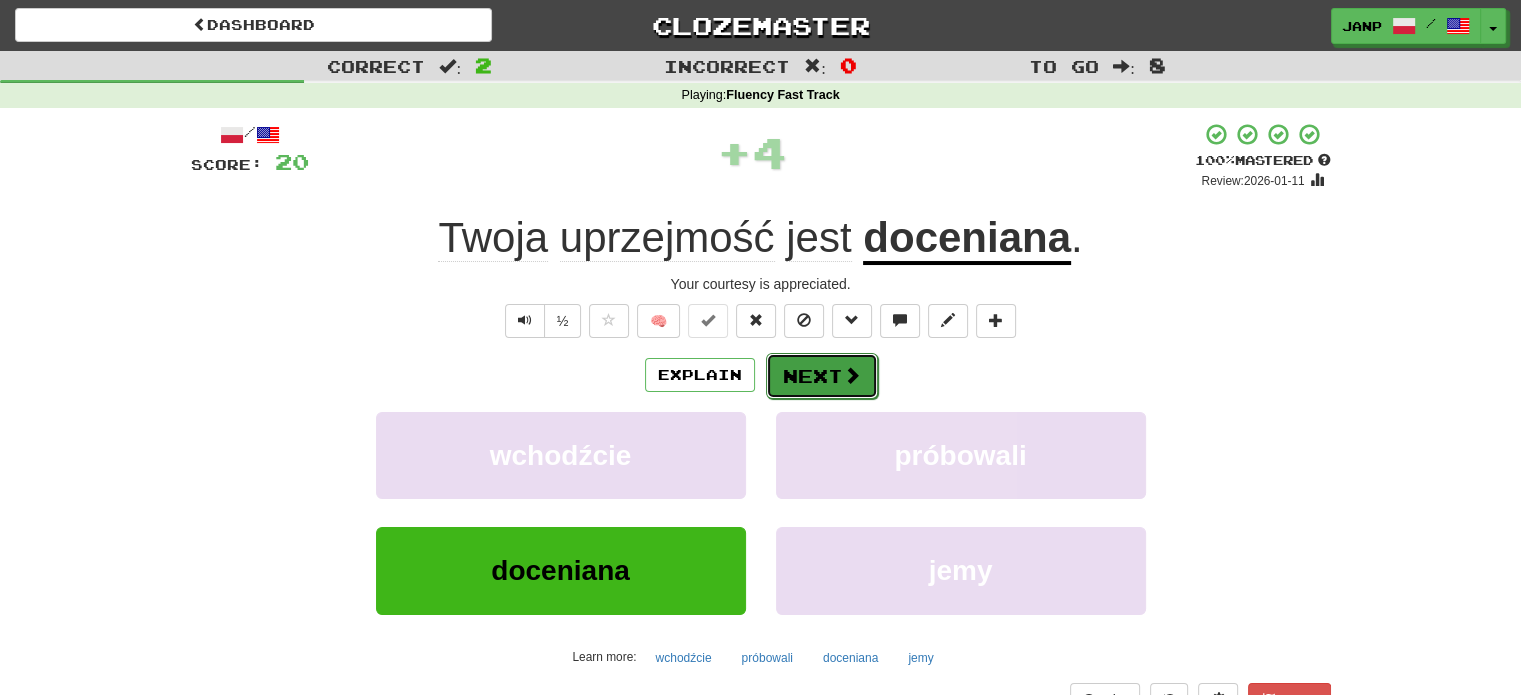 click on "Next" at bounding box center [822, 376] 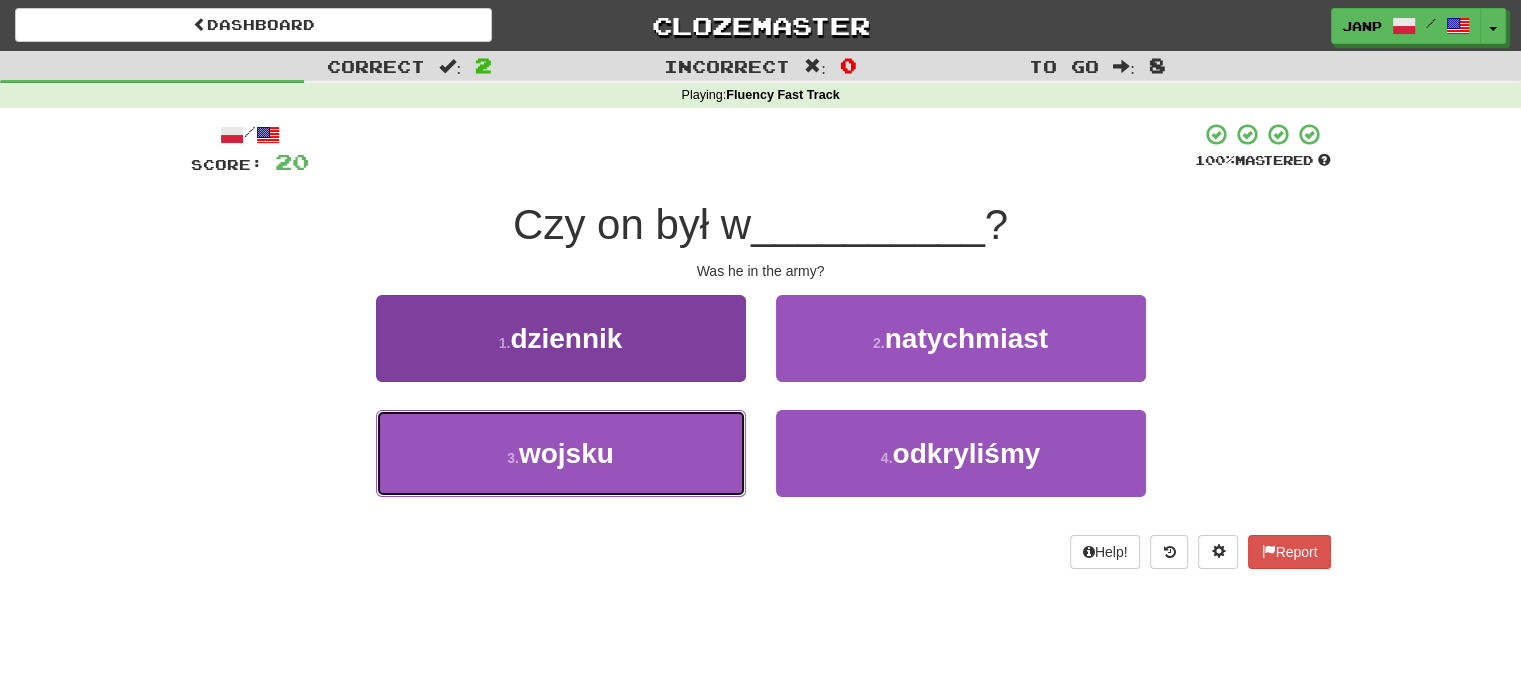 click on "3 .  wojsku" at bounding box center (561, 453) 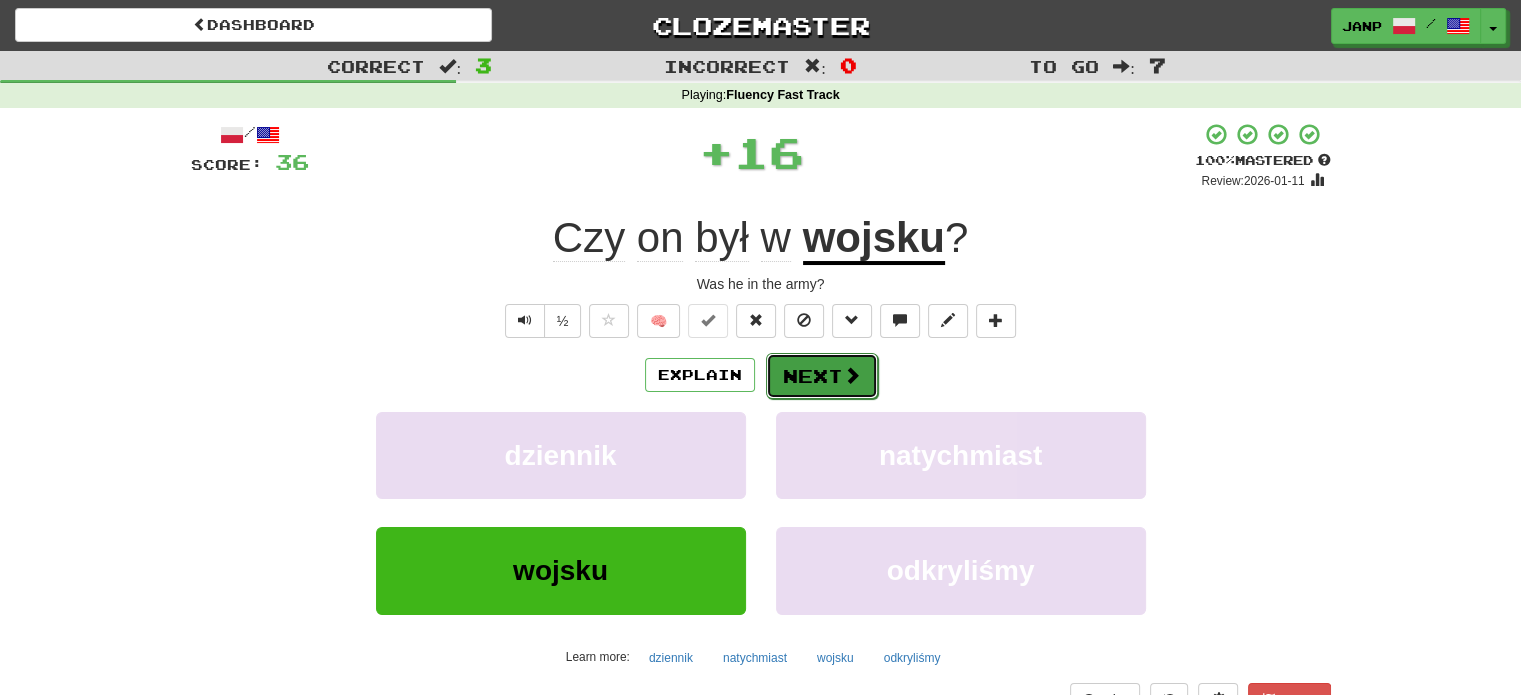 click on "Next" at bounding box center [822, 376] 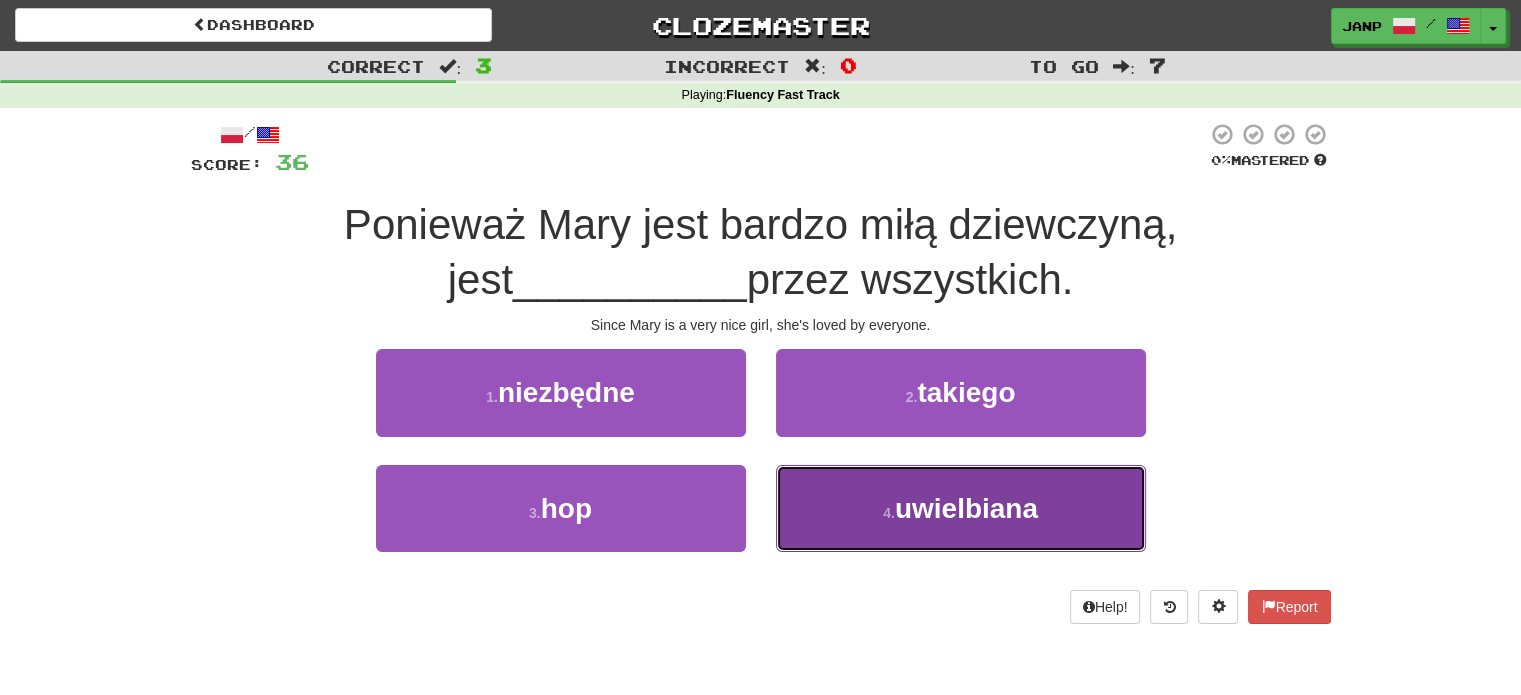 click on "4 .  uwielbiana" at bounding box center (961, 508) 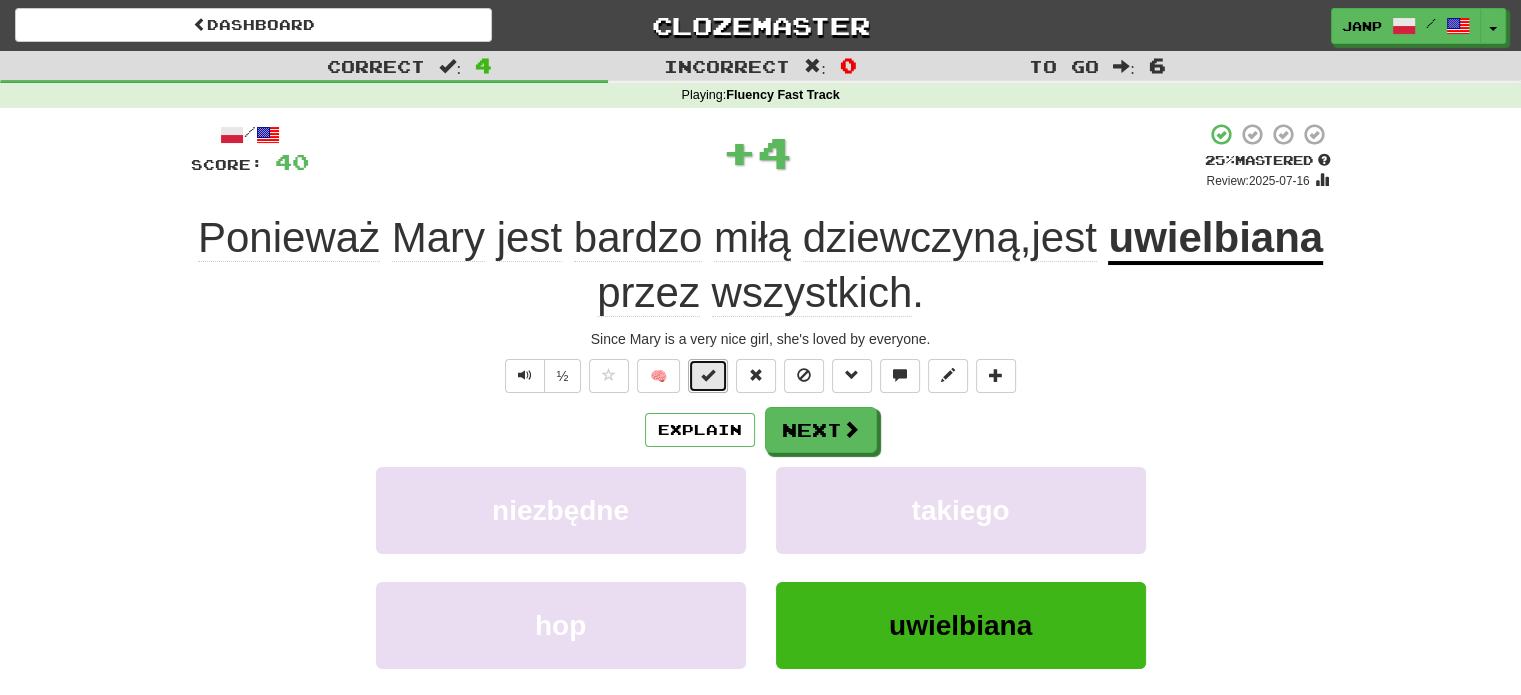 click at bounding box center [708, 376] 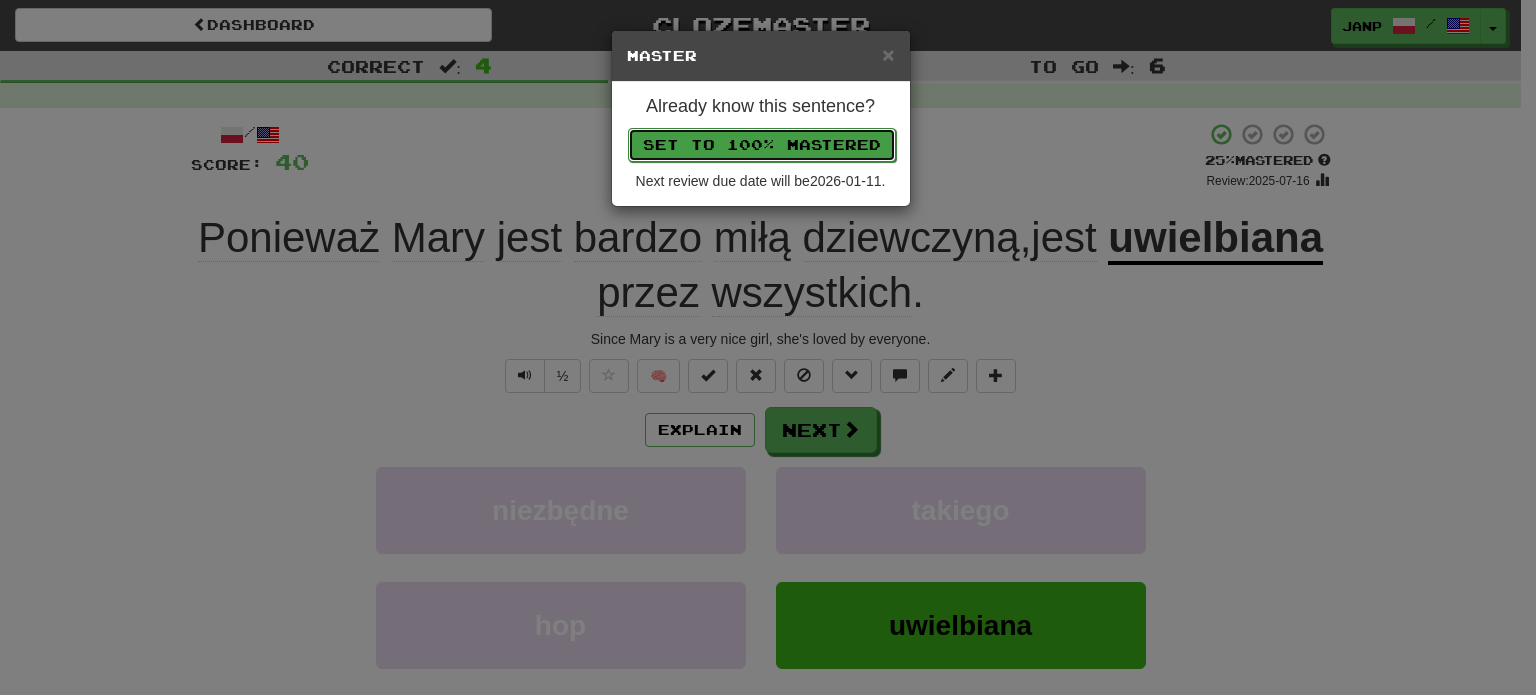 click on "Set to 100% Mastered" at bounding box center [762, 145] 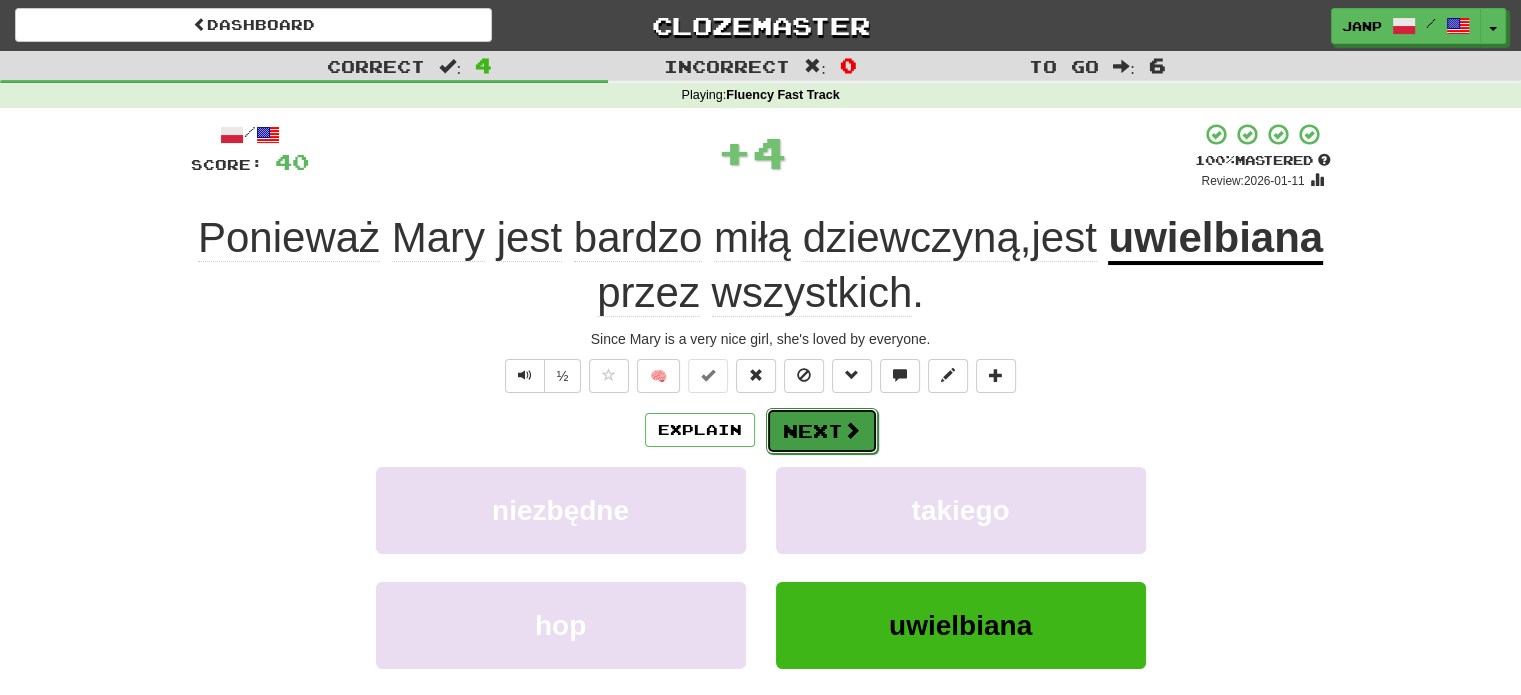 click on "Next" at bounding box center (822, 431) 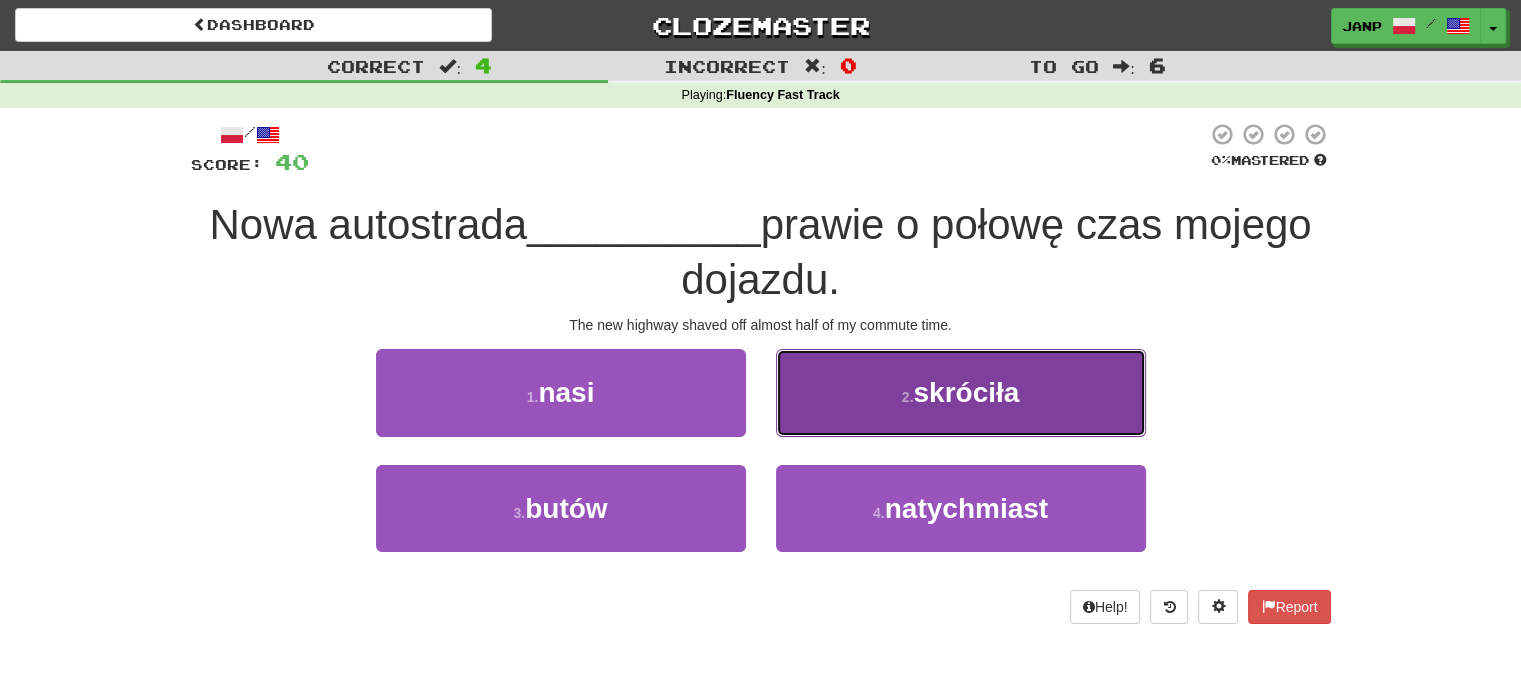 click on "2 .  skróciła" at bounding box center [961, 392] 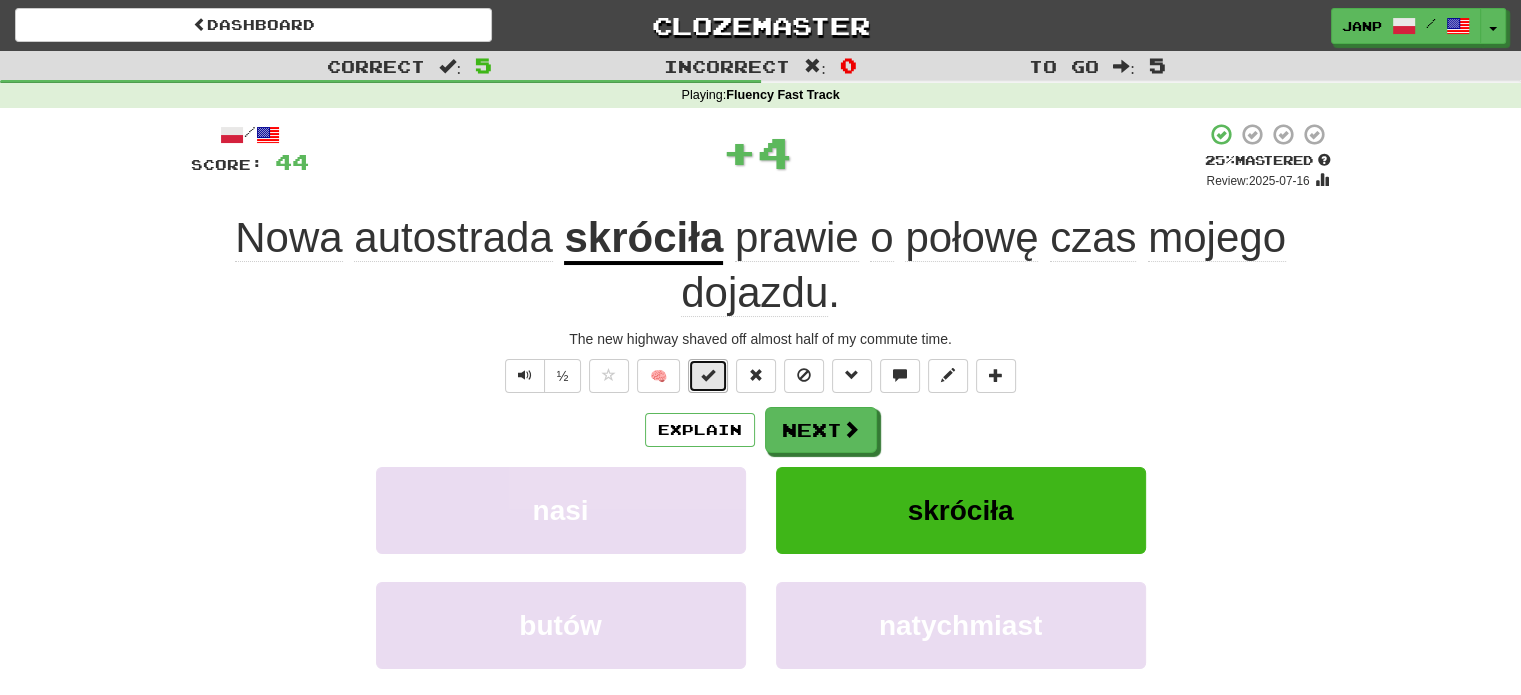 click at bounding box center [708, 375] 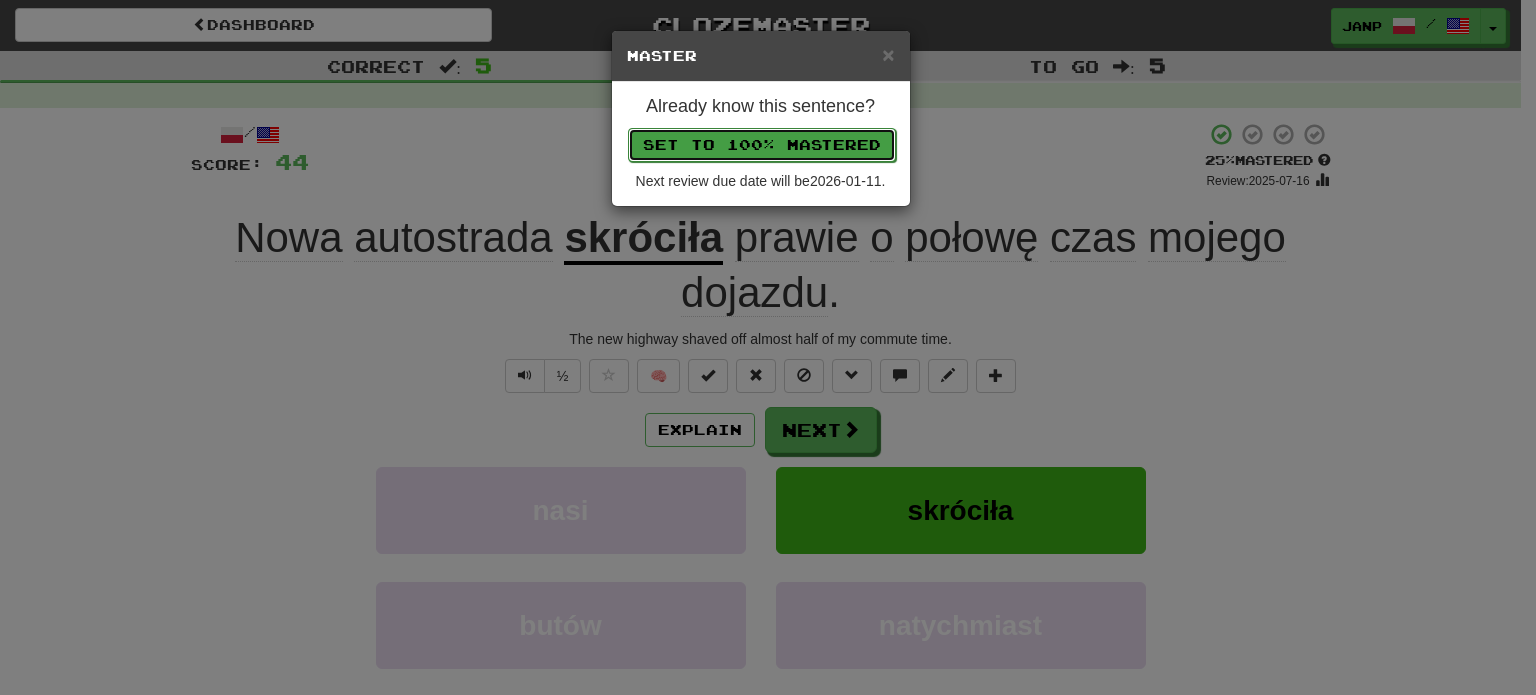 click on "Set to 100% Mastered" at bounding box center (762, 145) 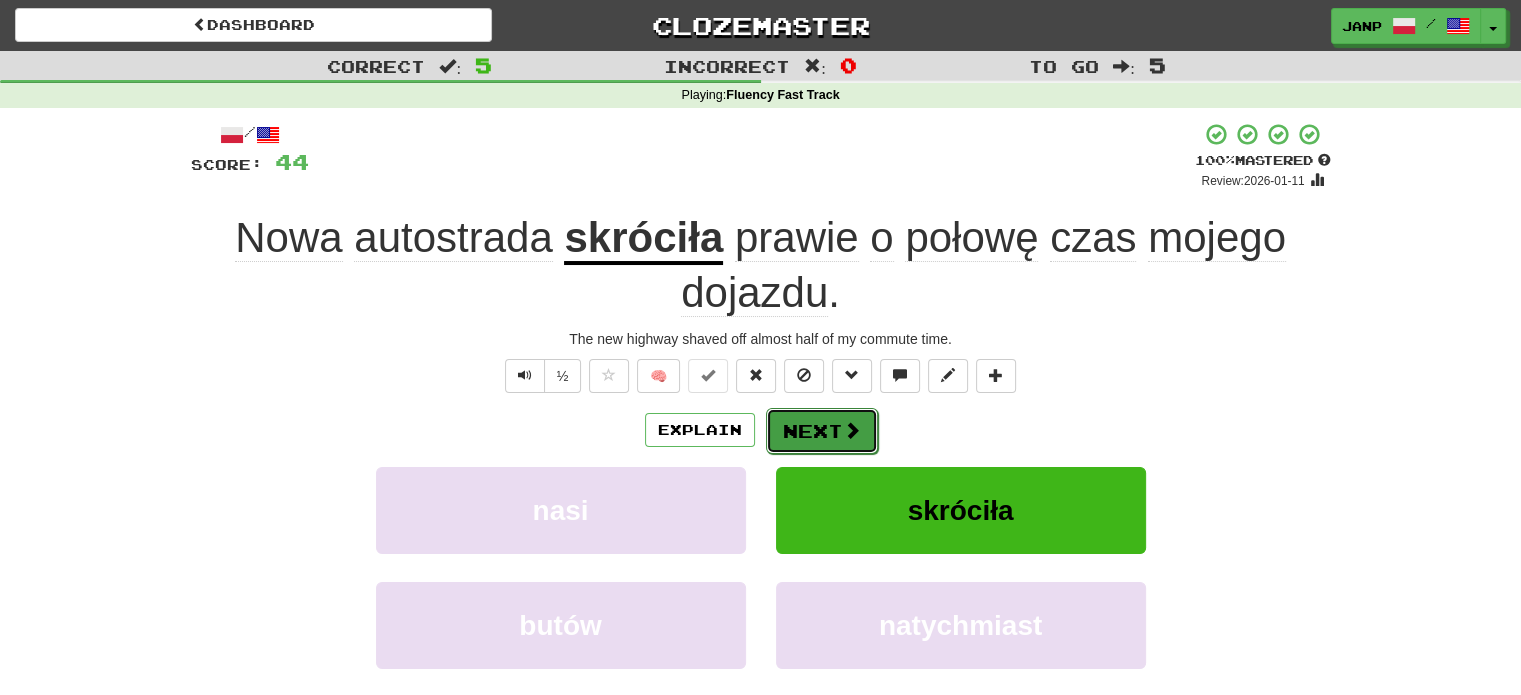 click on "Next" at bounding box center [822, 431] 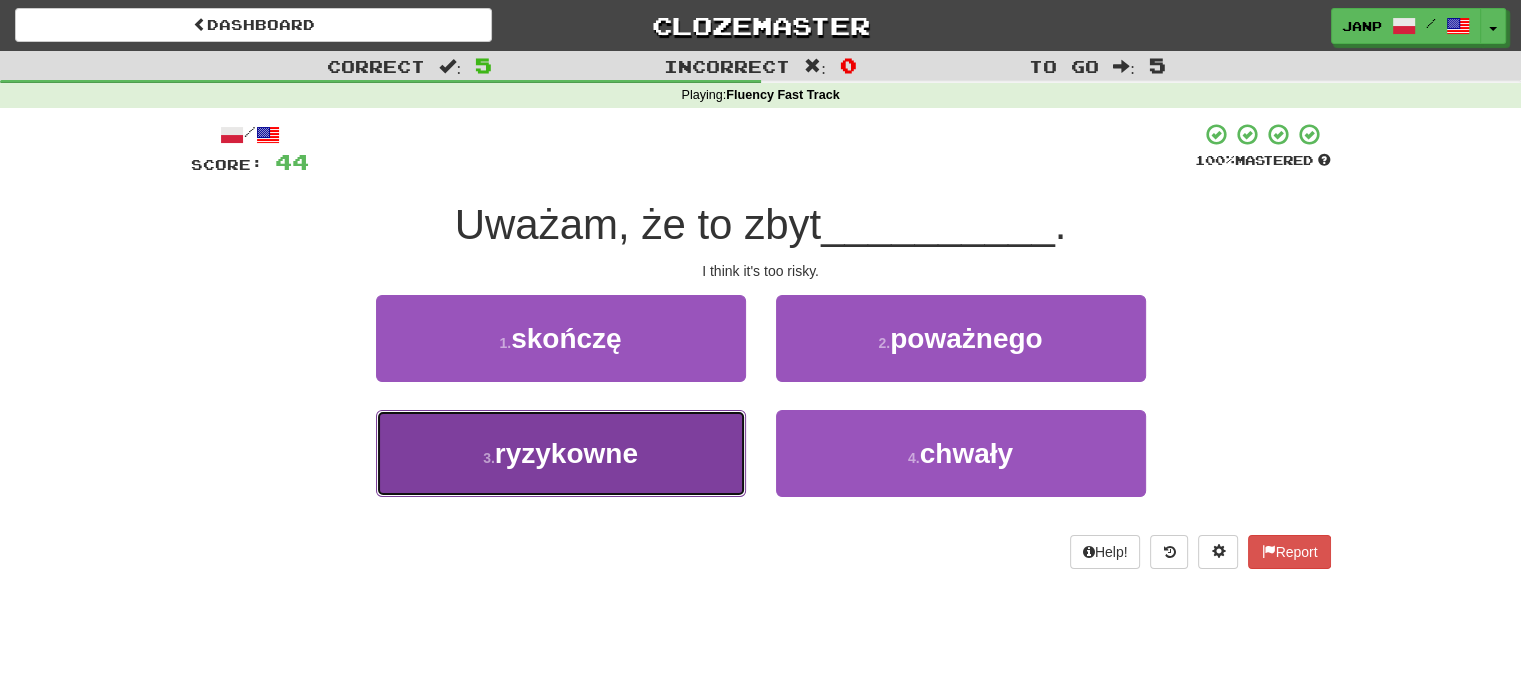 click on "3 .  ryzykowne" at bounding box center (561, 453) 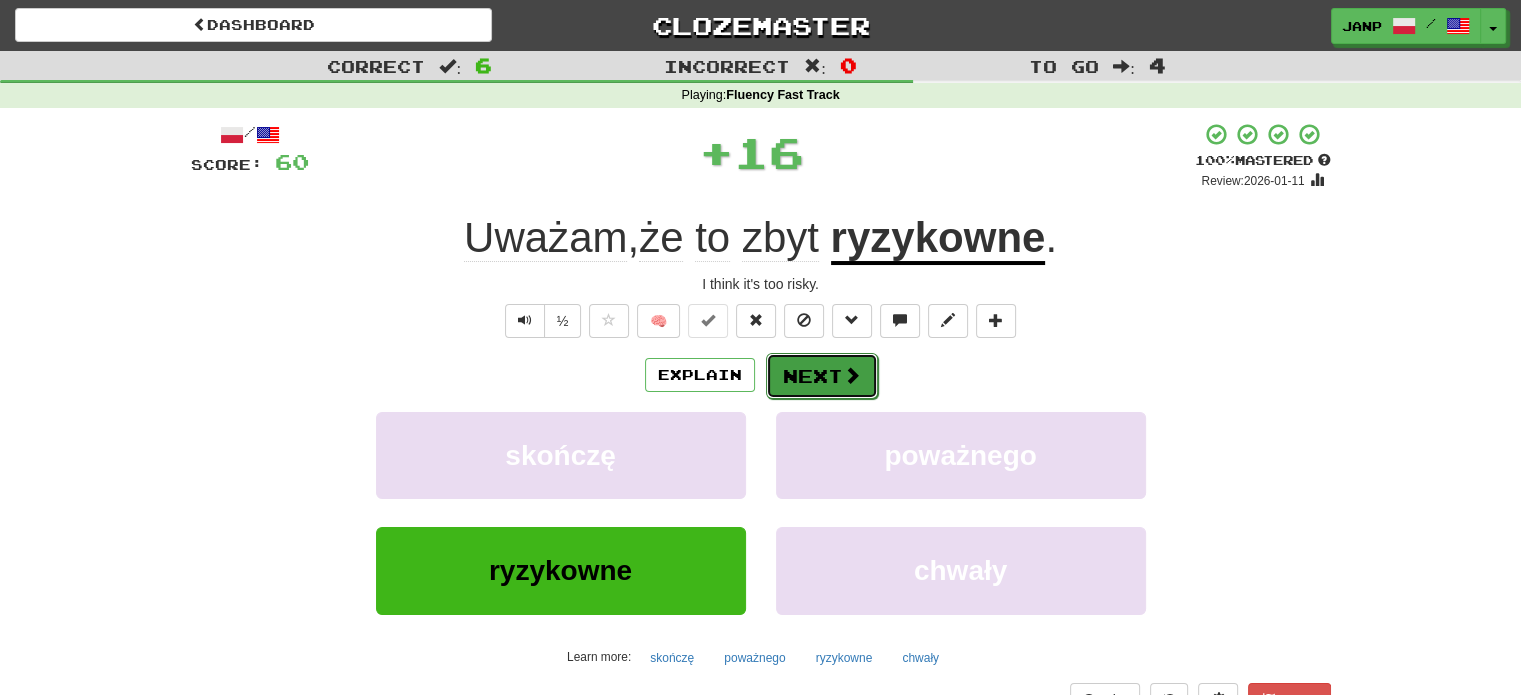 click on "Next" at bounding box center (822, 376) 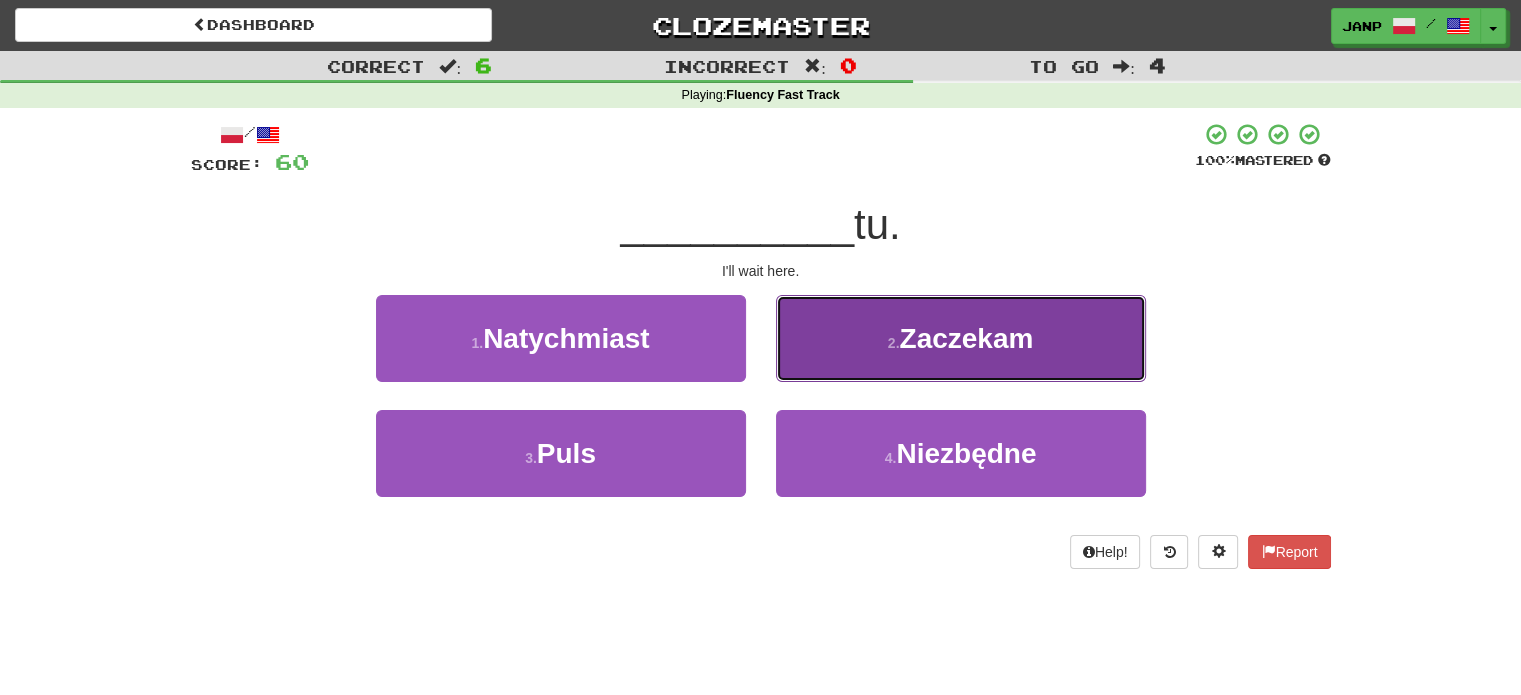 click on "2 .  Zaczekam" at bounding box center [961, 338] 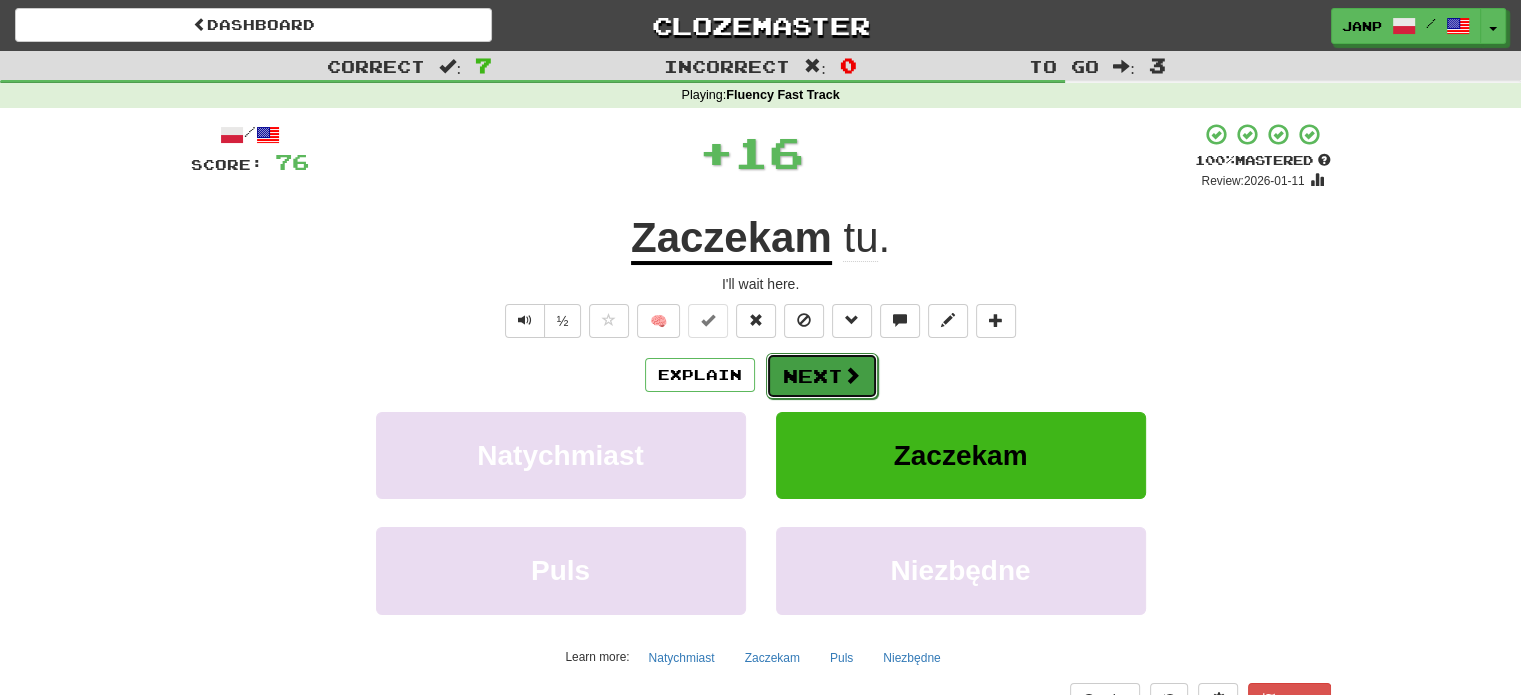 click on "Next" at bounding box center (822, 376) 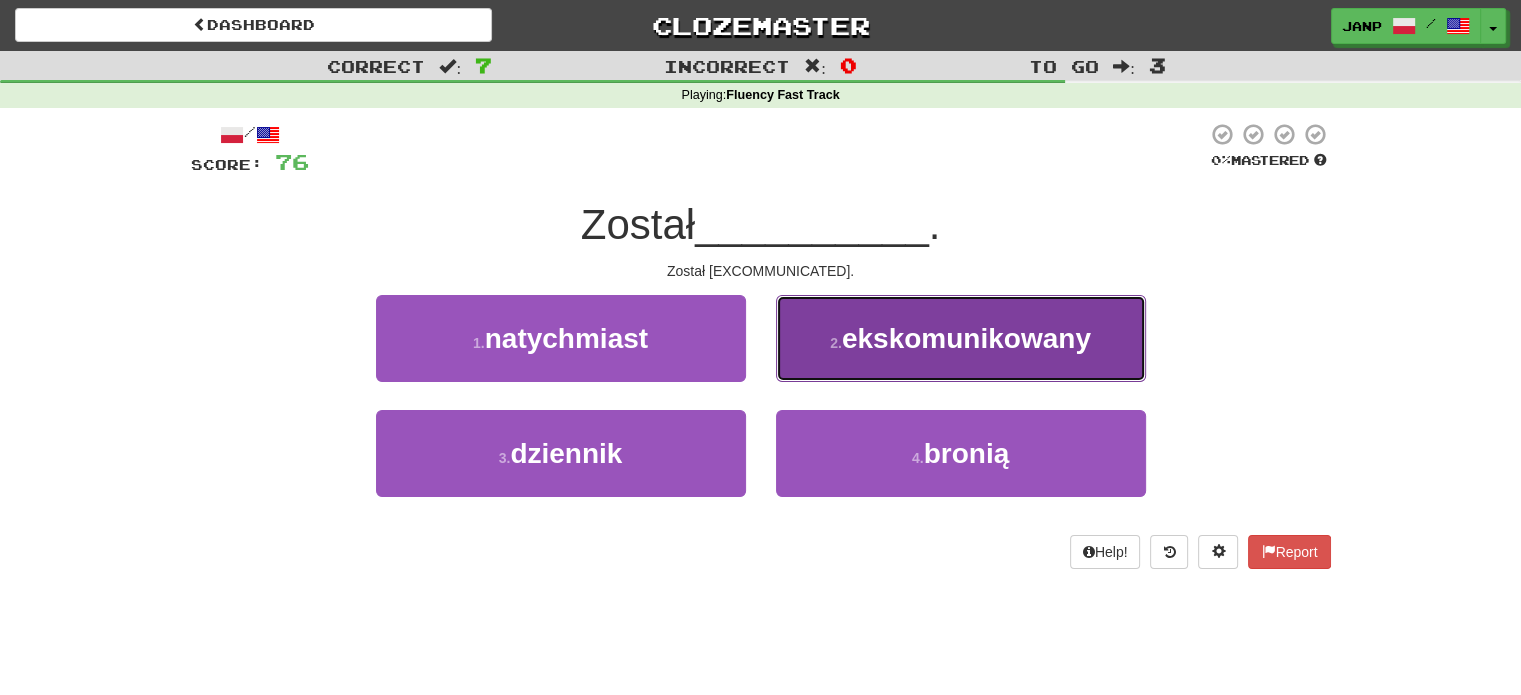 click on "2 ." at bounding box center (836, 343) 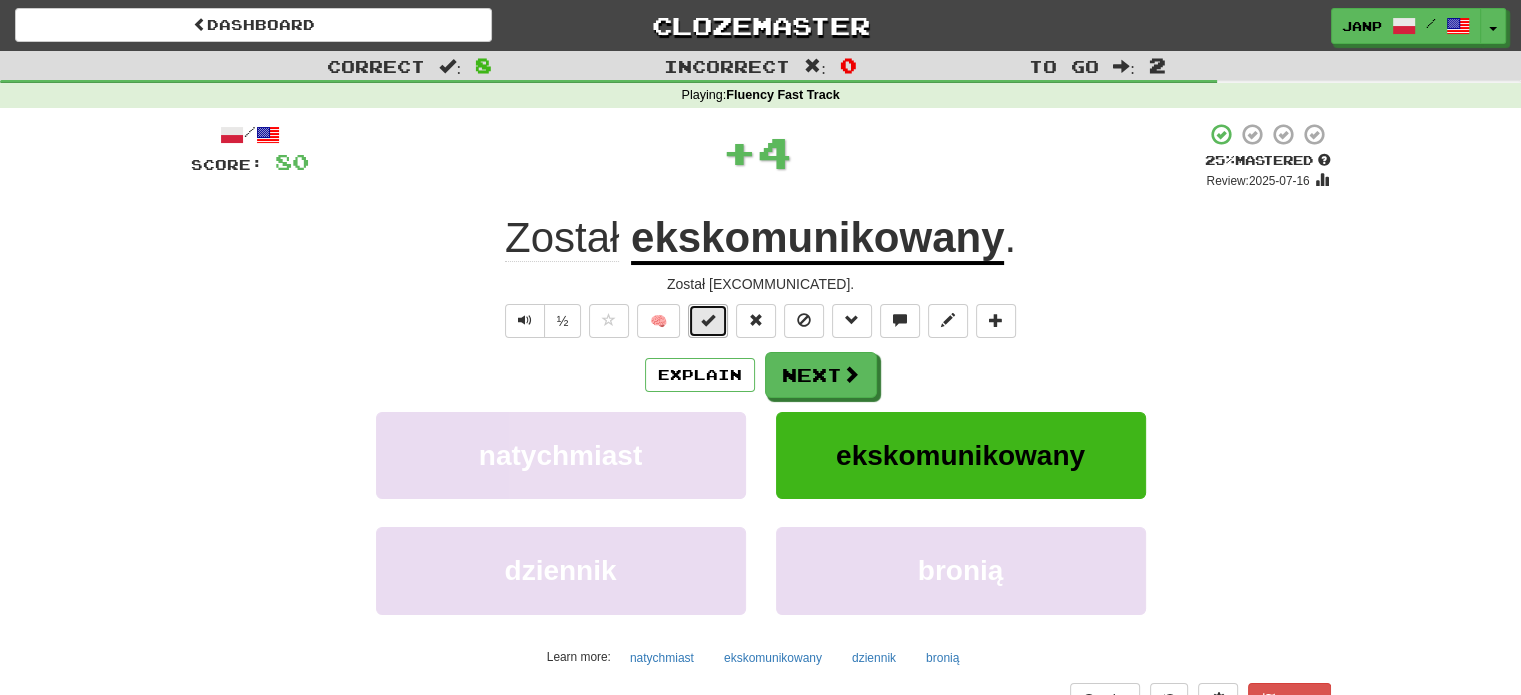 click at bounding box center (708, 321) 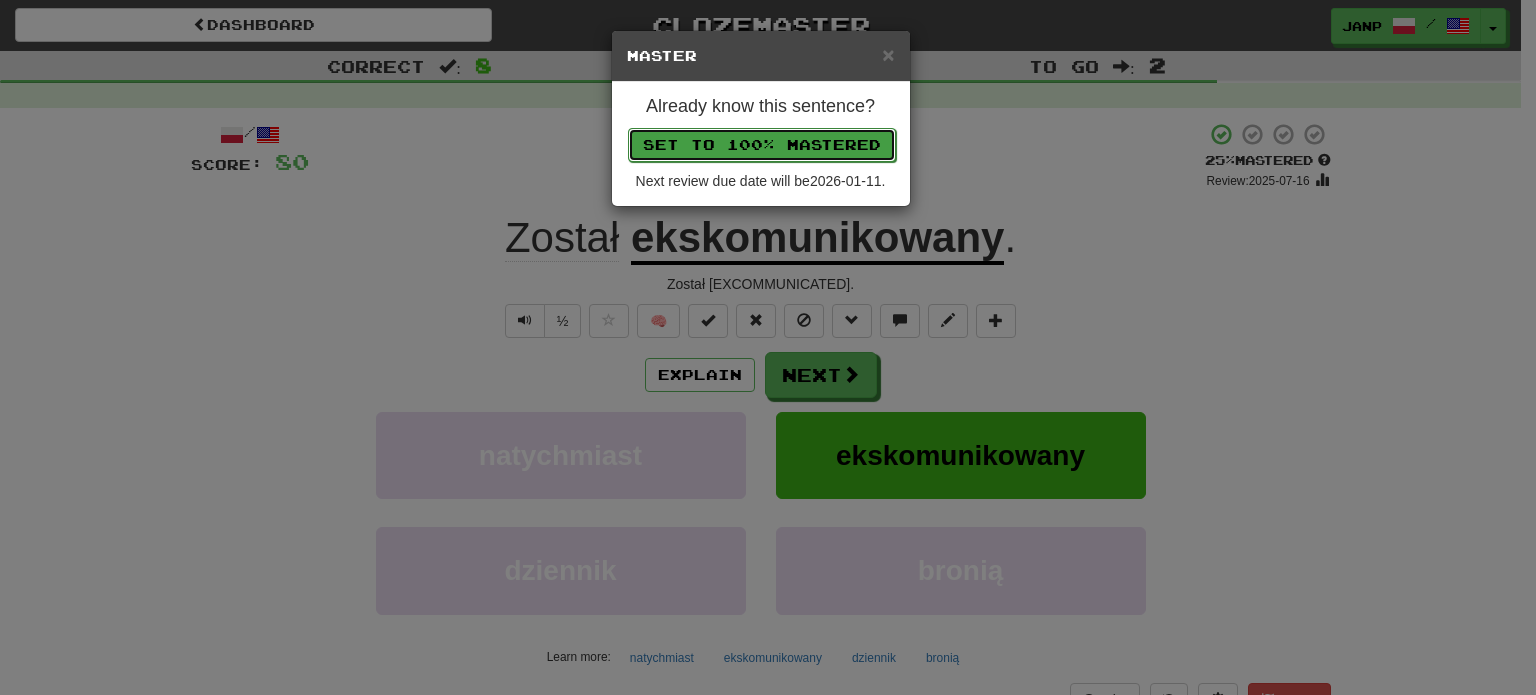 click on "Set to 100% Mastered" at bounding box center [762, 145] 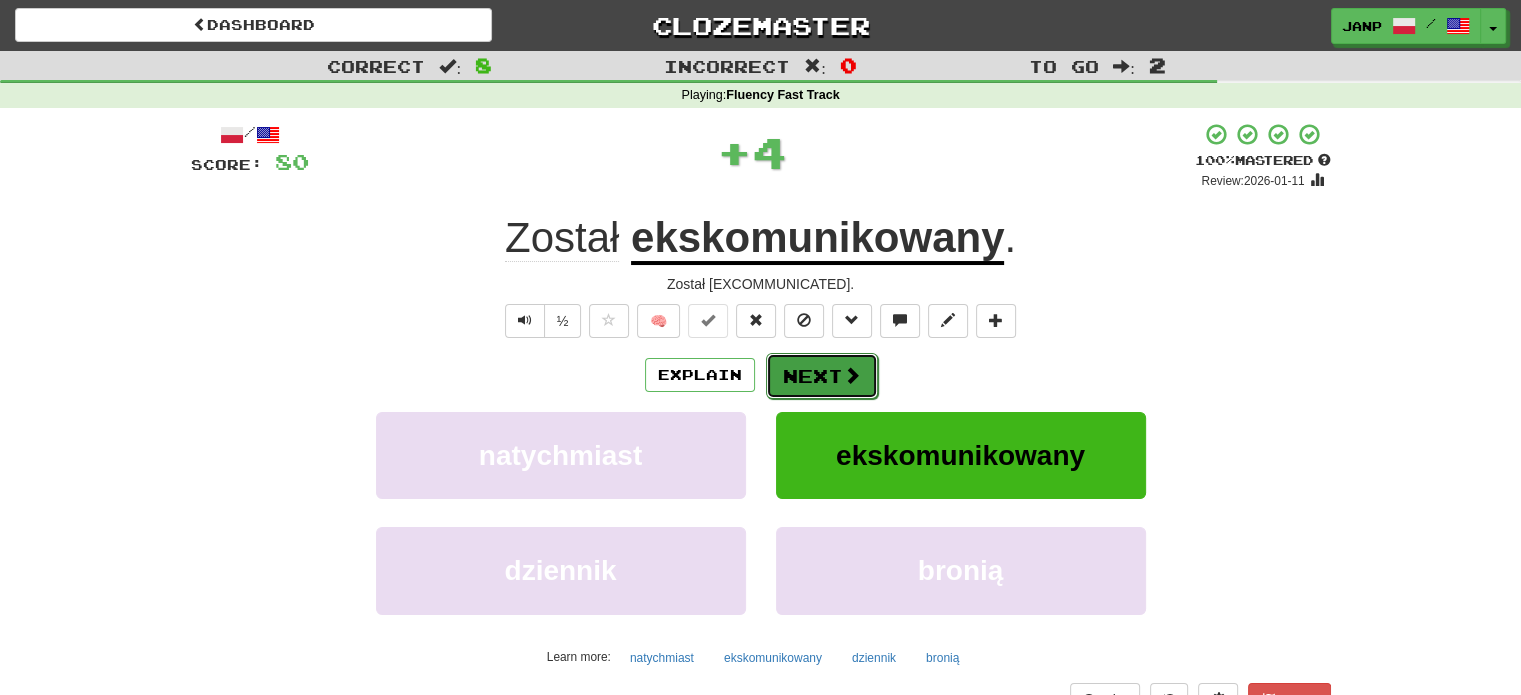 click on "Next" at bounding box center (822, 376) 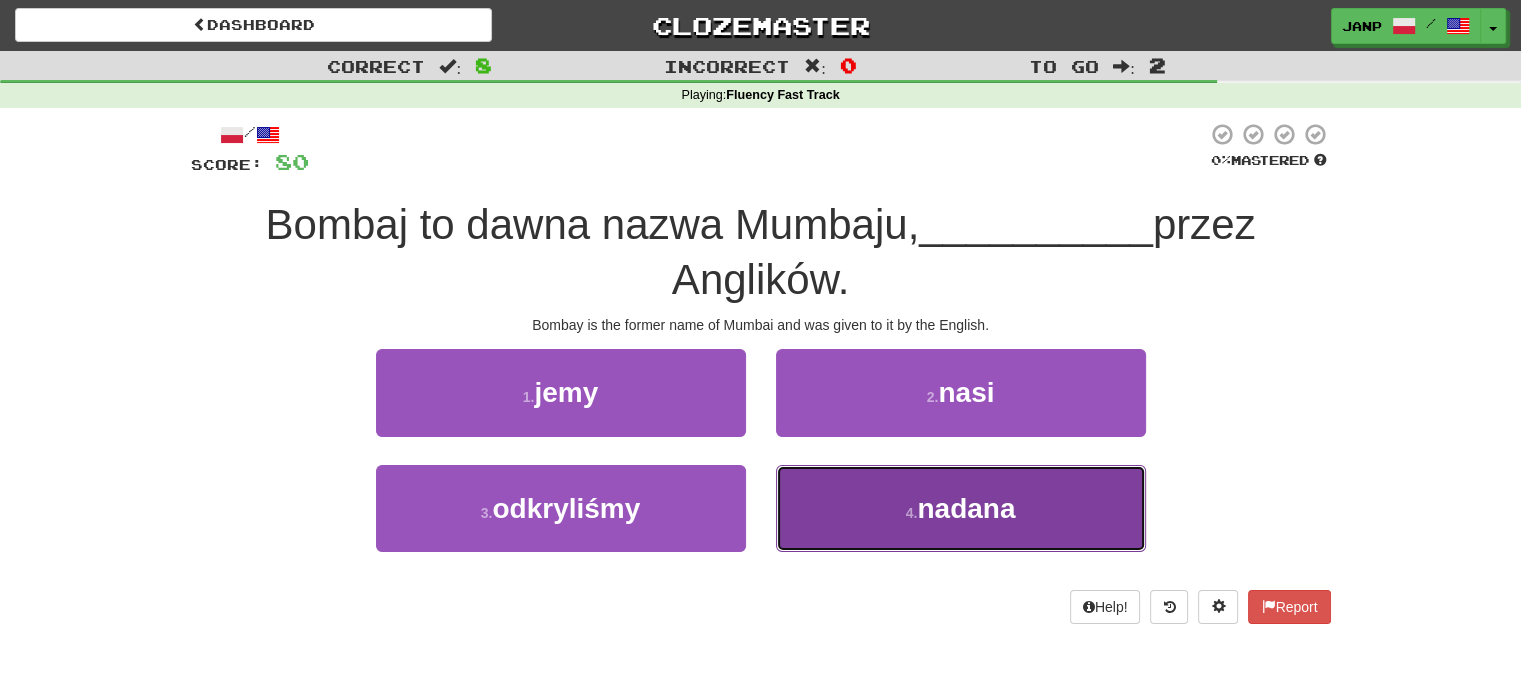 click on "4 .  nadana" at bounding box center [961, 508] 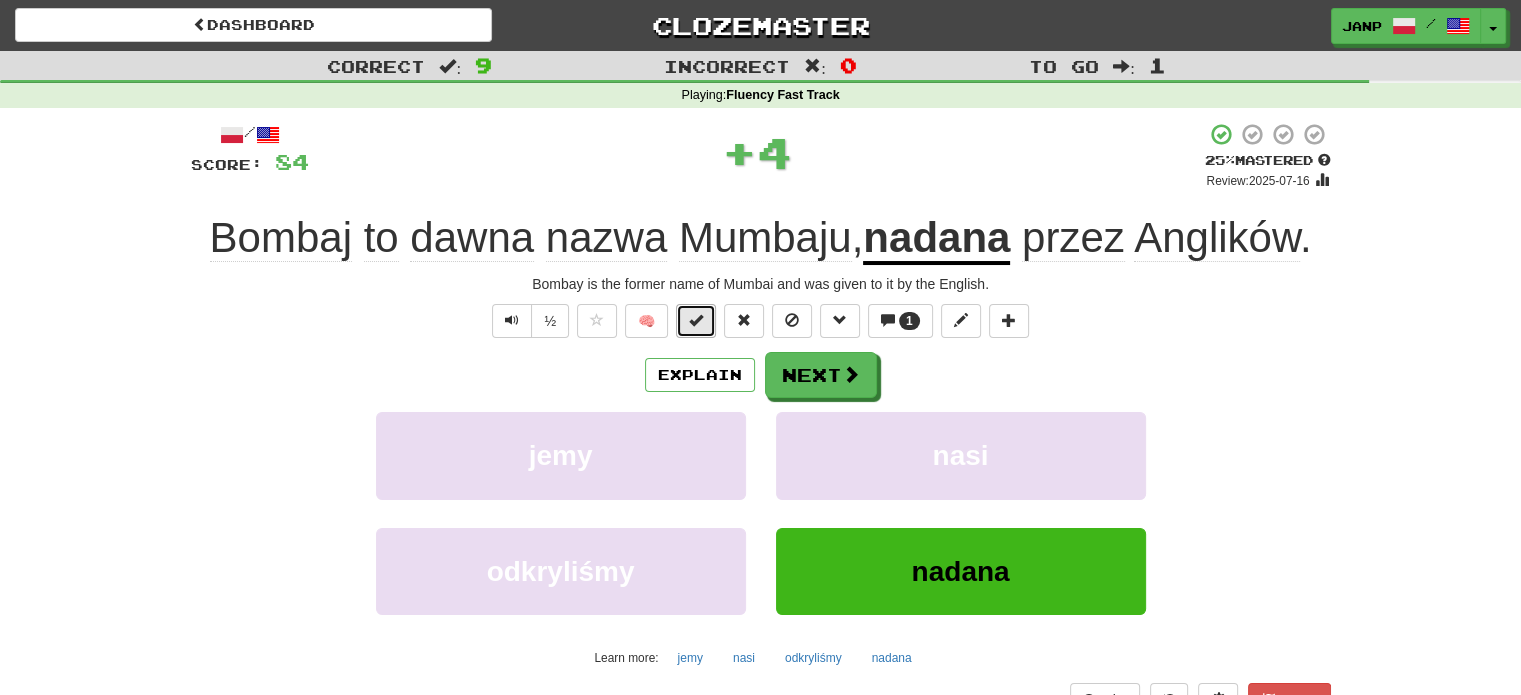 click at bounding box center [696, 320] 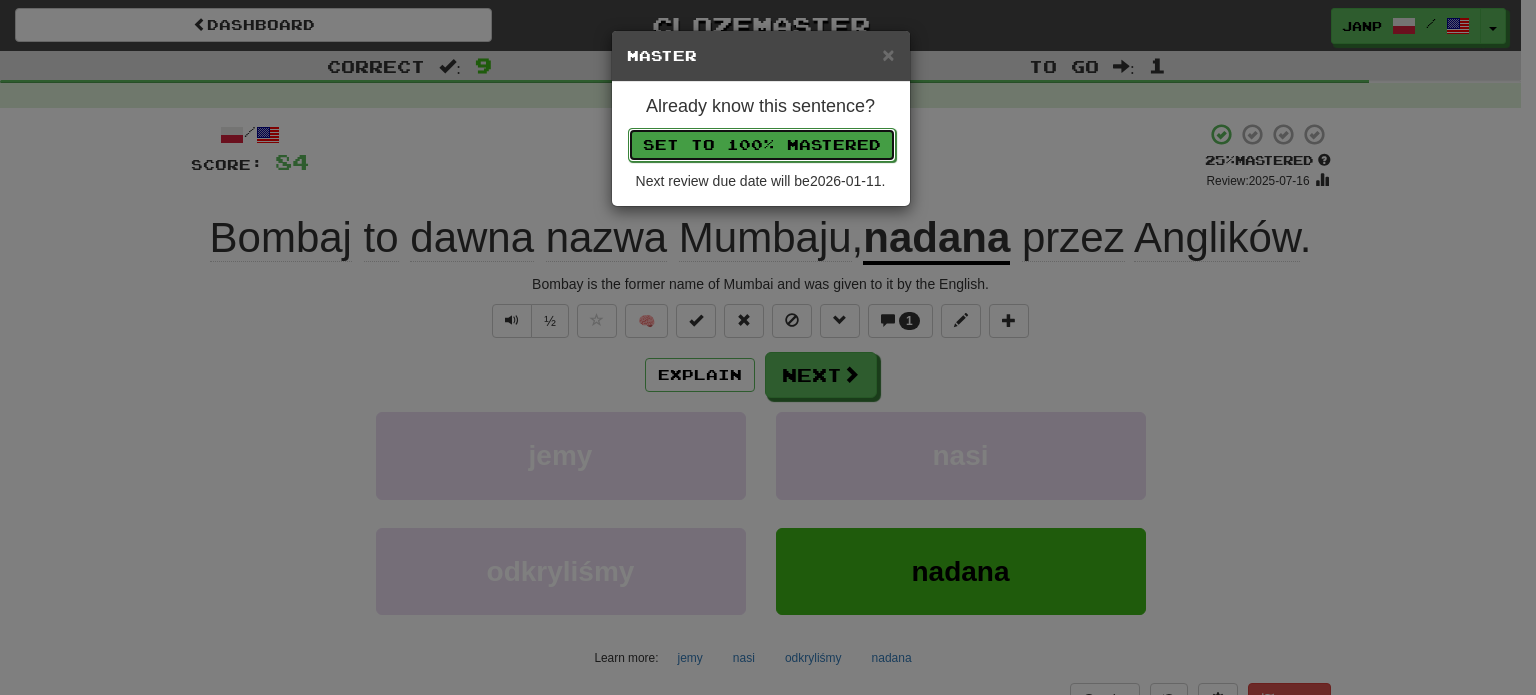 click on "Set to 100% Mastered" at bounding box center (762, 145) 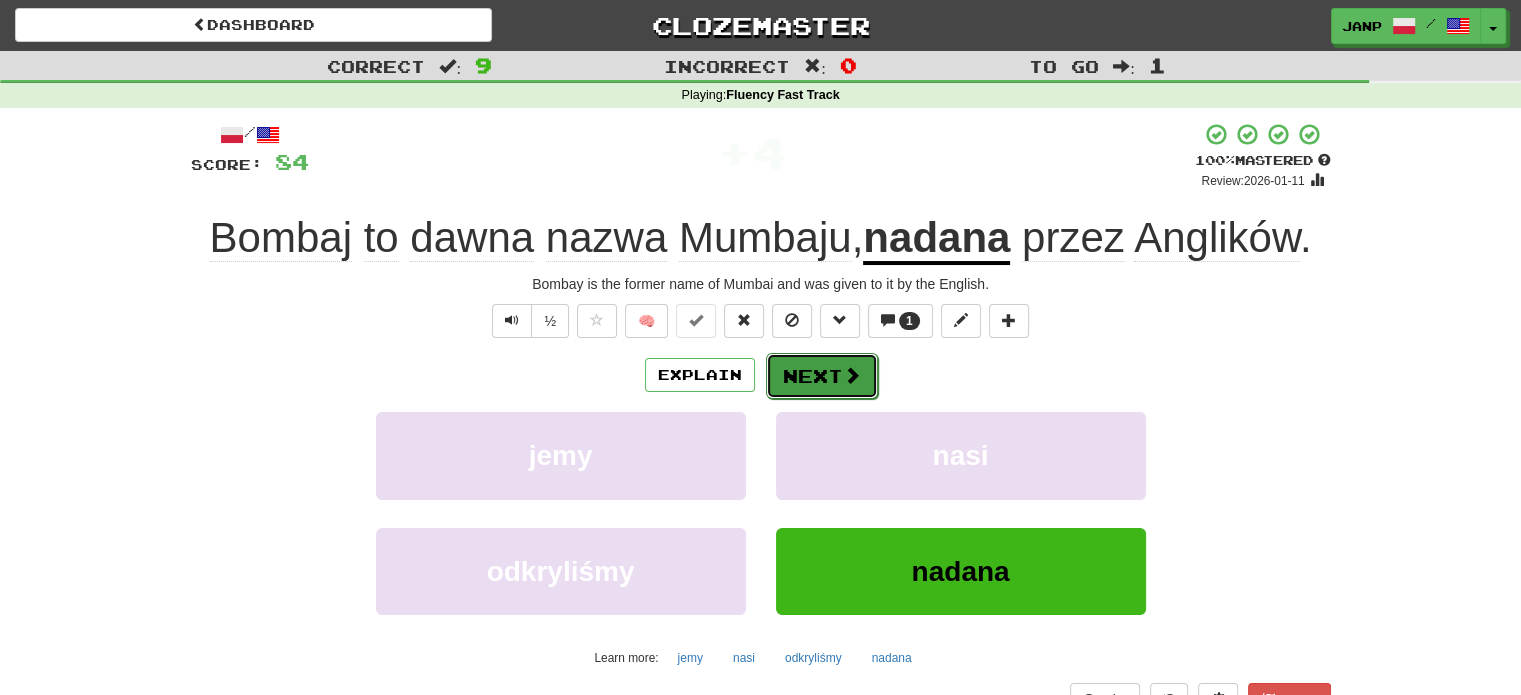 click on "Next" at bounding box center (822, 376) 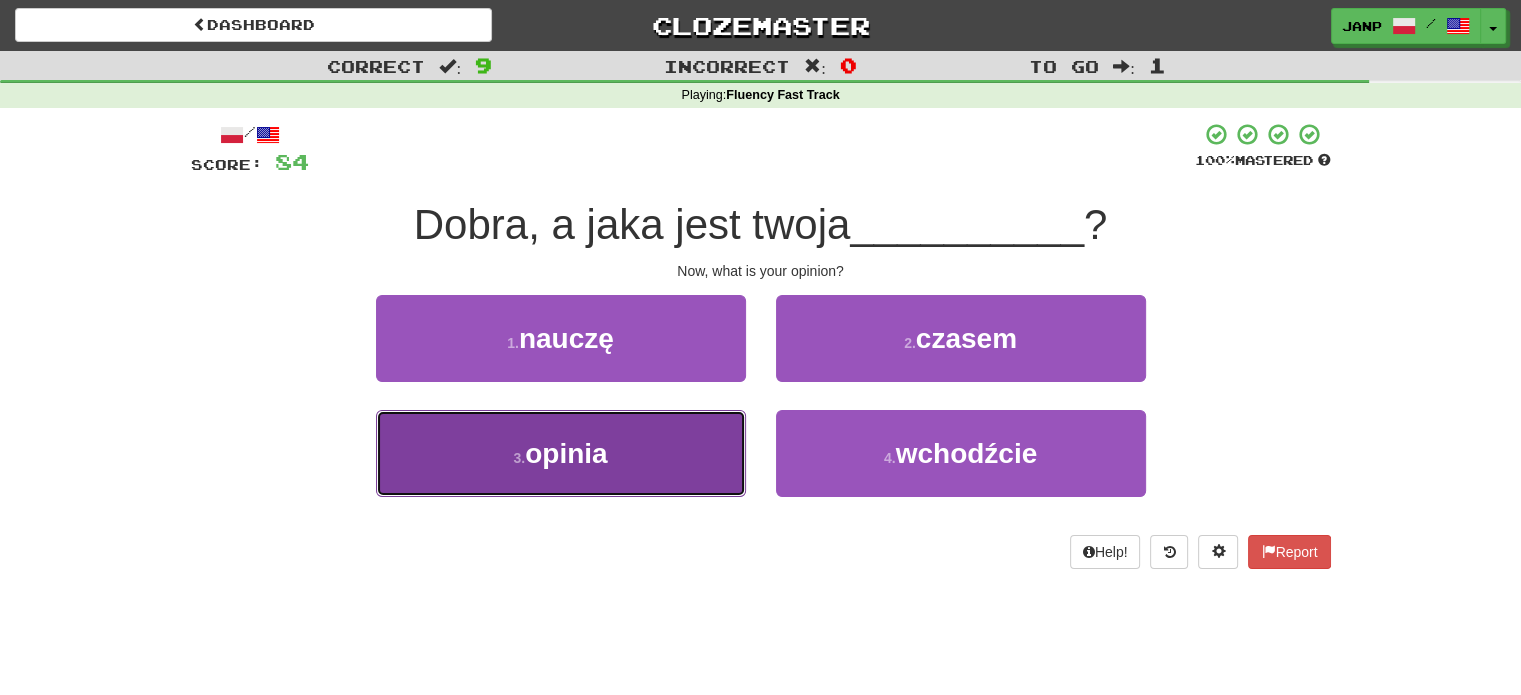 click on "3 .  opinia" at bounding box center (561, 453) 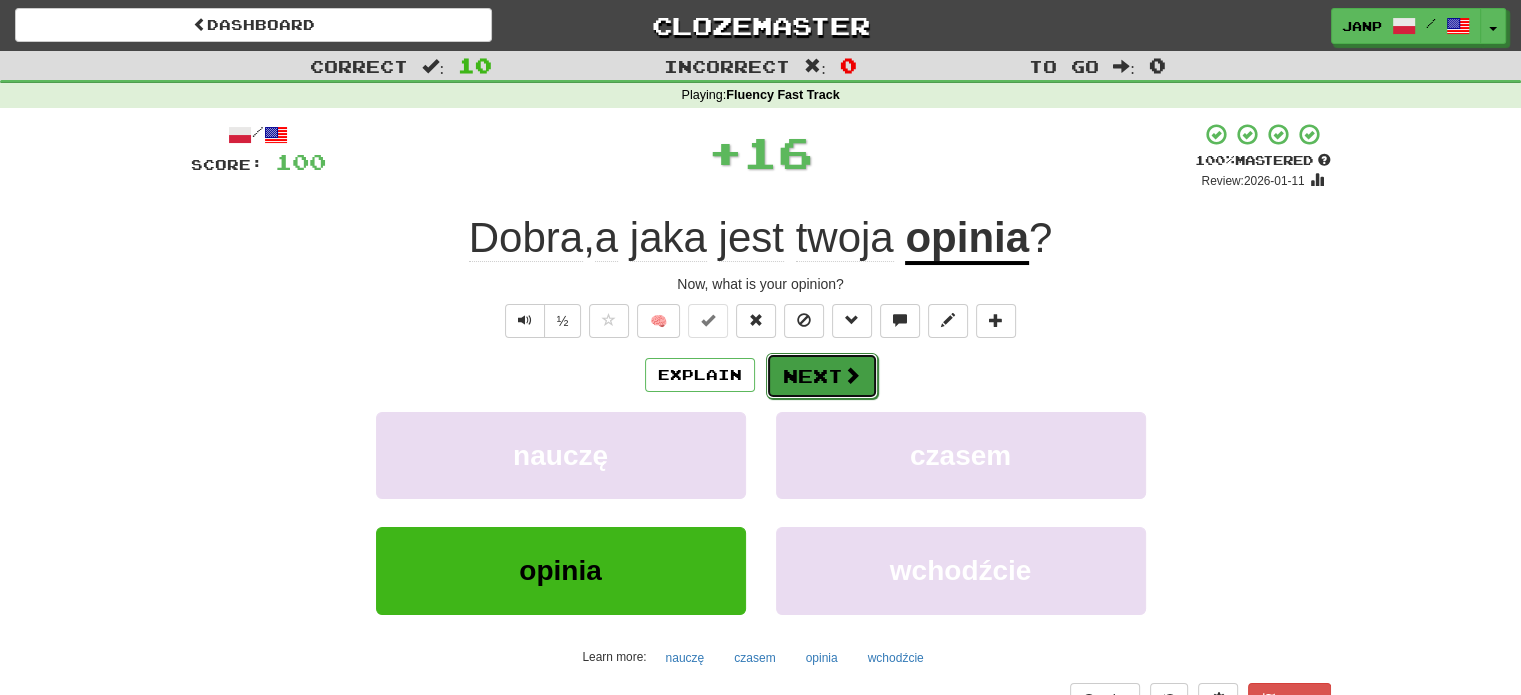 click on "Next" at bounding box center [822, 376] 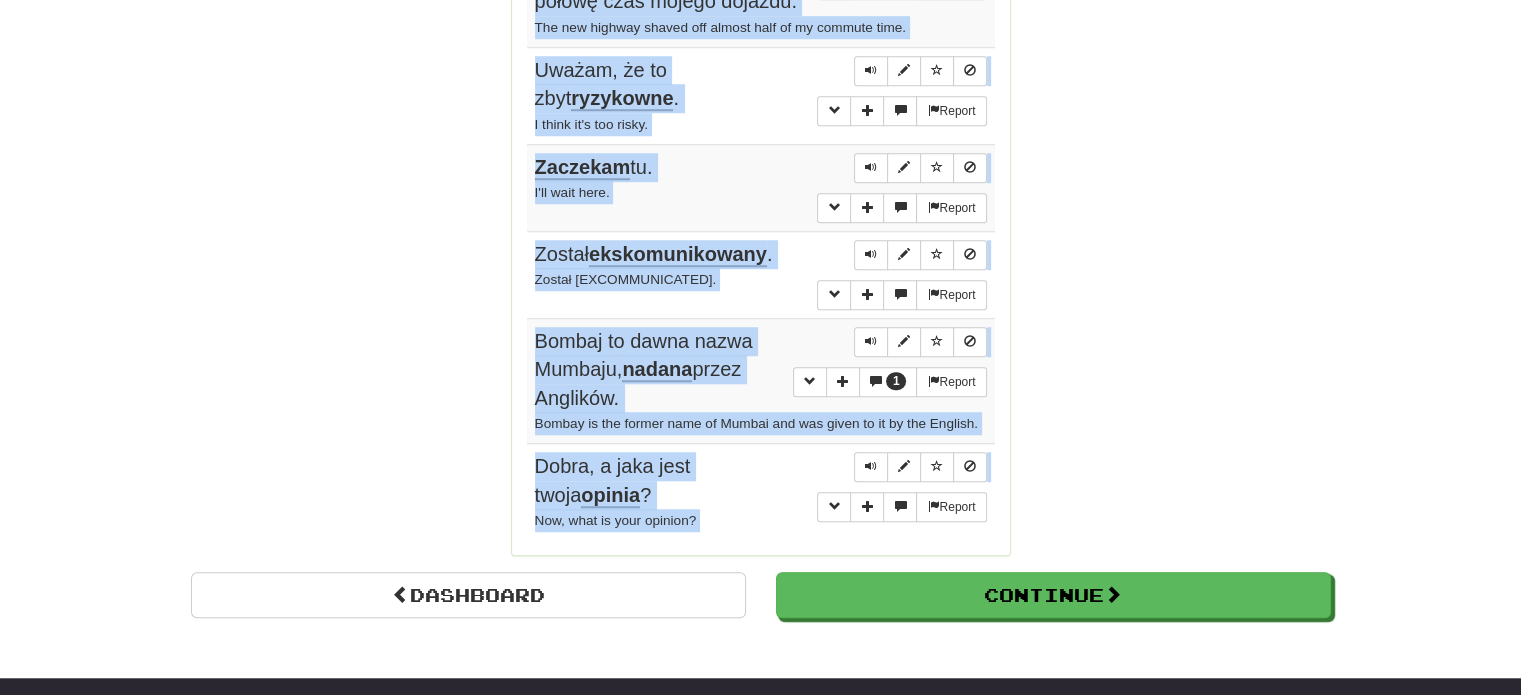 scroll, scrollTop: 1597, scrollLeft: 0, axis: vertical 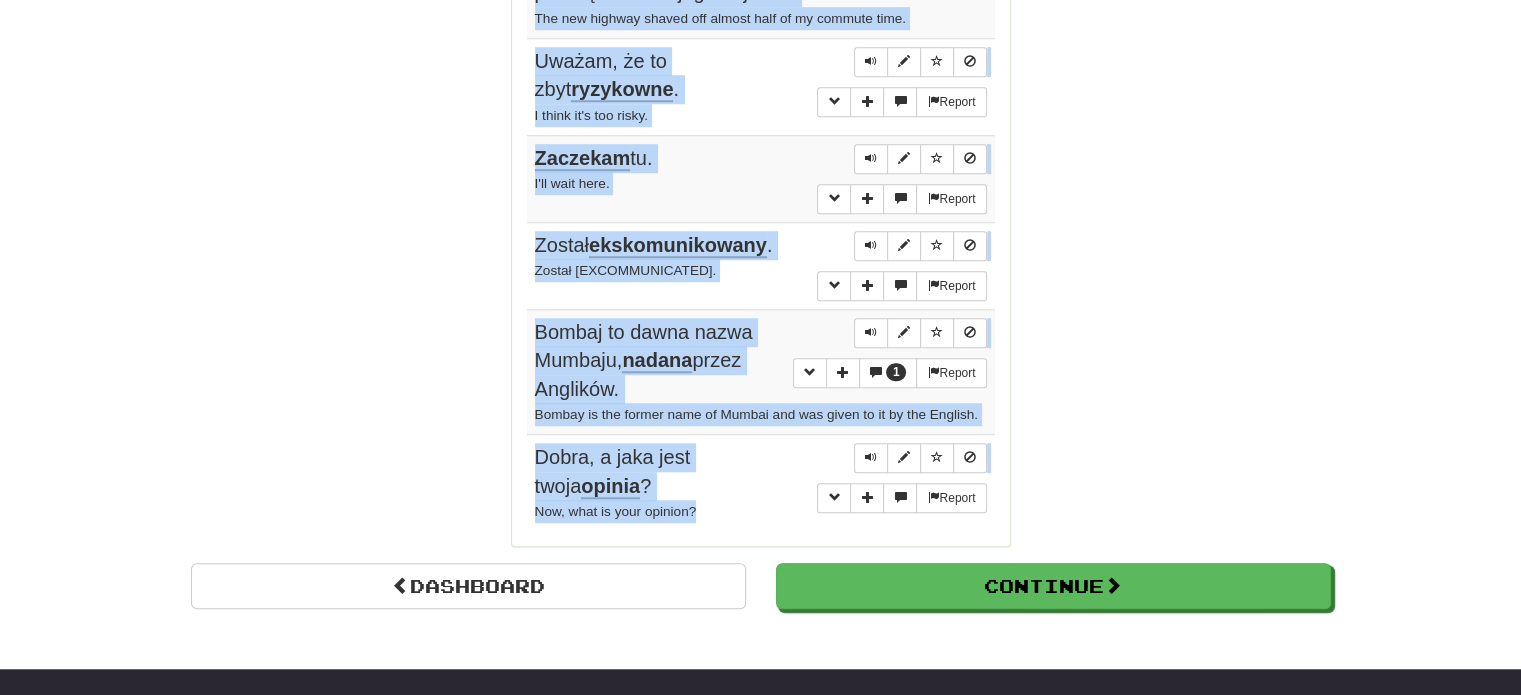 drag, startPoint x: 529, startPoint y: 185, endPoint x: 743, endPoint y: 474, distance: 359.60672 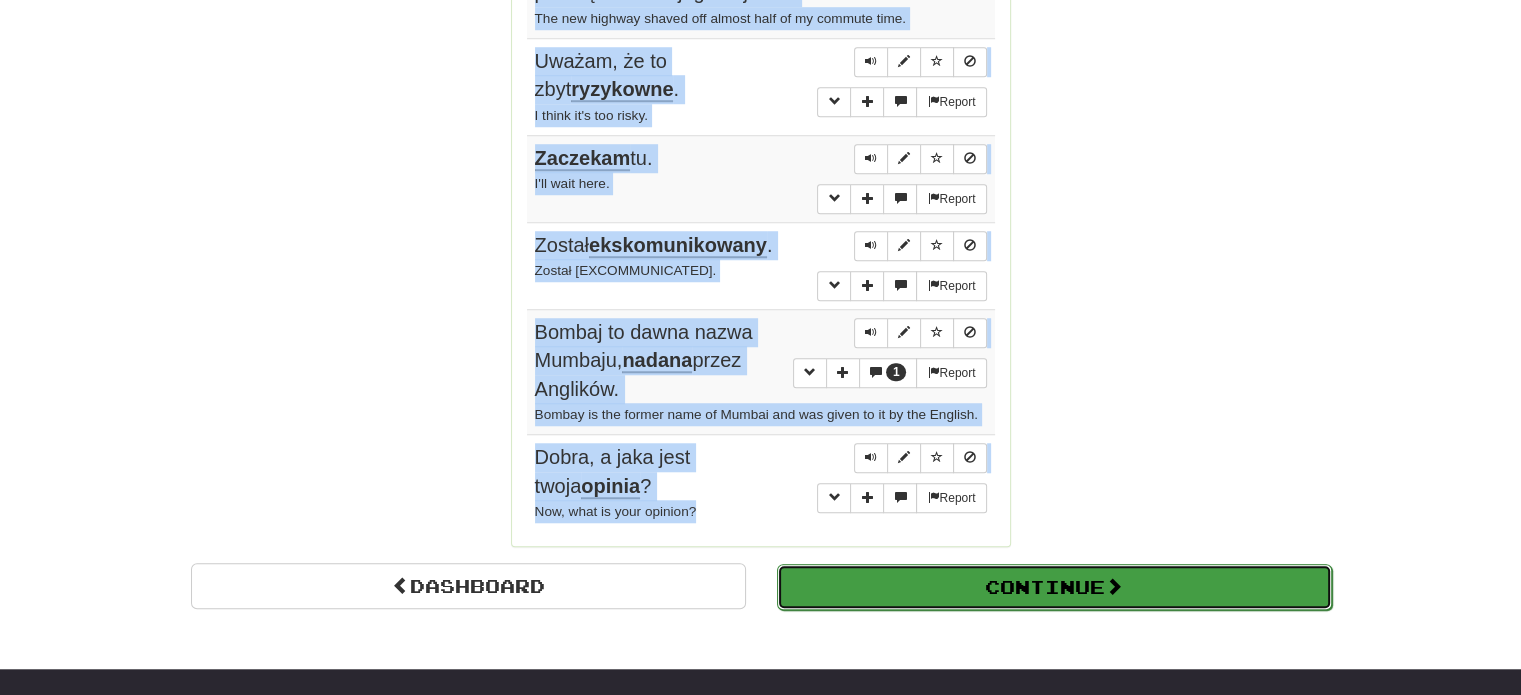 click on "Continue" at bounding box center (1054, 587) 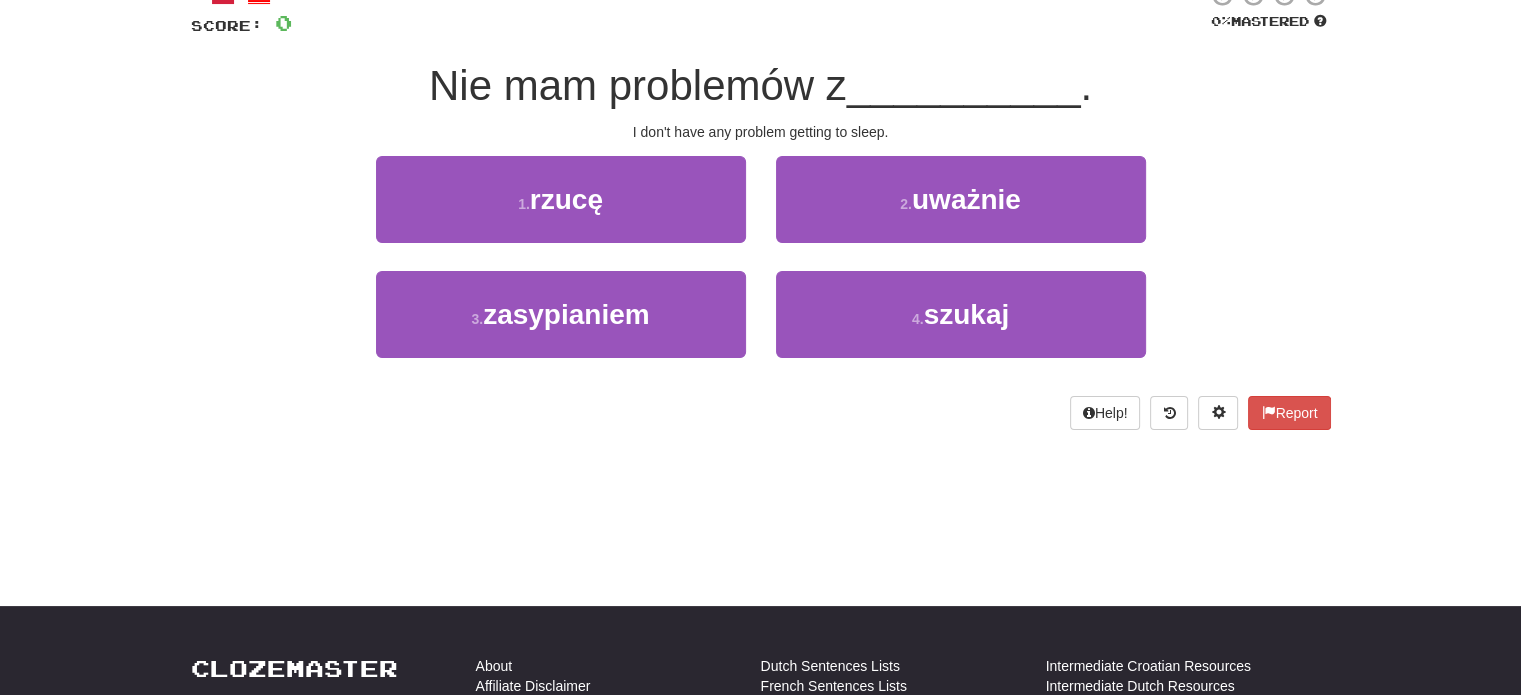 scroll, scrollTop: 112, scrollLeft: 0, axis: vertical 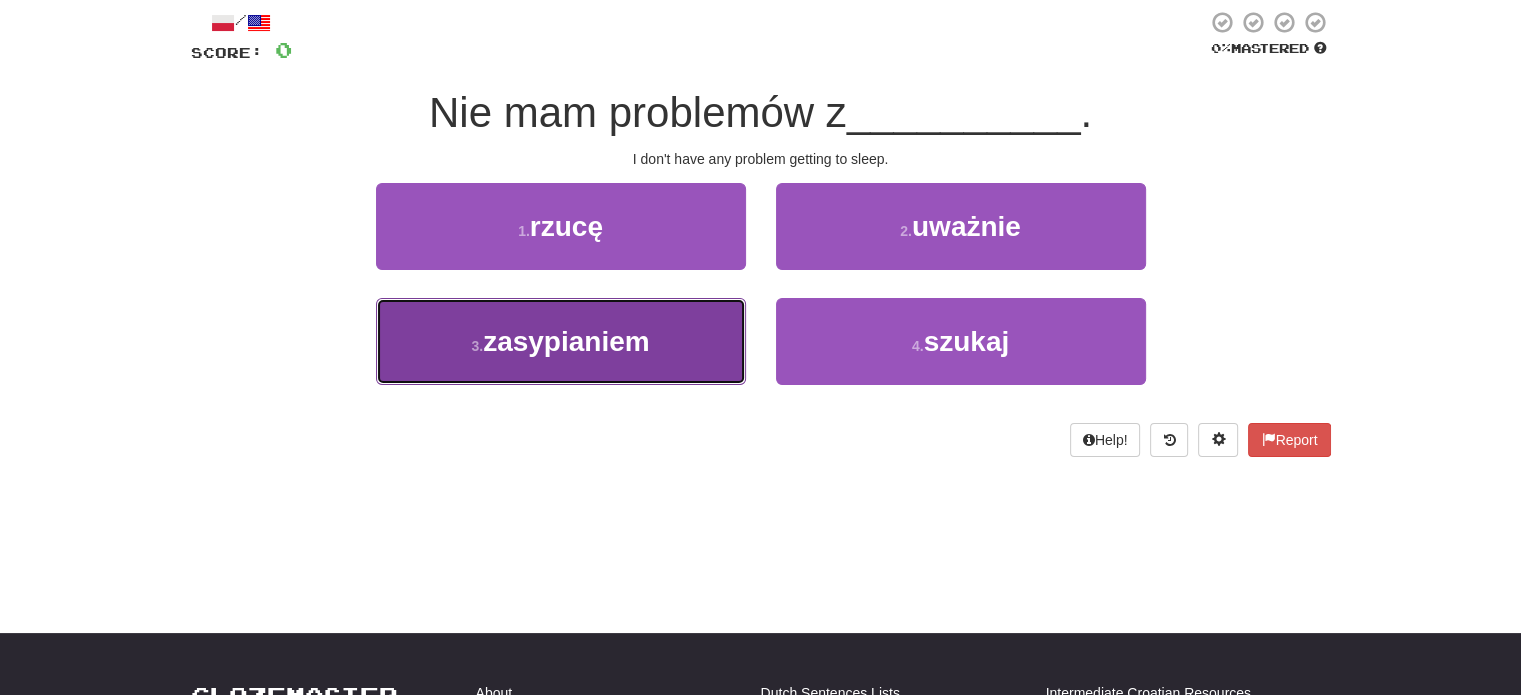 click on "3 .  zasypianiem" at bounding box center [561, 341] 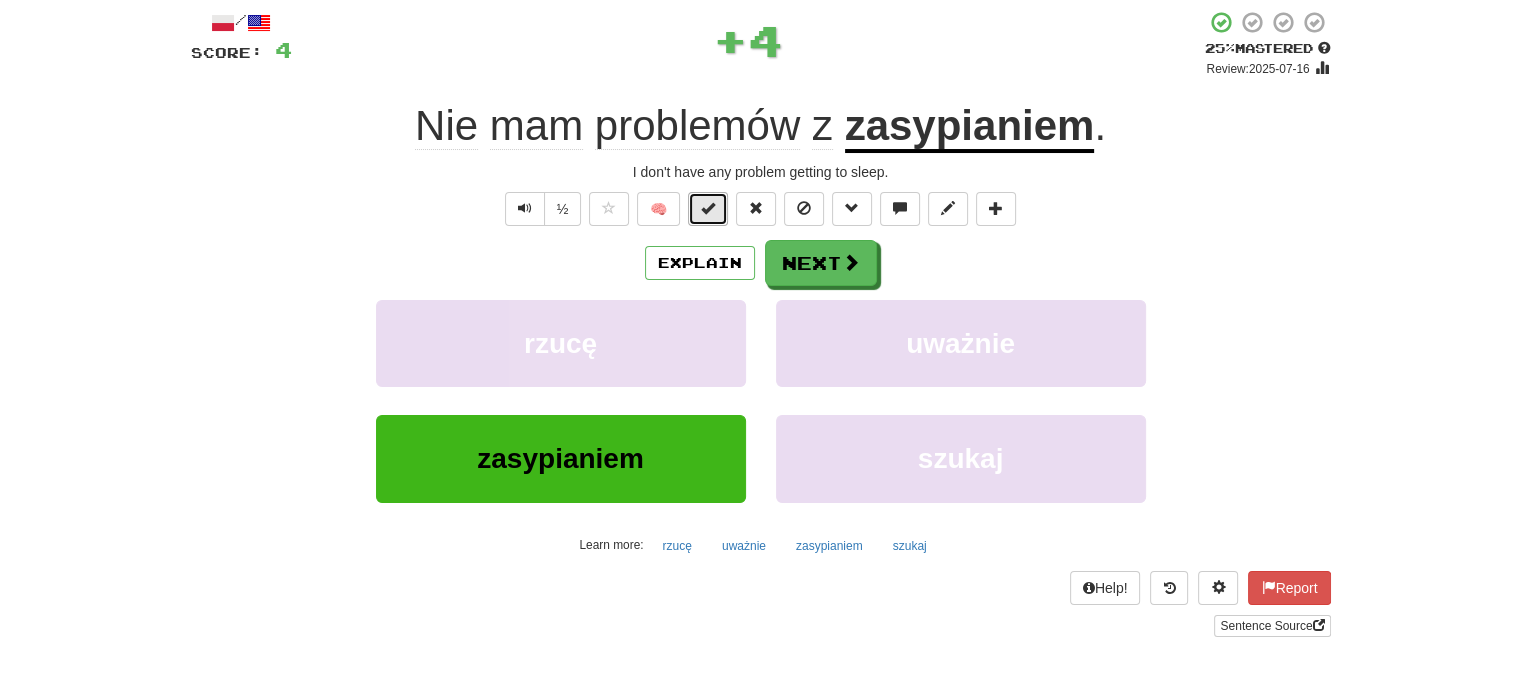 click at bounding box center (708, 208) 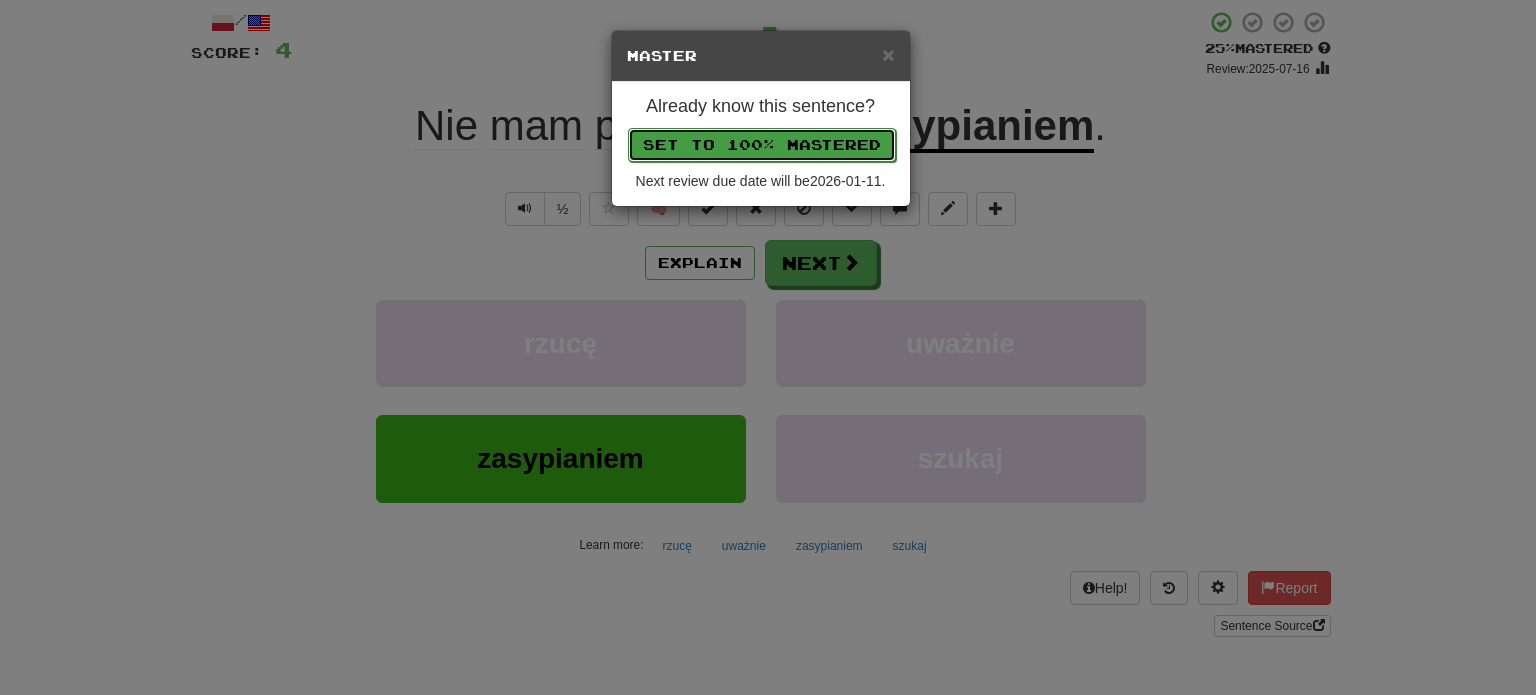 click on "Set to 100% Mastered" at bounding box center [762, 145] 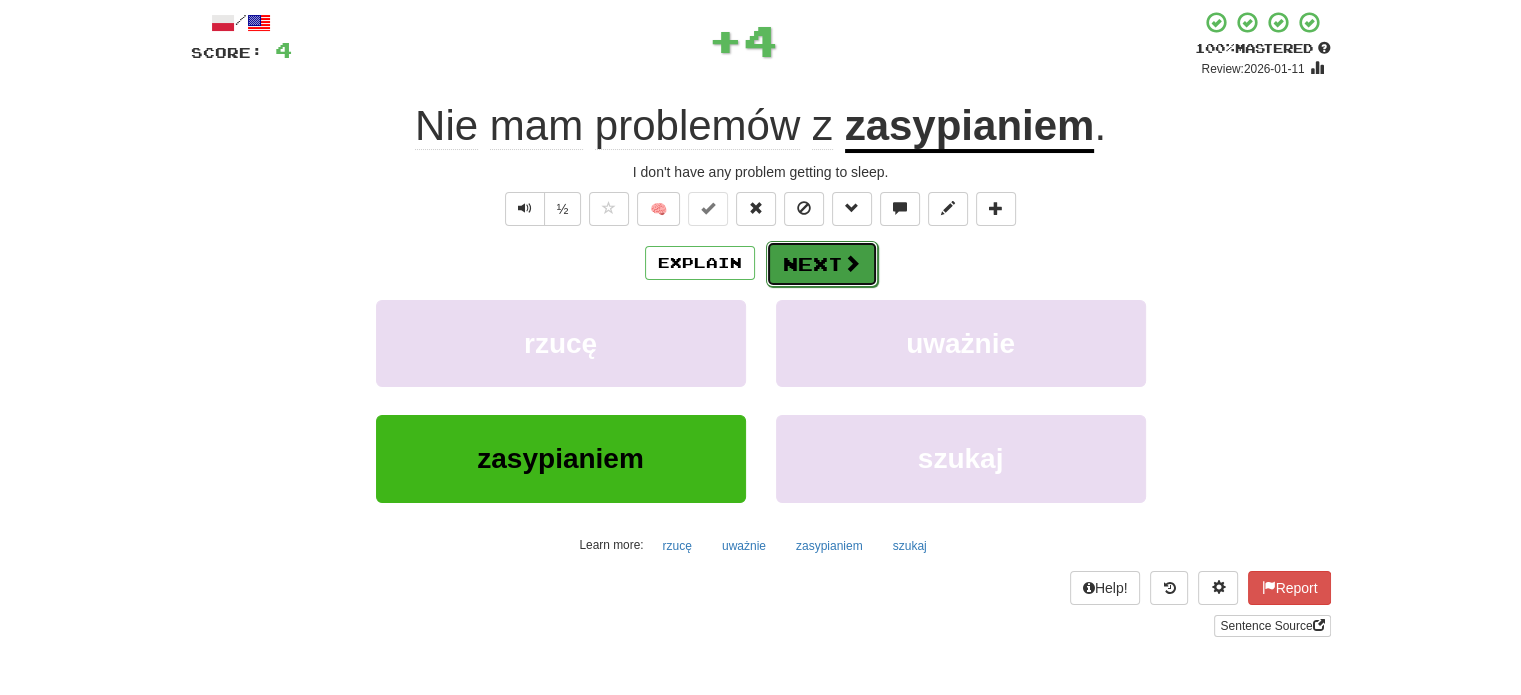 click on "Next" at bounding box center (822, 264) 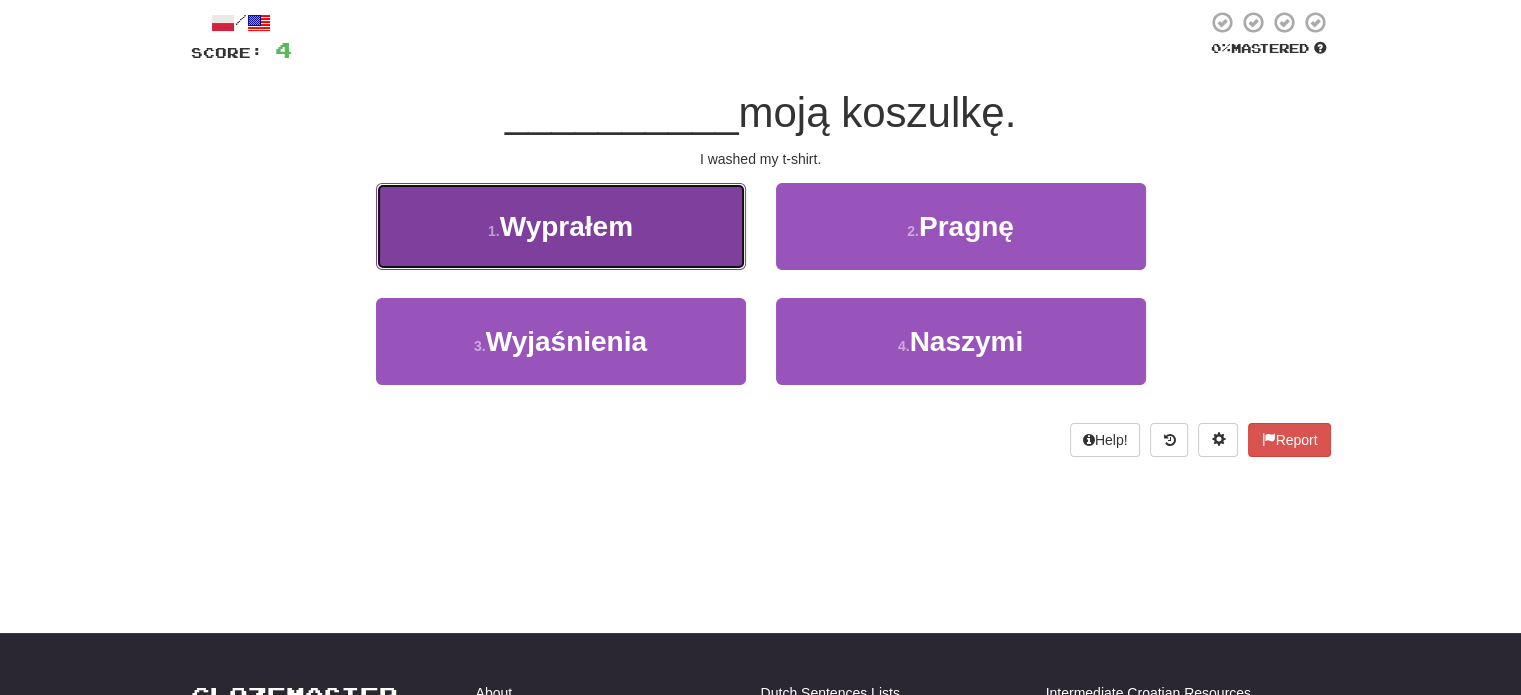 click on "1 .  Wyprałem" at bounding box center [561, 226] 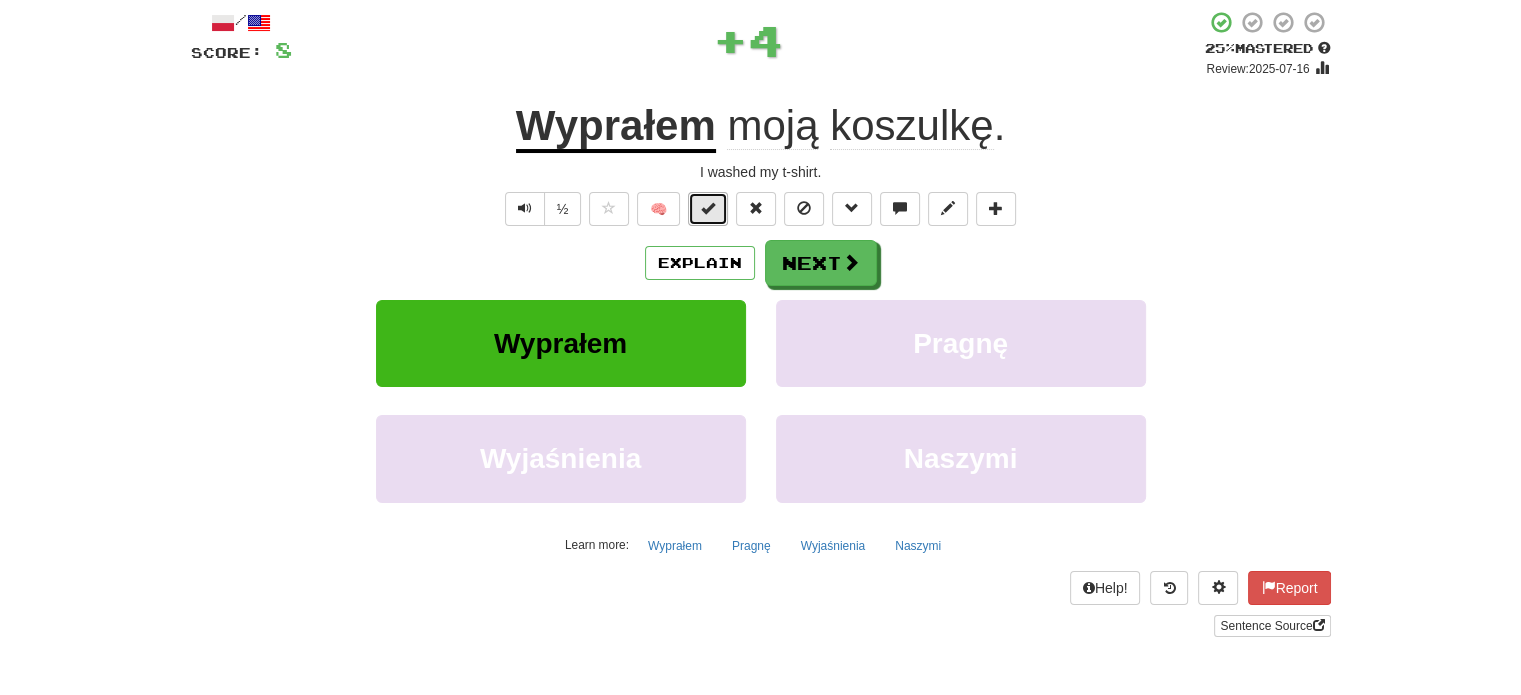 click at bounding box center [708, 208] 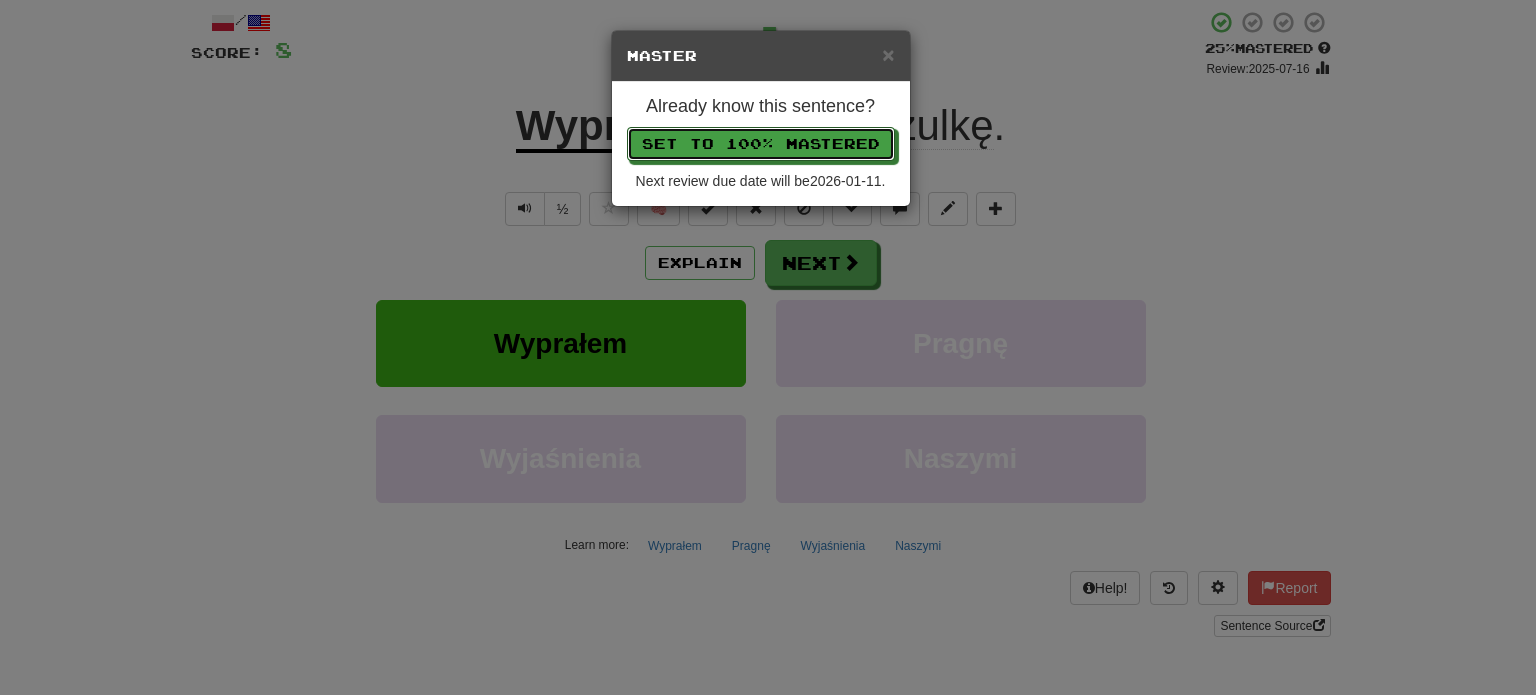 drag, startPoint x: 740, startPoint y: 144, endPoint x: 743, endPoint y: 171, distance: 27.166155 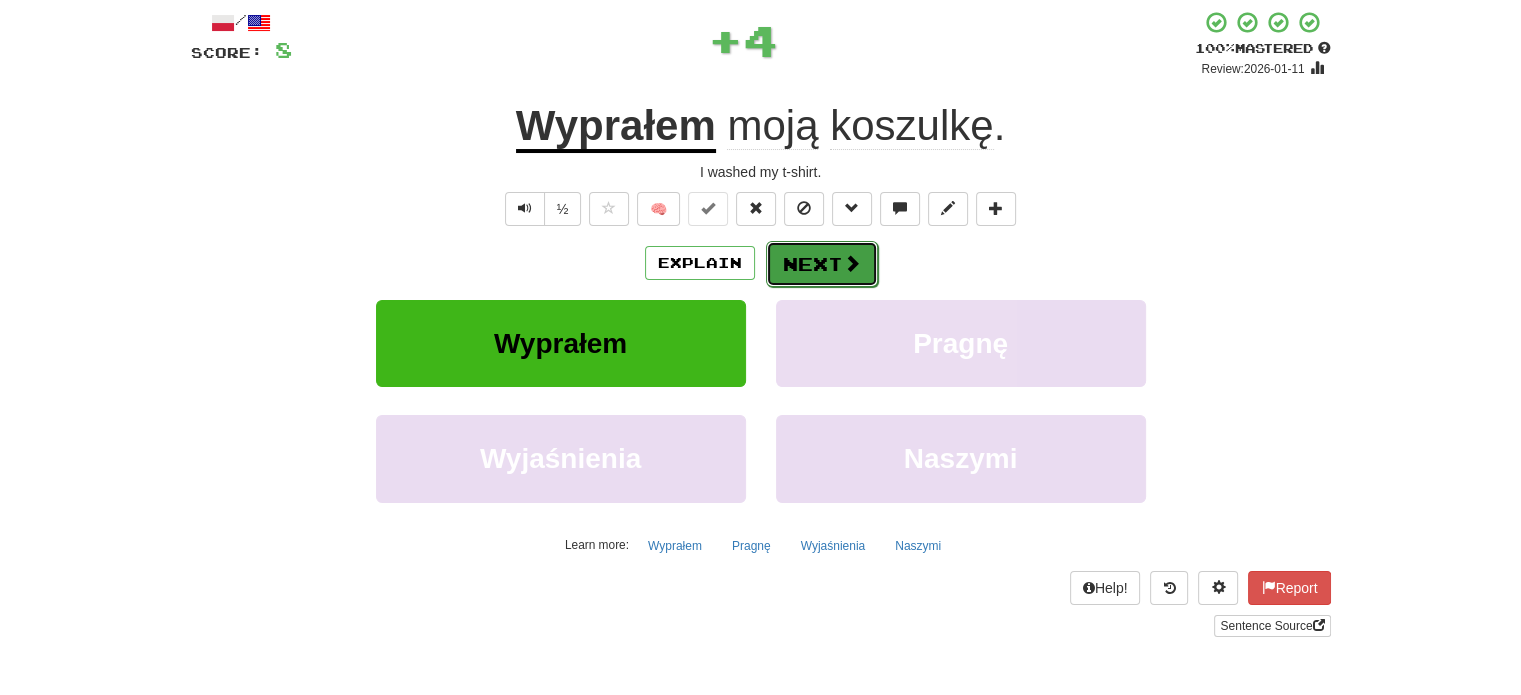 click on "Next" at bounding box center (822, 264) 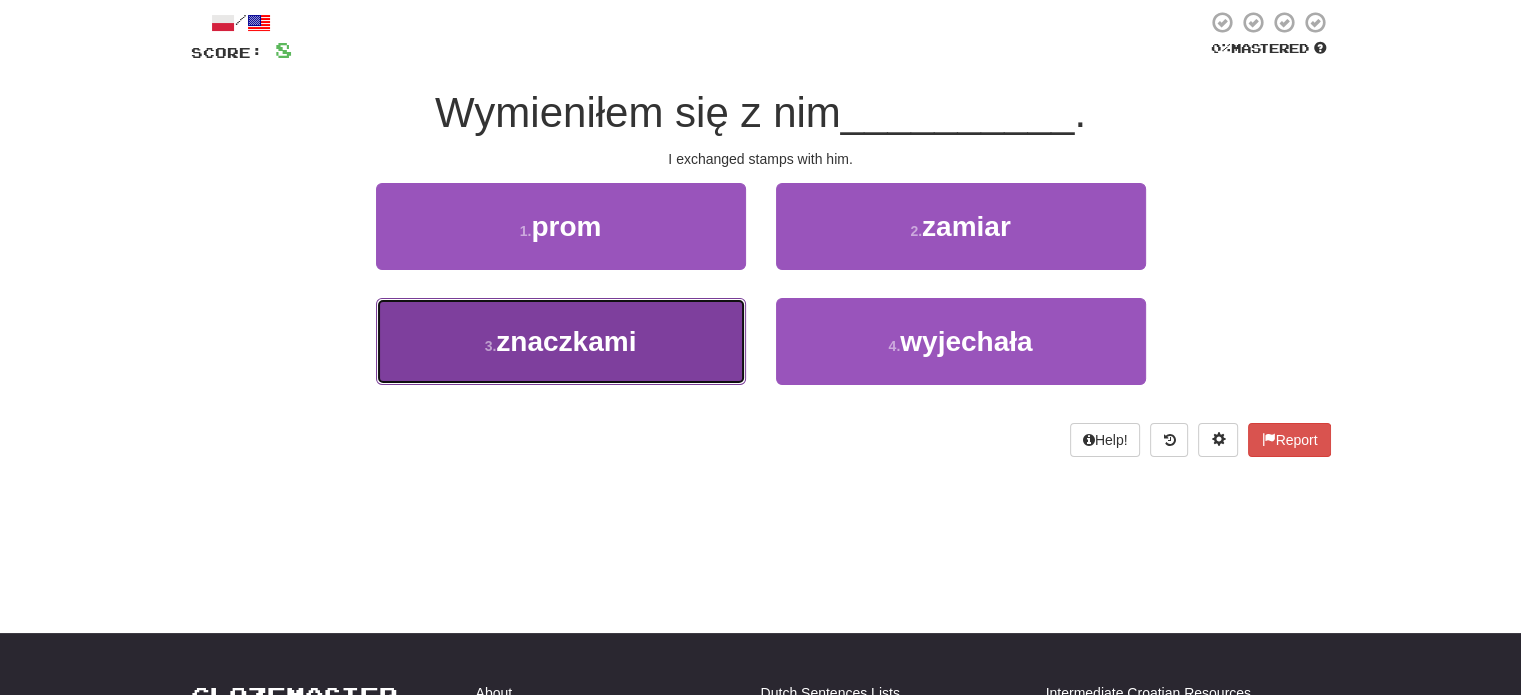 click on "3 .  znaczkami" at bounding box center [561, 341] 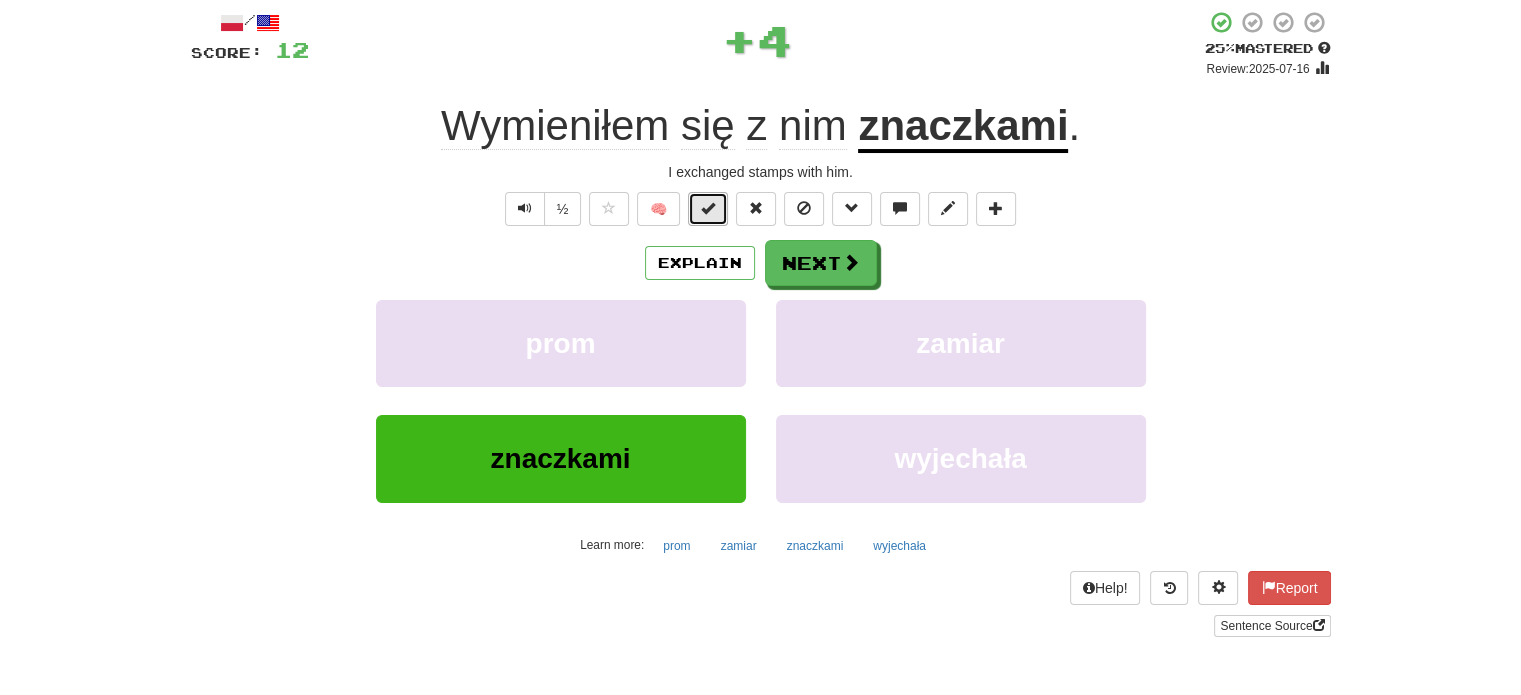 click at bounding box center (708, 209) 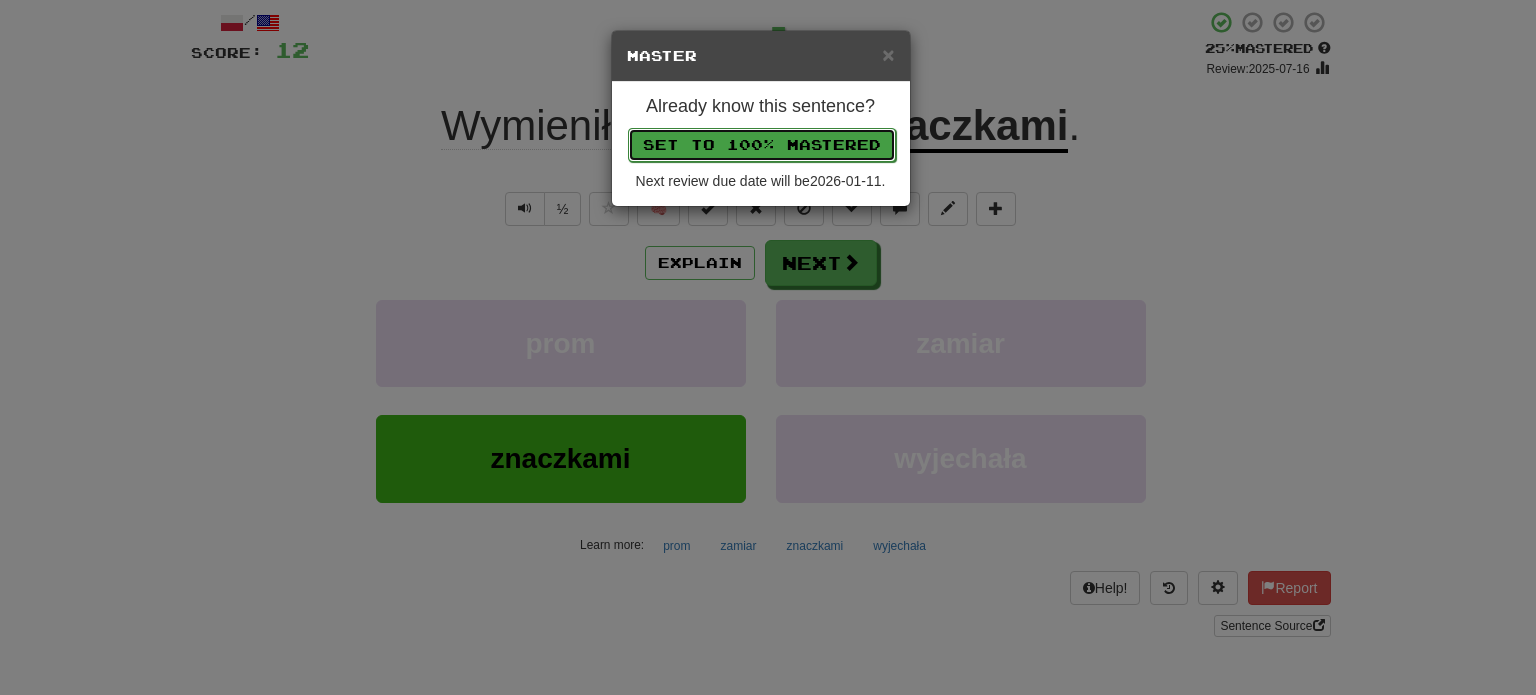 drag, startPoint x: 725, startPoint y: 139, endPoint x: 763, endPoint y: 188, distance: 62.008064 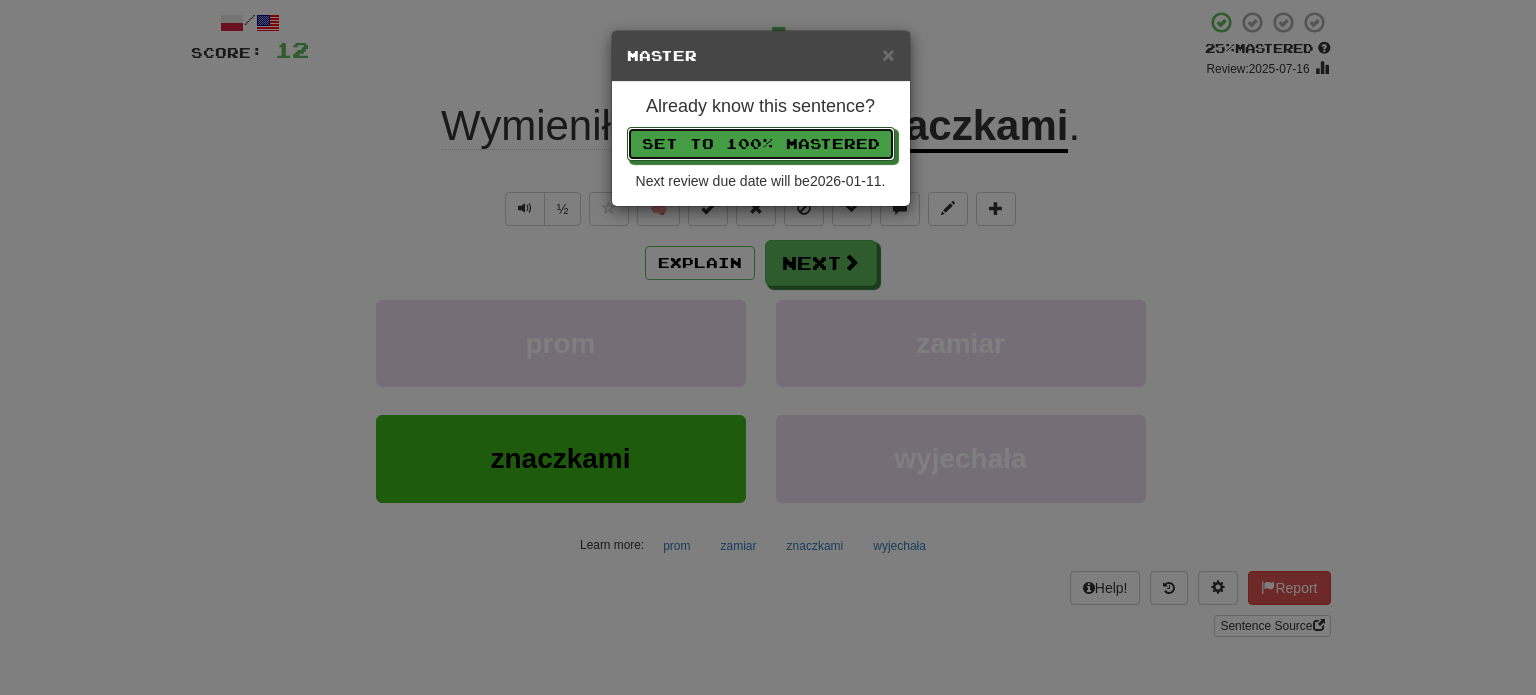click on "Set to 100% Mastered" at bounding box center (761, 144) 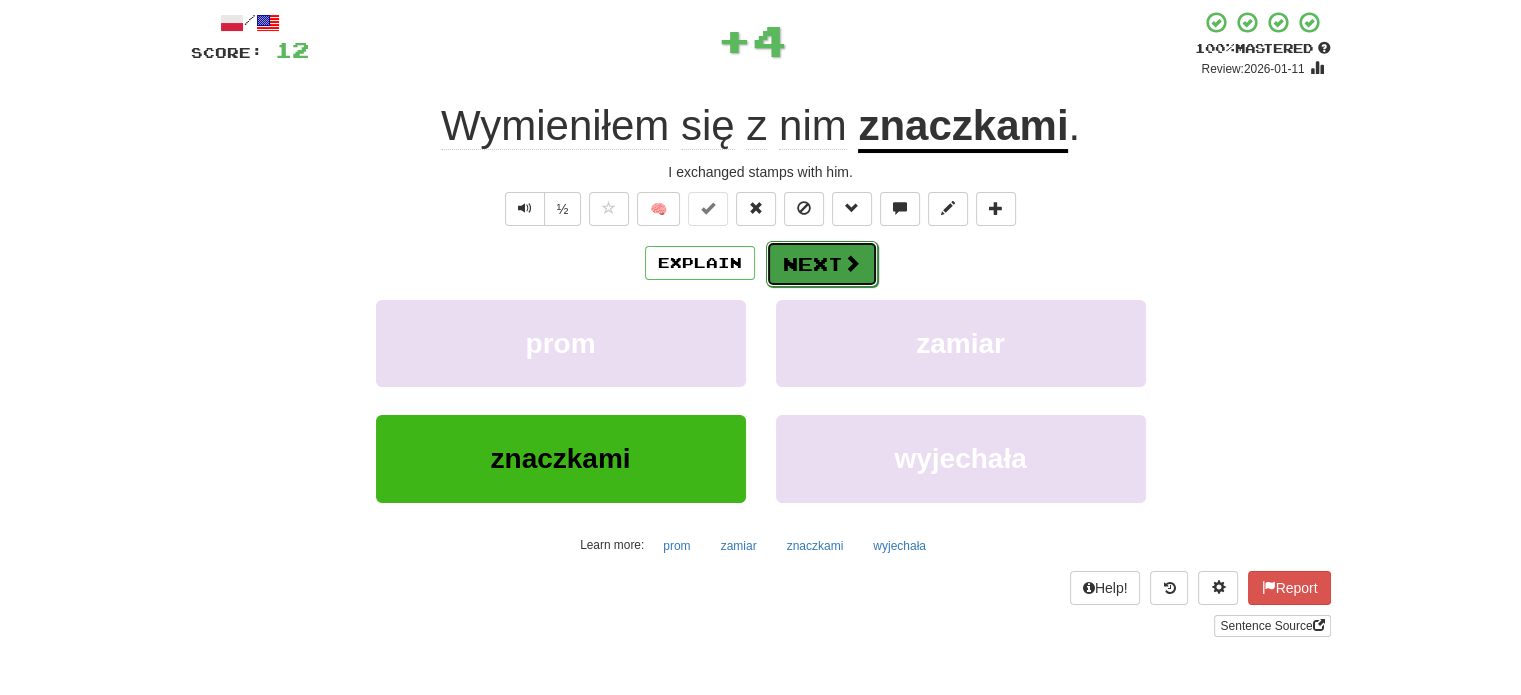click on "Next" at bounding box center [822, 264] 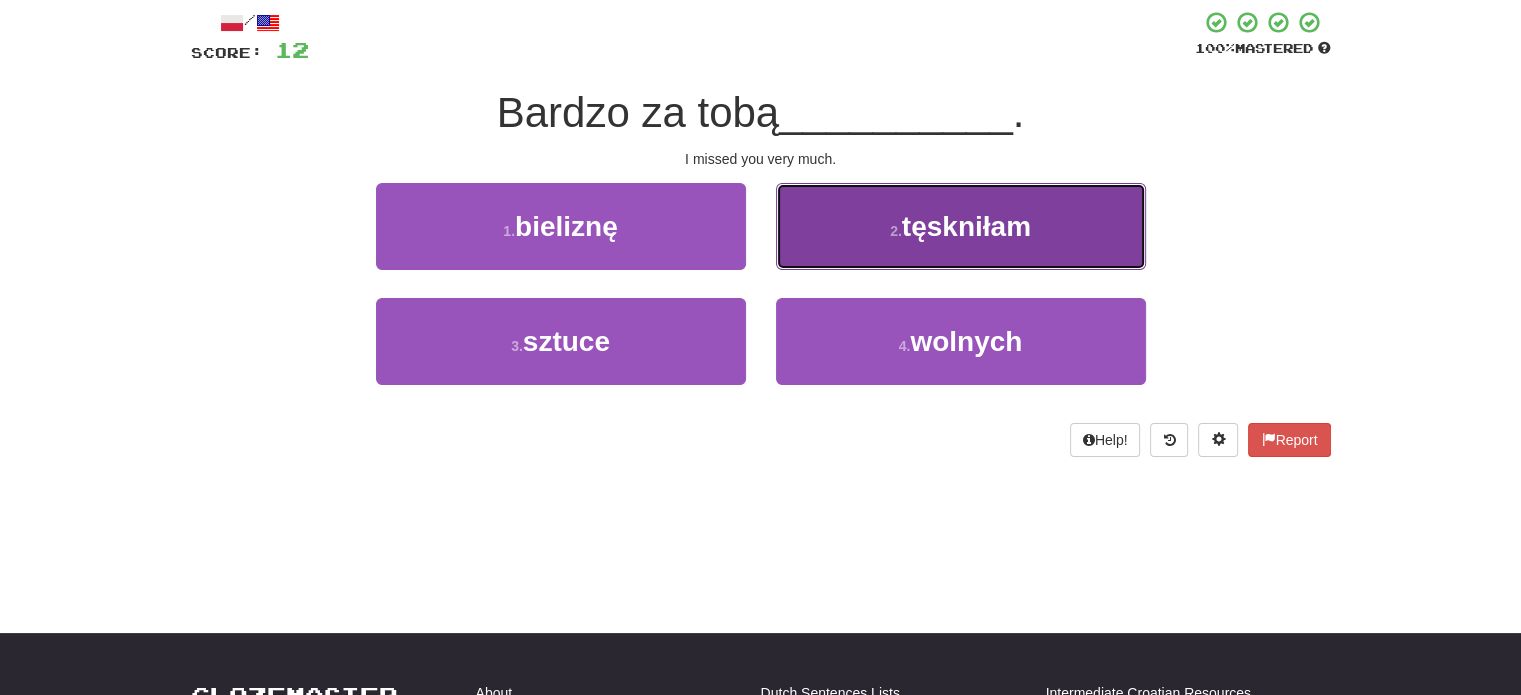click on "2 .  tęskniłam" at bounding box center (961, 226) 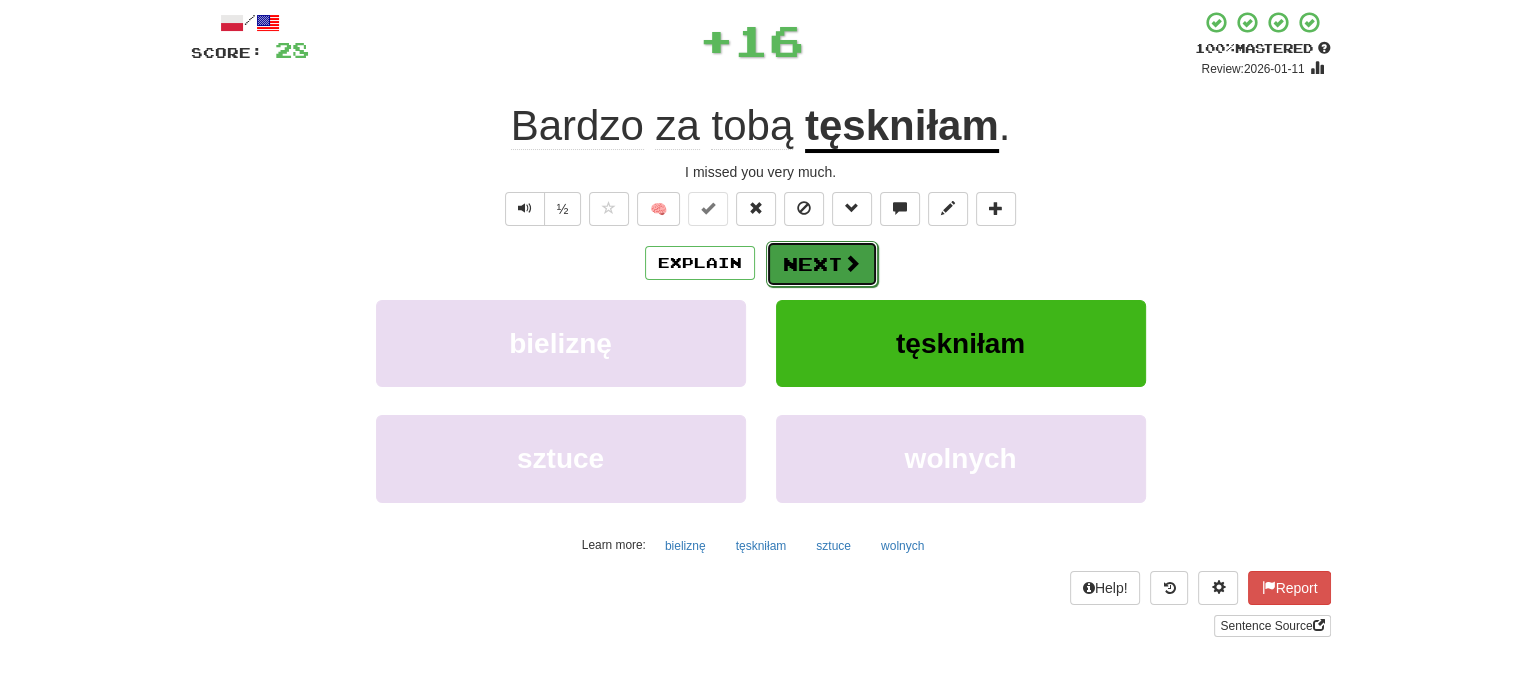 click on "Next" at bounding box center [822, 264] 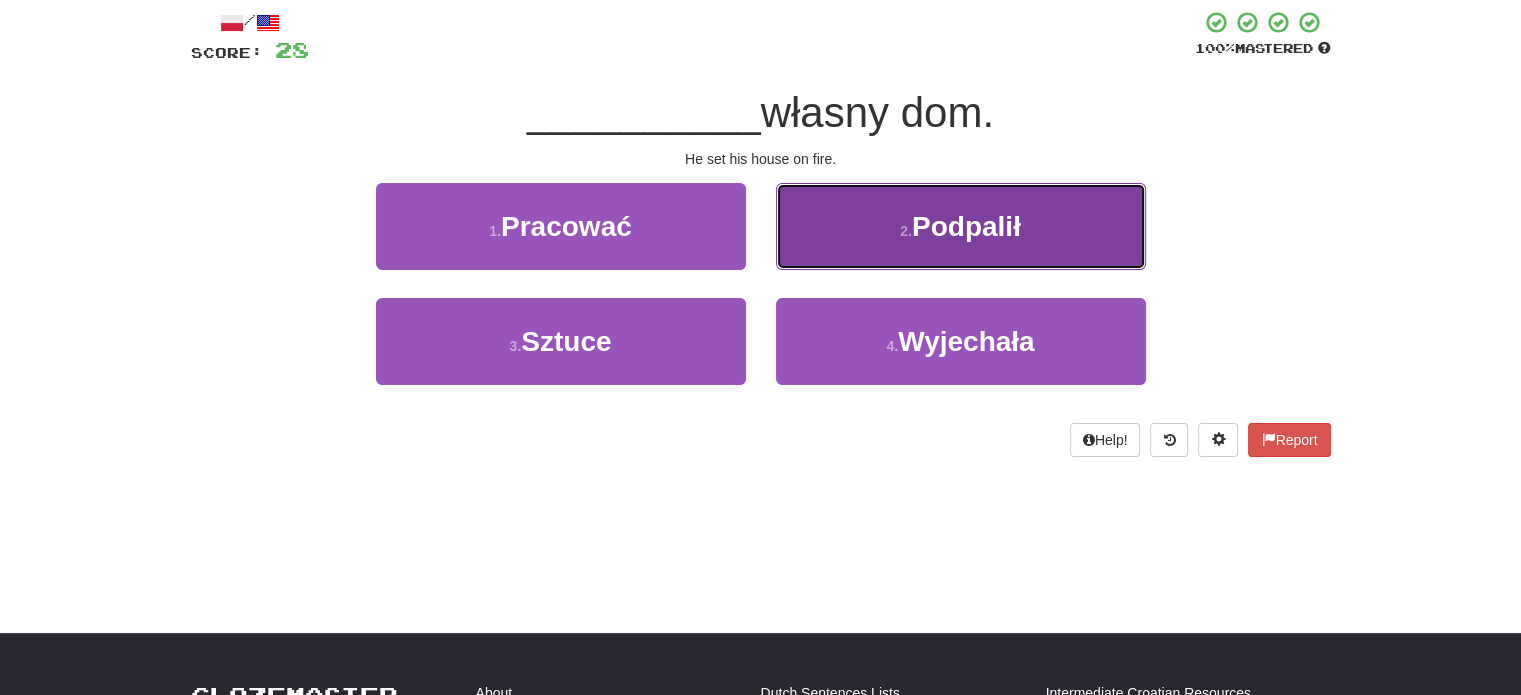 click on "2 .  Podpalił" at bounding box center (961, 226) 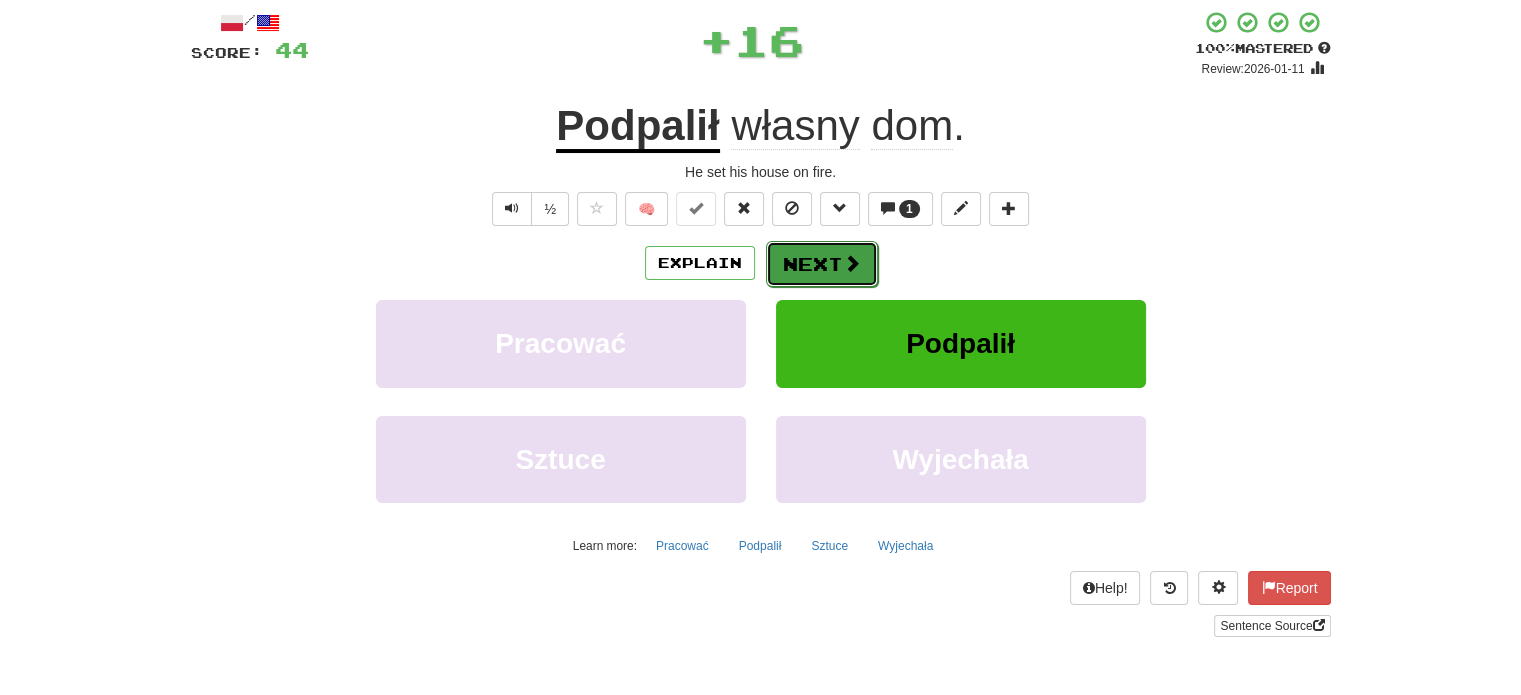 click on "Next" at bounding box center [822, 264] 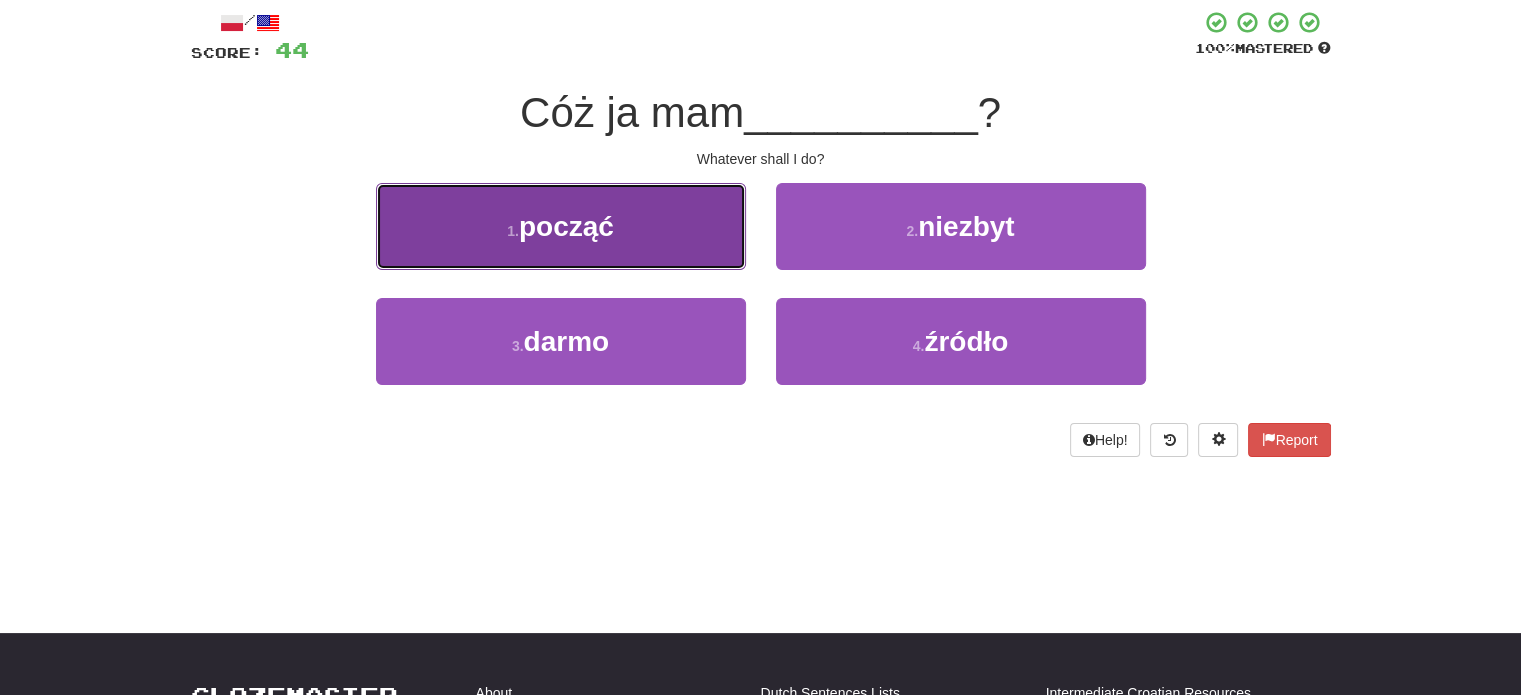click on "począć" at bounding box center [566, 226] 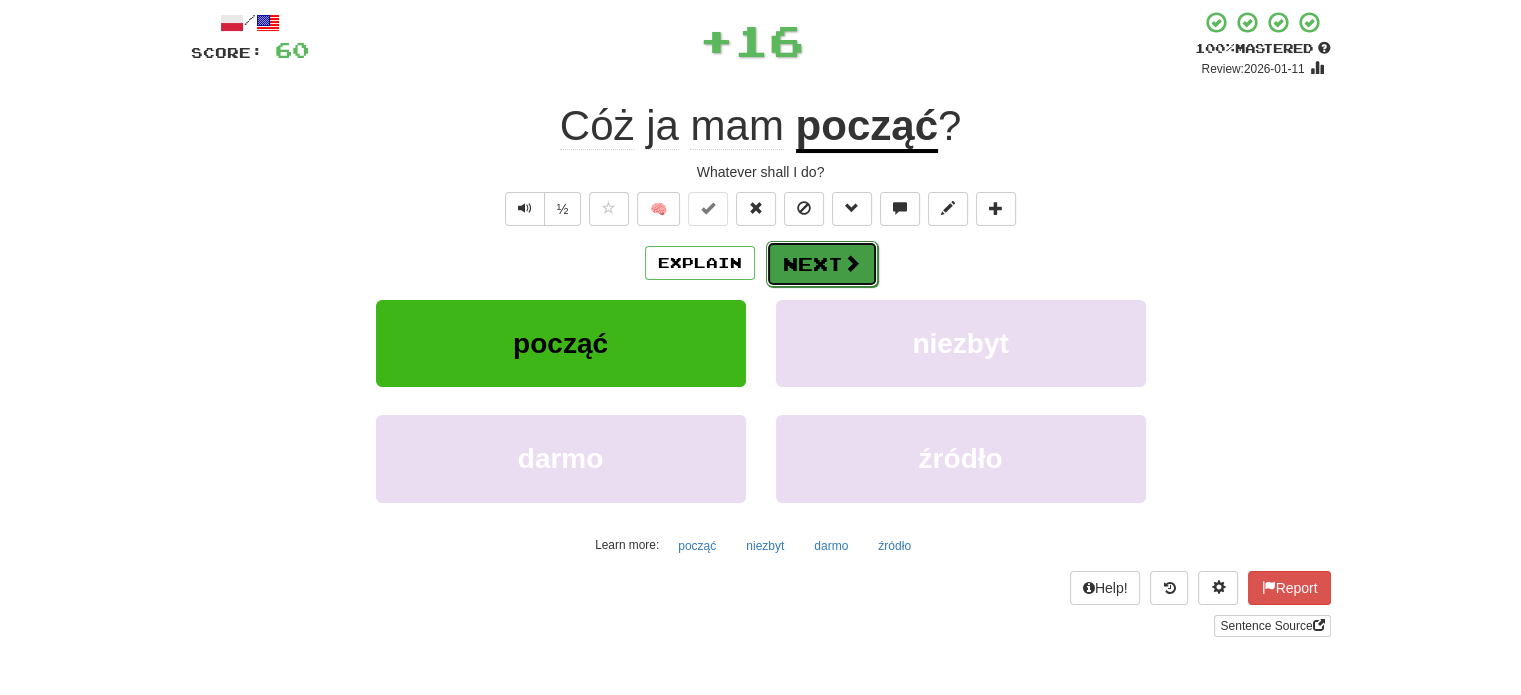 click on "Next" at bounding box center [822, 264] 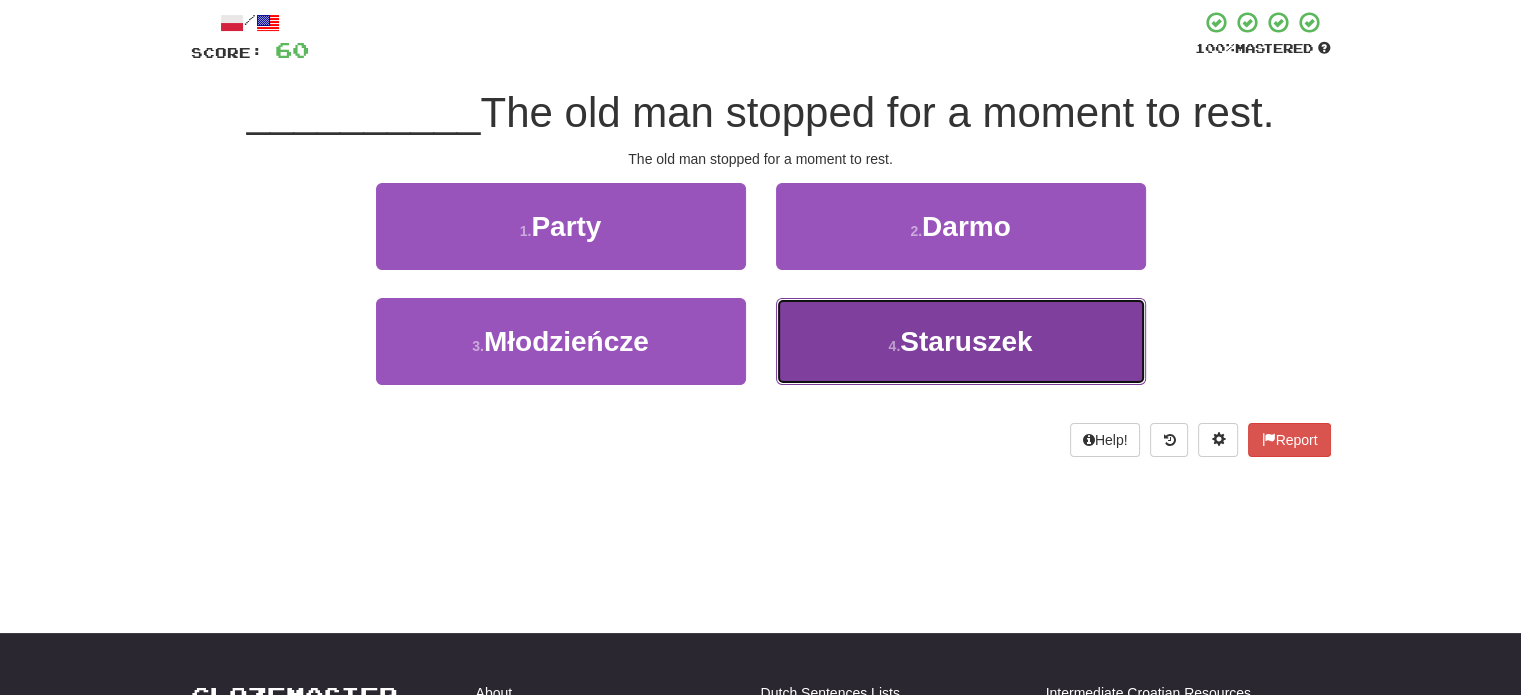 click on "4 .  Staruszek" at bounding box center [961, 341] 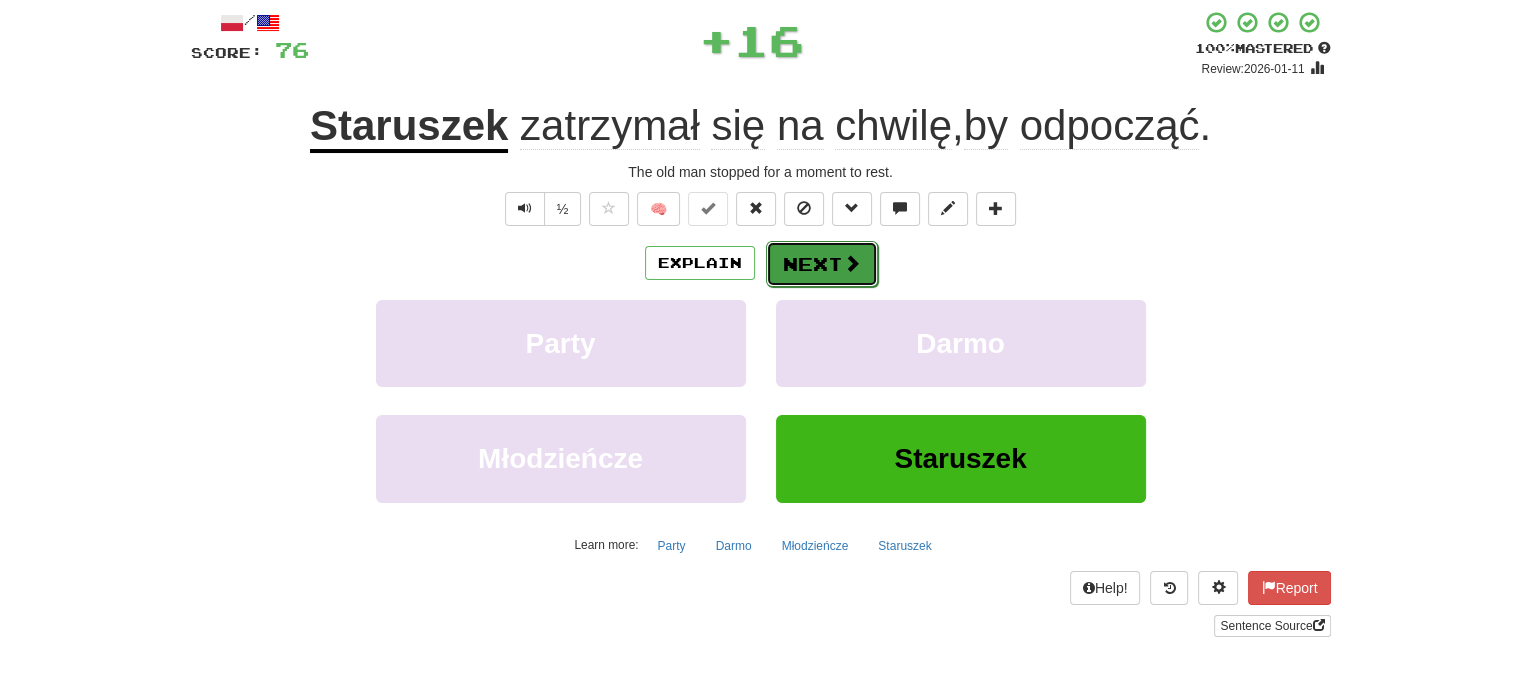 click on "Next" at bounding box center [822, 264] 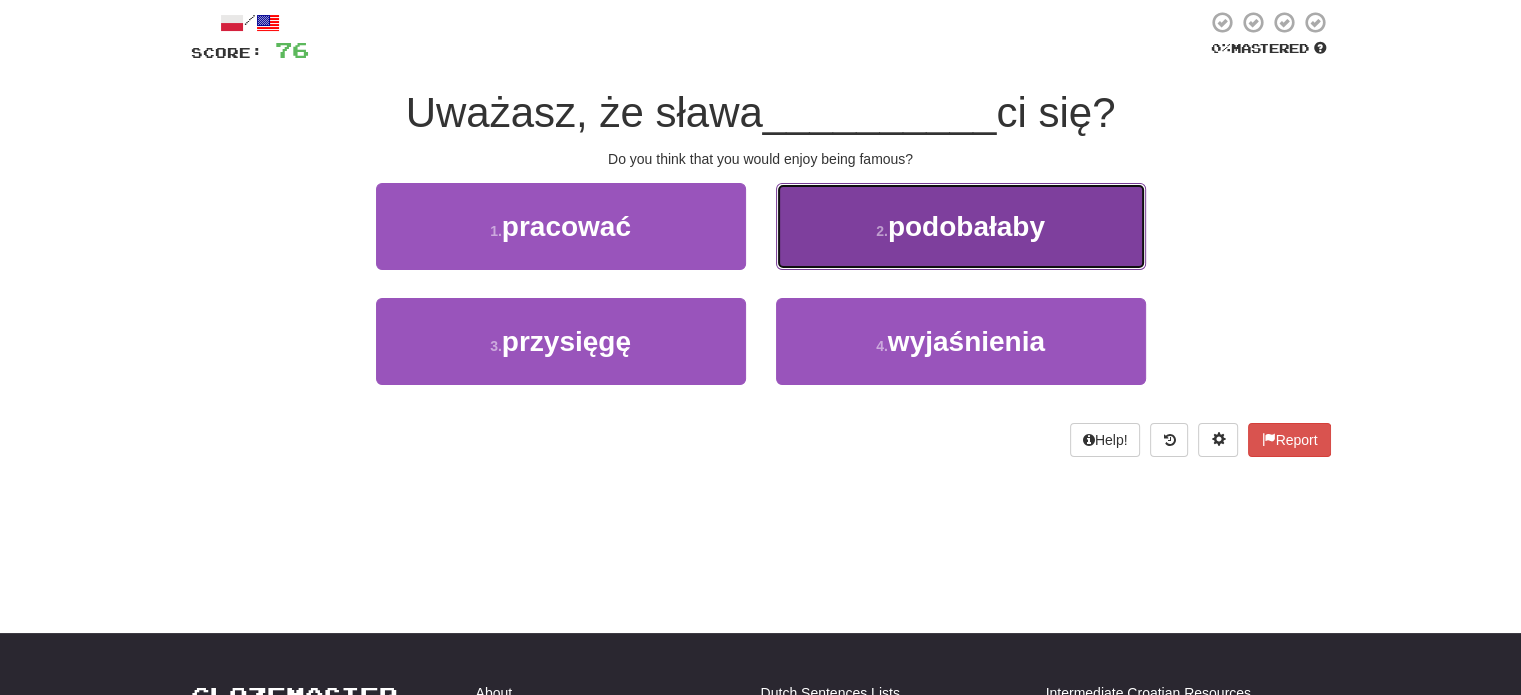 click on "2 .  podobałaby" at bounding box center (961, 226) 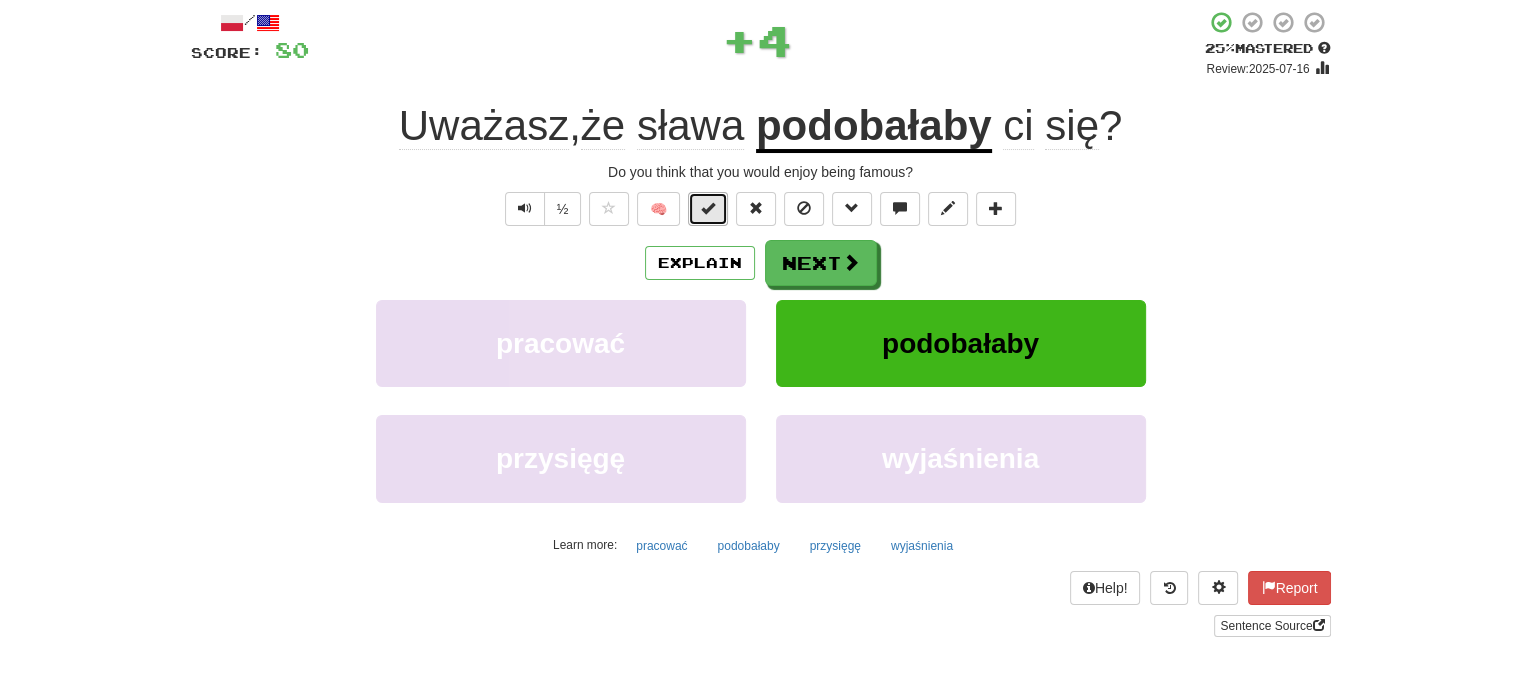 click at bounding box center [708, 208] 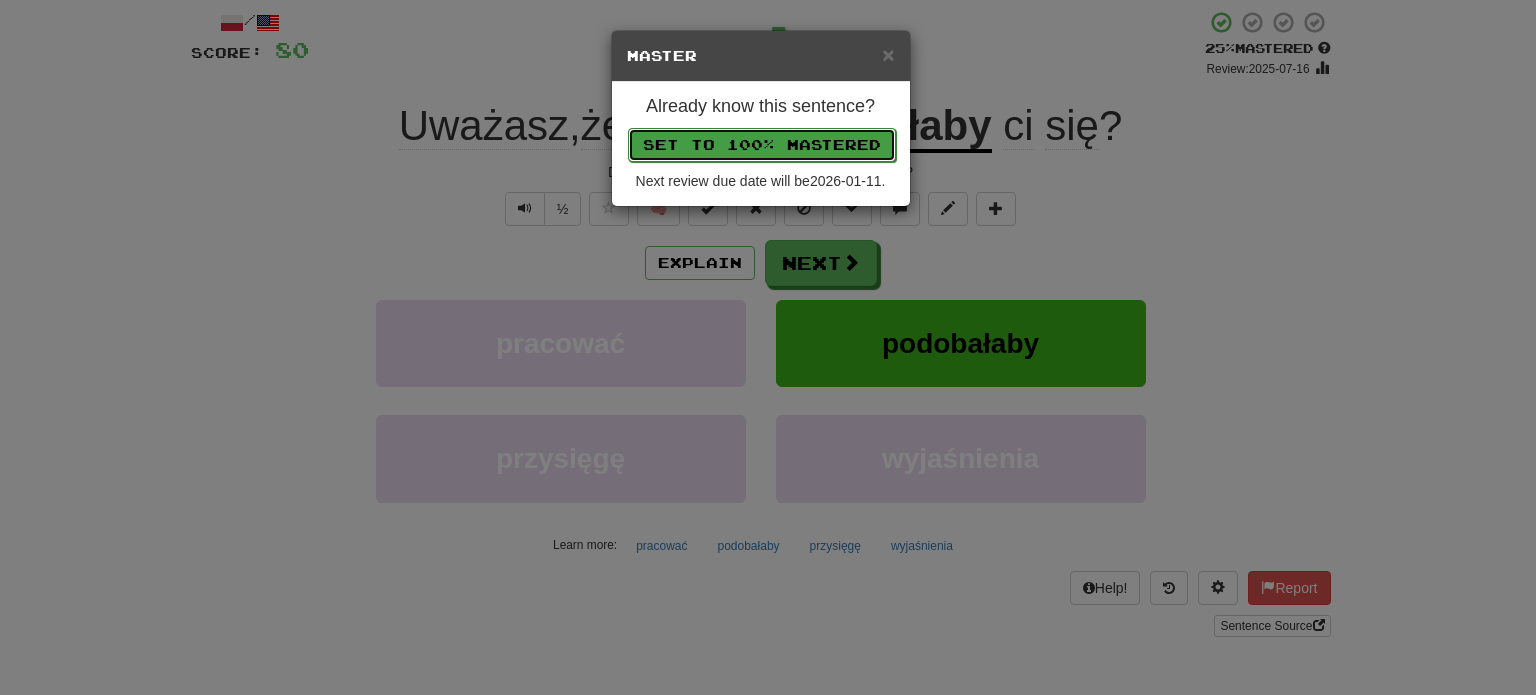 click on "Set to 100% Mastered" at bounding box center [762, 145] 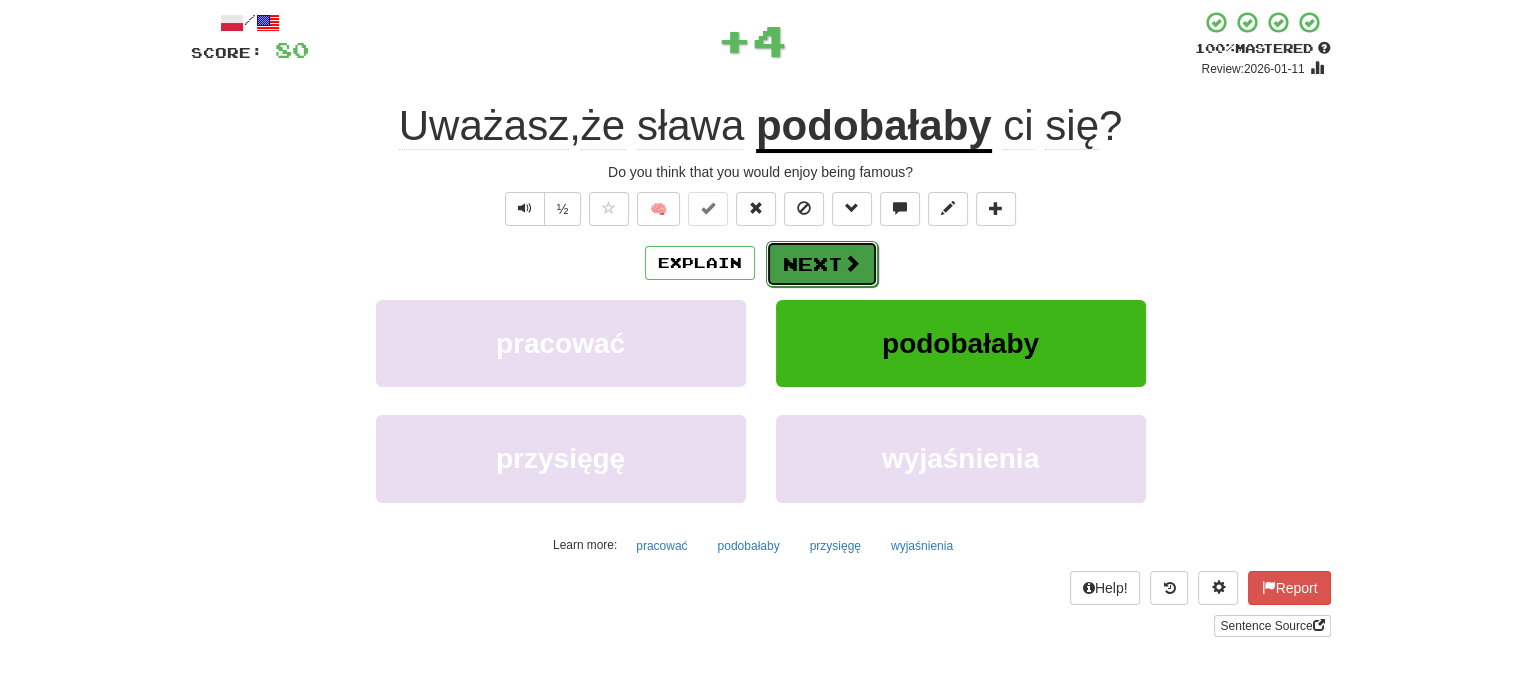 click on "Next" at bounding box center (822, 264) 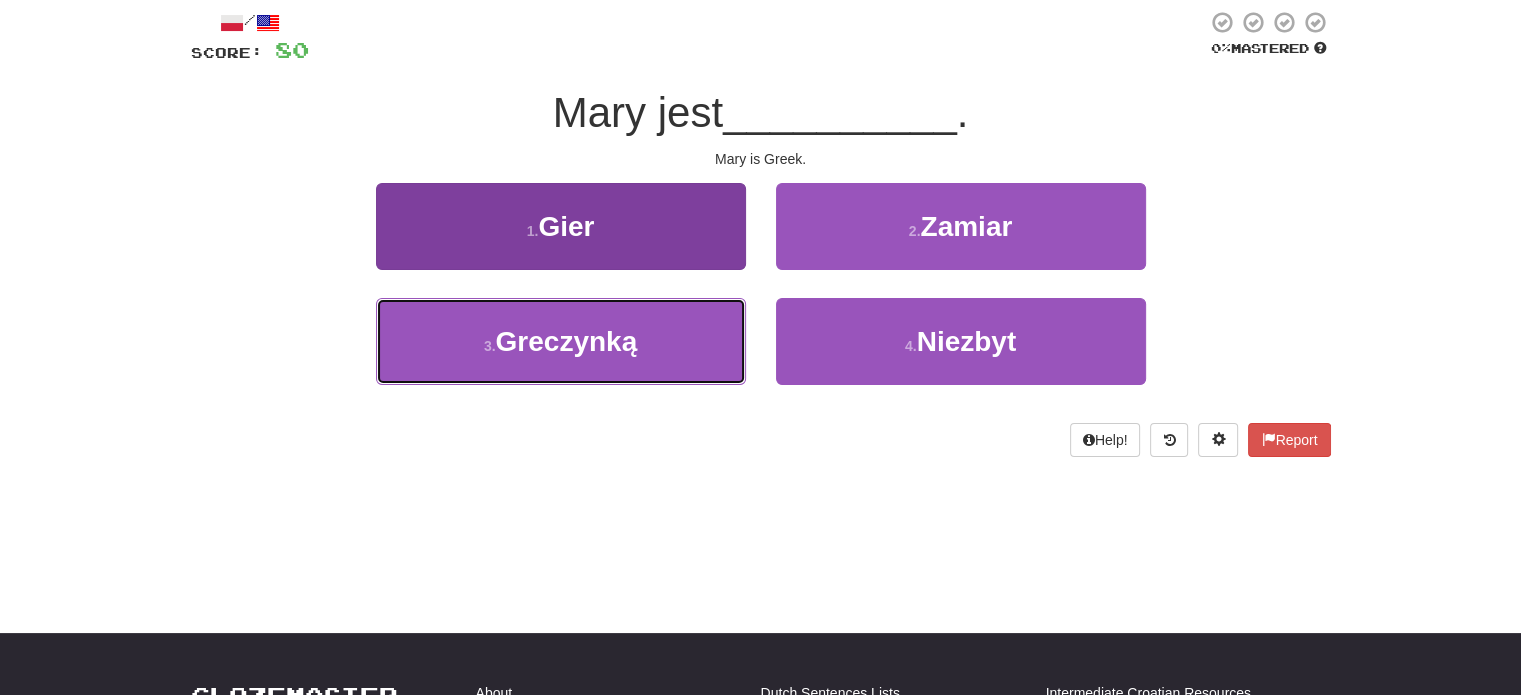 click on "3 .  Greczynką" at bounding box center [561, 341] 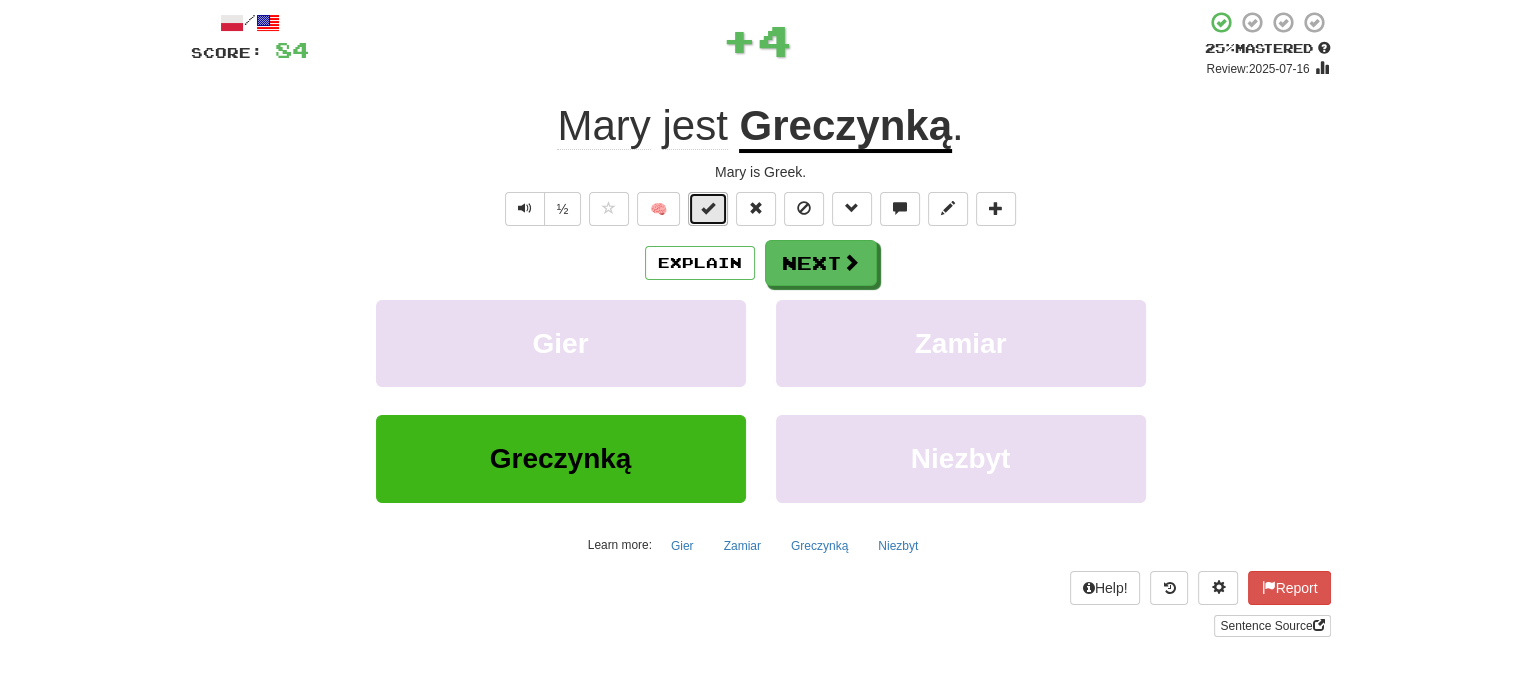 click at bounding box center [708, 208] 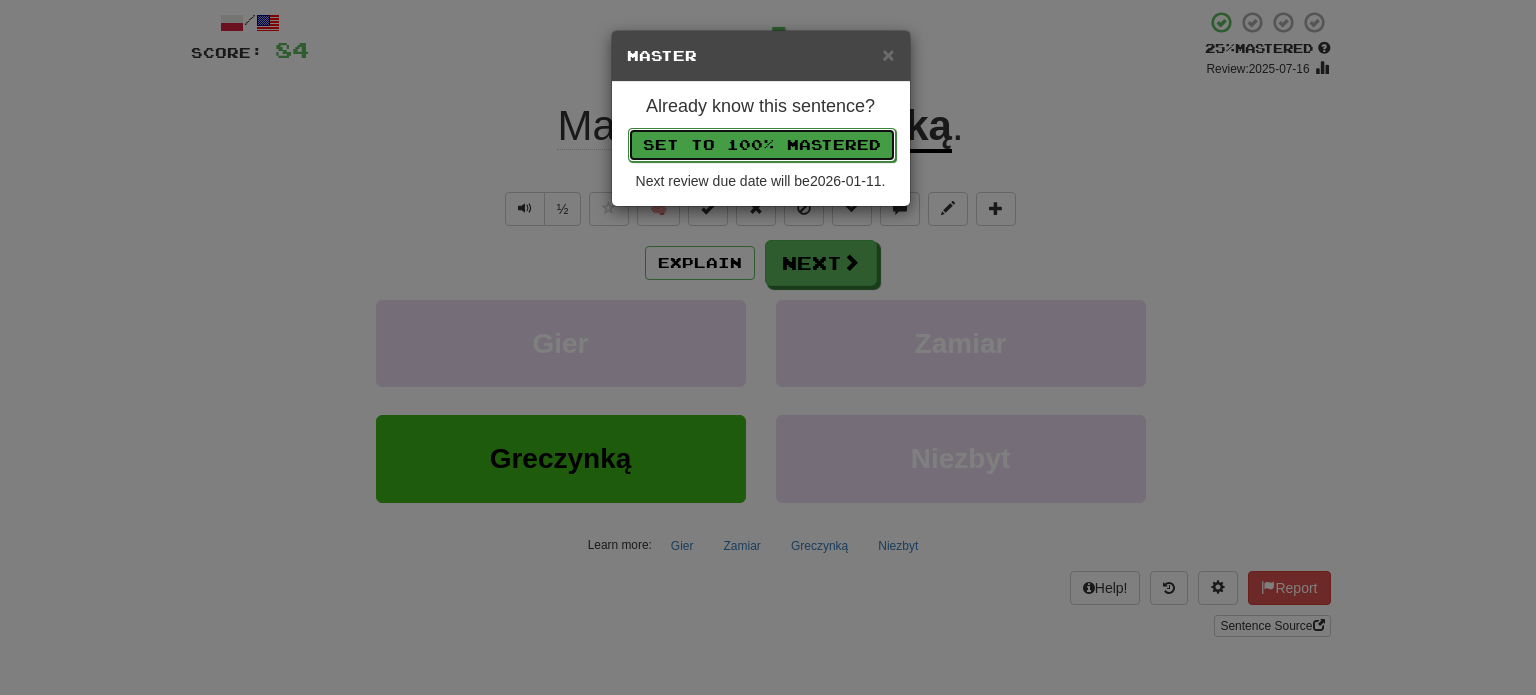 click on "Set to 100% Mastered" at bounding box center [762, 145] 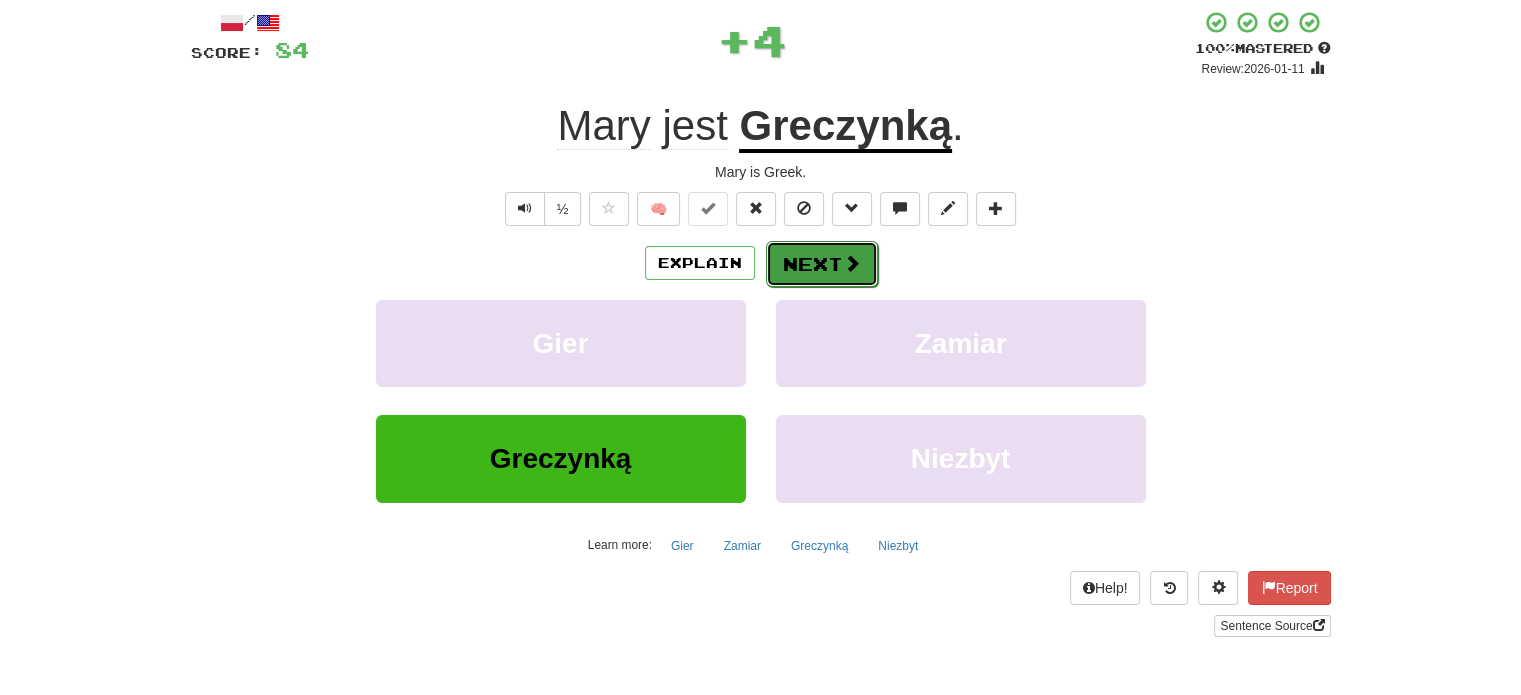 click at bounding box center (852, 263) 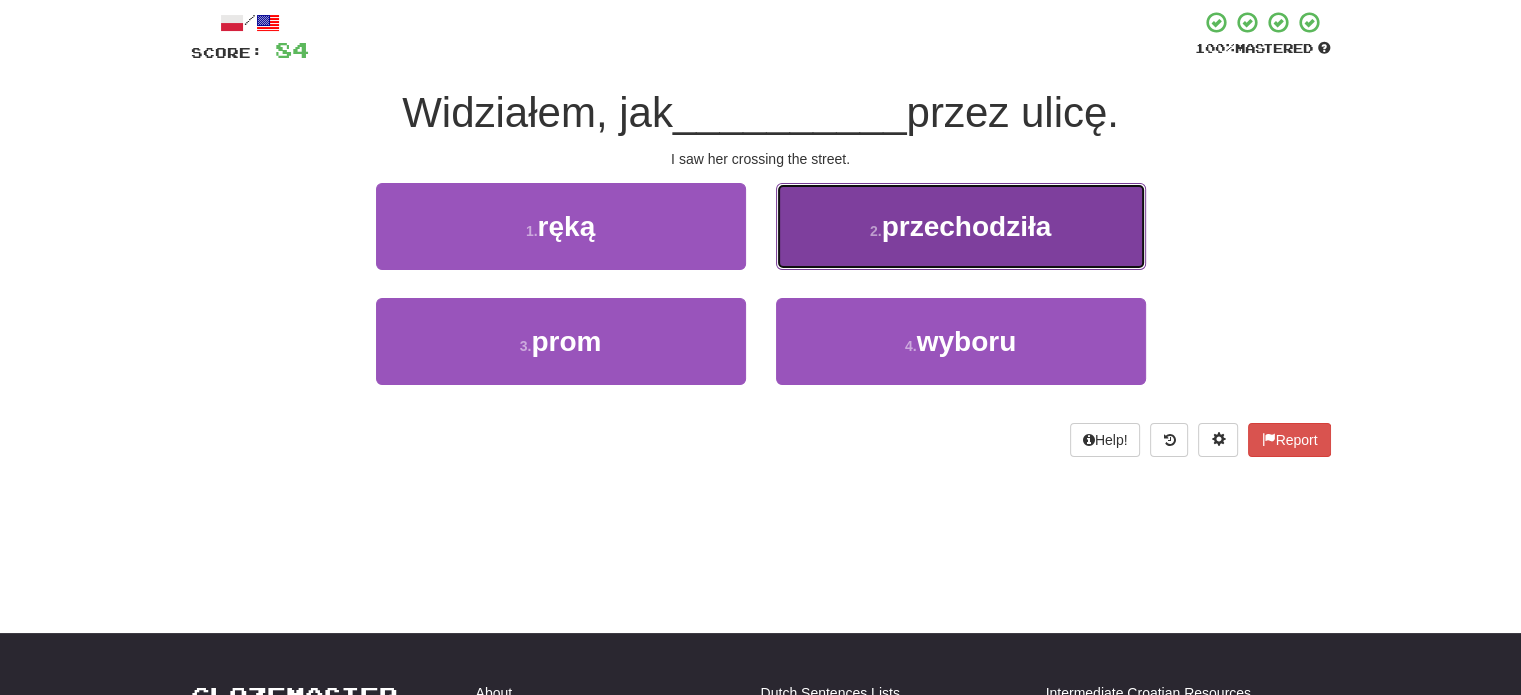 click on "2 .  przechodziła" at bounding box center (961, 226) 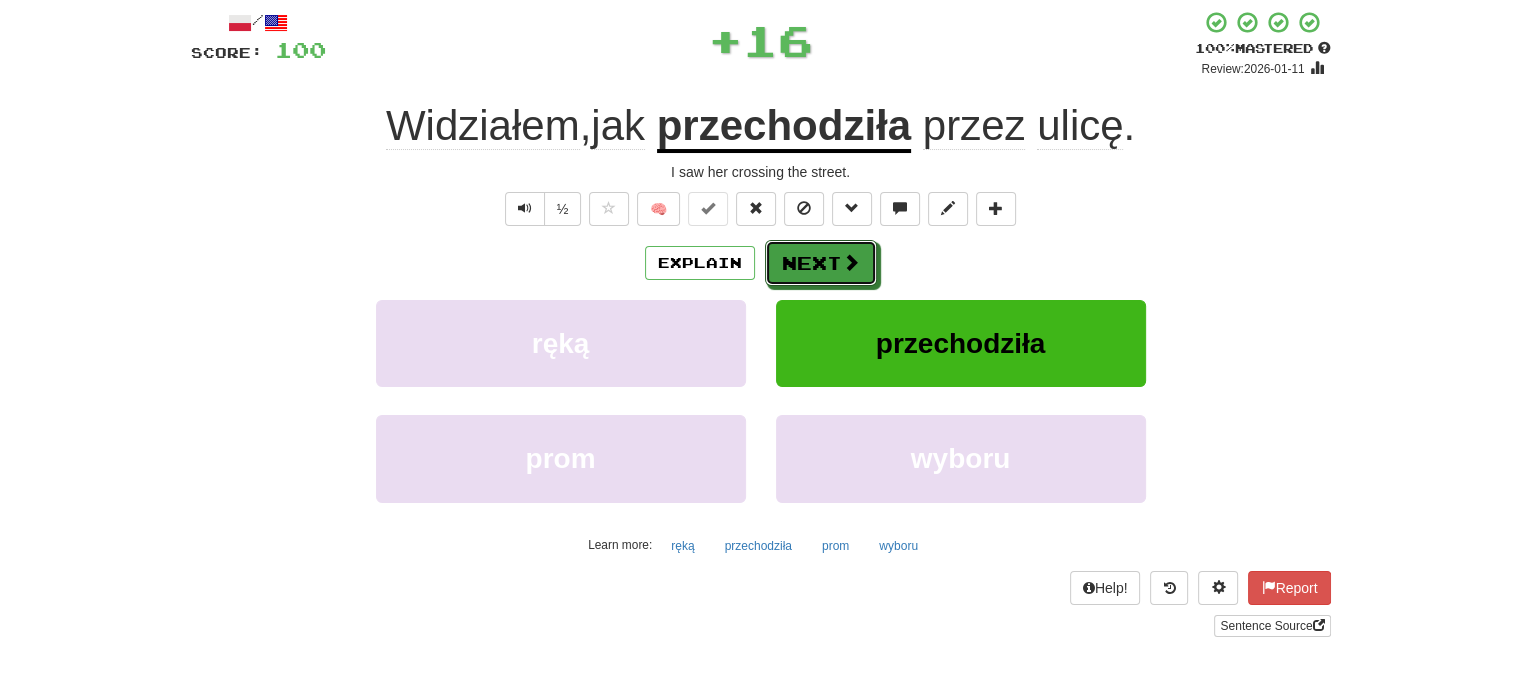 click on "Next" at bounding box center (821, 263) 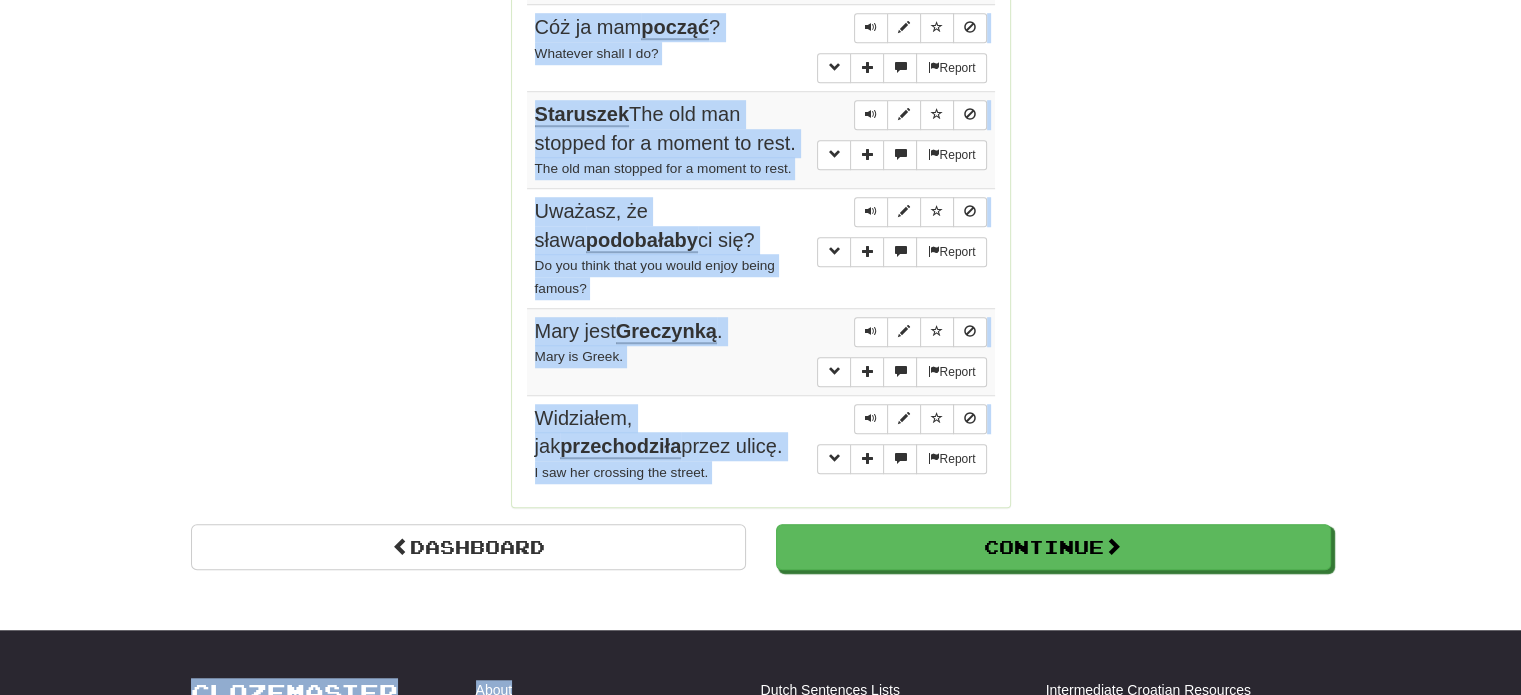 scroll, scrollTop: 1540, scrollLeft: 0, axis: vertical 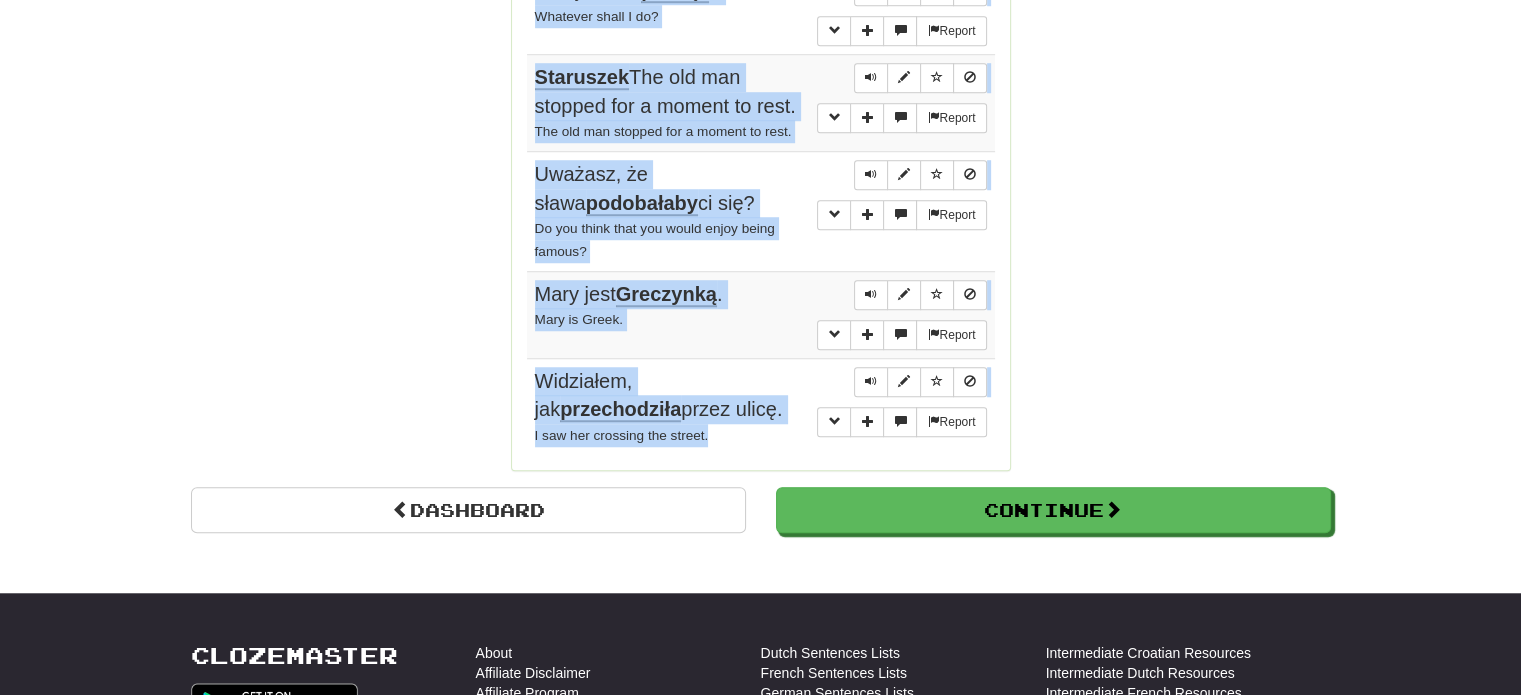 drag, startPoint x: 531, startPoint y: 160, endPoint x: 732, endPoint y: 422, distance: 330.21964 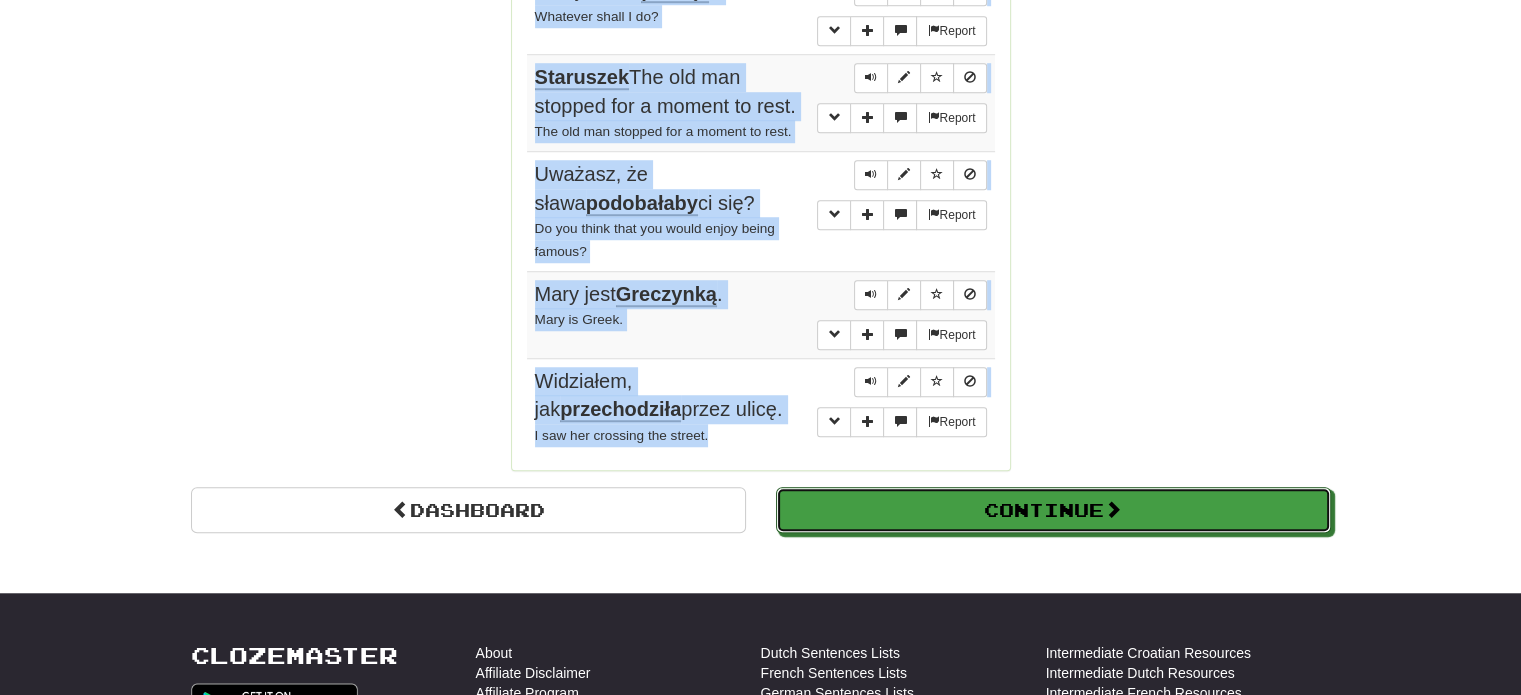 click on "Continue" at bounding box center (1053, 510) 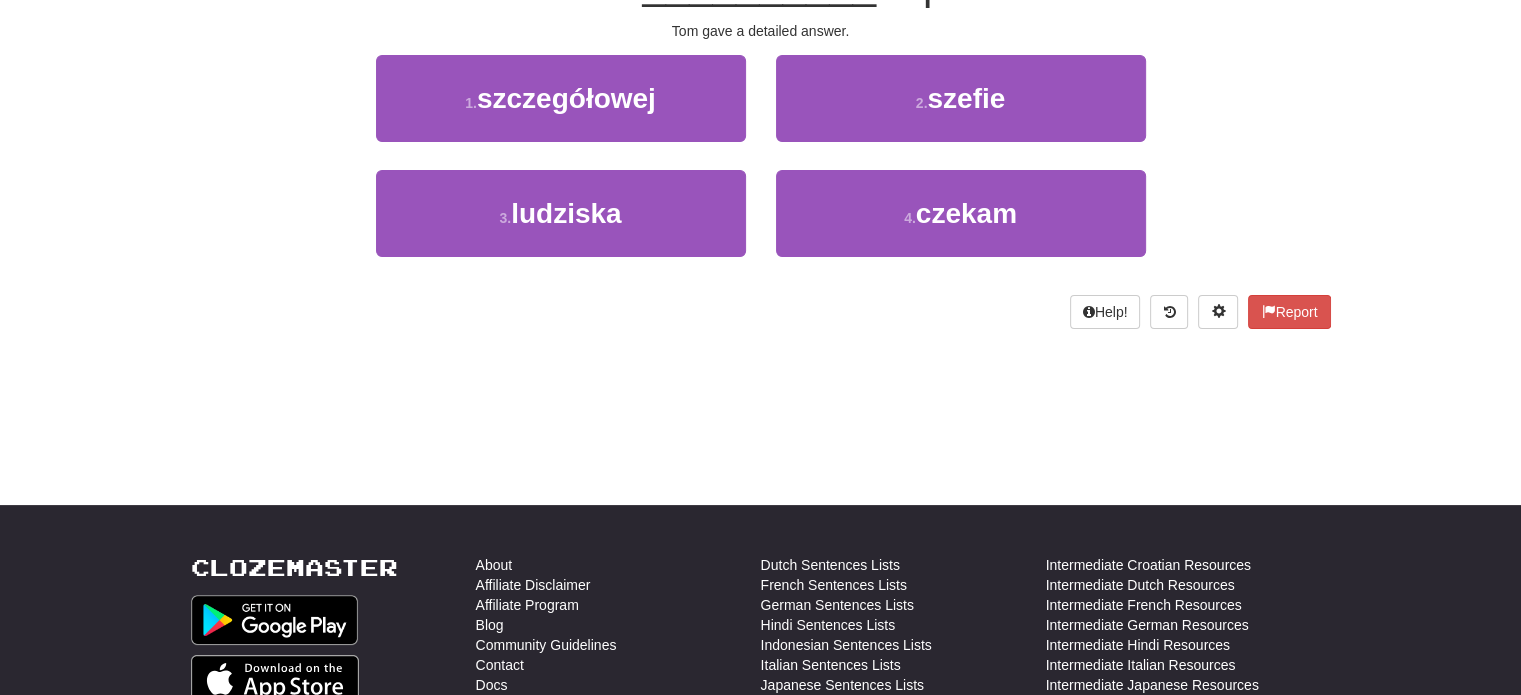 scroll, scrollTop: 120, scrollLeft: 0, axis: vertical 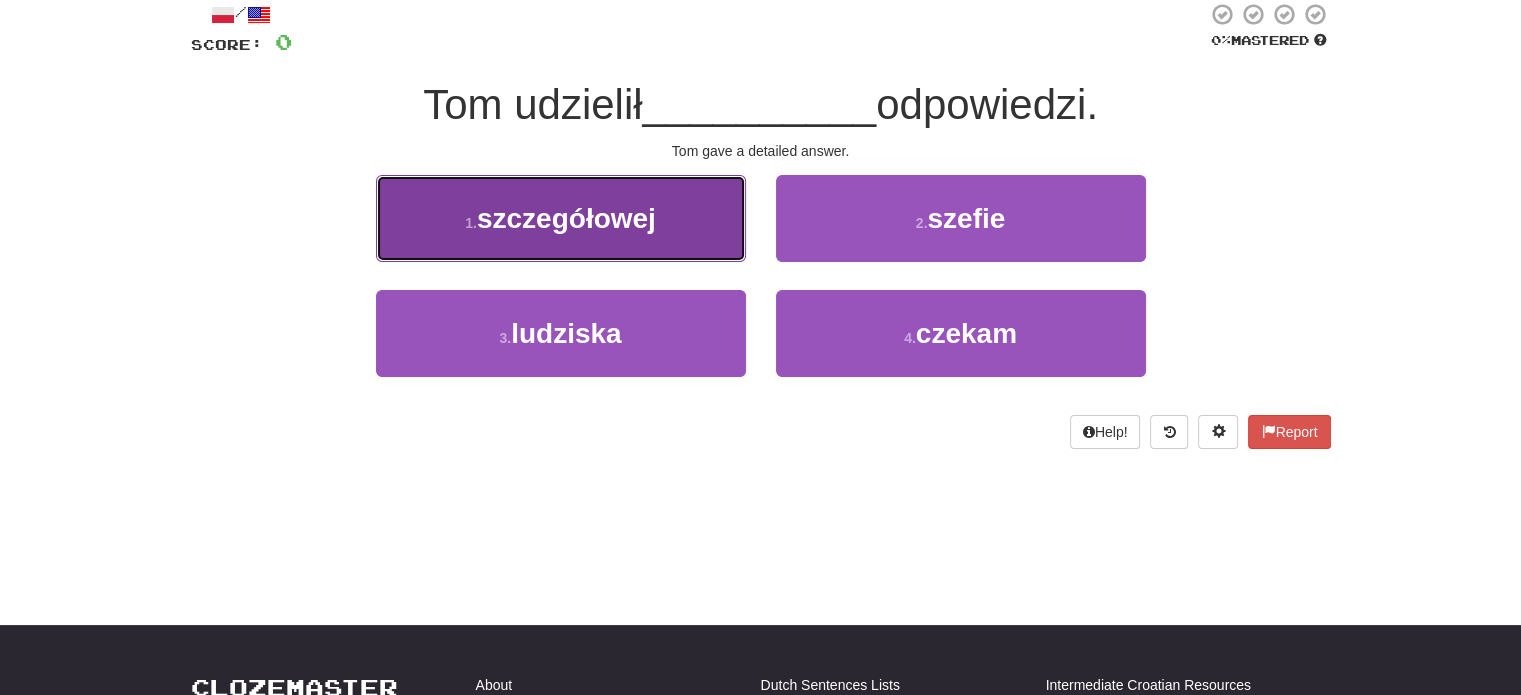 click on "1 .  szczegółowej" at bounding box center (561, 218) 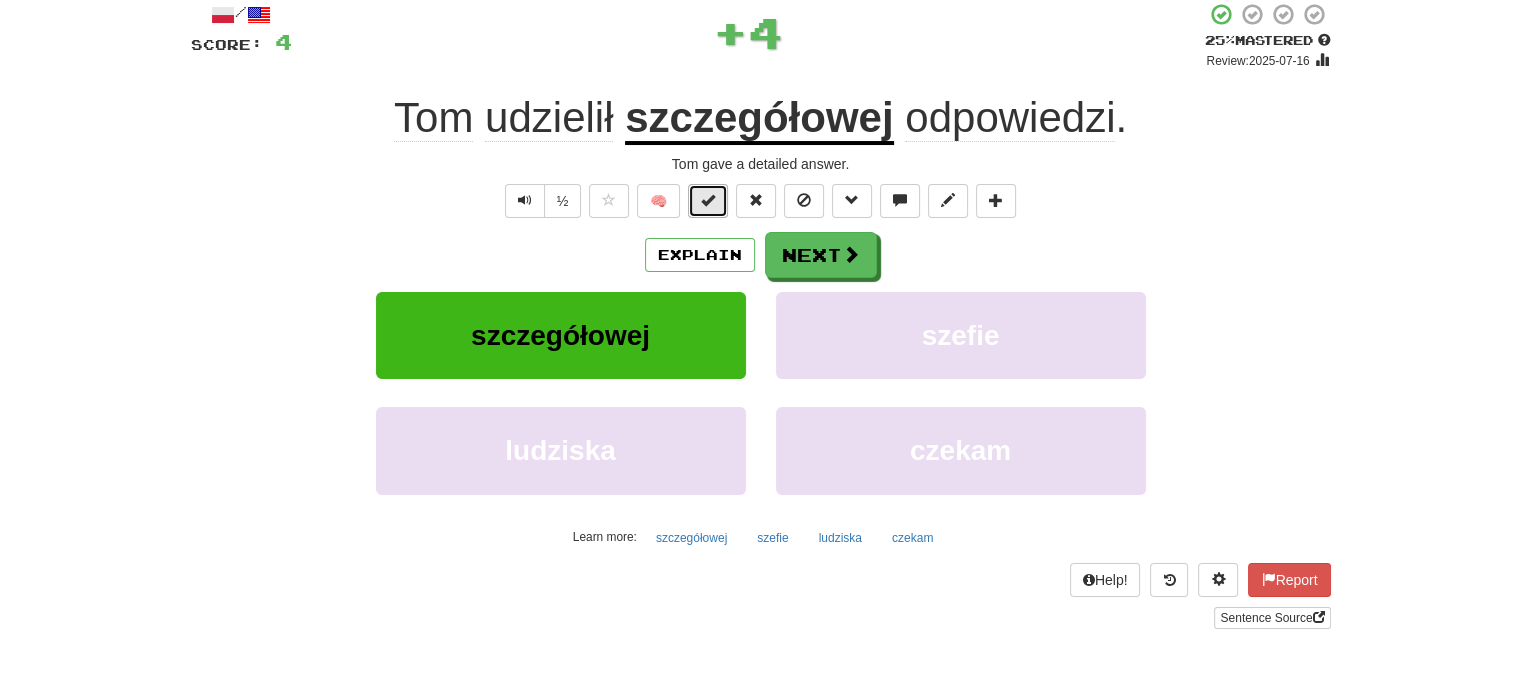 click at bounding box center (708, 201) 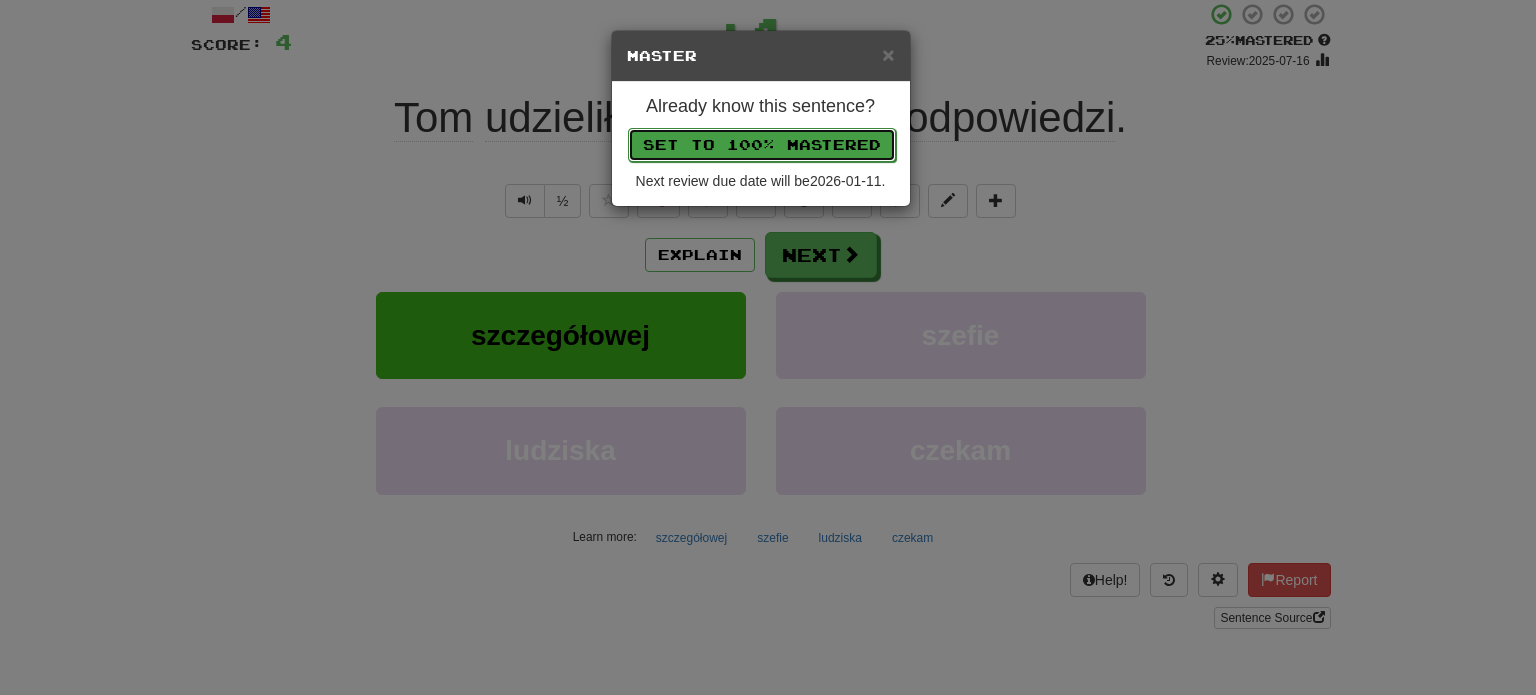 click on "Set to 100% Mastered" at bounding box center [762, 145] 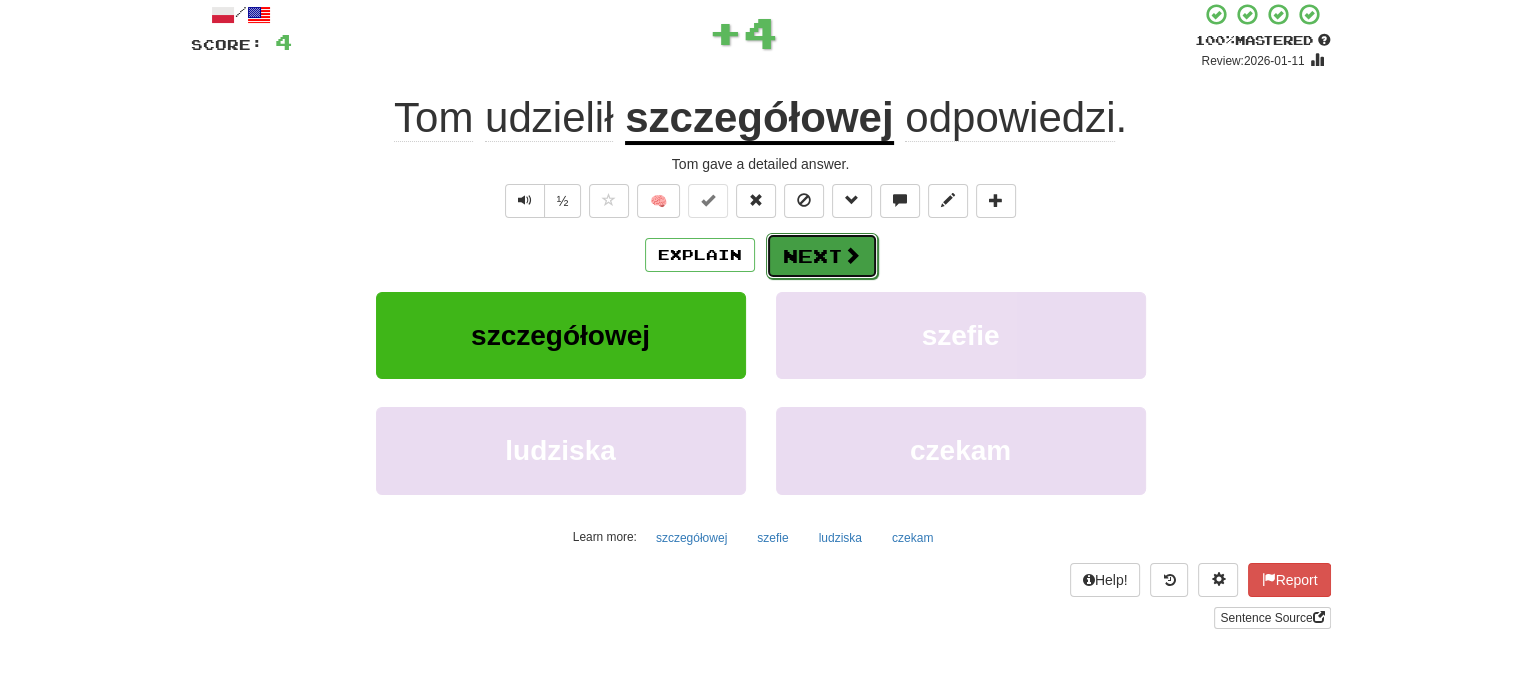 click on "Next" at bounding box center [822, 256] 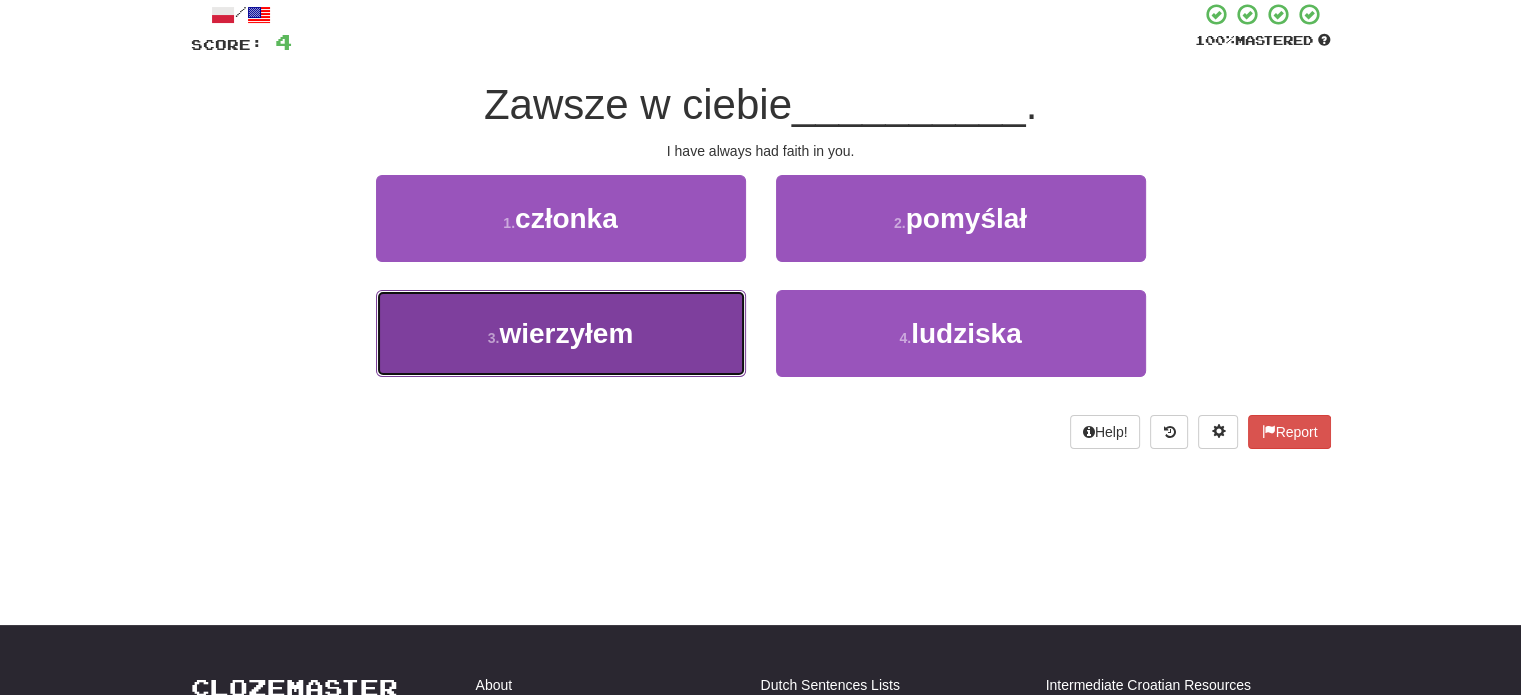 click on "3 .  wierzyłem" at bounding box center (561, 333) 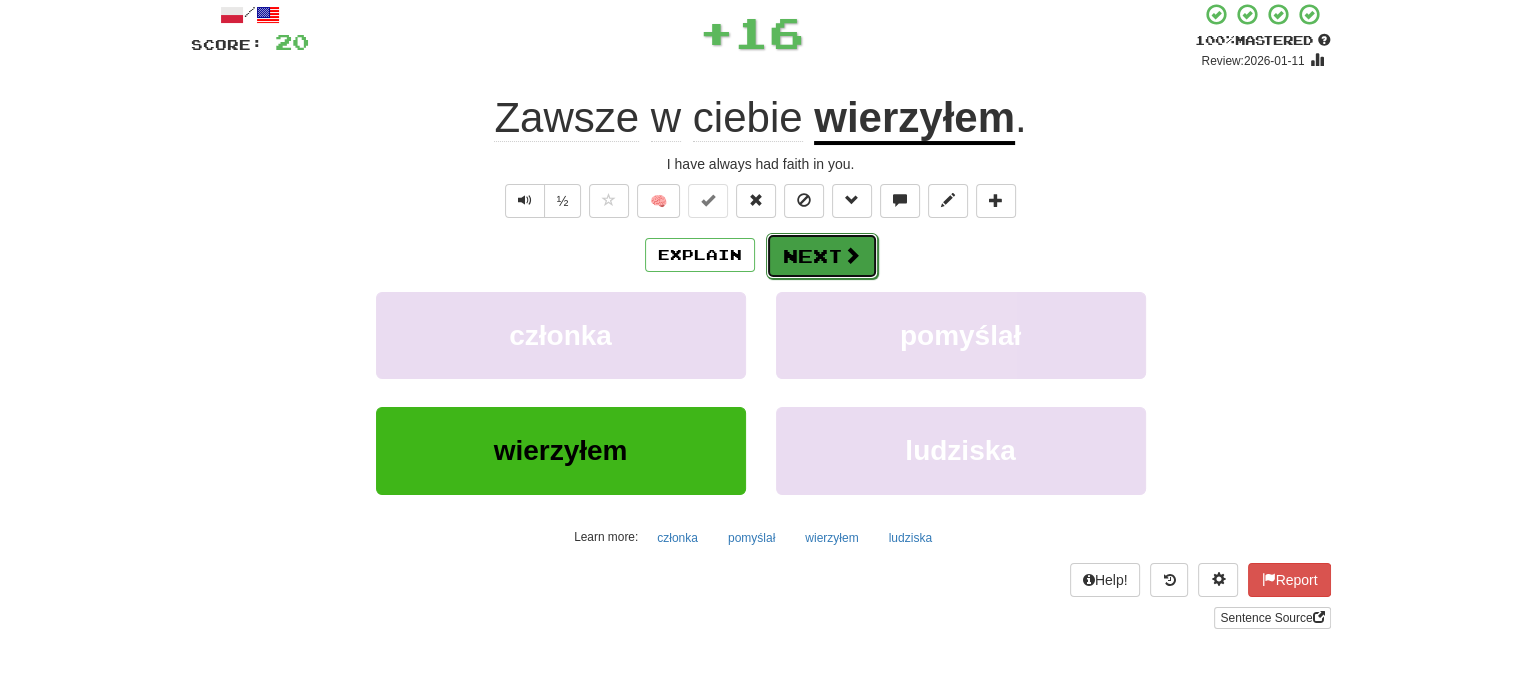 click on "Next" at bounding box center (822, 256) 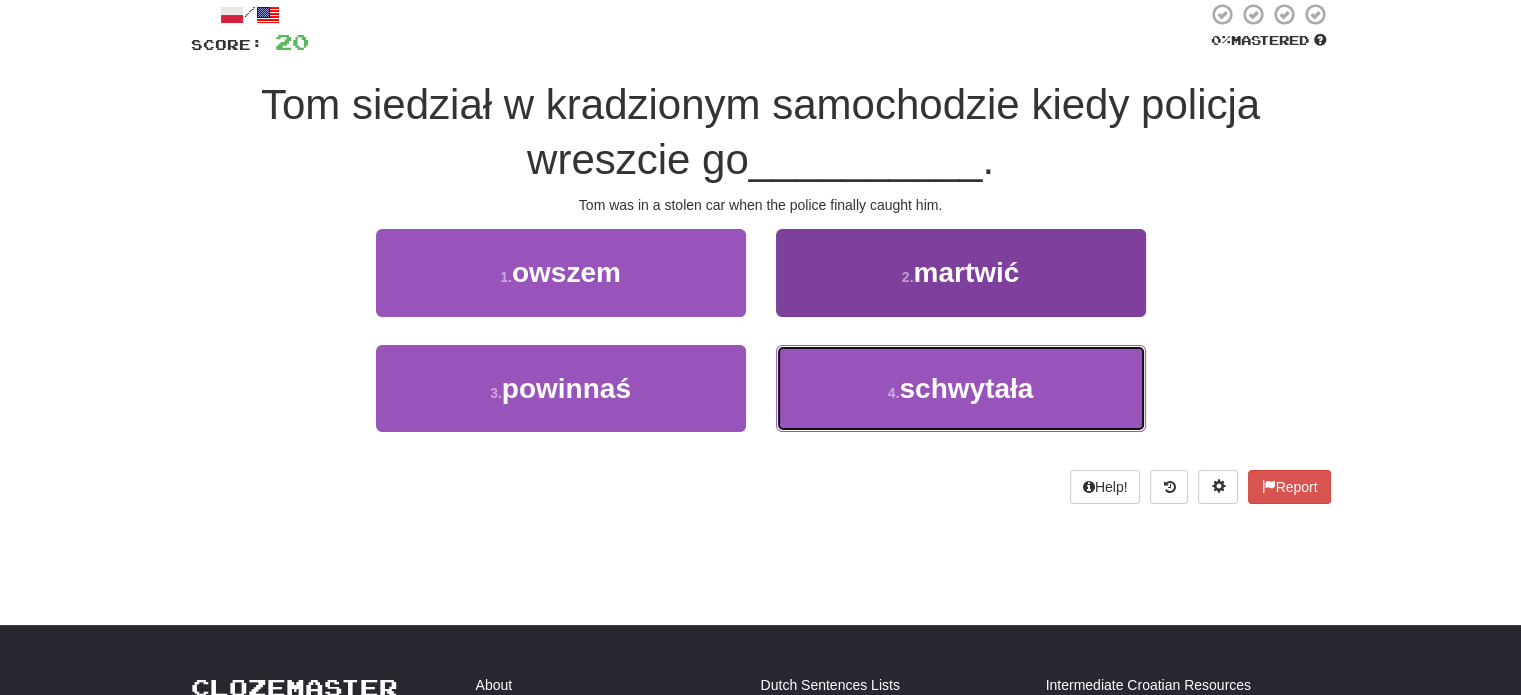 click on "4 .  schwytała" at bounding box center [961, 388] 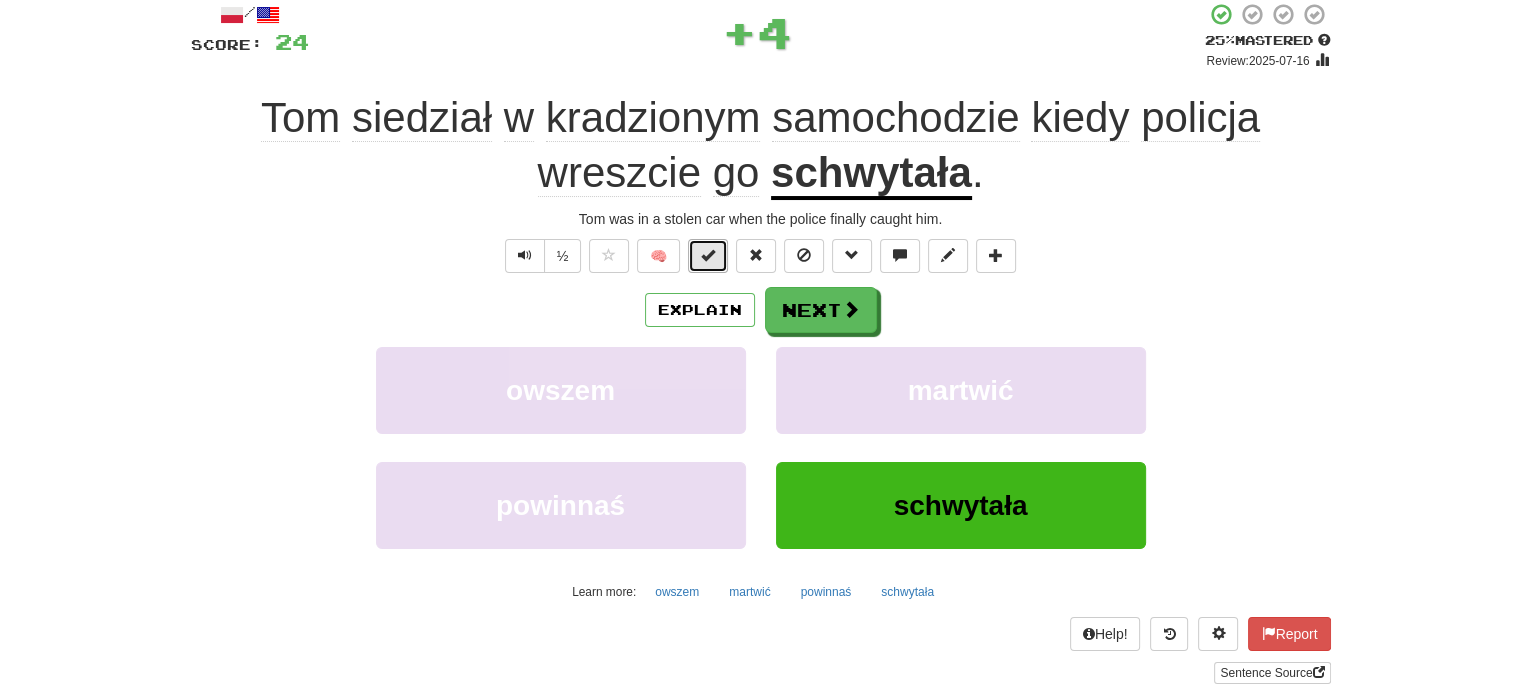 click at bounding box center [708, 255] 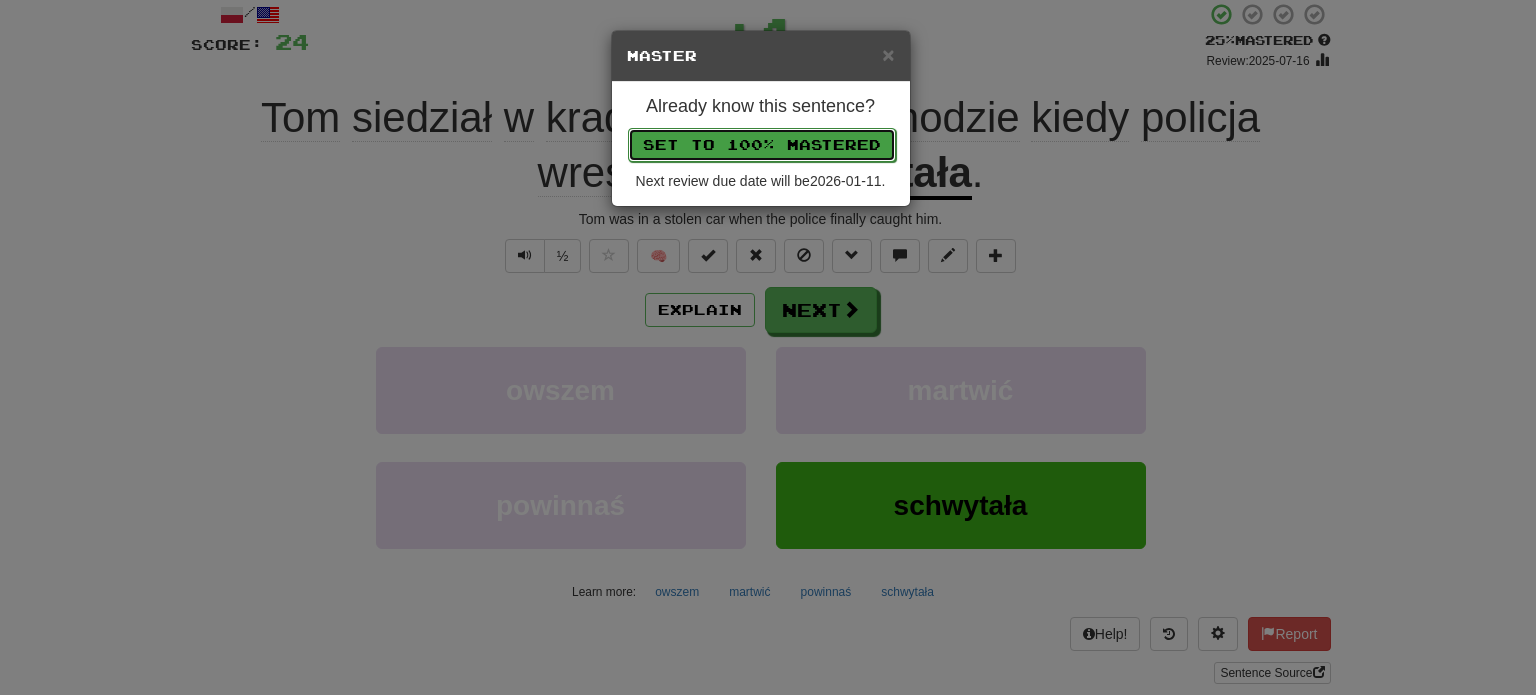 click on "Set to 100% Mastered" at bounding box center (762, 145) 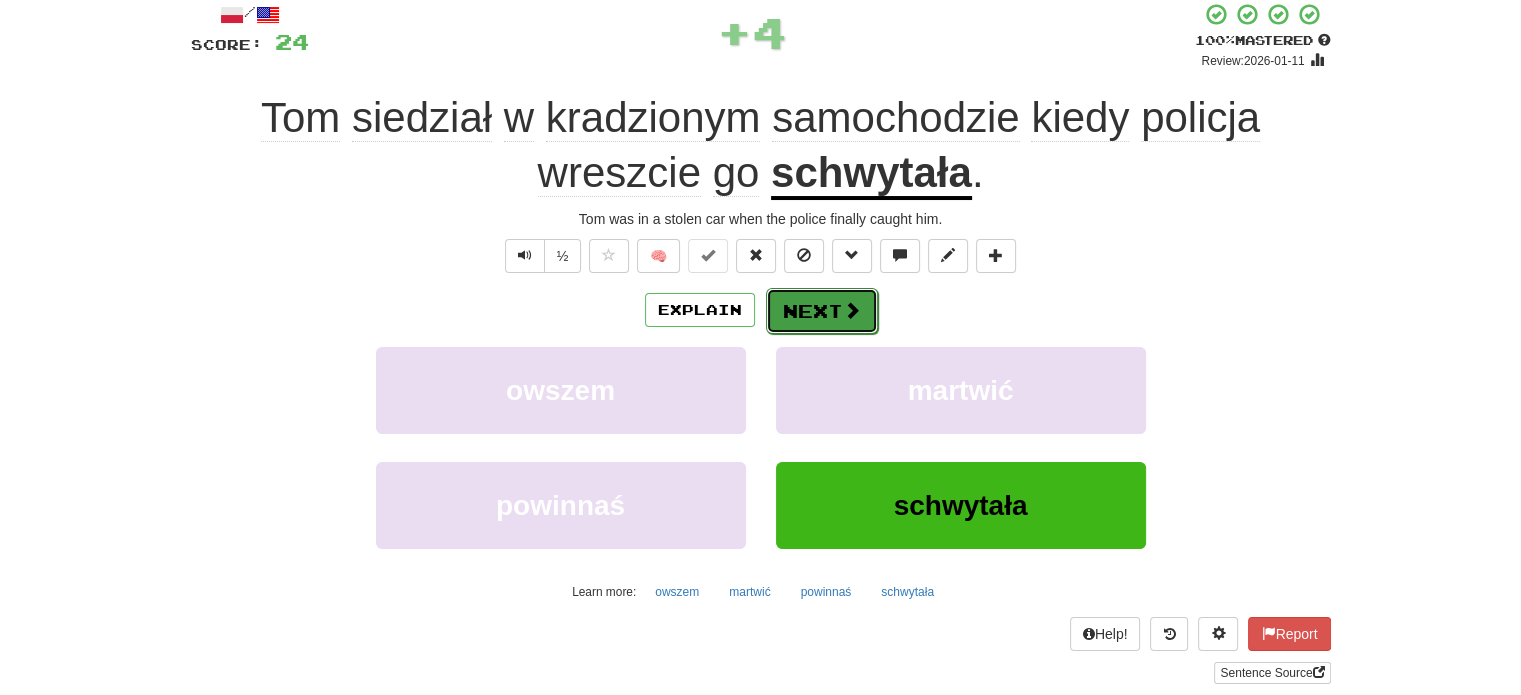 click on "Next" at bounding box center (822, 311) 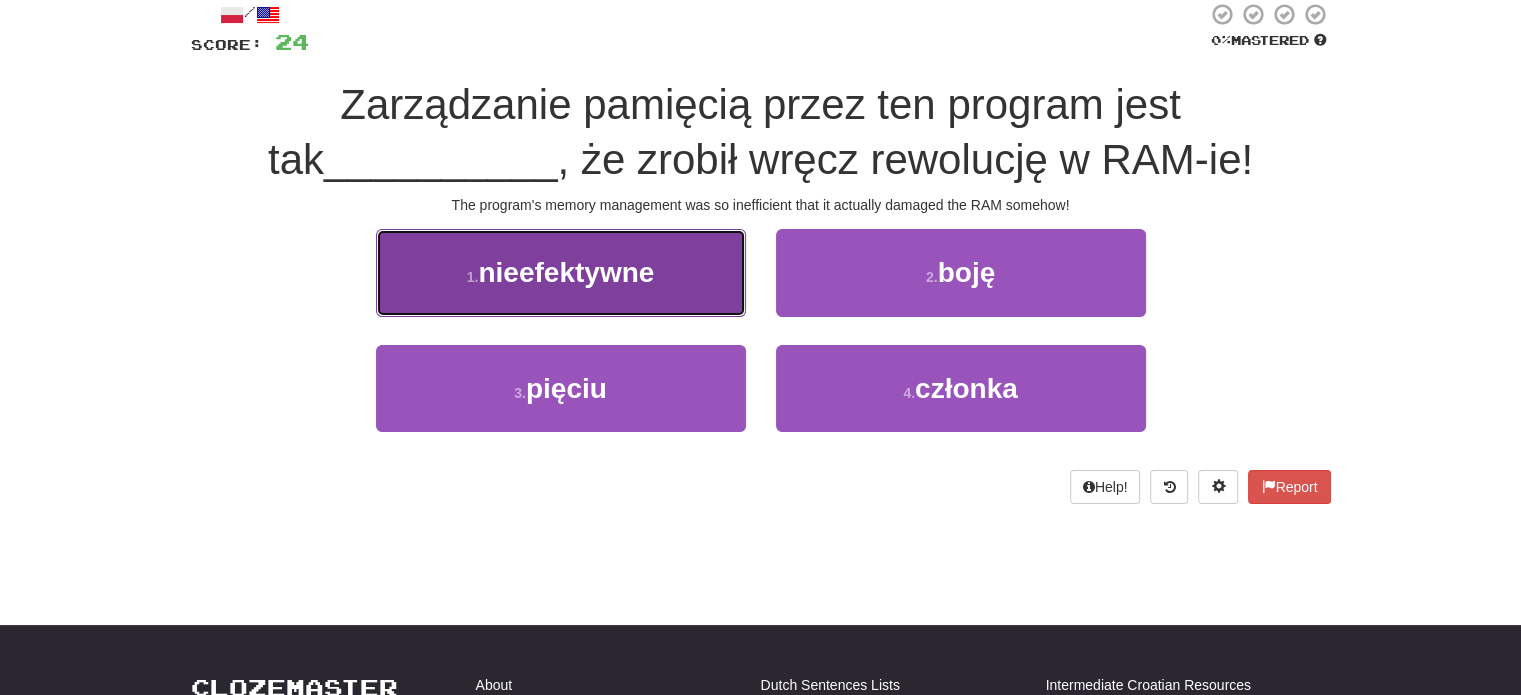 click on "1 .  nieefektywne" at bounding box center [561, 272] 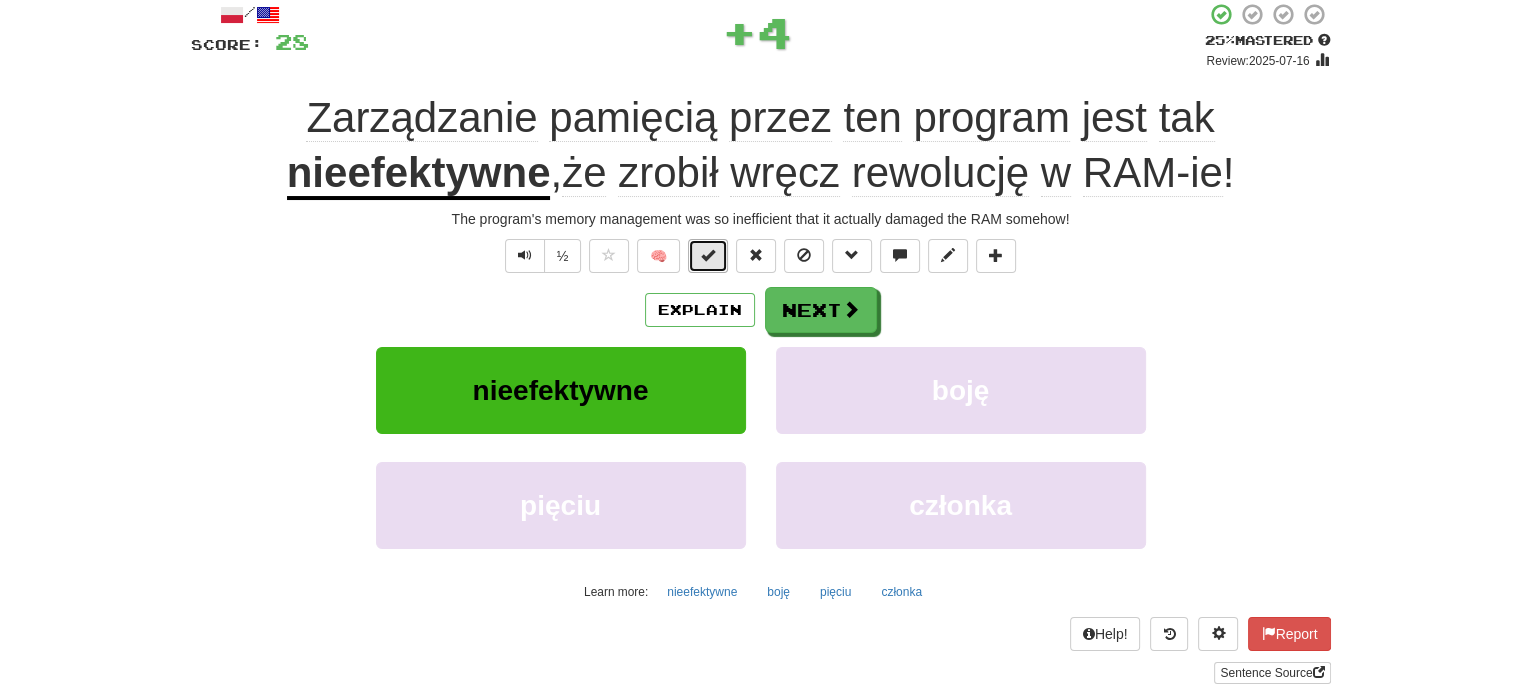 click at bounding box center [708, 255] 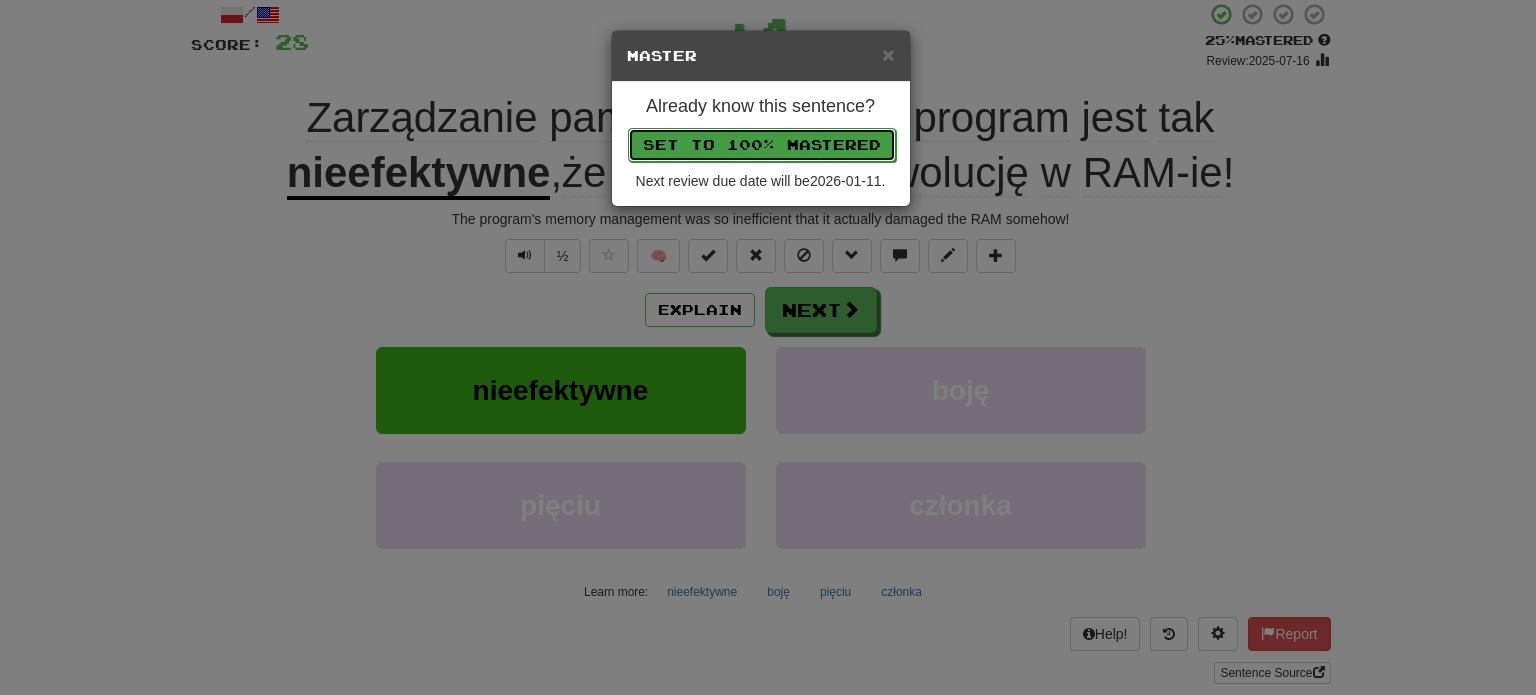 click on "Set to 100% Mastered" at bounding box center (762, 145) 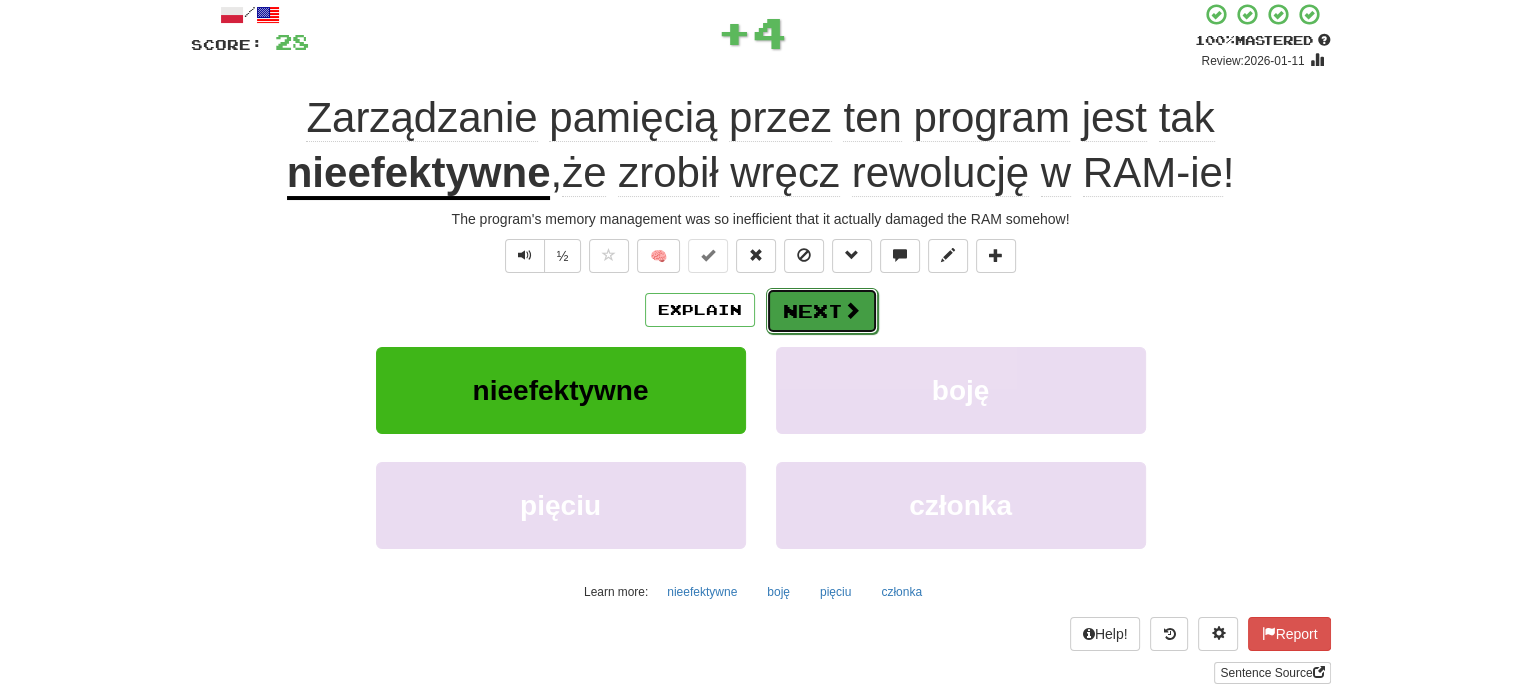 click on "Next" at bounding box center (822, 311) 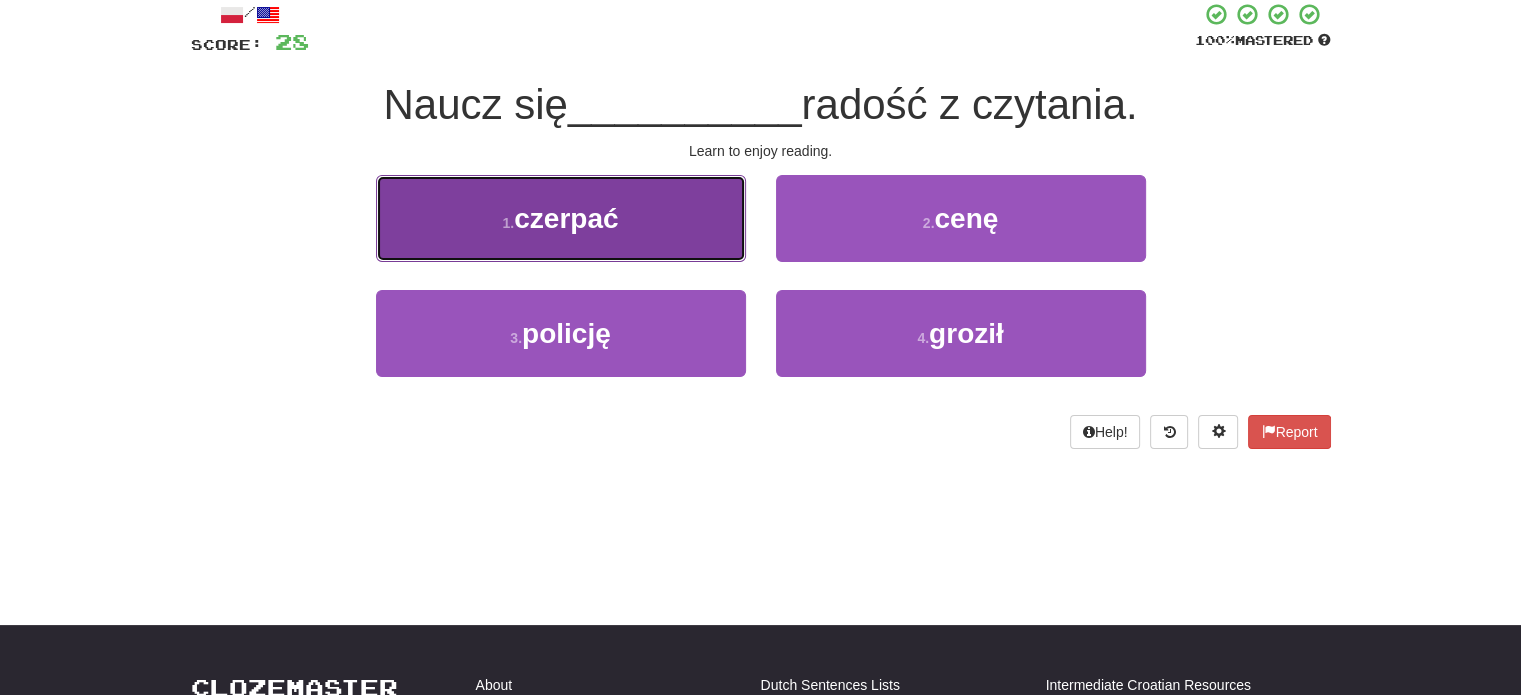 click on "1 .  czerpać" at bounding box center [561, 218] 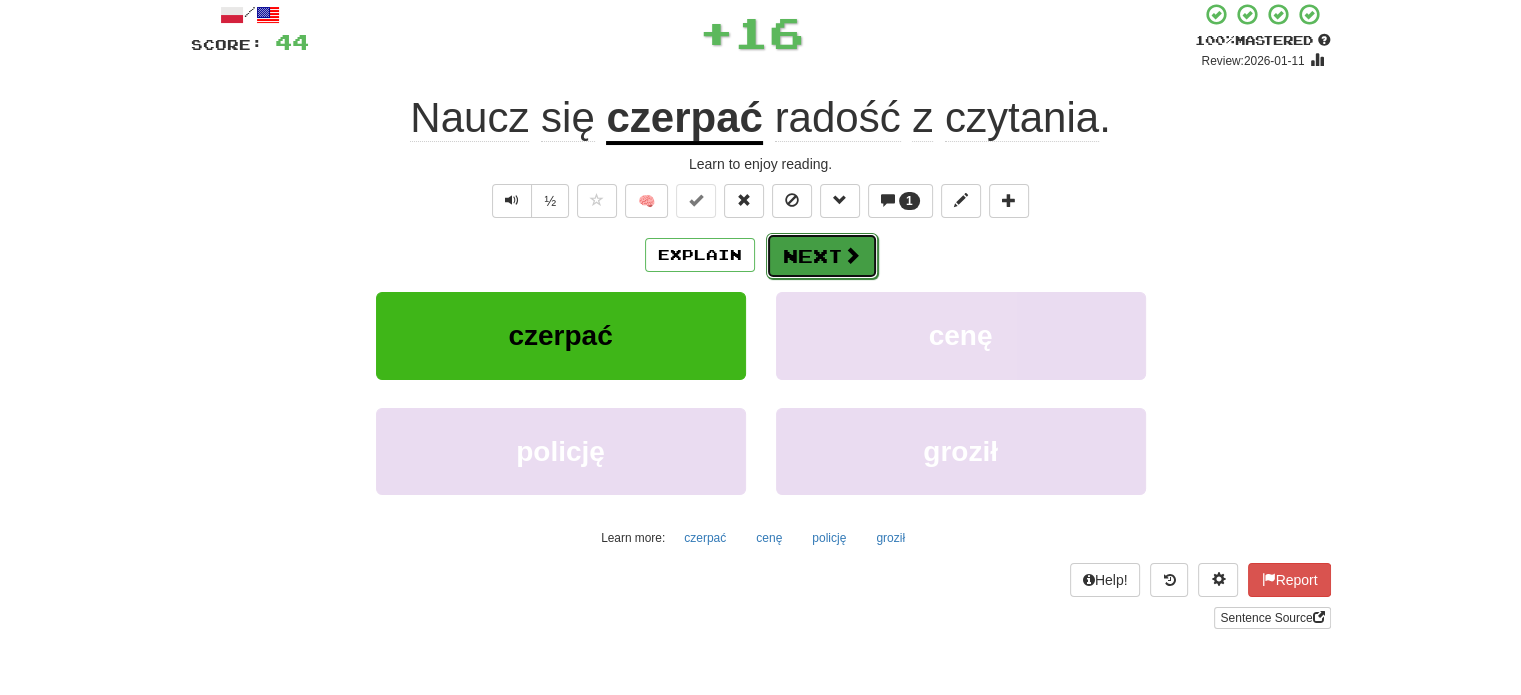 click on "Next" at bounding box center (822, 256) 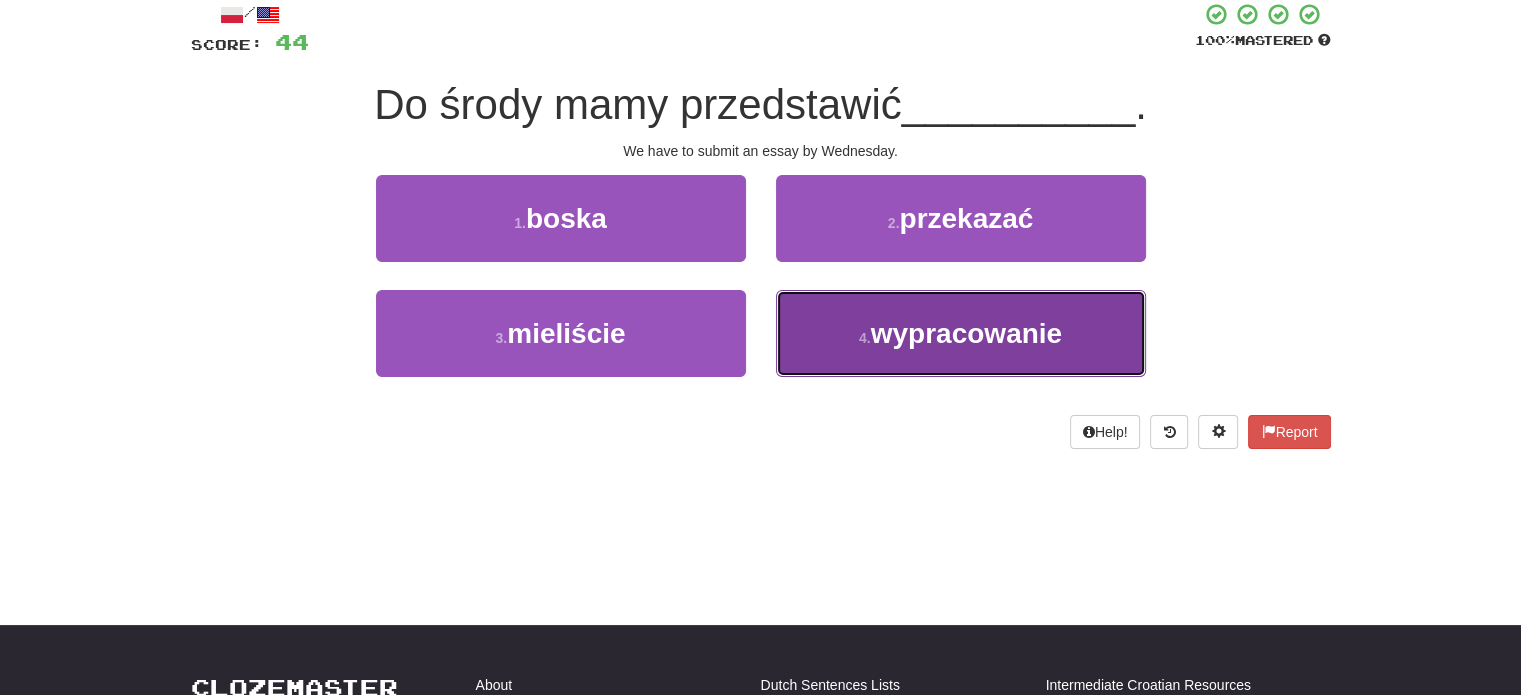 click on "4 .  wypracowanie" at bounding box center (961, 333) 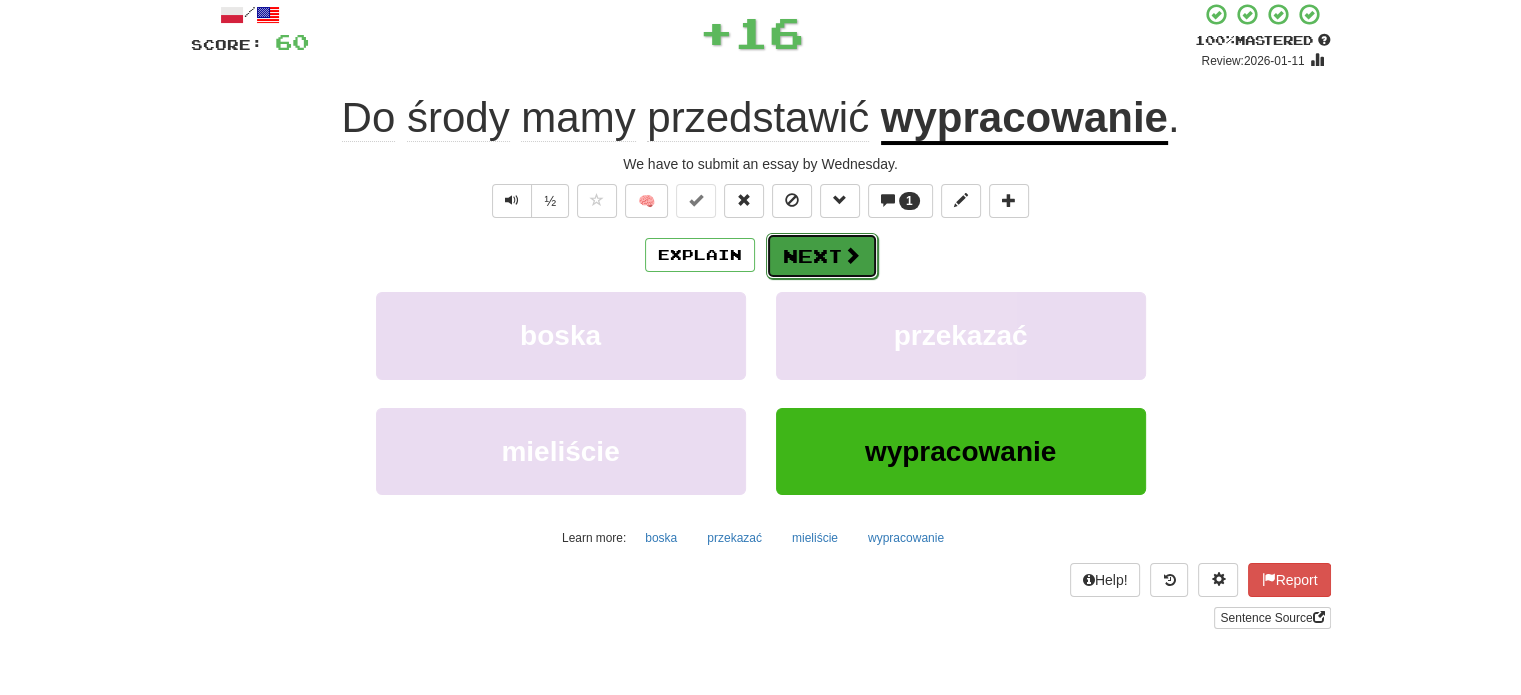 click on "Next" at bounding box center [822, 256] 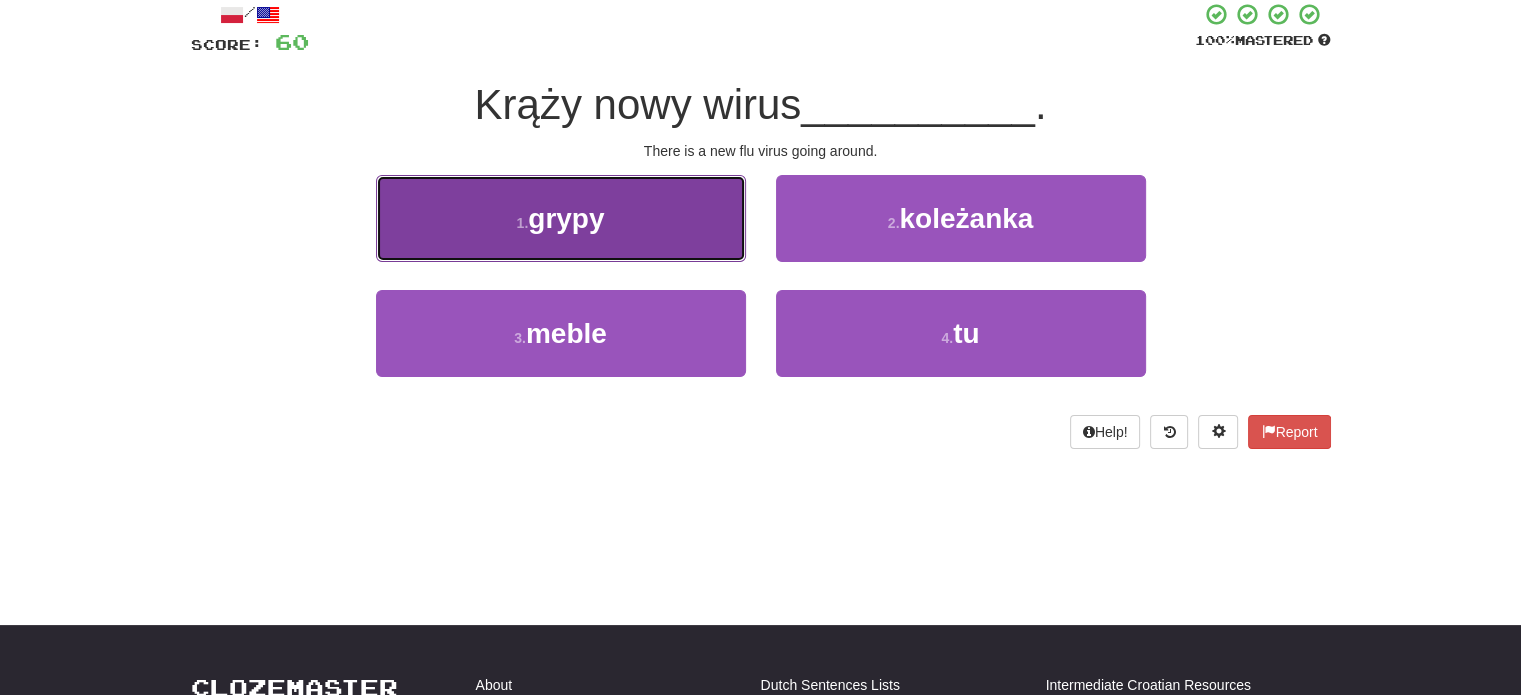 click on "1 .  grypy" at bounding box center (561, 218) 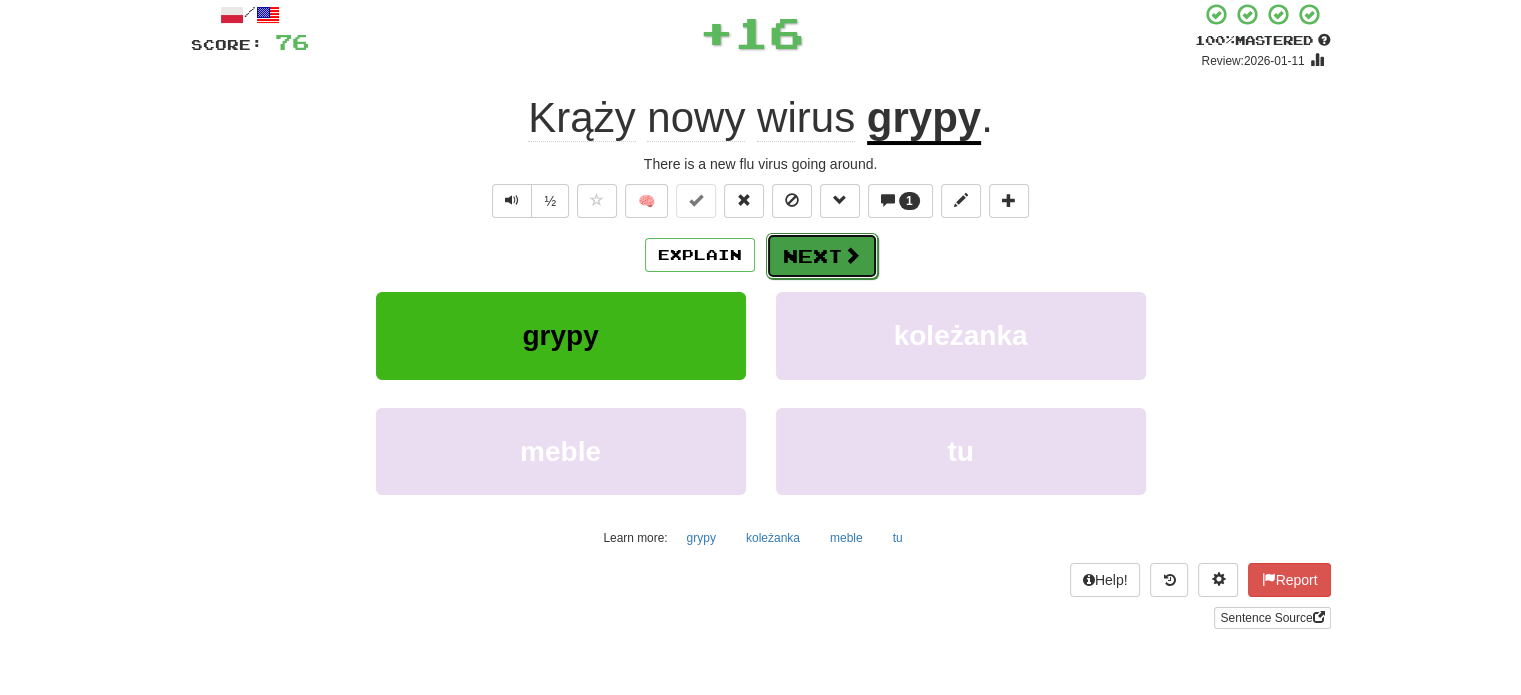 click on "Next" at bounding box center (822, 256) 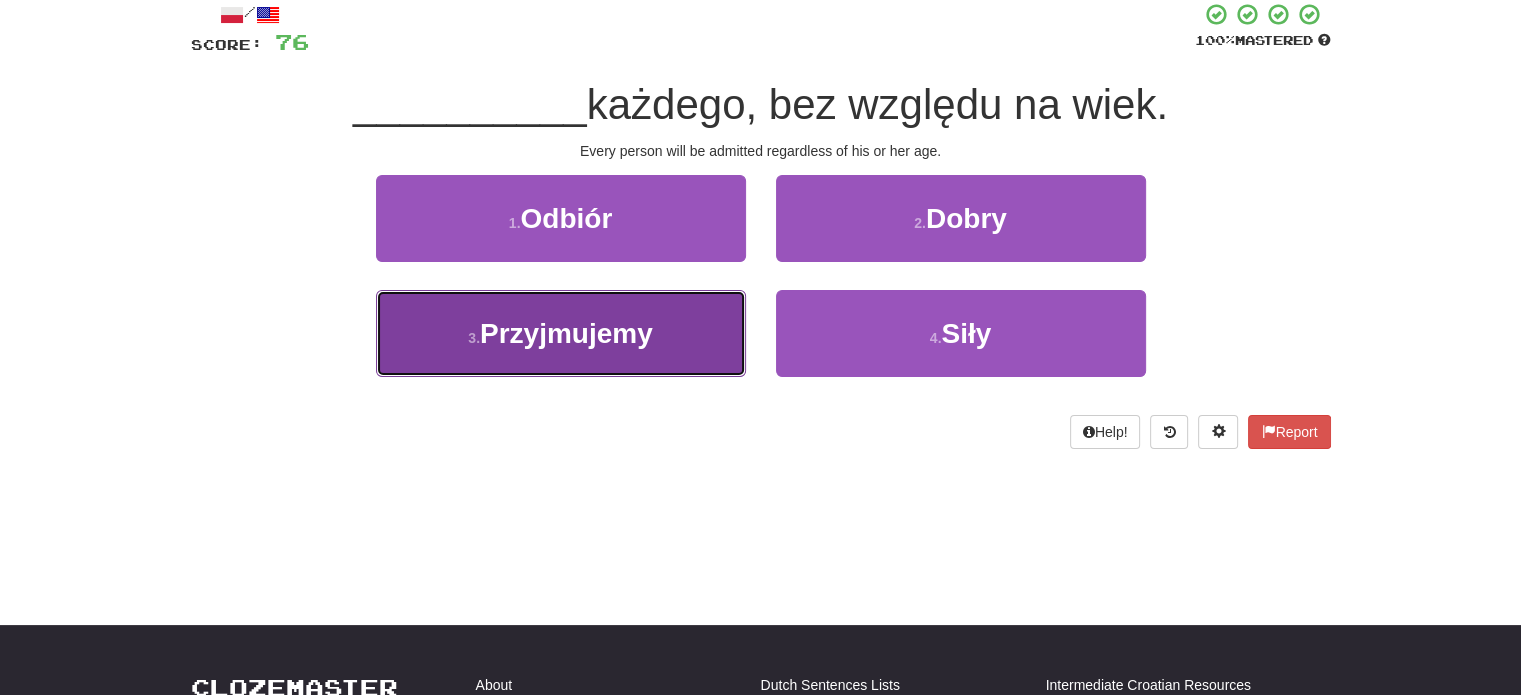 click on "3 .  Przyjmujemy" at bounding box center [561, 333] 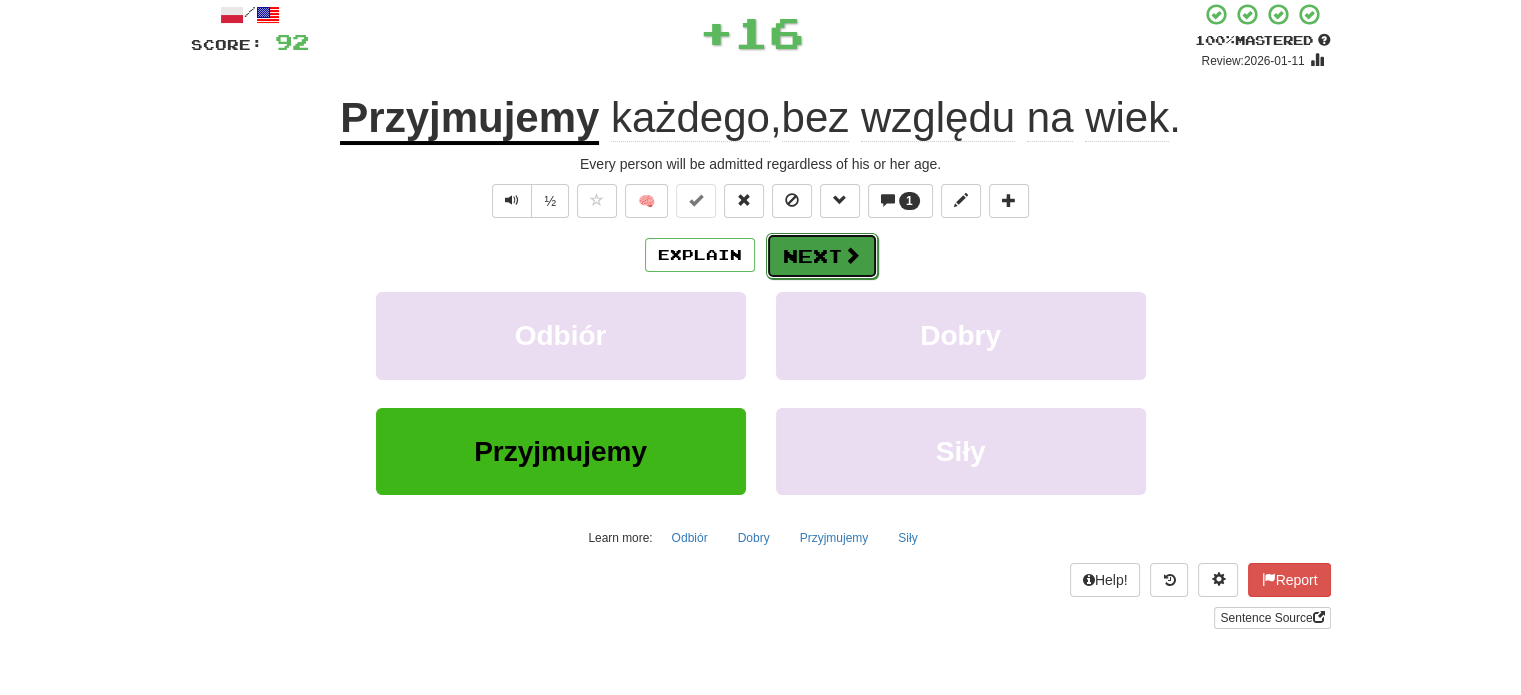 click on "Next" at bounding box center [822, 256] 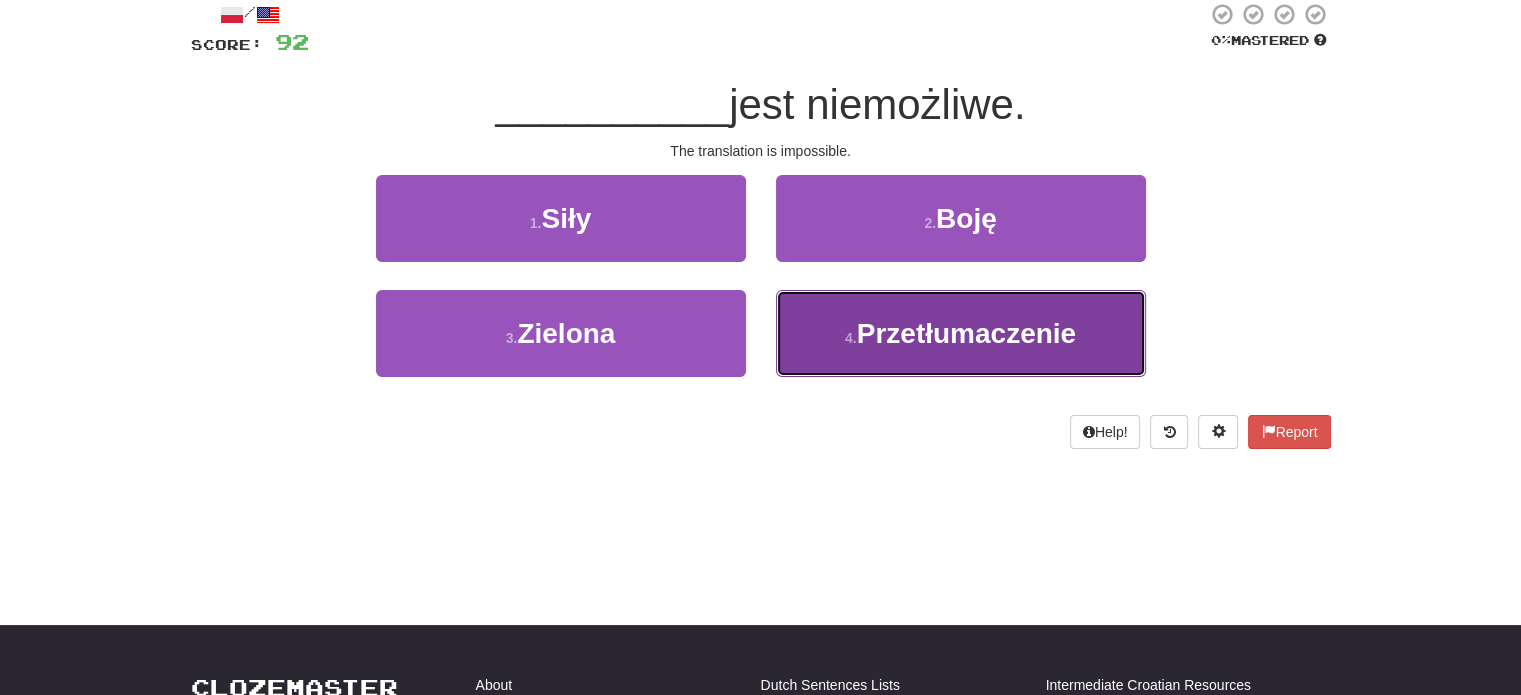 click on "4 .  Przetłumaczenie" at bounding box center [961, 333] 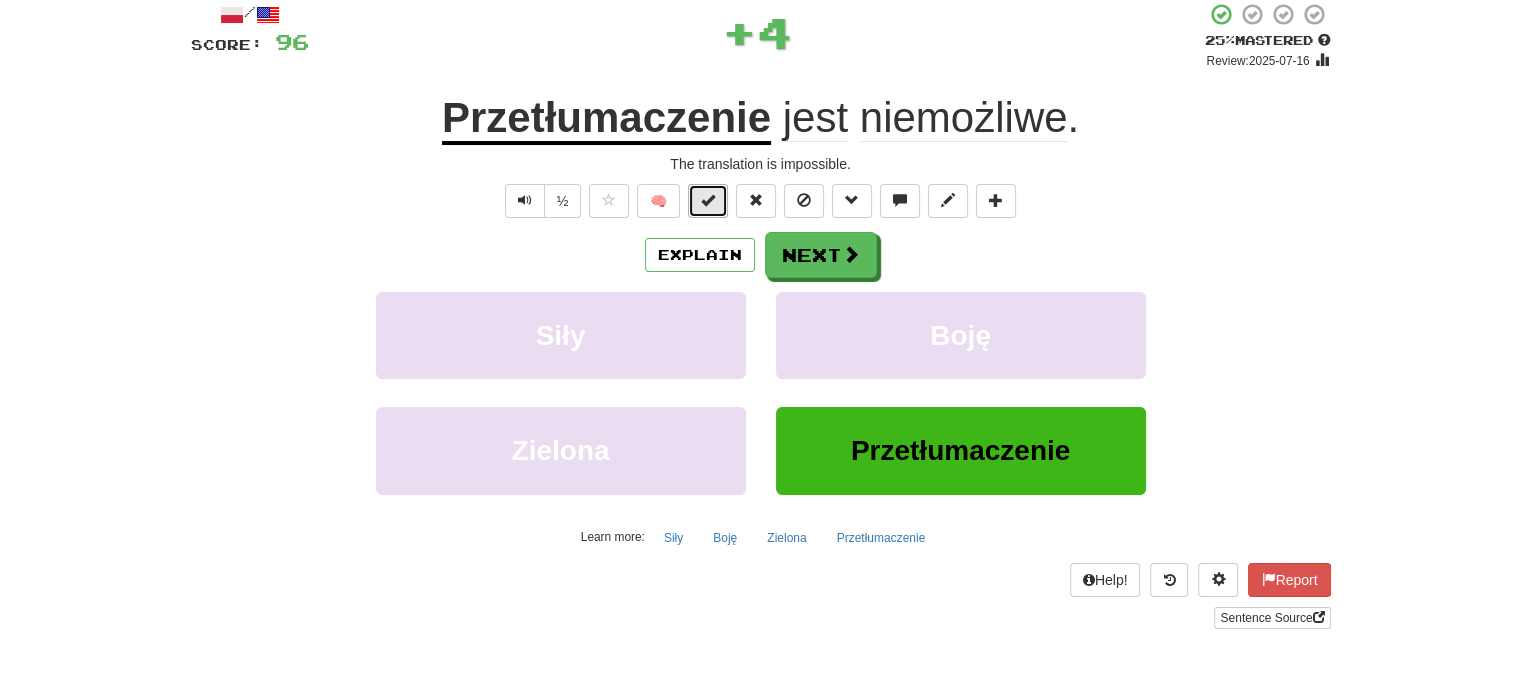 click at bounding box center (708, 201) 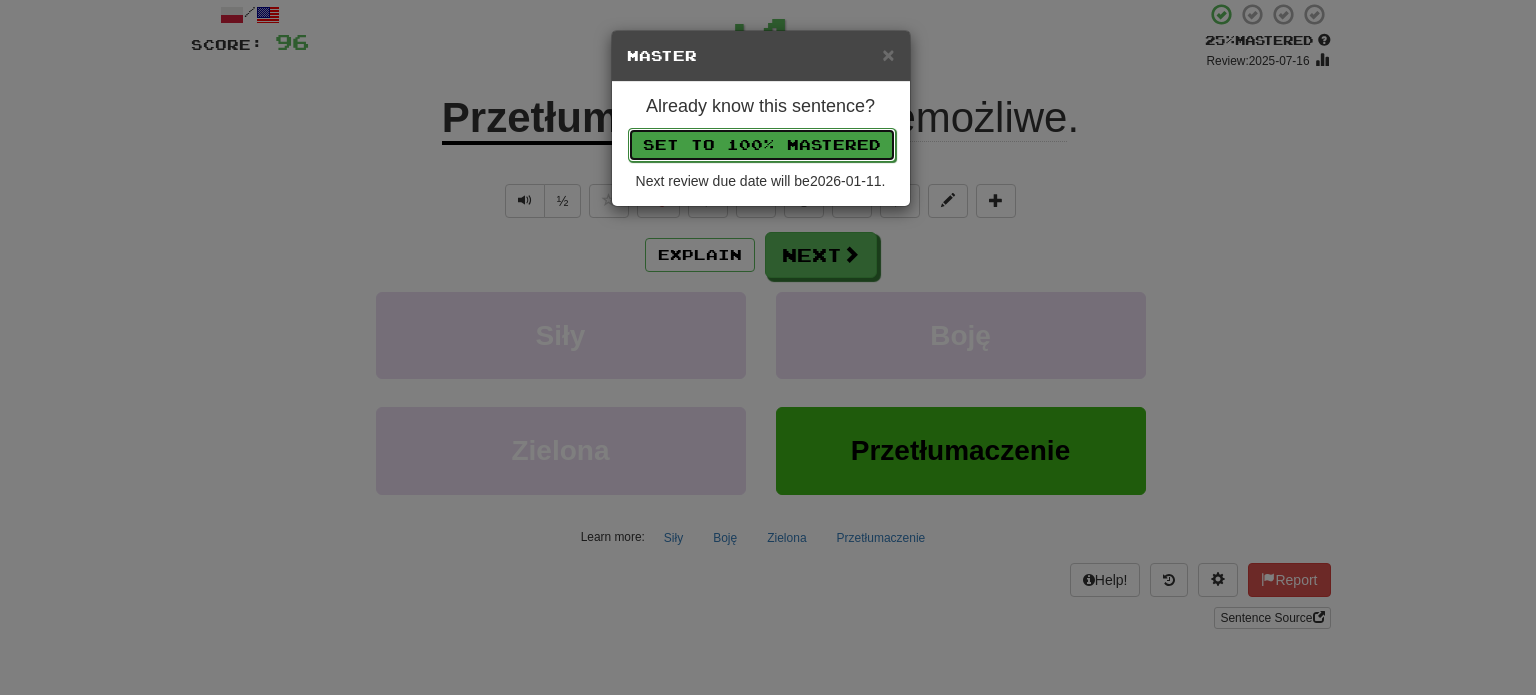 click on "Set to 100% Mastered" at bounding box center (762, 145) 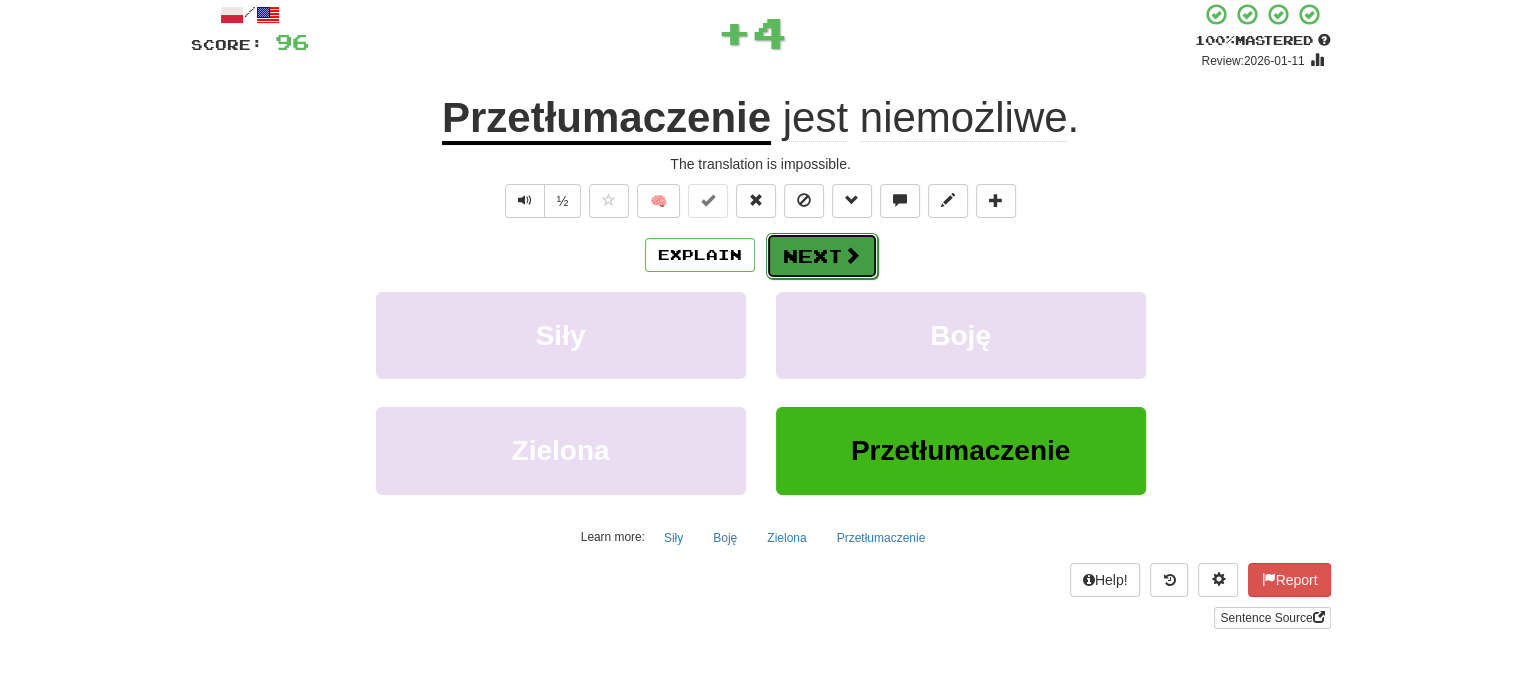 click on "Next" at bounding box center (822, 256) 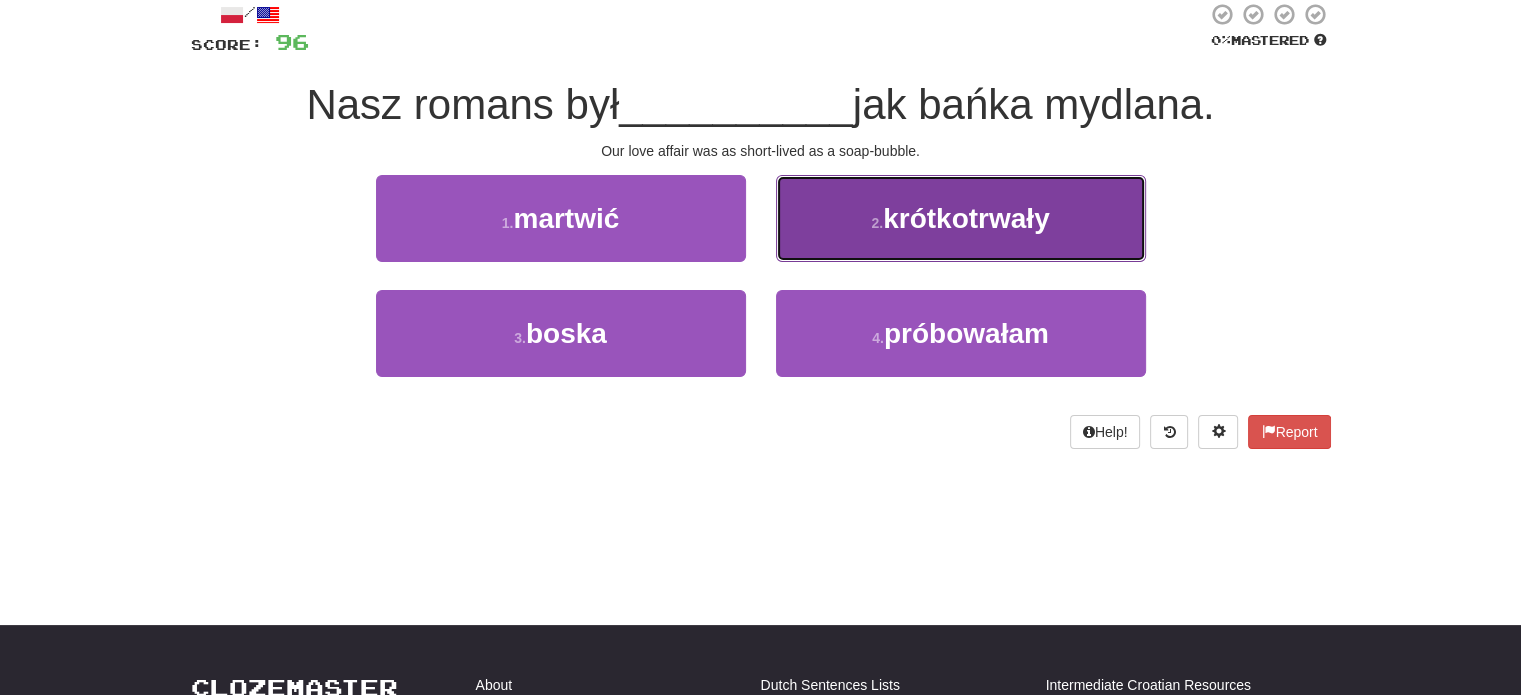click on "2 .  krótkotrwały" at bounding box center [961, 218] 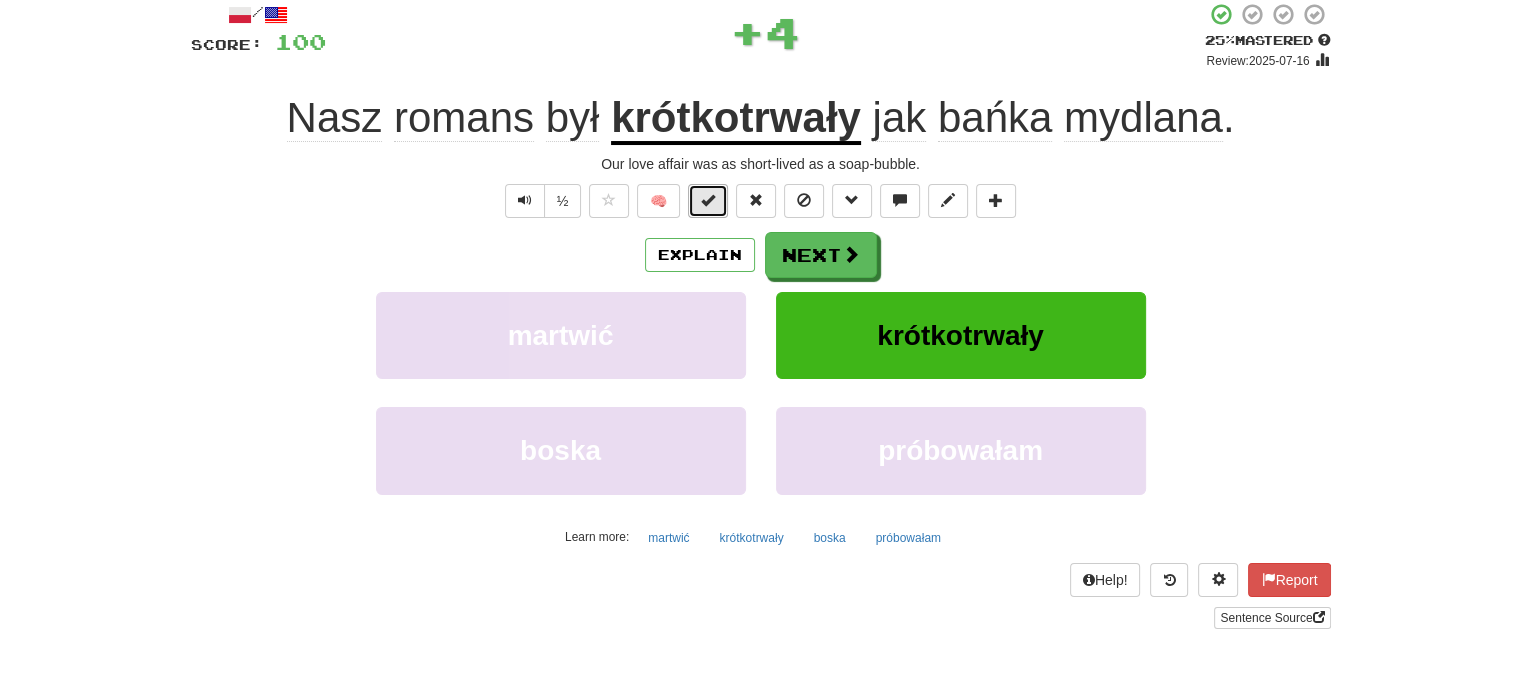 click at bounding box center (708, 201) 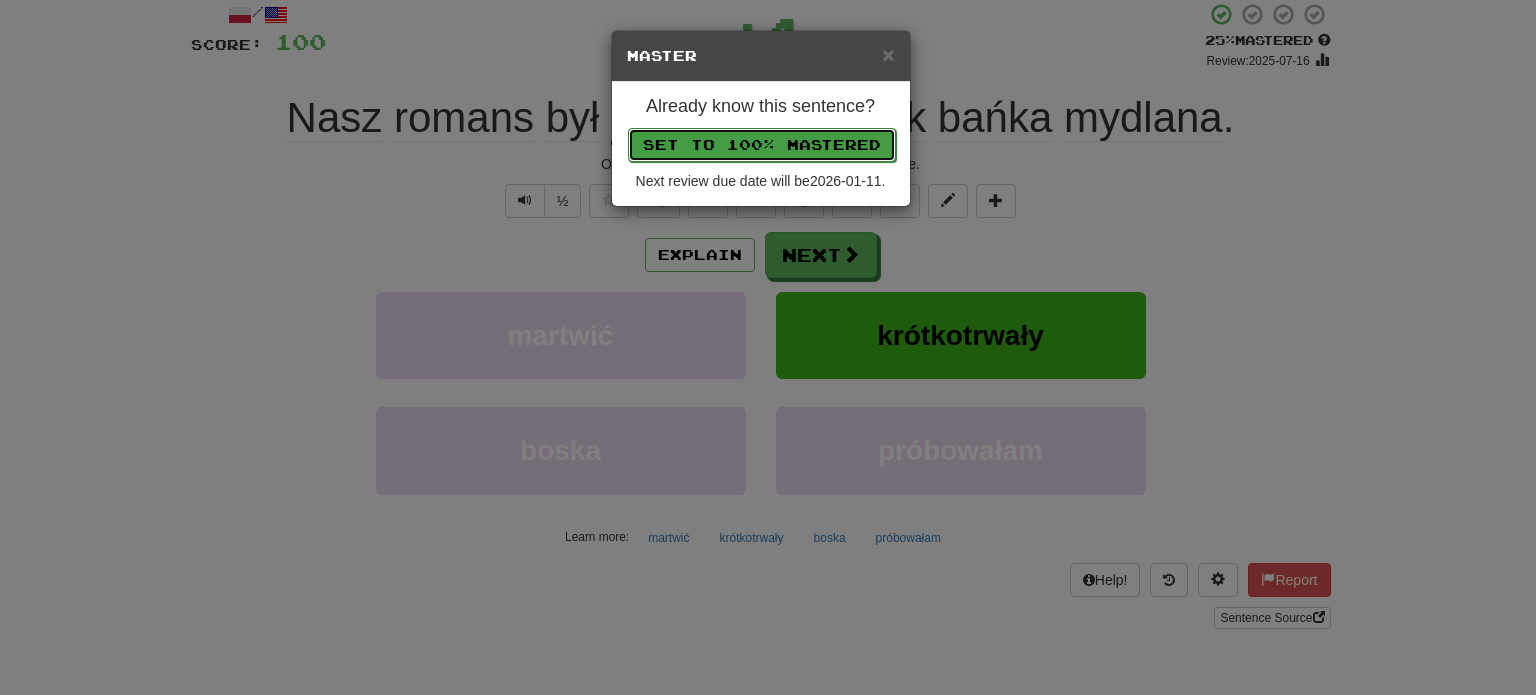 click on "Set to 100% Mastered" at bounding box center (762, 145) 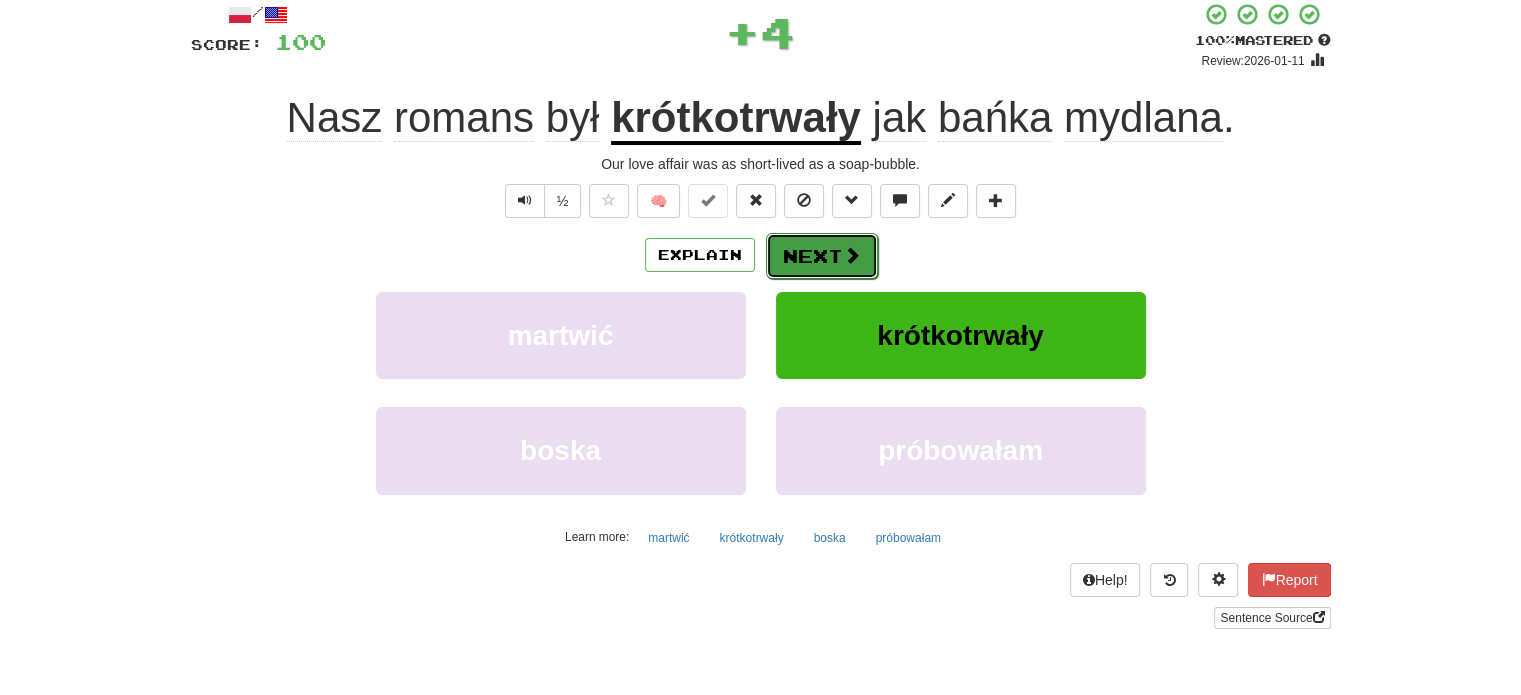 click on "Next" at bounding box center [822, 256] 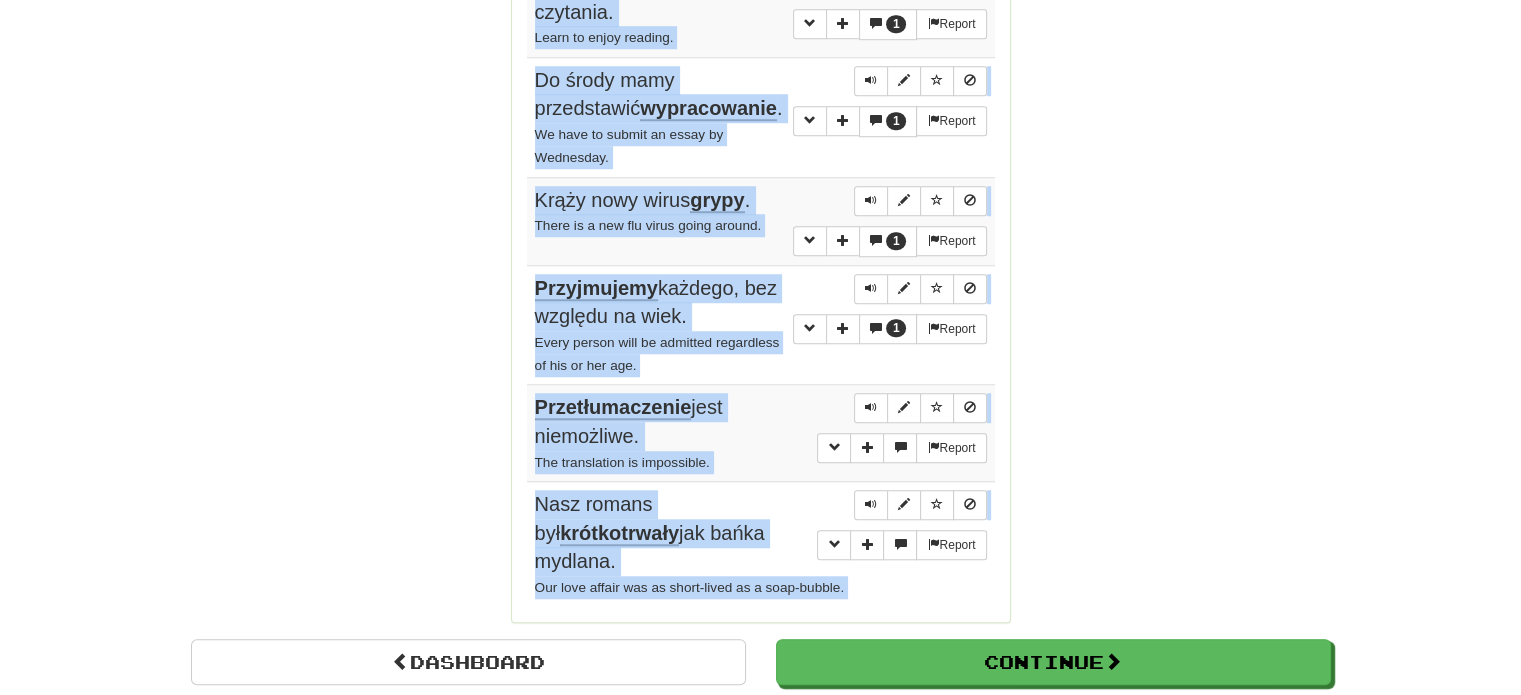 scroll, scrollTop: 1658, scrollLeft: 0, axis: vertical 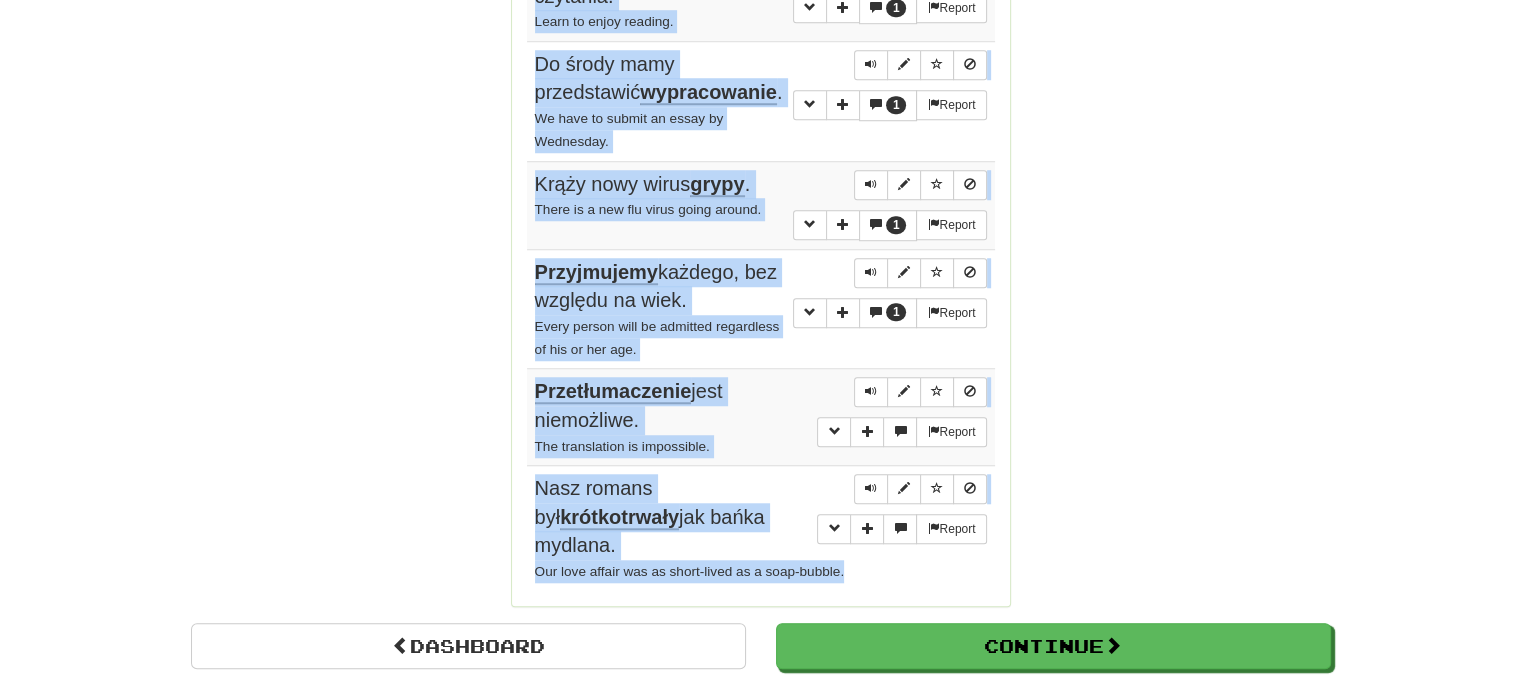 drag, startPoint x: 524, startPoint y: 181, endPoint x: 881, endPoint y: 533, distance: 501.35117 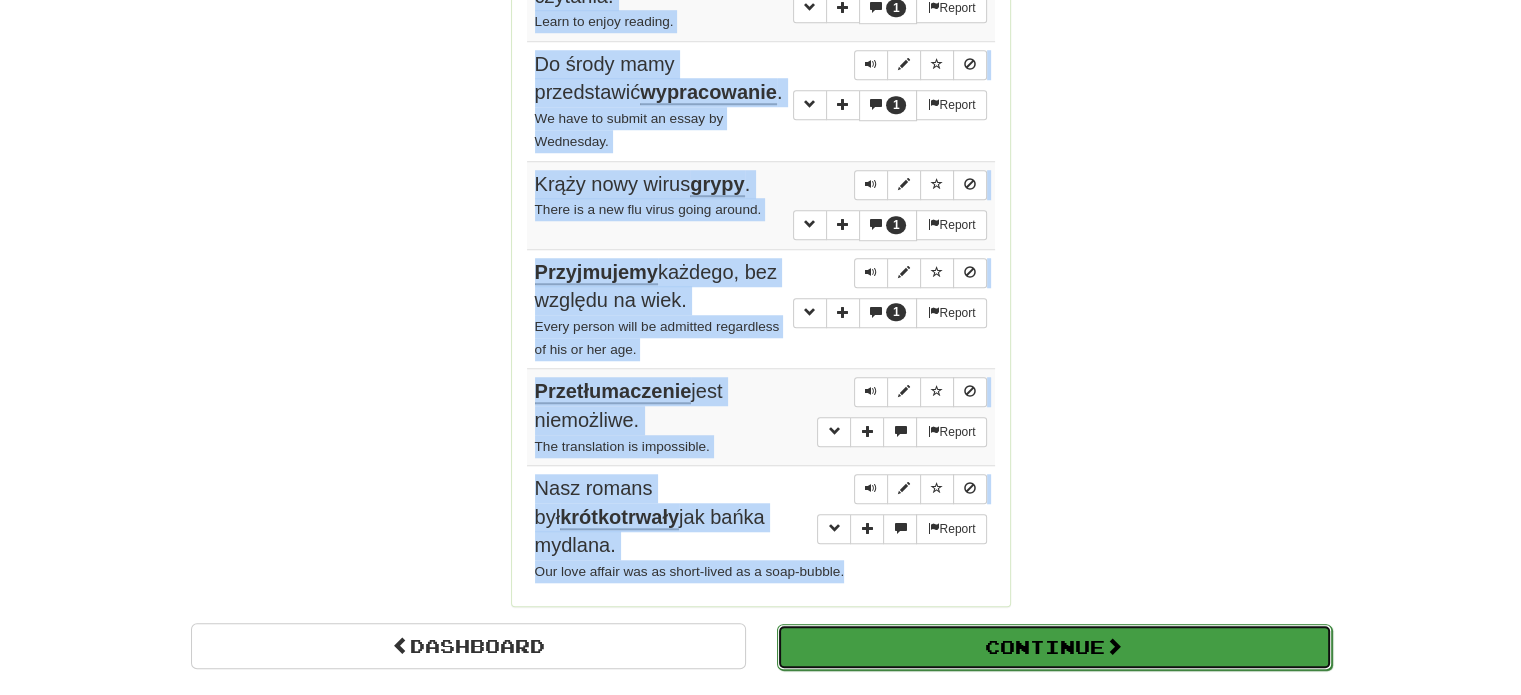 click on "Continue" at bounding box center [1054, 647] 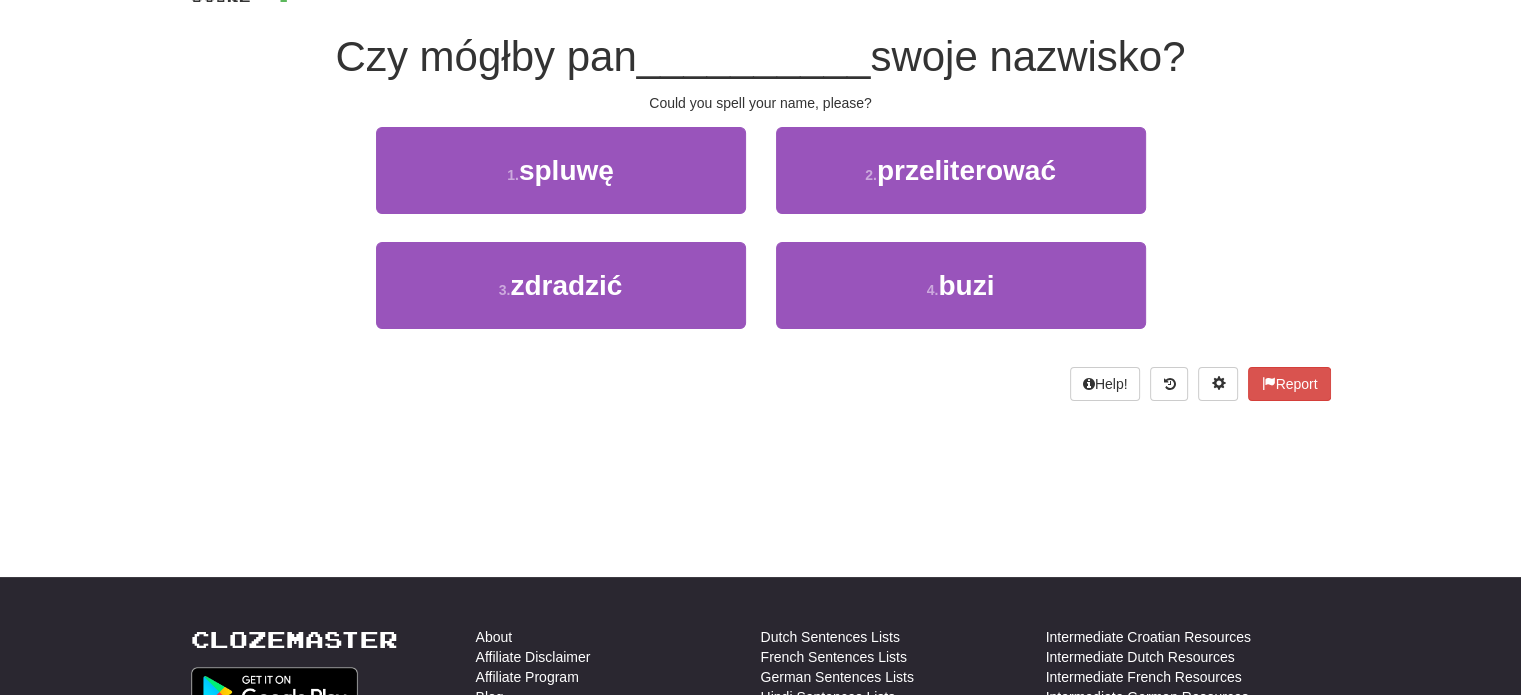 scroll, scrollTop: 115, scrollLeft: 0, axis: vertical 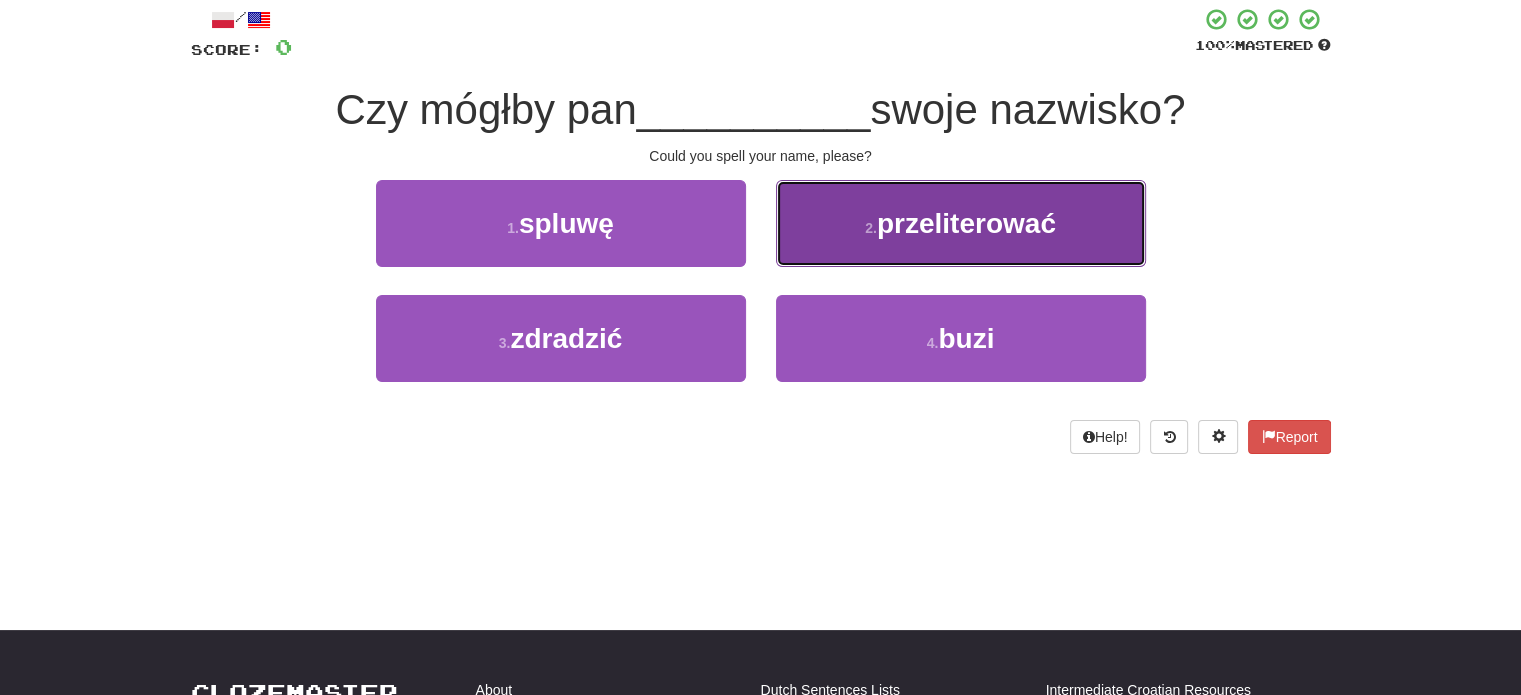 click on "2 .  przeliterować" at bounding box center [961, 223] 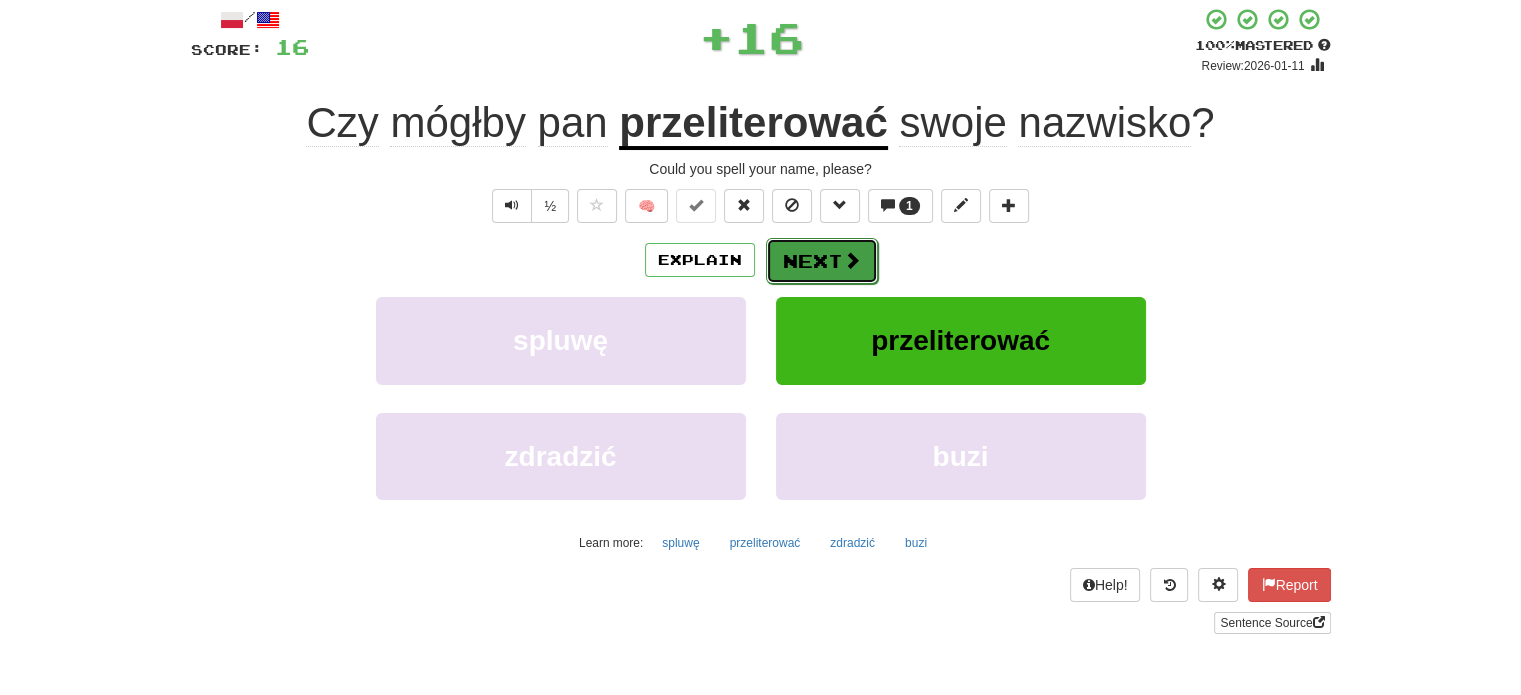 click on "Next" at bounding box center (822, 261) 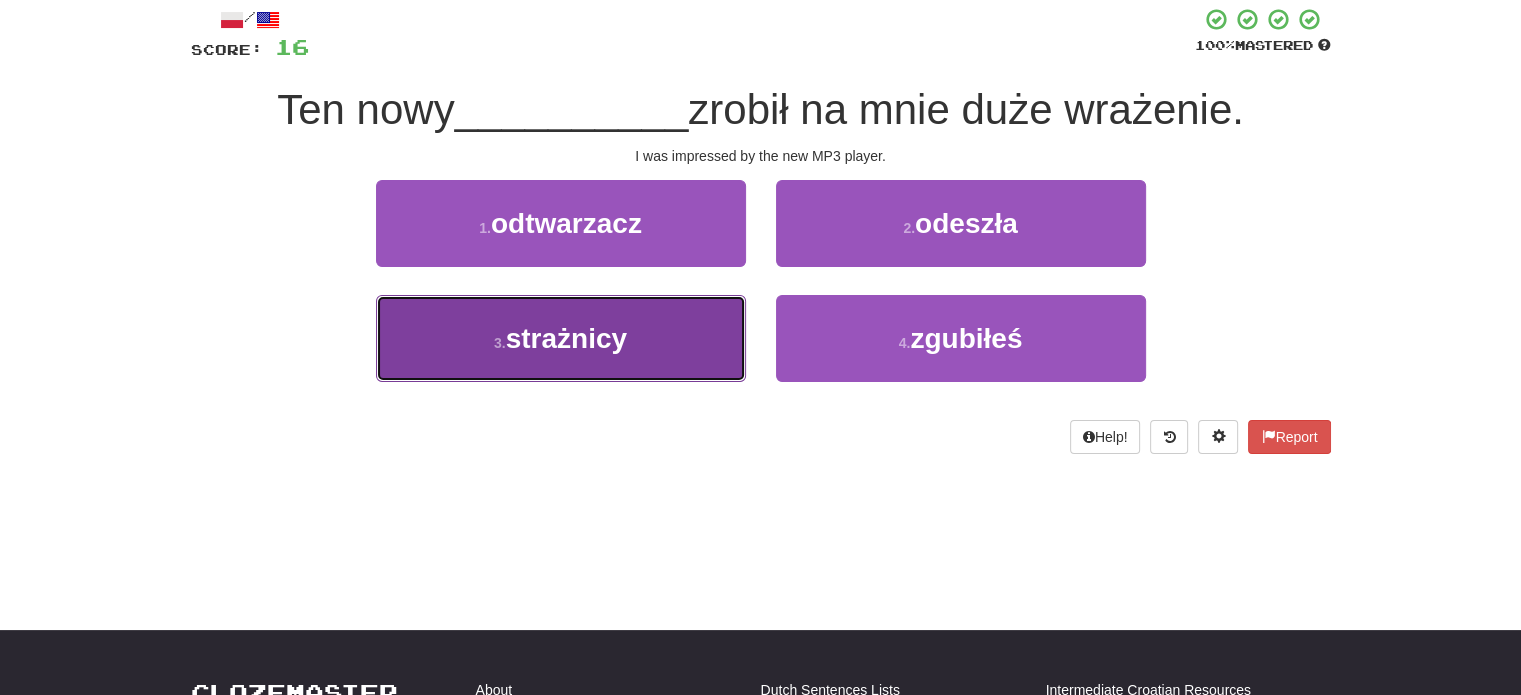 click on "3 .  strażnicy" at bounding box center (561, 338) 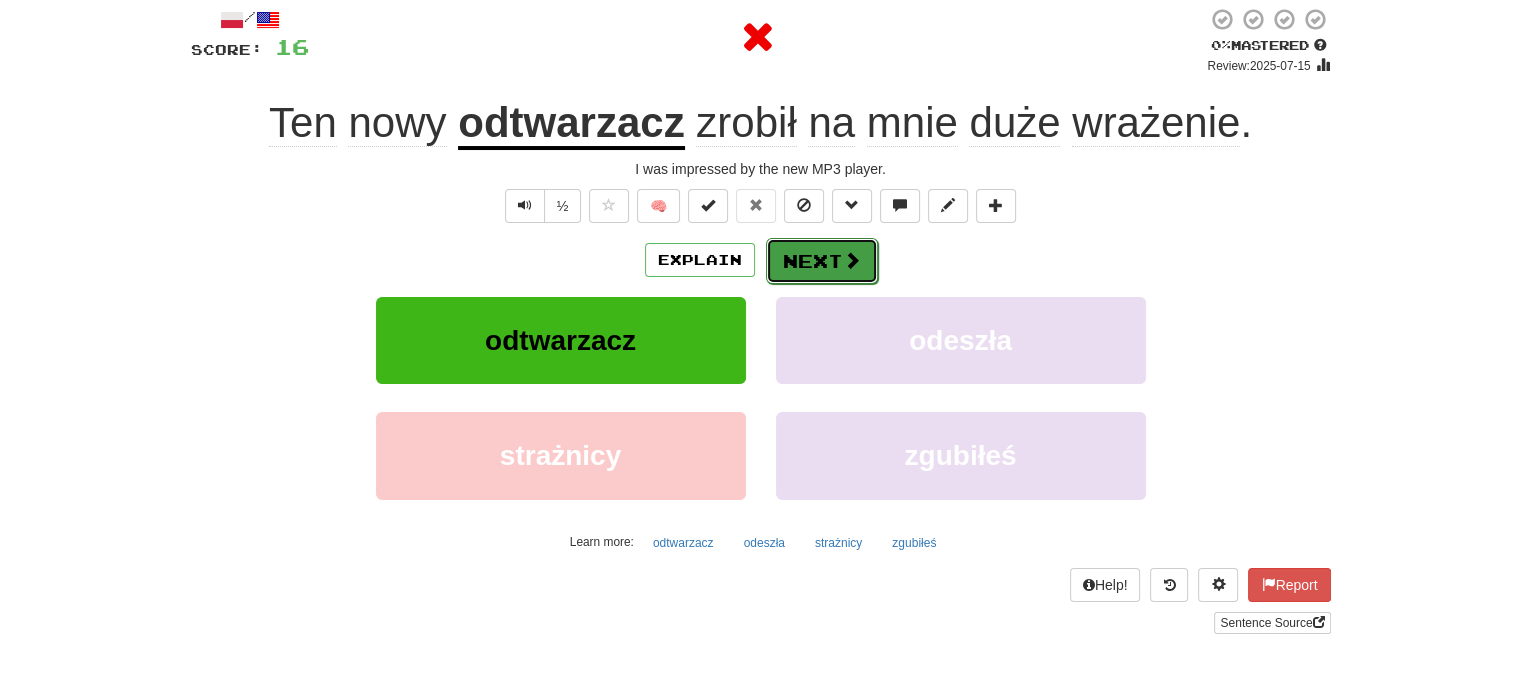 click on "Next" at bounding box center [822, 261] 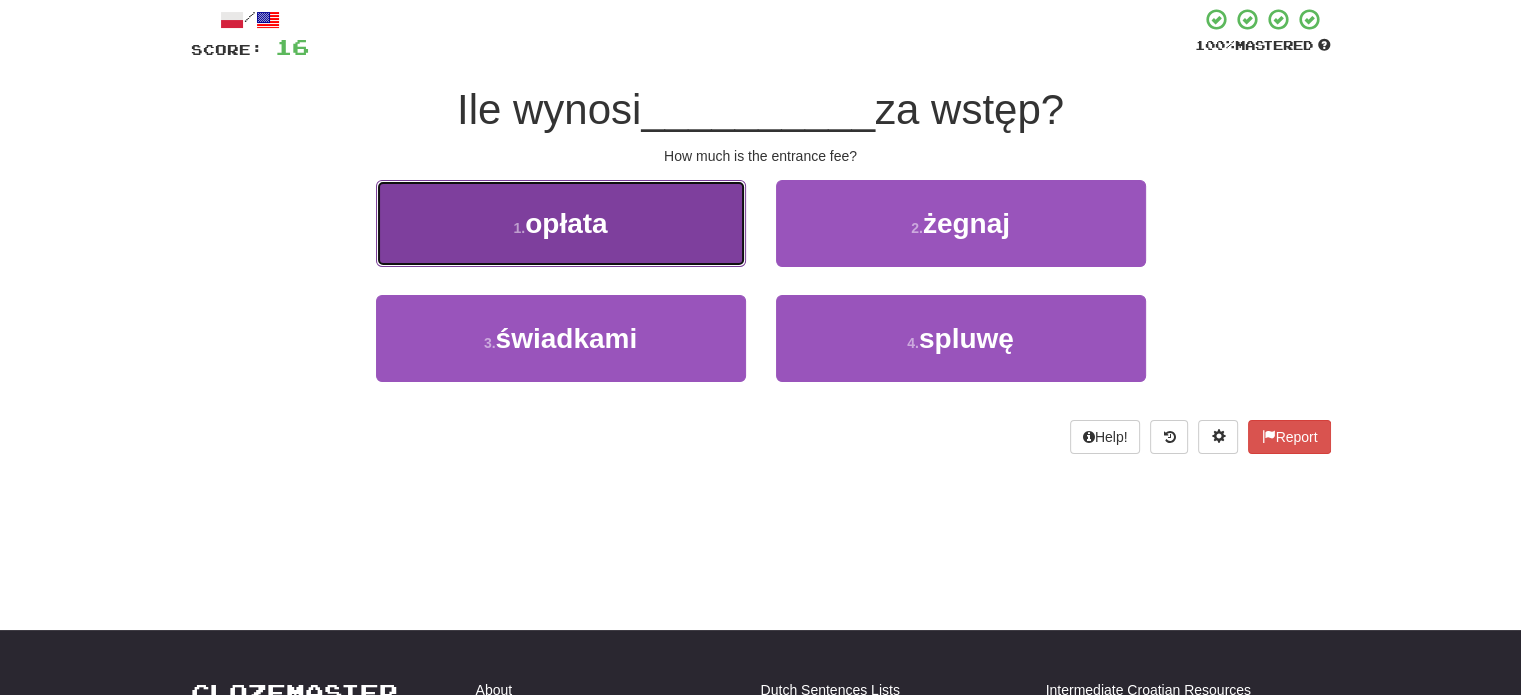 click on "1 .  opłata" at bounding box center (561, 223) 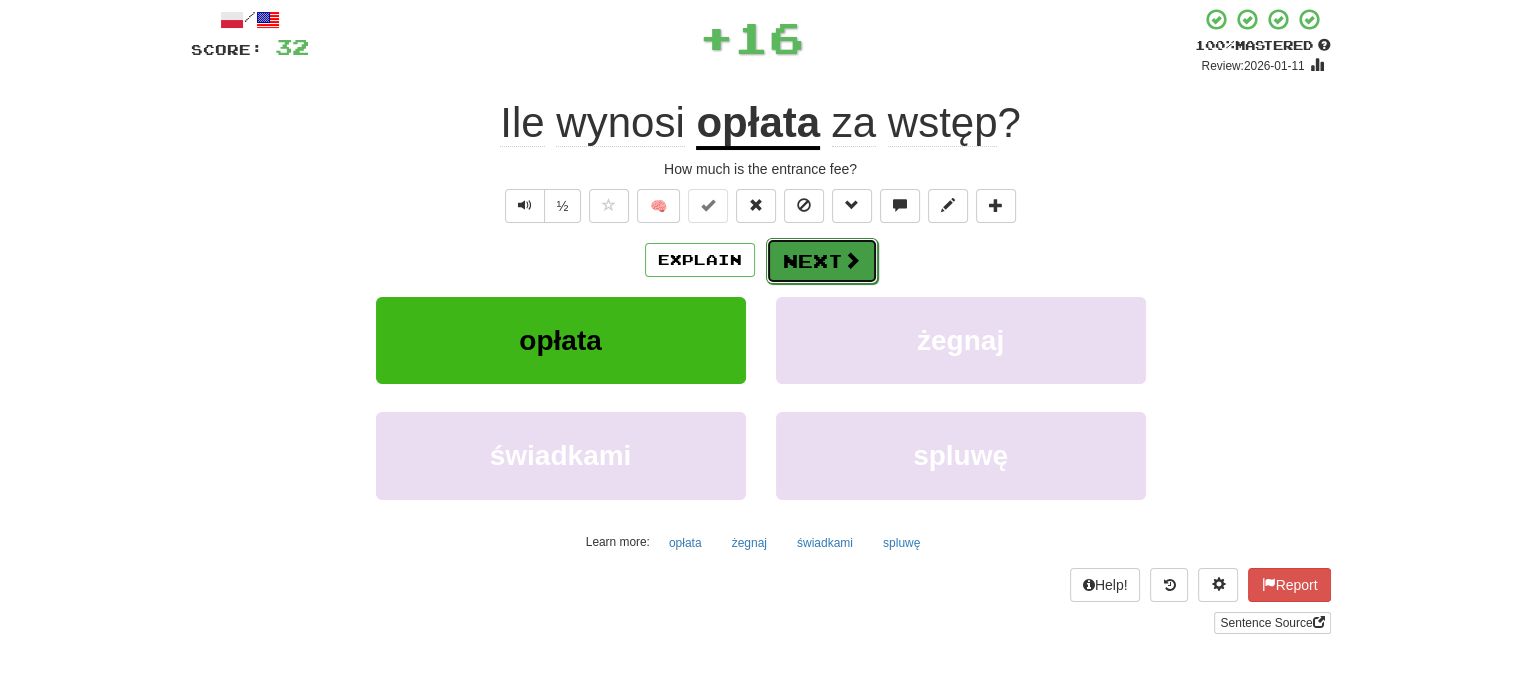 click on "Next" at bounding box center (822, 261) 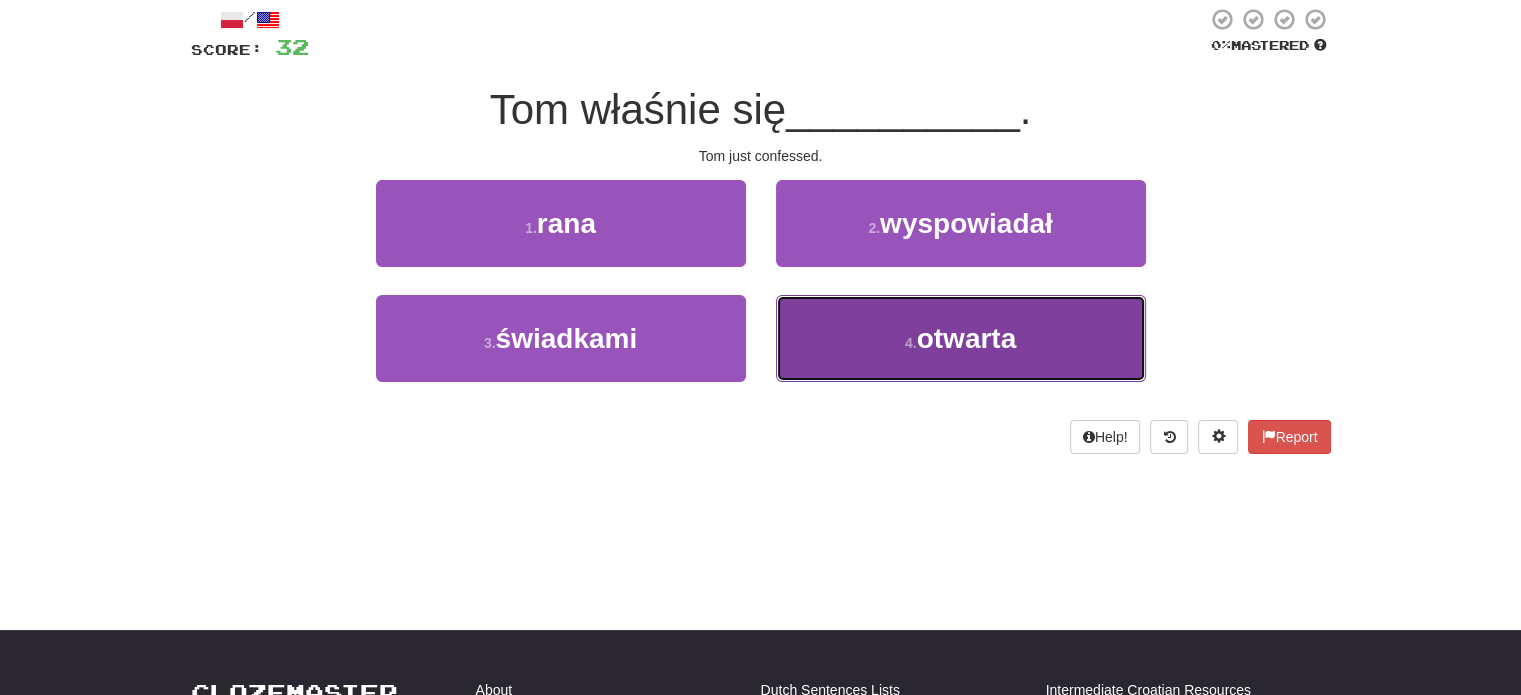 click on "4 .  otwarta" at bounding box center (961, 338) 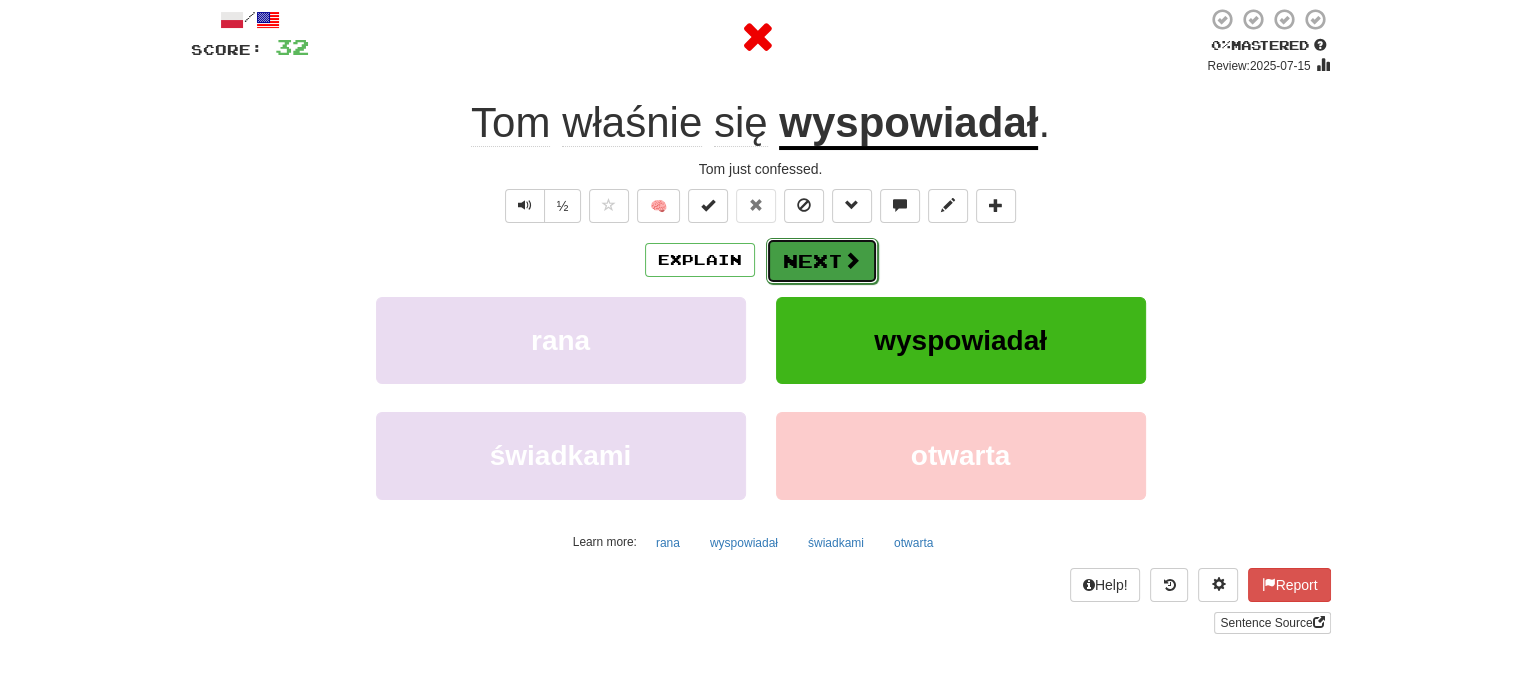 click on "Next" at bounding box center [822, 261] 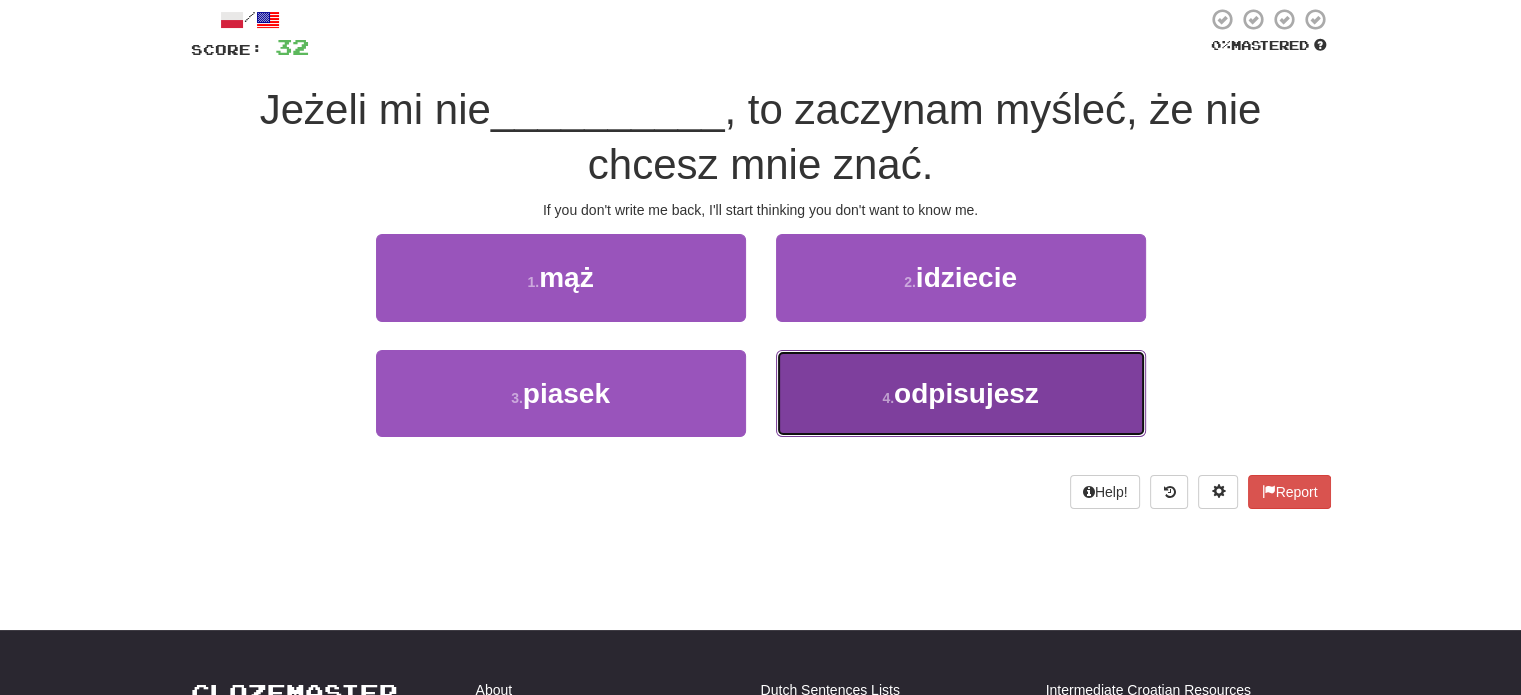 click on "4 .  odpisujesz" at bounding box center [961, 393] 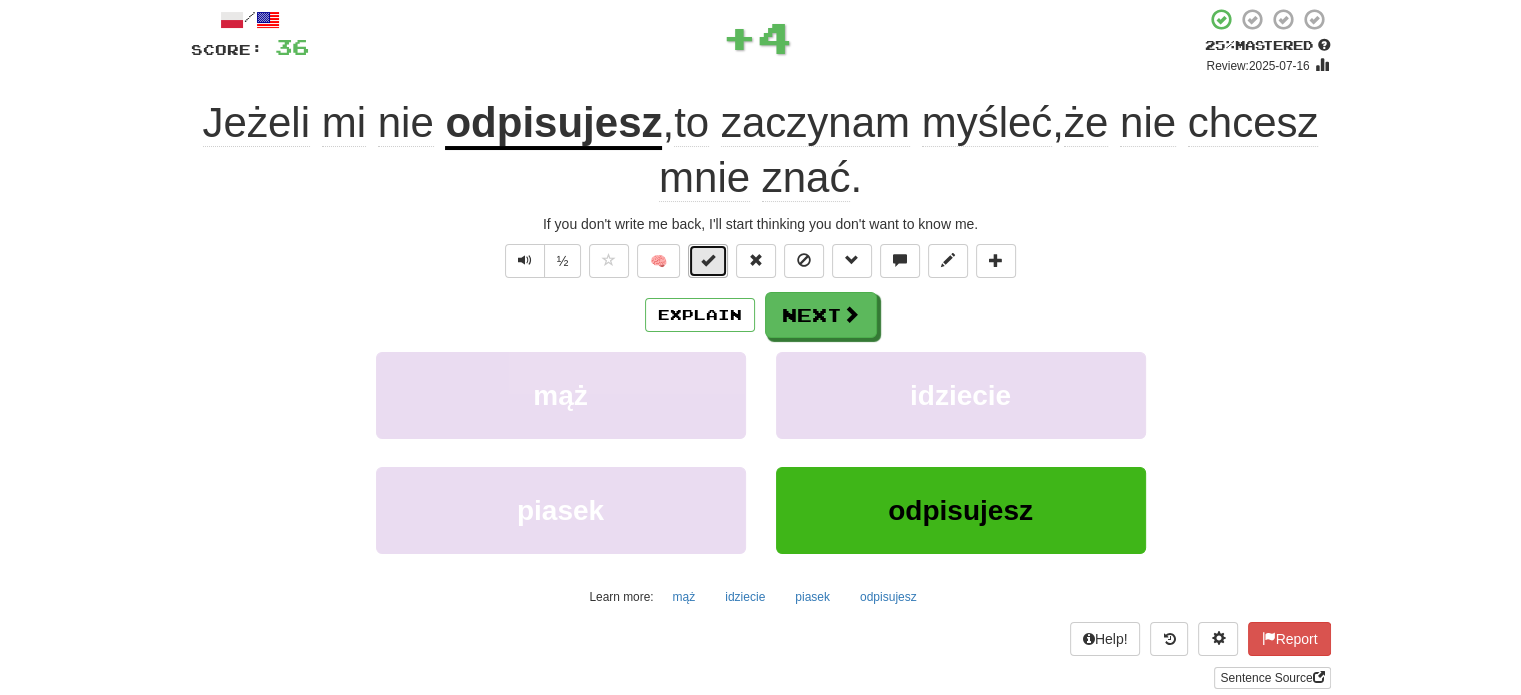 click at bounding box center (708, 261) 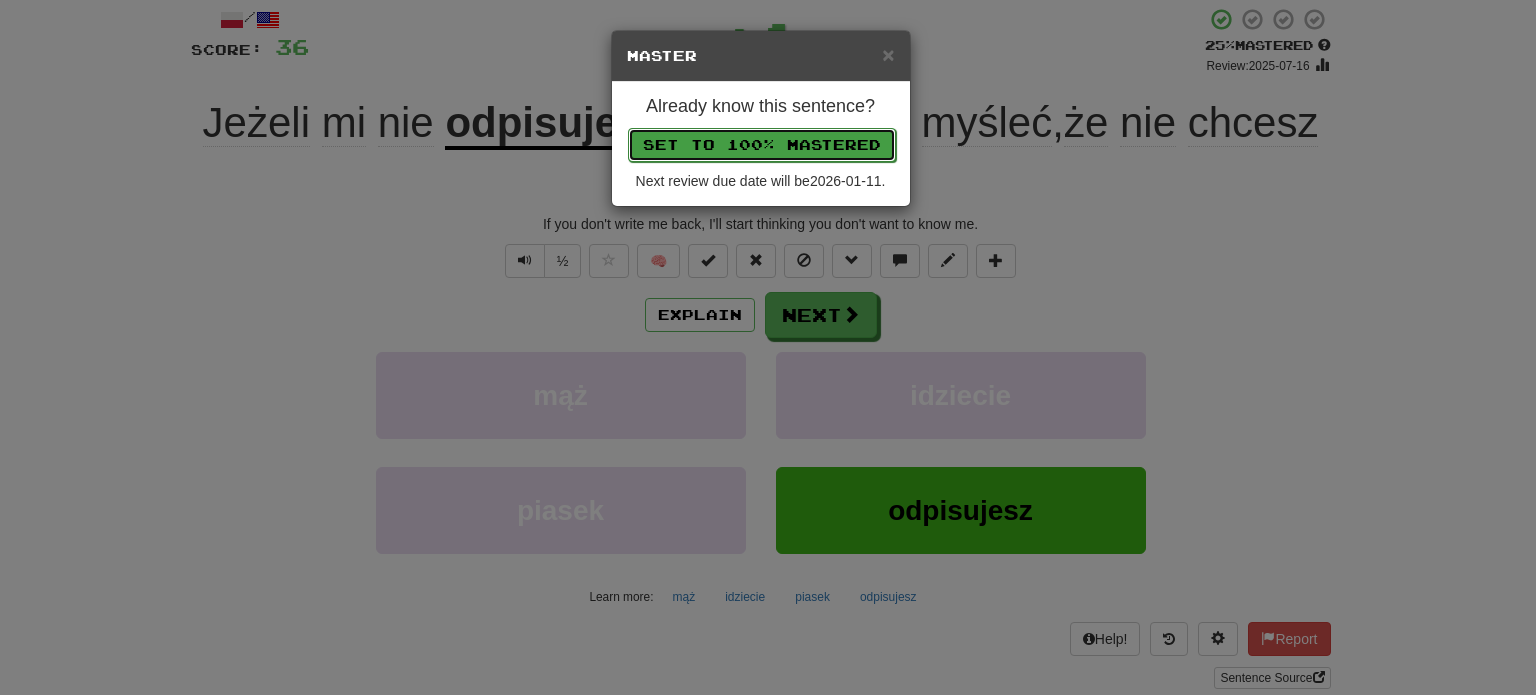 click on "Set to 100% Mastered" at bounding box center (762, 145) 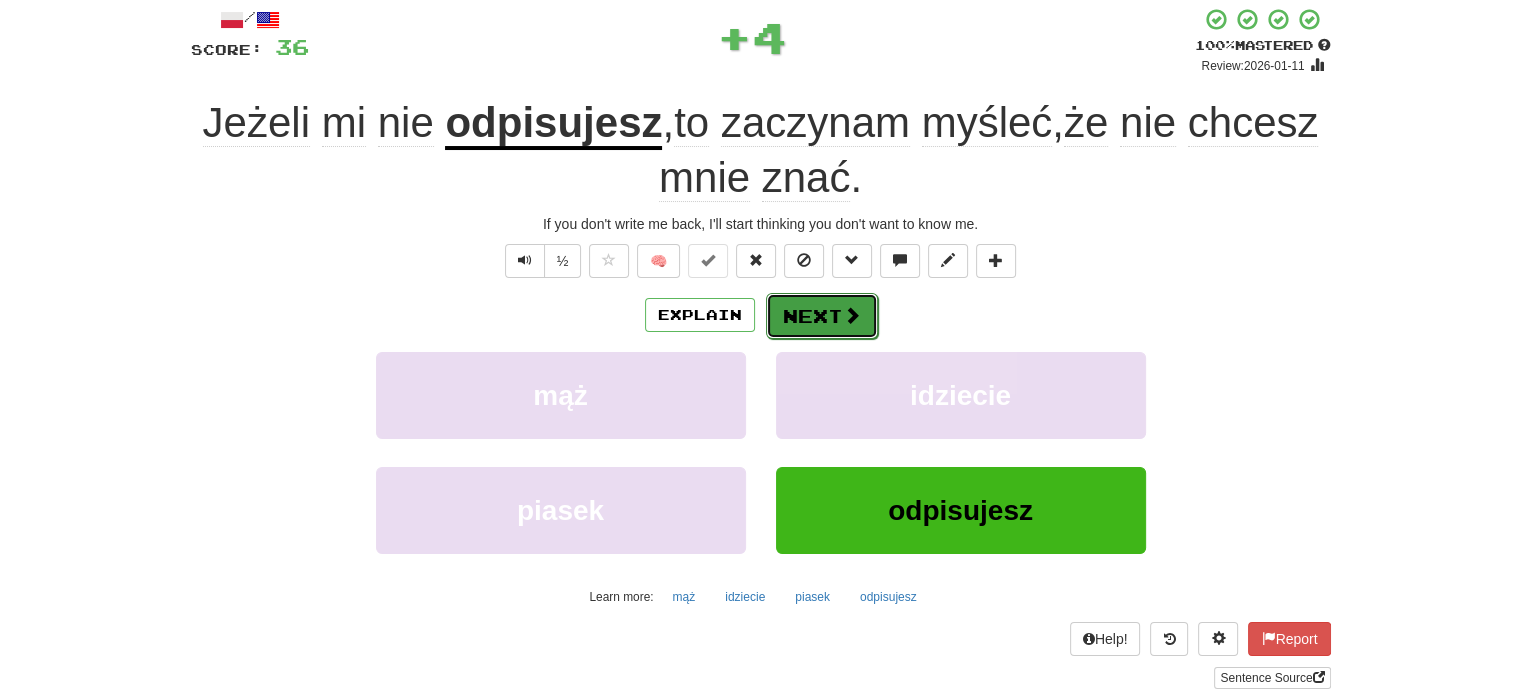 click on "Next" at bounding box center (822, 316) 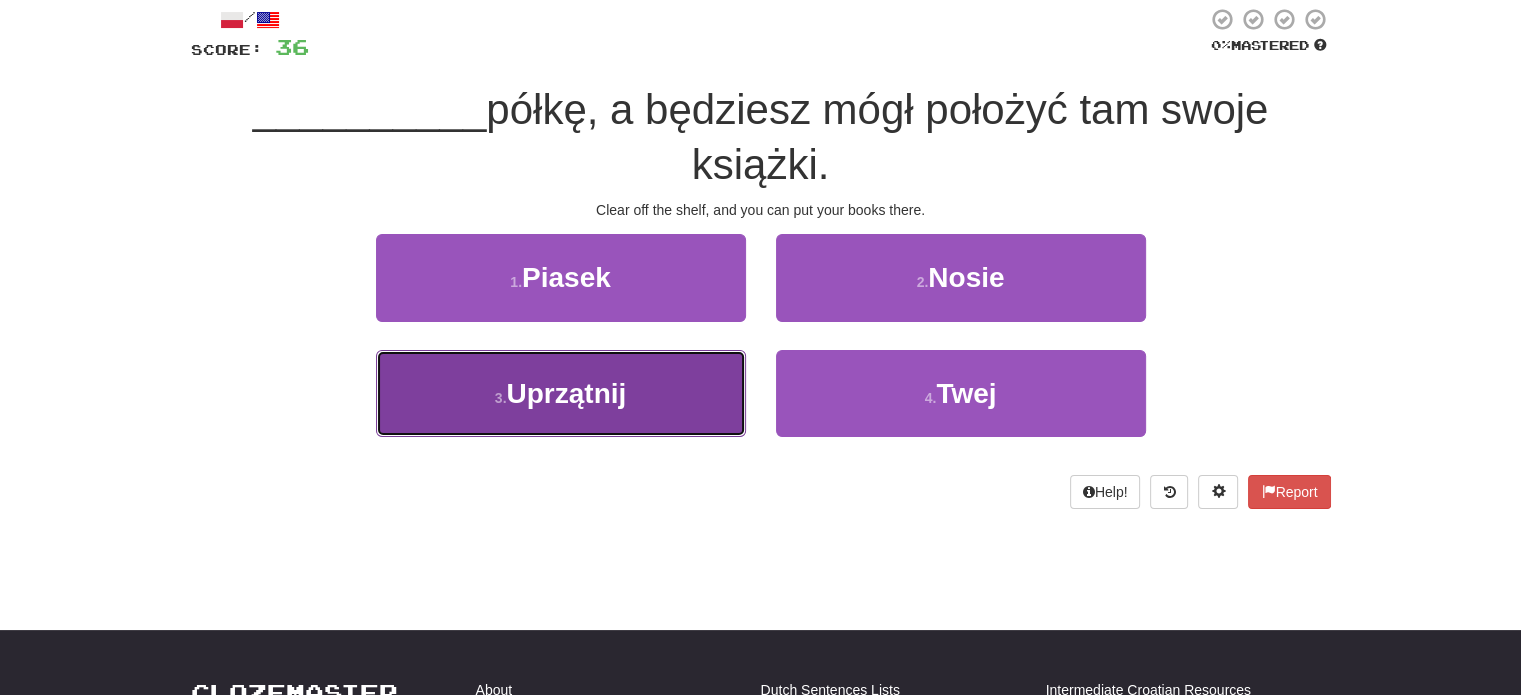 click on "3 .  Uprzątnij" at bounding box center (561, 393) 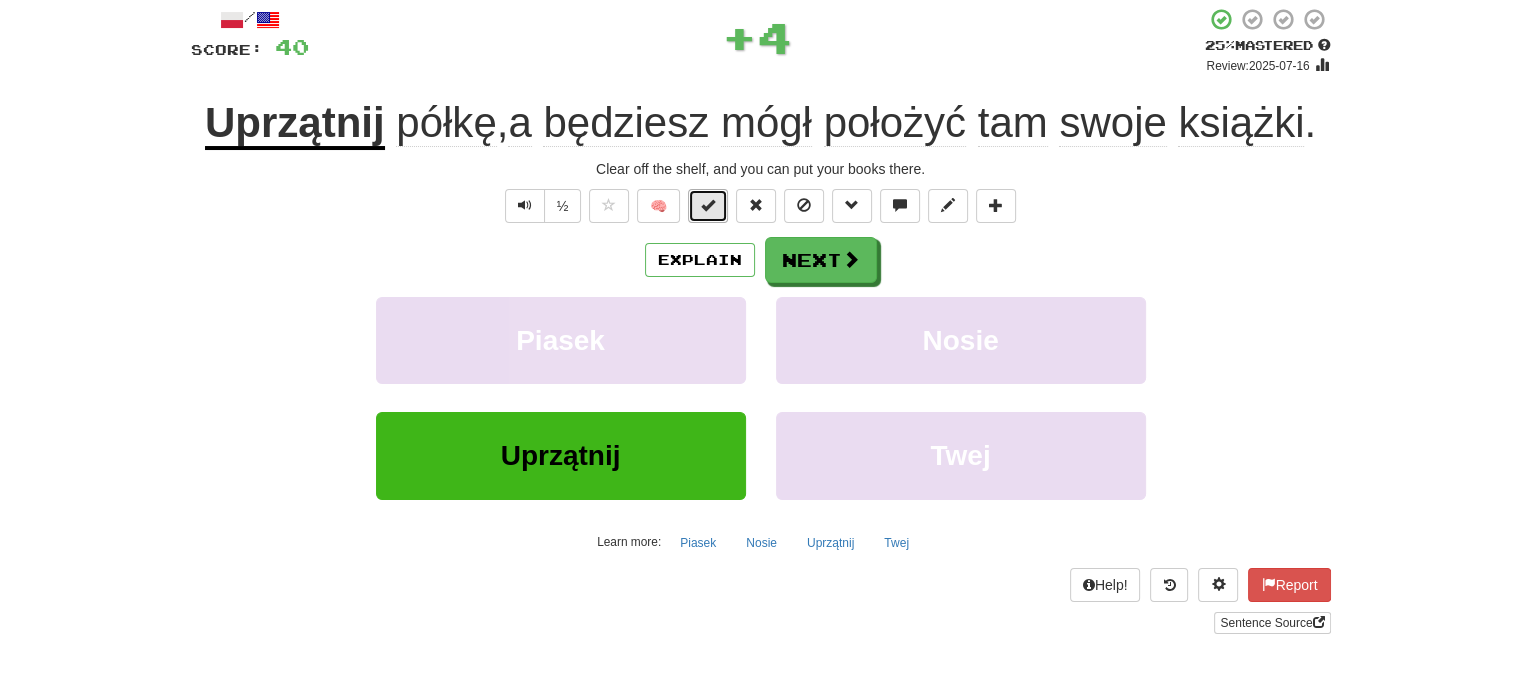click at bounding box center [708, 205] 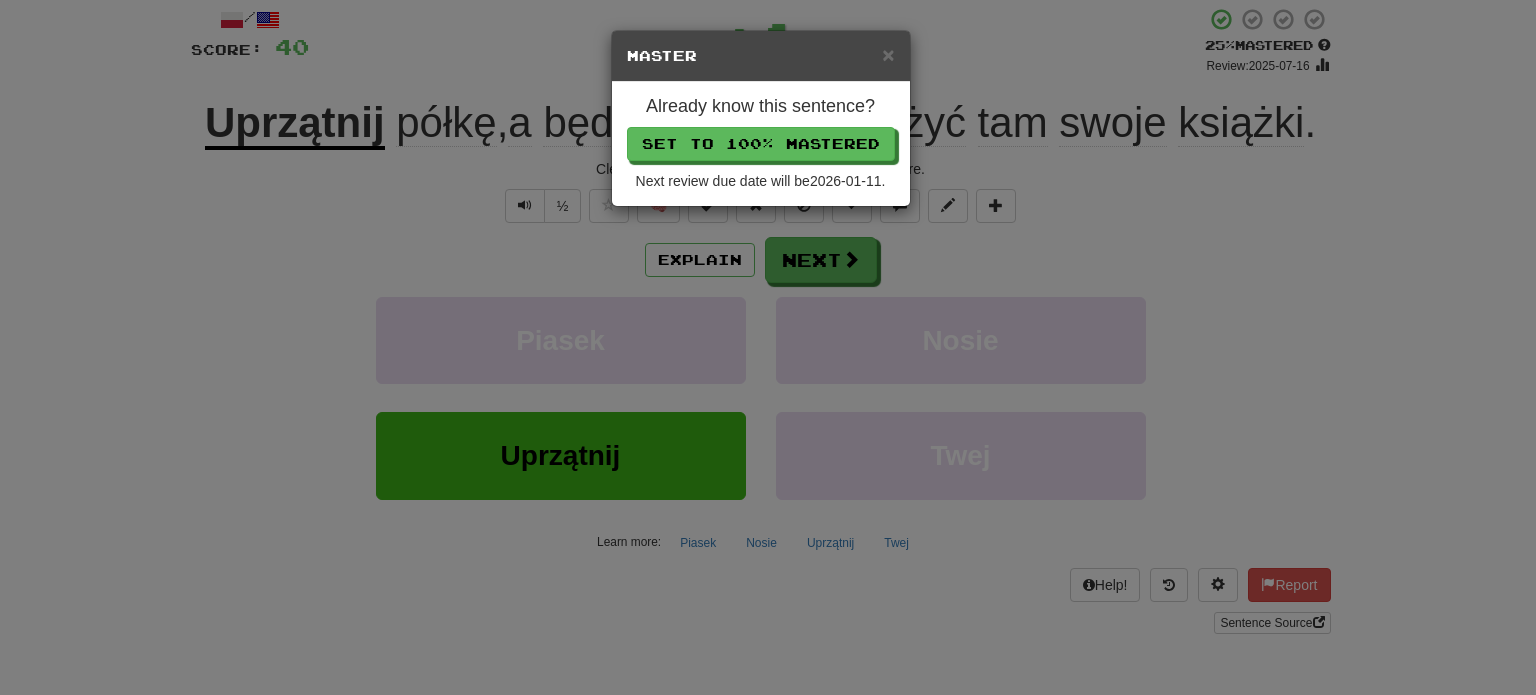 click on "Already know this sentence? Set to 100% Mastered Next review due date will be  2026-01-11 ." at bounding box center (761, 144) 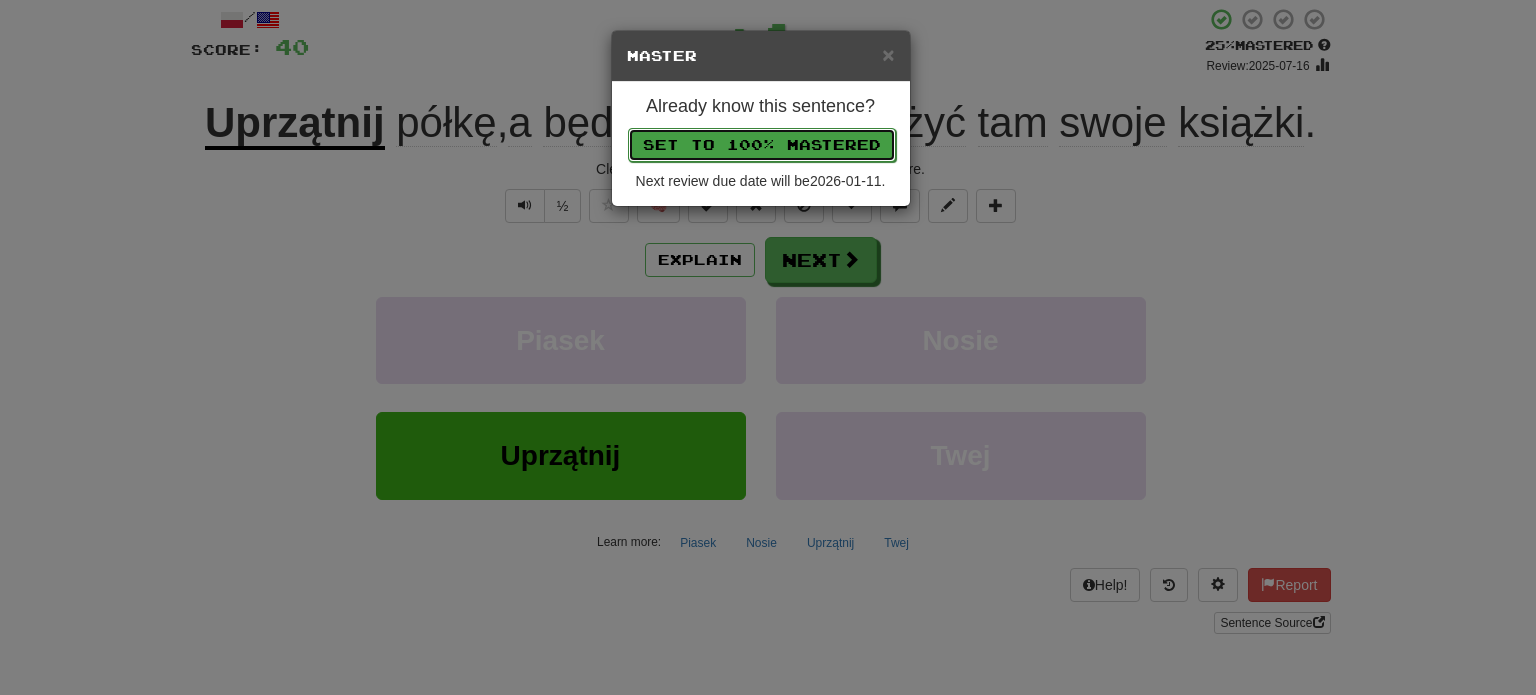 click on "Set to 100% Mastered" at bounding box center (762, 145) 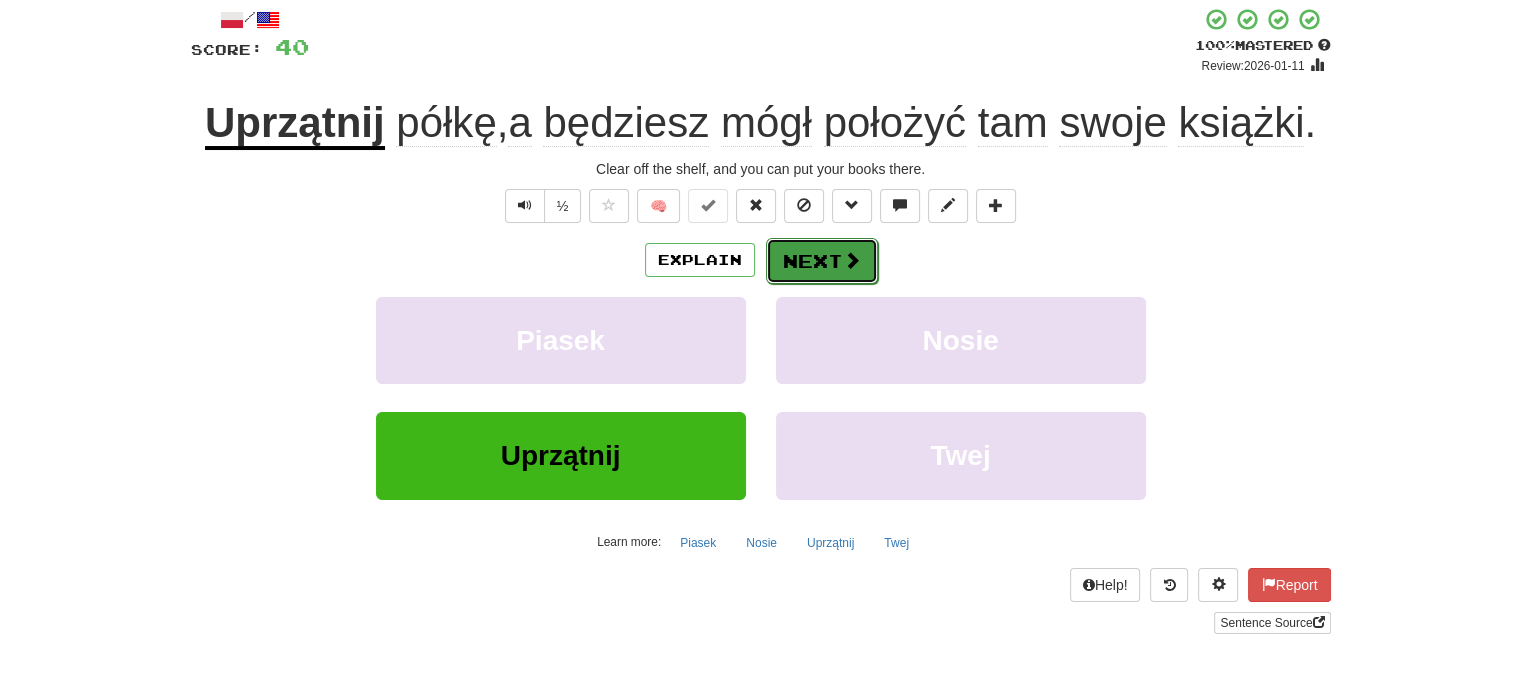 click on "Next" at bounding box center [822, 261] 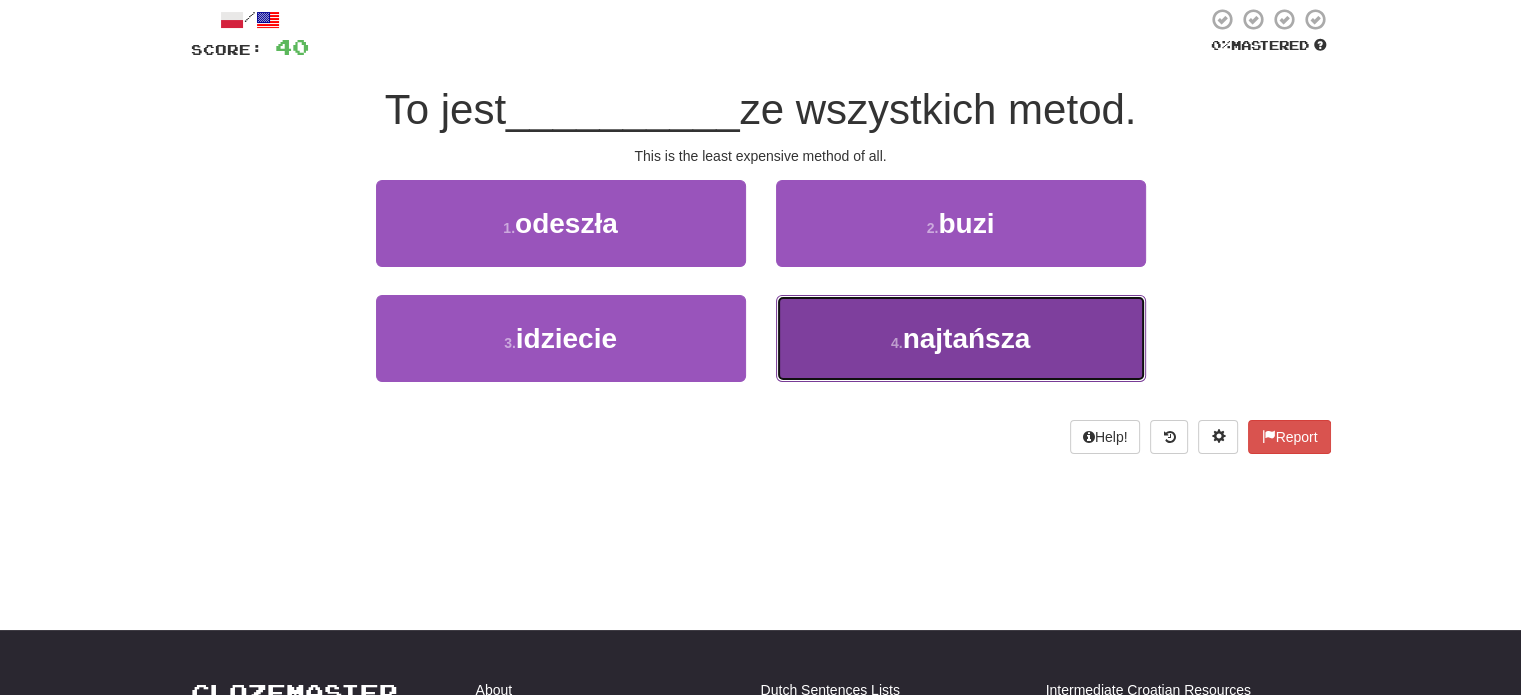 click on "4 .  najtańsza" at bounding box center [961, 338] 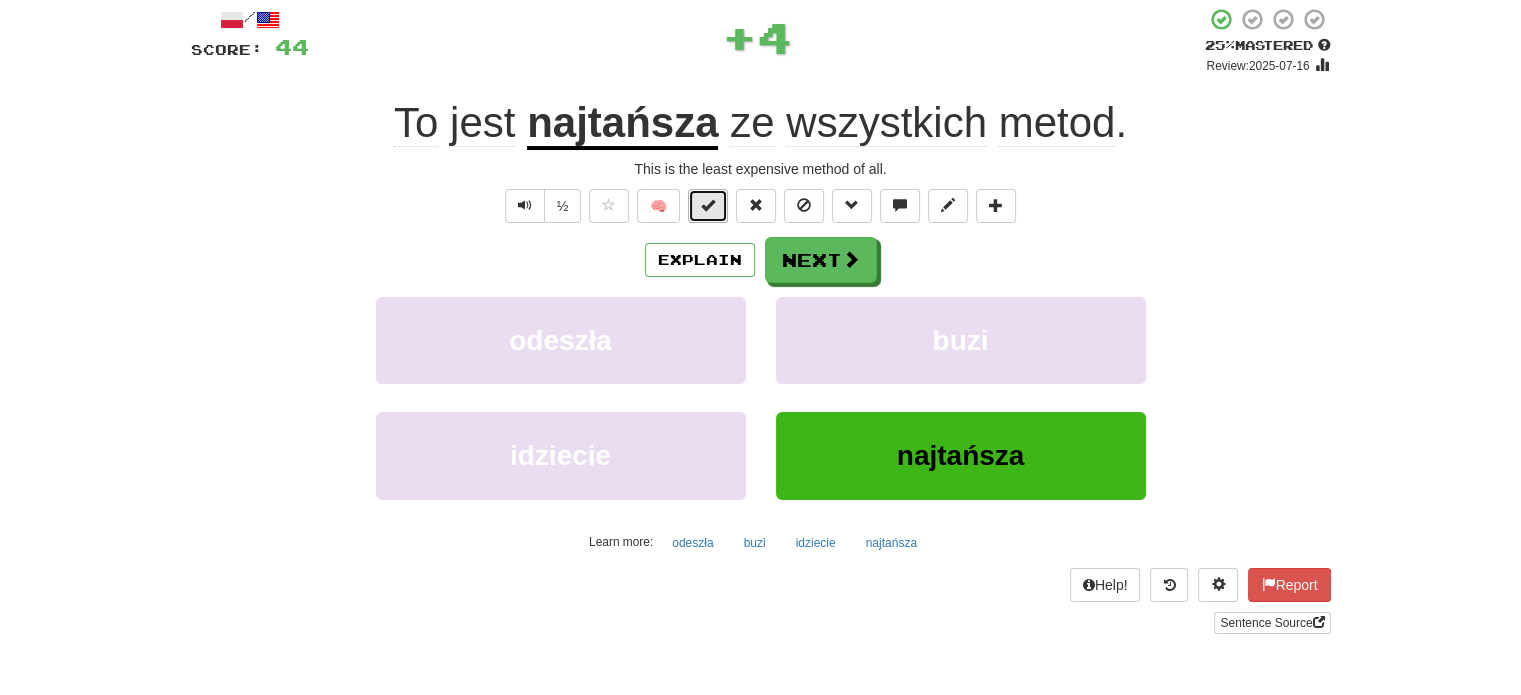 click at bounding box center [708, 206] 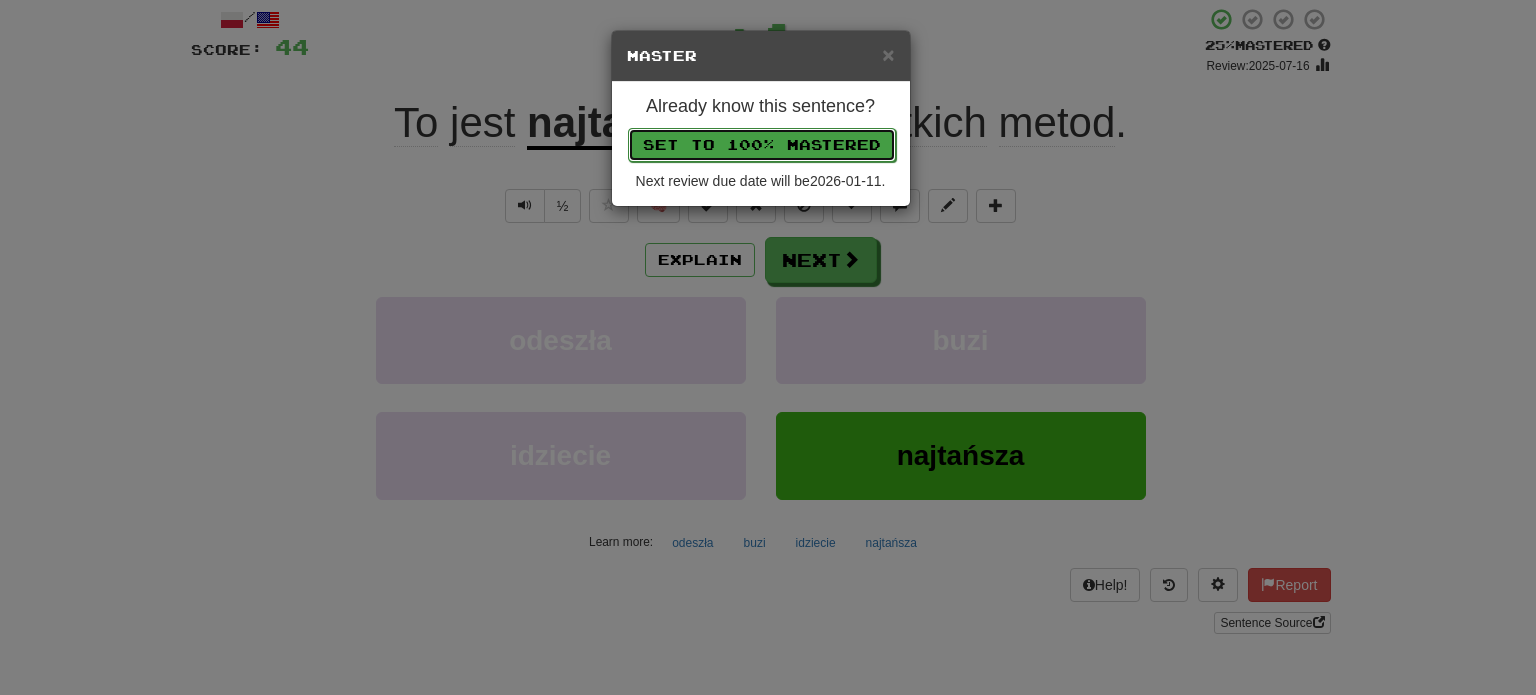 click on "Set to 100% Mastered" at bounding box center (762, 145) 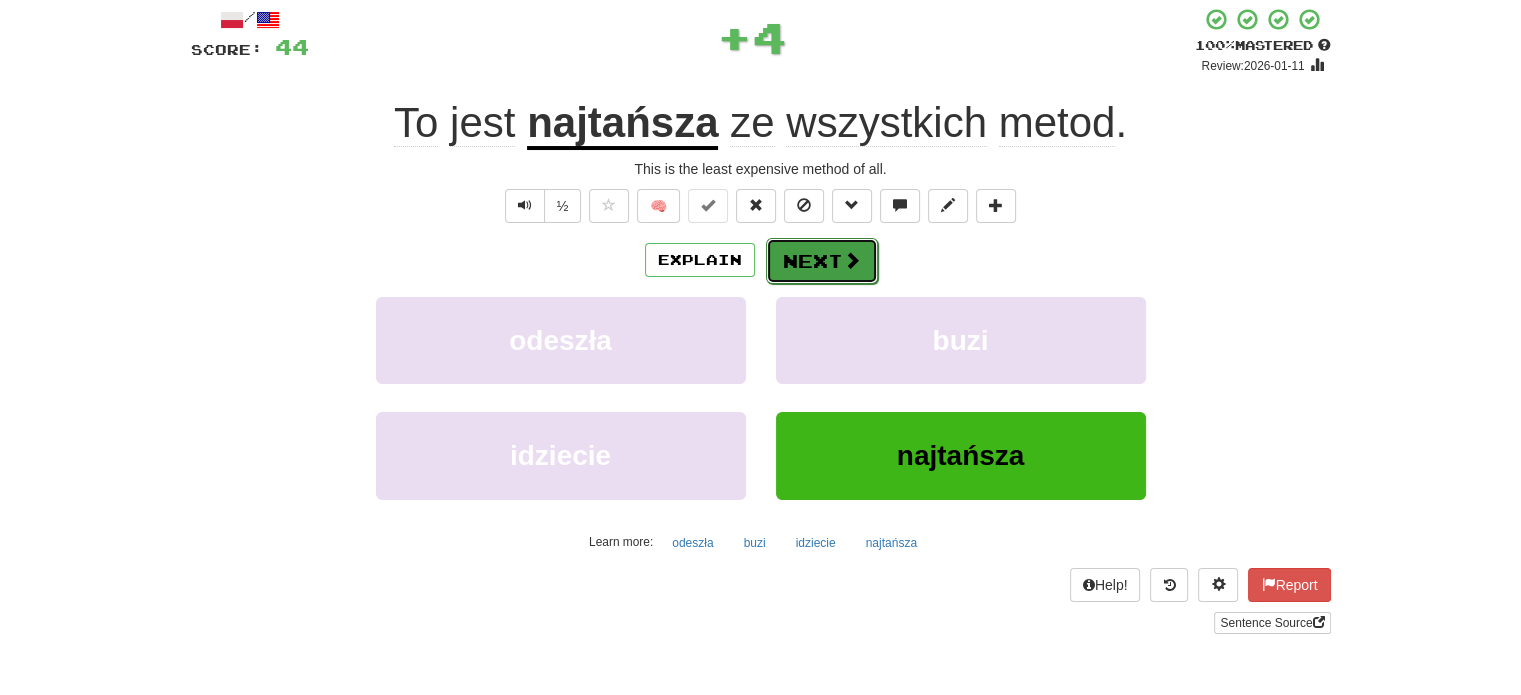 click on "Next" at bounding box center [822, 261] 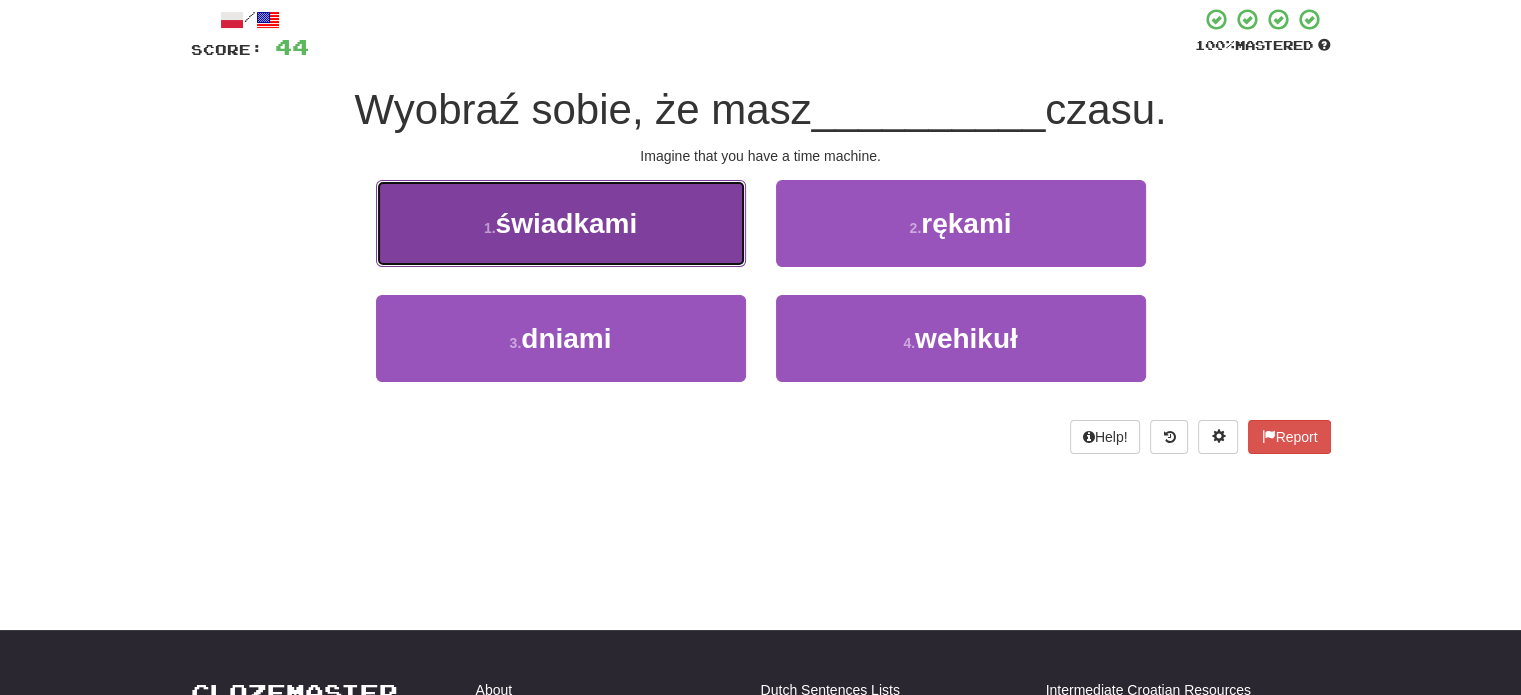 click on "1 .  świadkami" at bounding box center (561, 223) 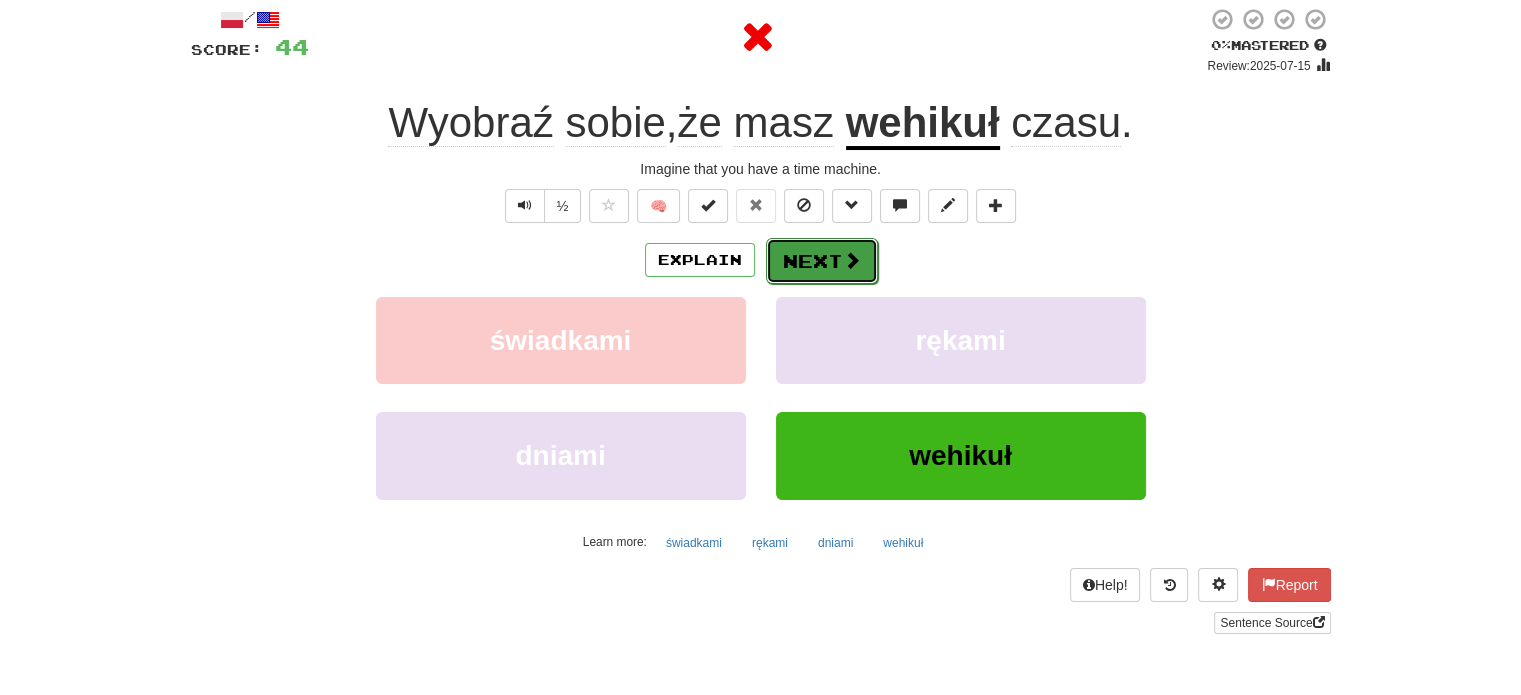 click on "Next" at bounding box center (822, 261) 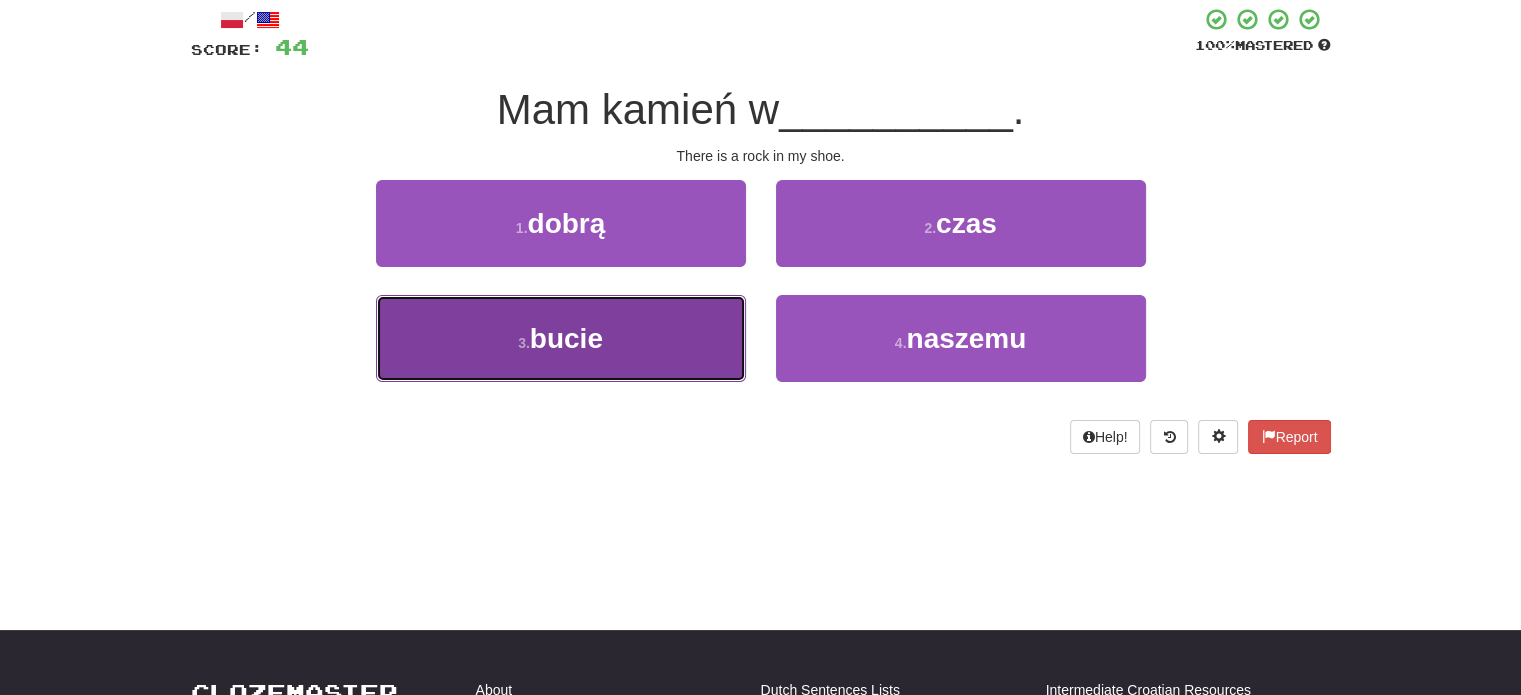 click on "3 .  bucie" at bounding box center [561, 338] 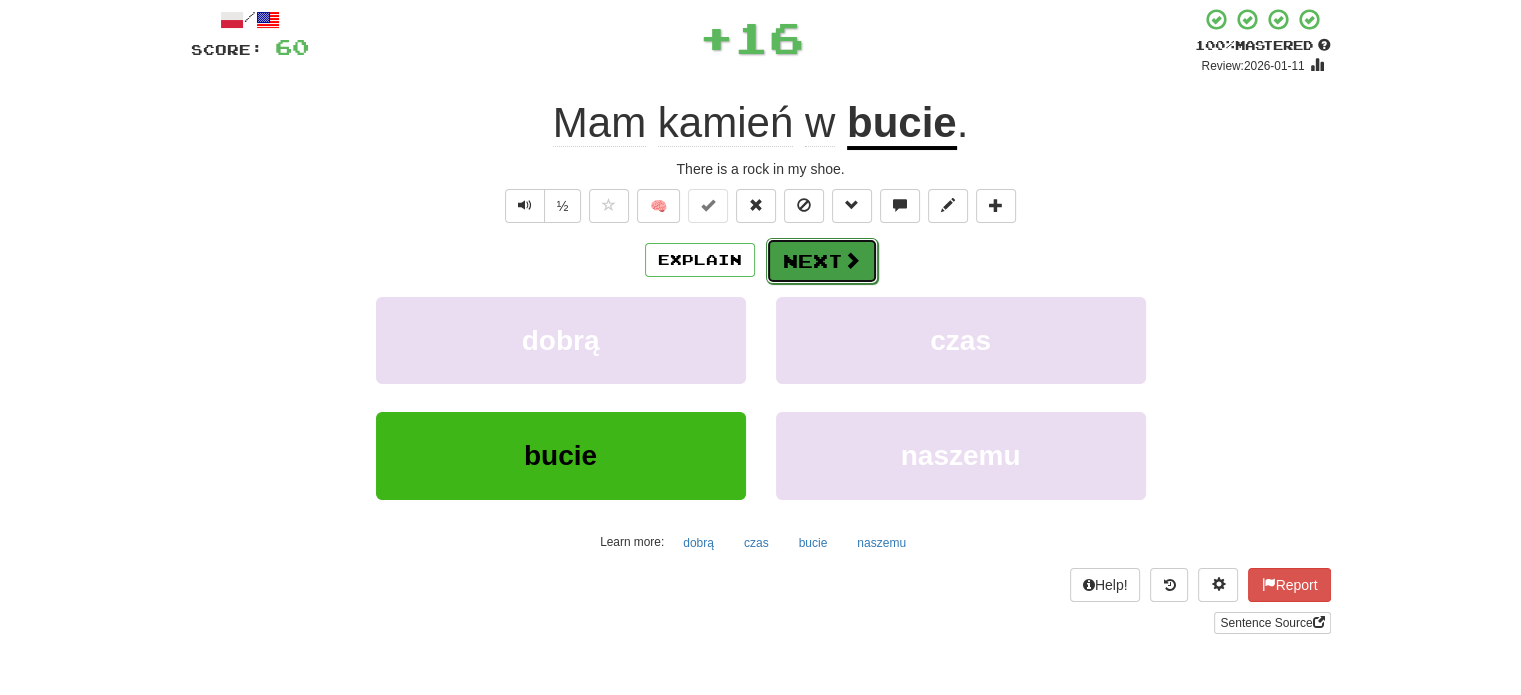 click on "Next" at bounding box center [822, 261] 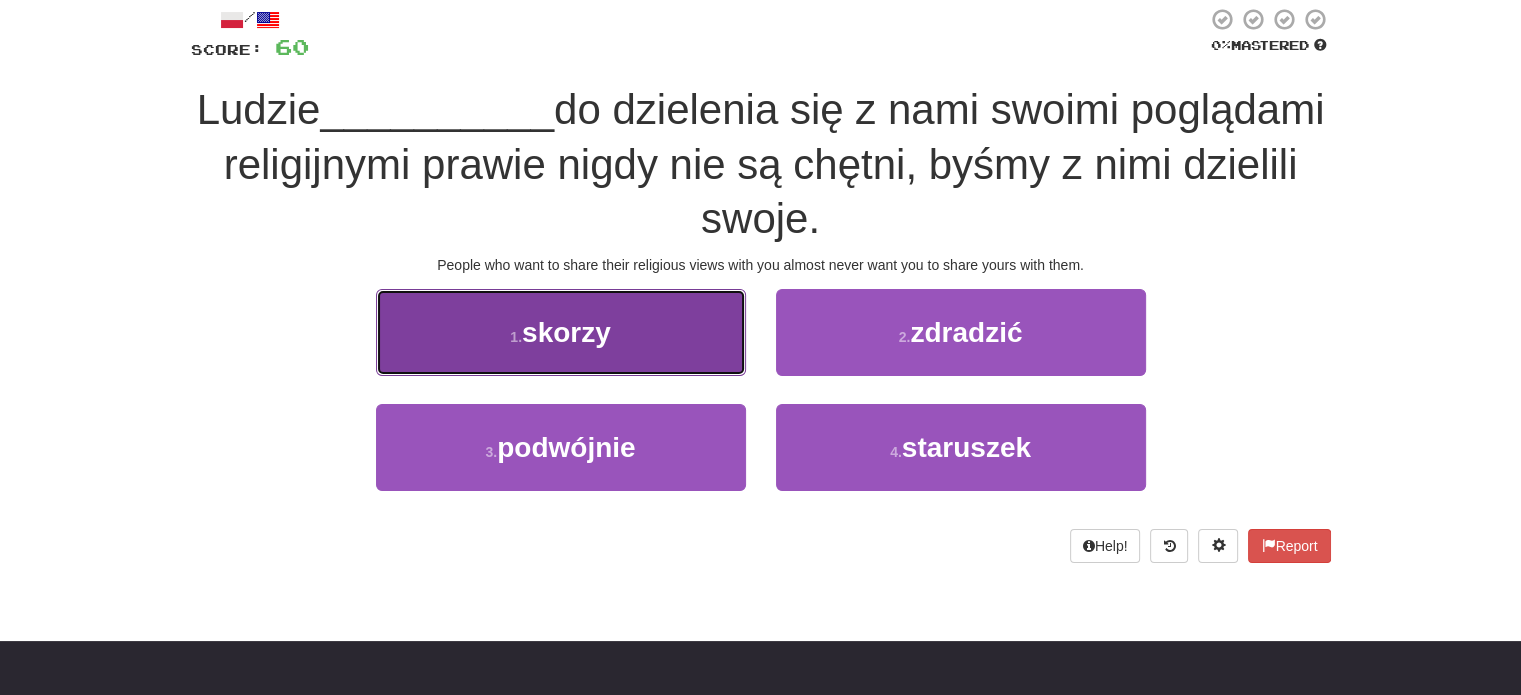 click on "1 .  skorzy" at bounding box center [561, 332] 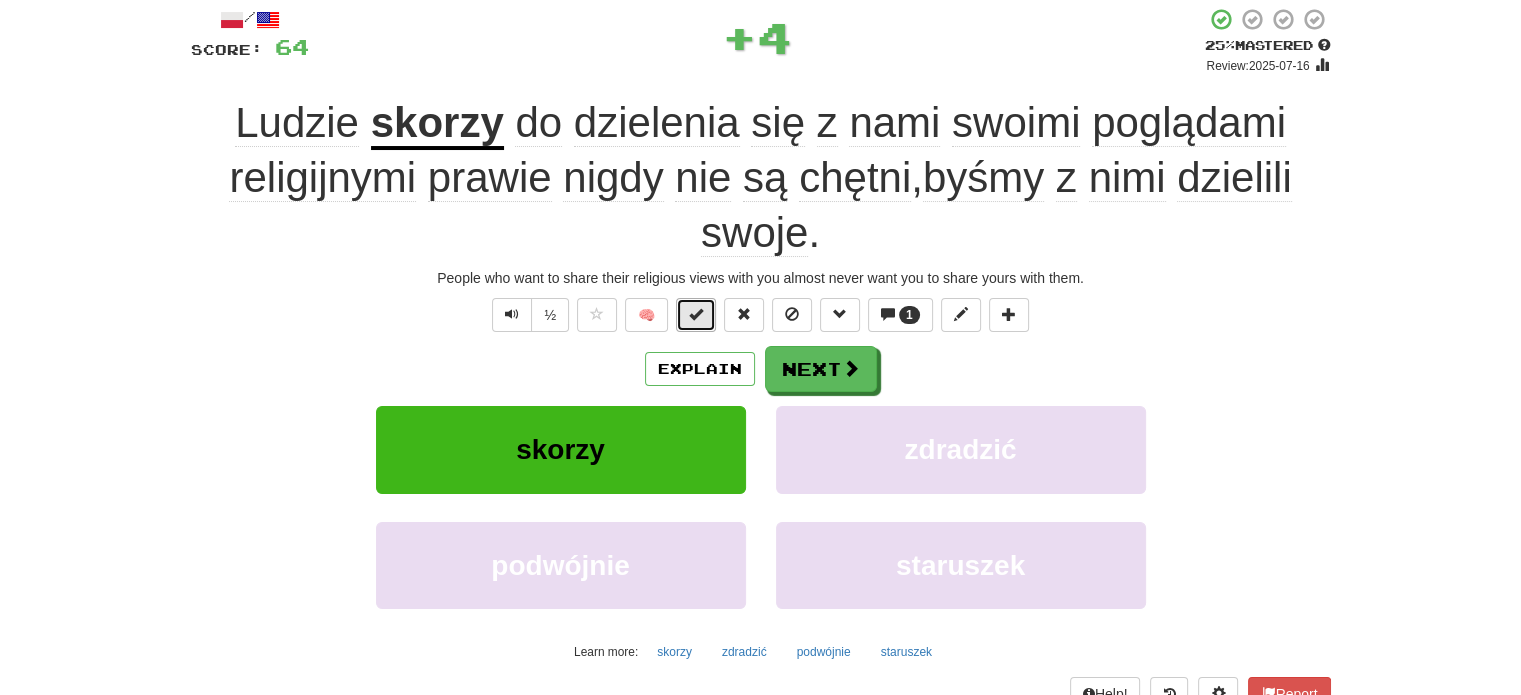 click at bounding box center (696, 315) 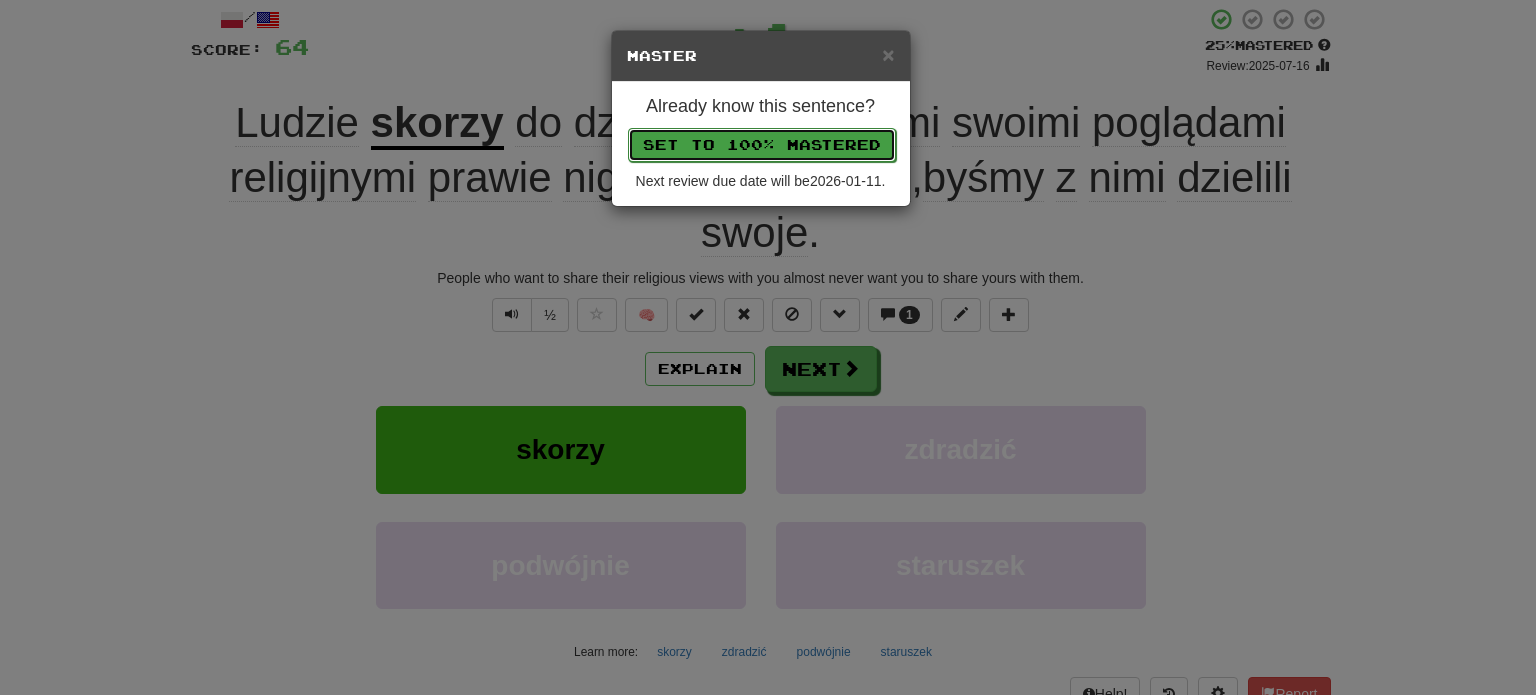 click on "Set to 100% Mastered" at bounding box center (762, 145) 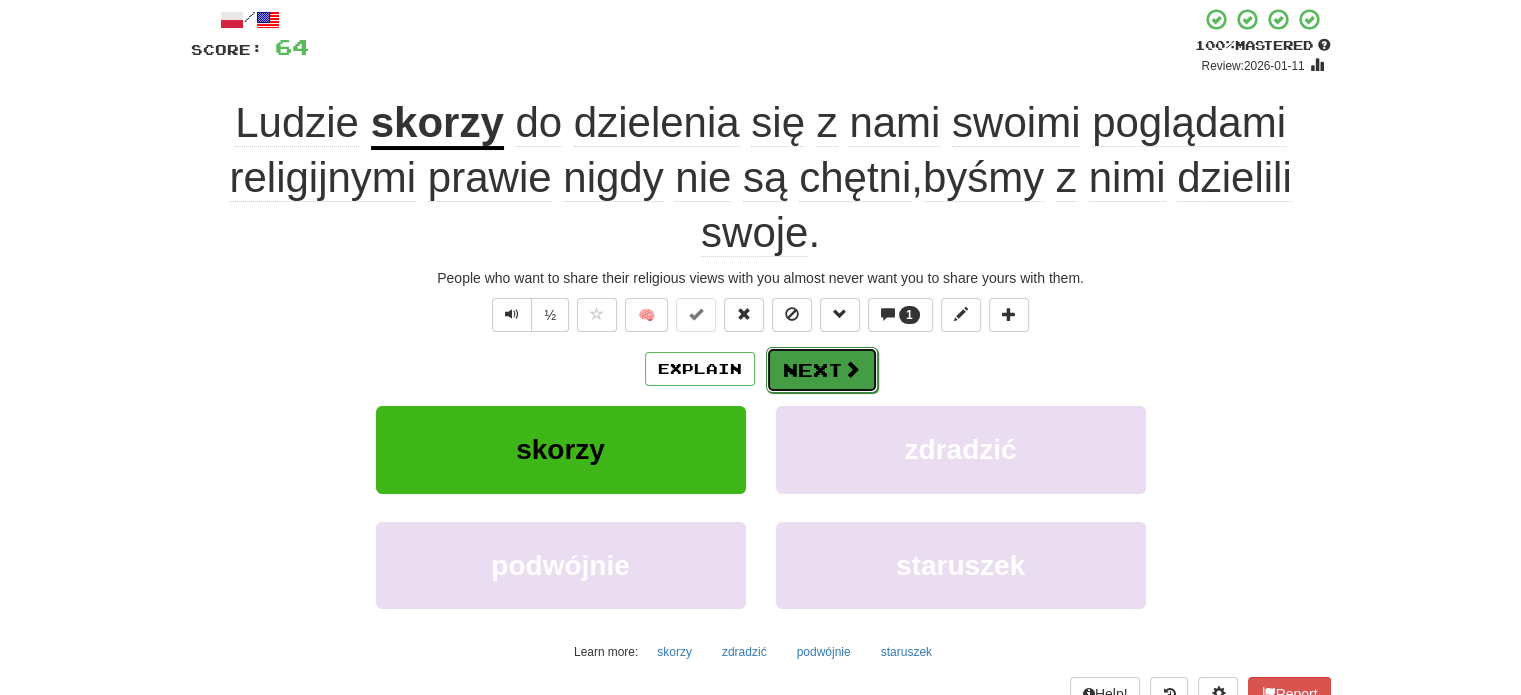 click on "Next" at bounding box center (822, 370) 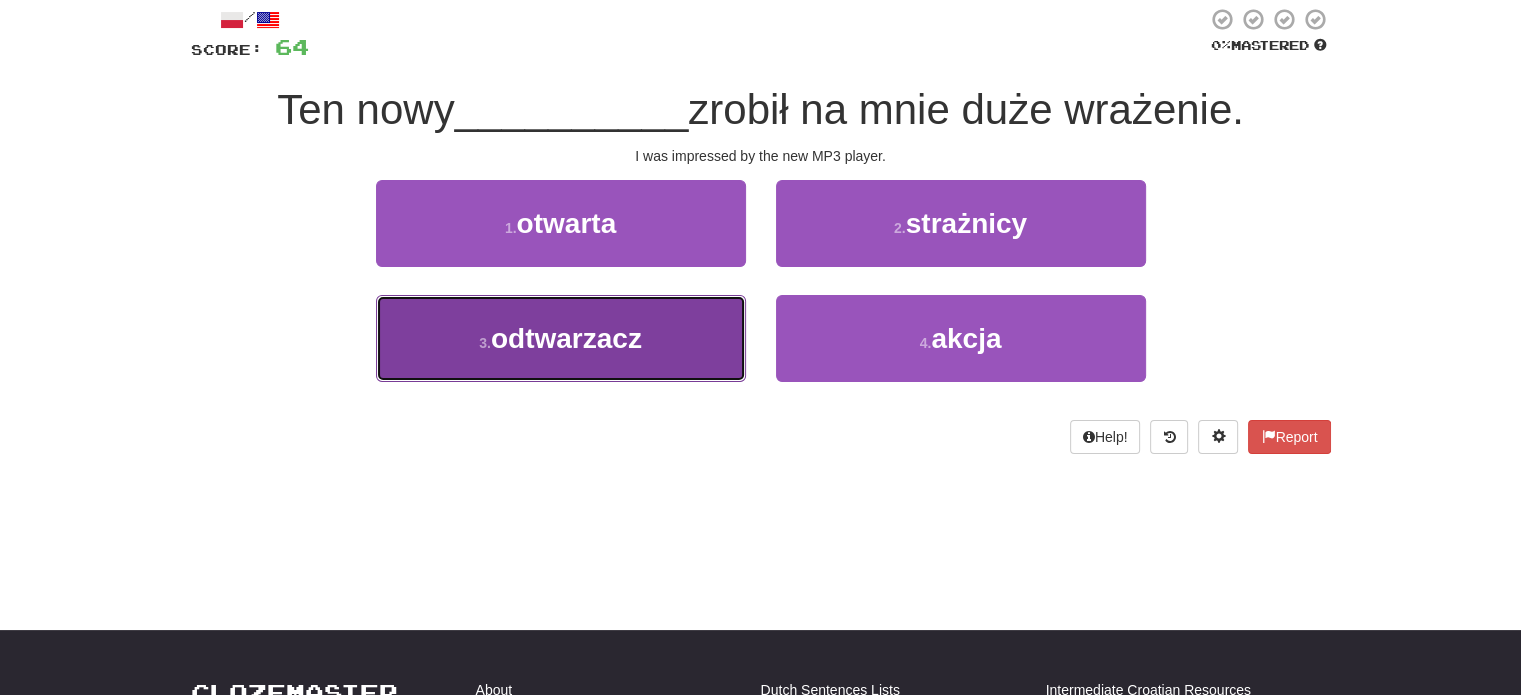 click on "3 .  odtwarzacz" at bounding box center [561, 338] 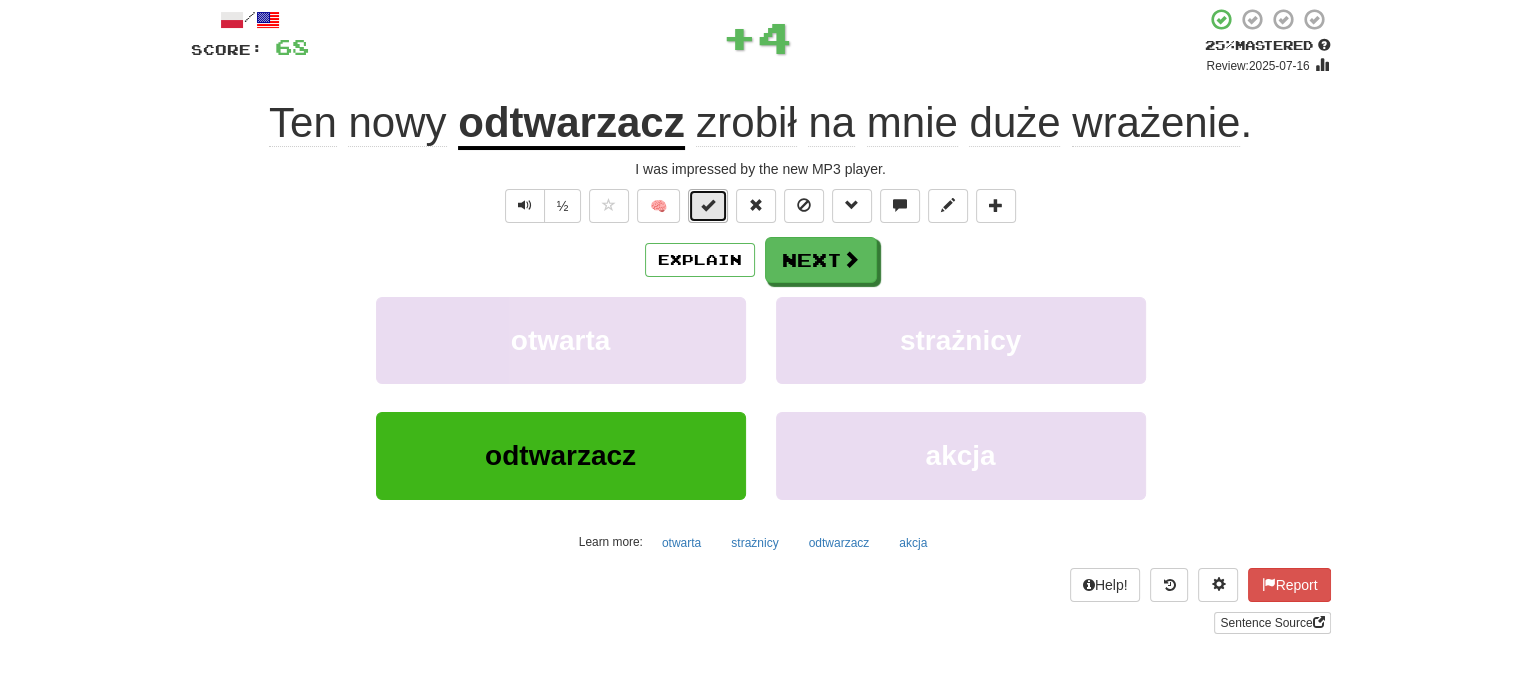 click at bounding box center [708, 205] 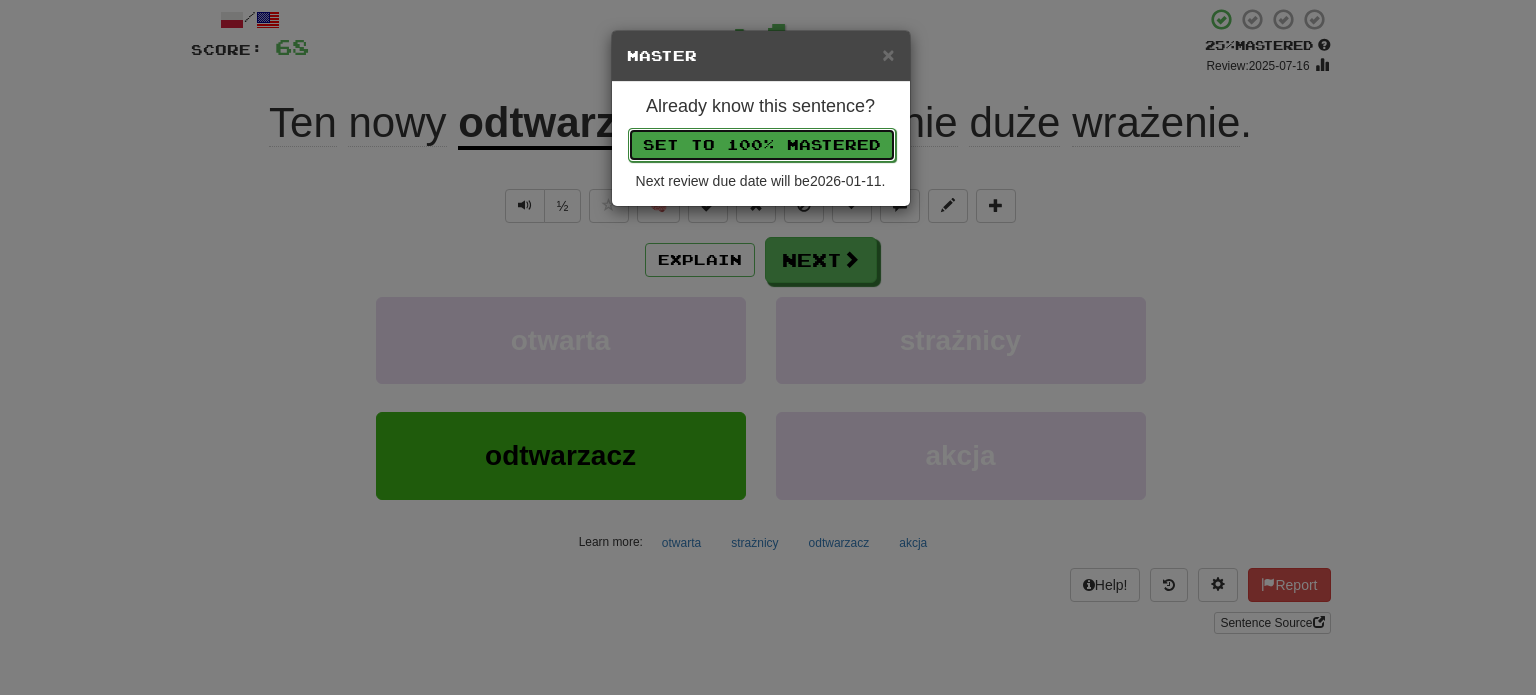 click on "Set to 100% Mastered" at bounding box center (762, 145) 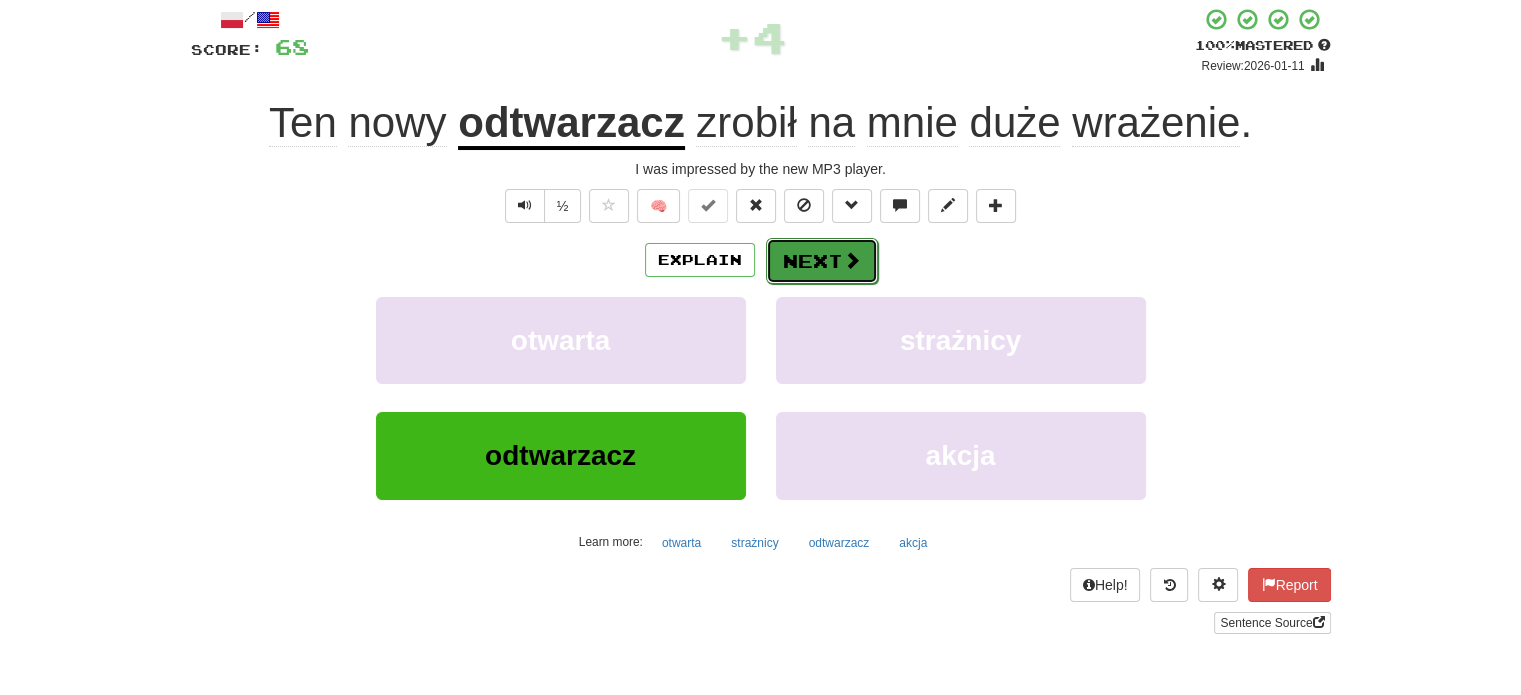 click on "Next" at bounding box center (822, 261) 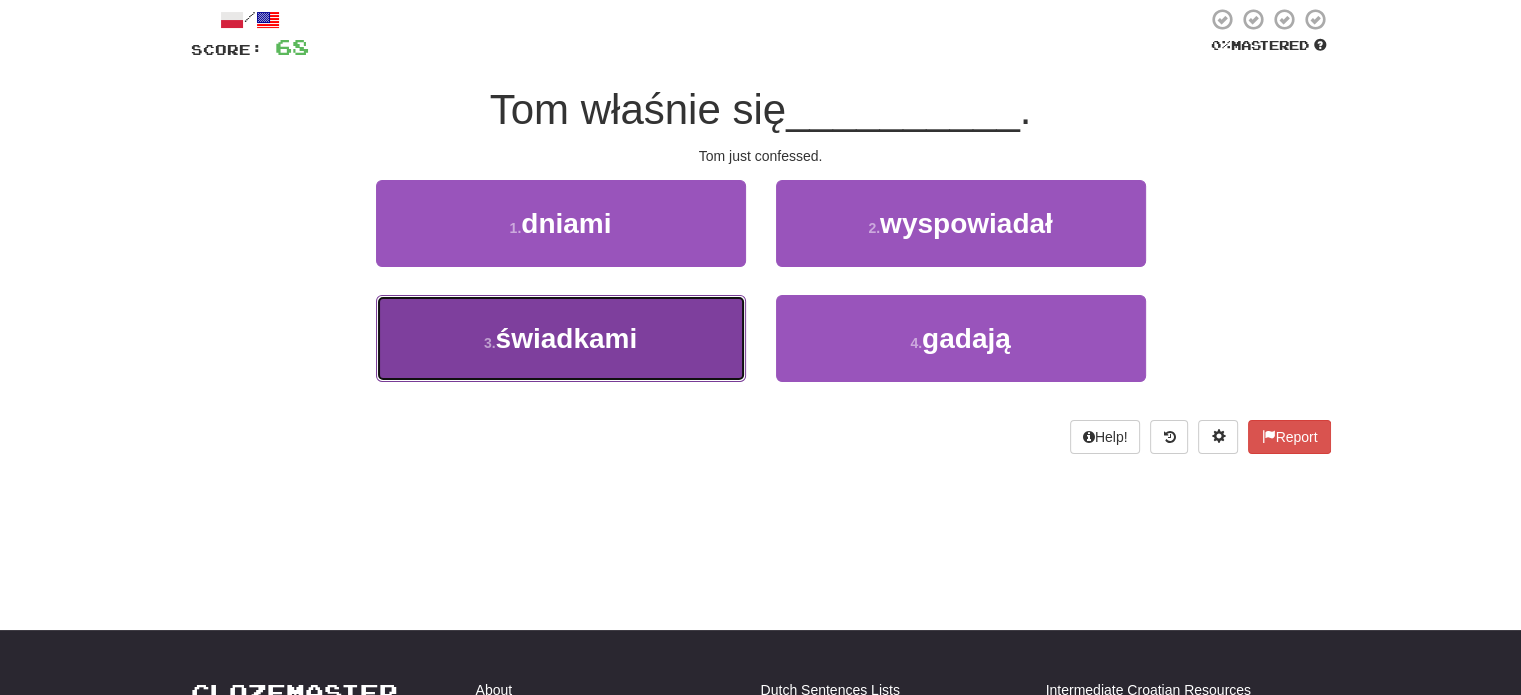 click on "3 .  świadkami" at bounding box center [561, 338] 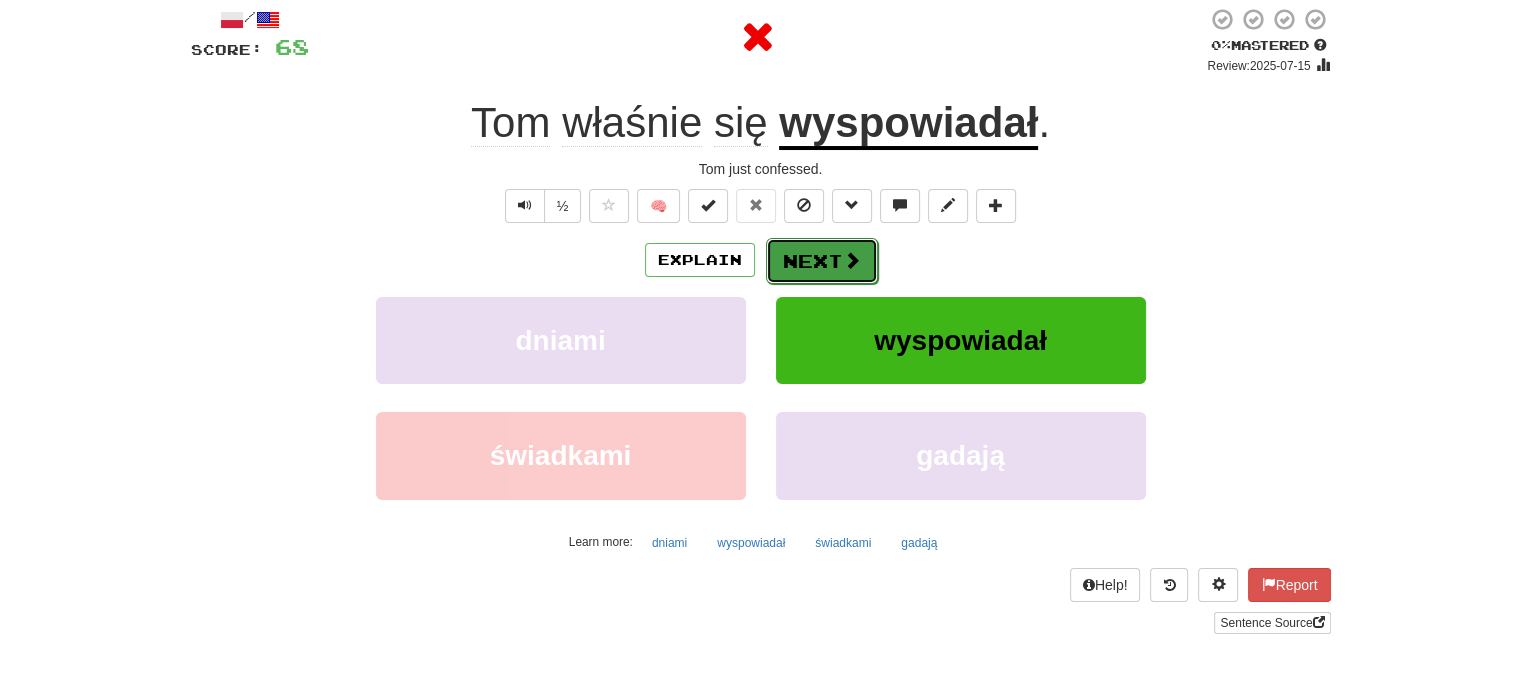 click on "Next" at bounding box center [822, 261] 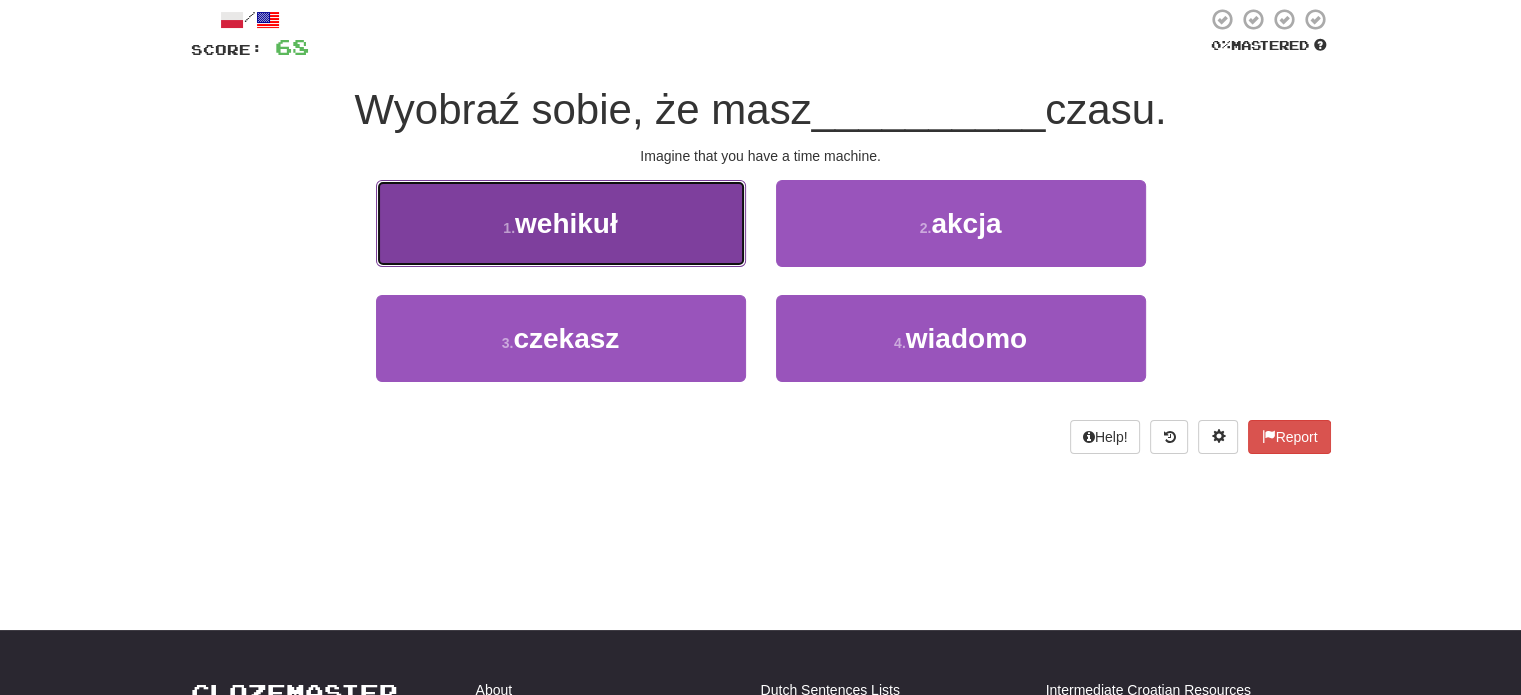 click on "1 .  wehikuł" at bounding box center [561, 223] 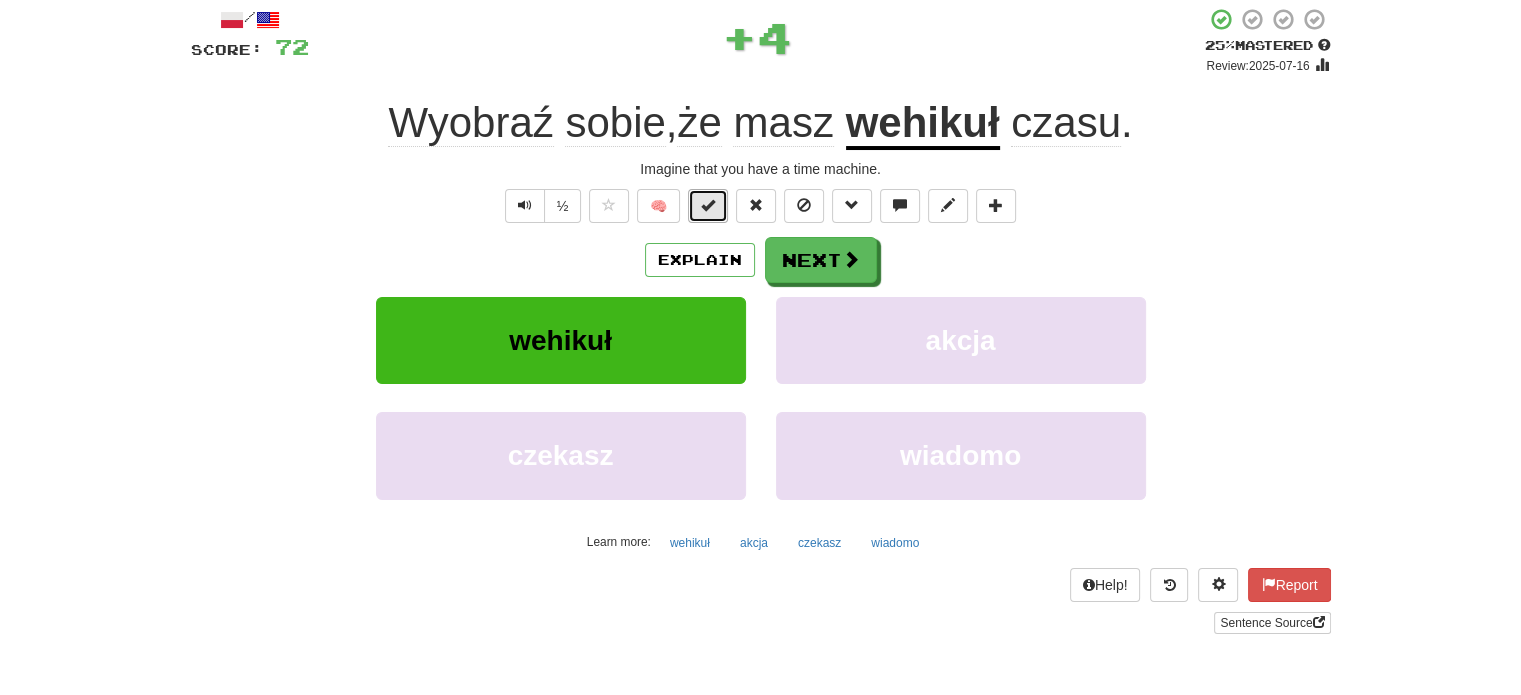 click at bounding box center (708, 206) 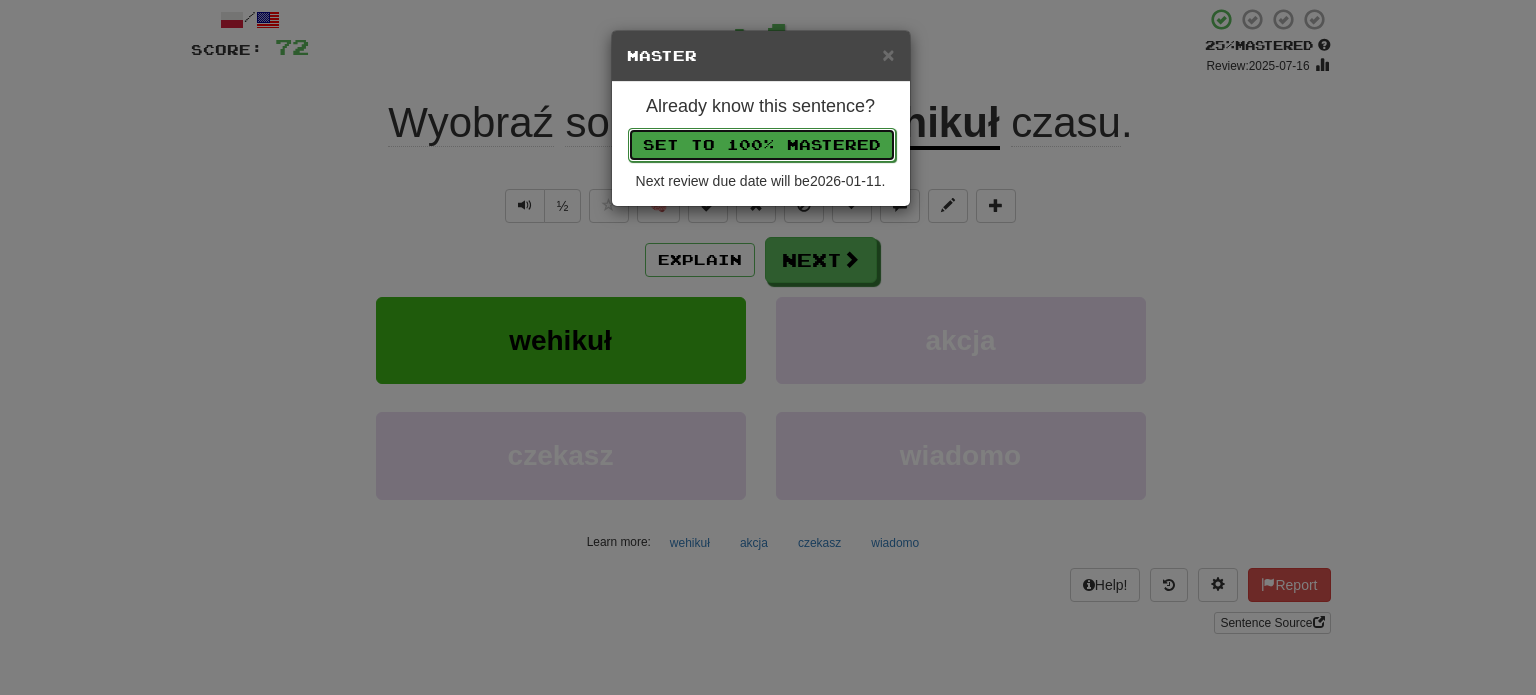 click on "Set to 100% Mastered" at bounding box center (762, 145) 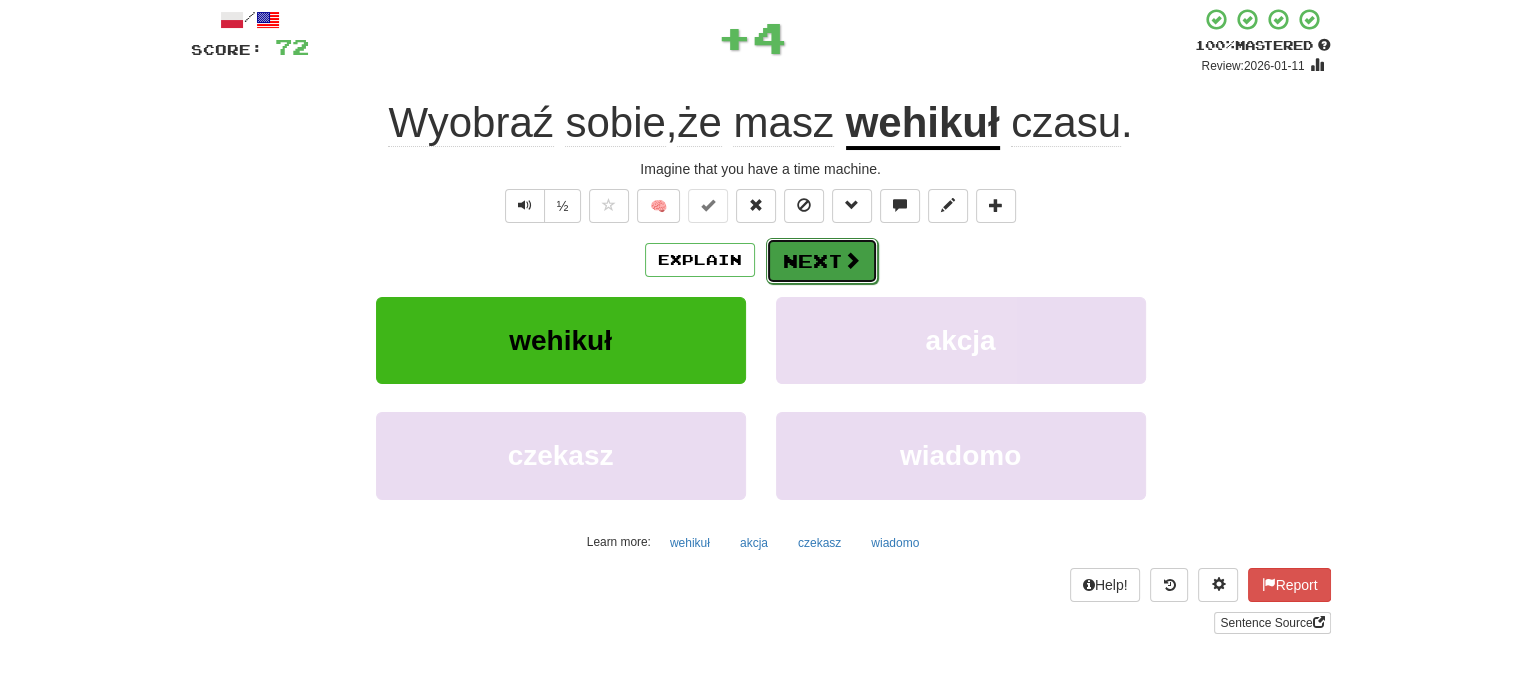 click on "Next" at bounding box center (822, 261) 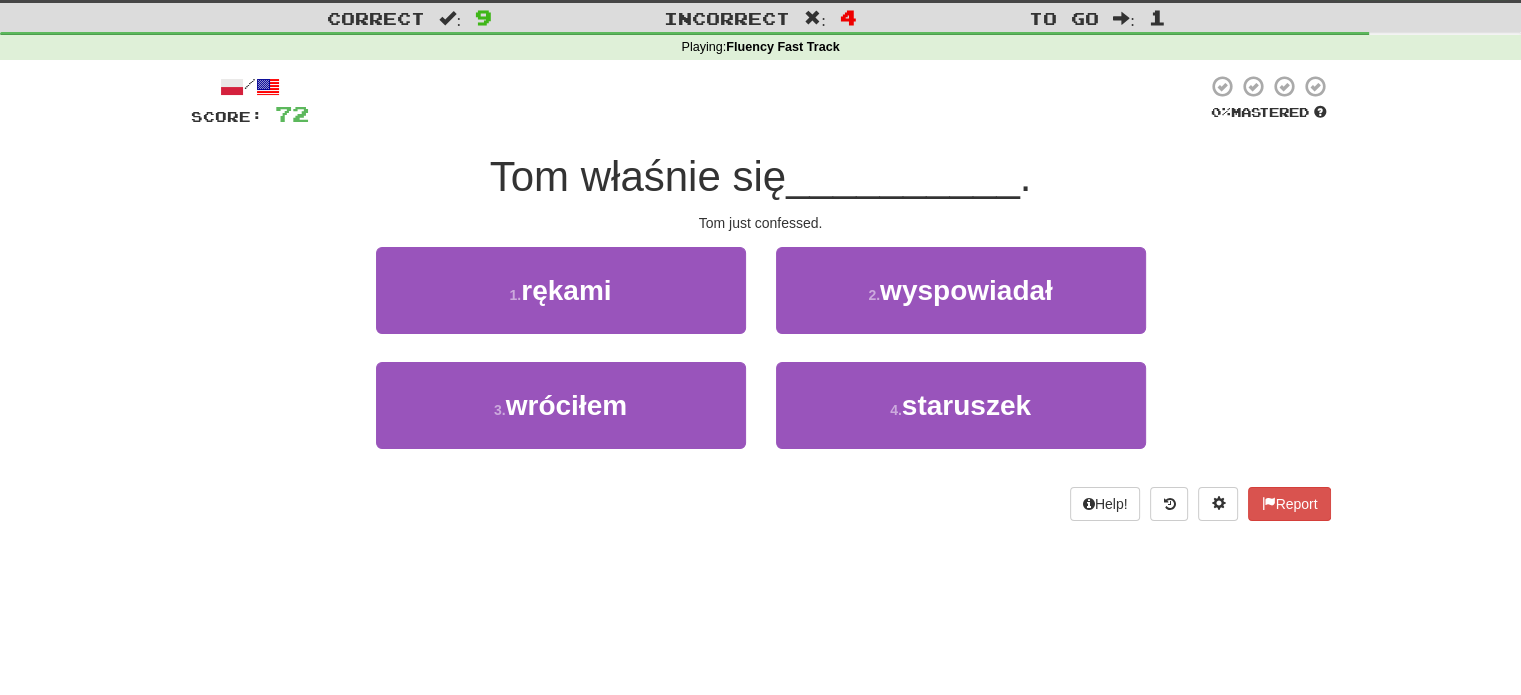 scroll, scrollTop: 15, scrollLeft: 0, axis: vertical 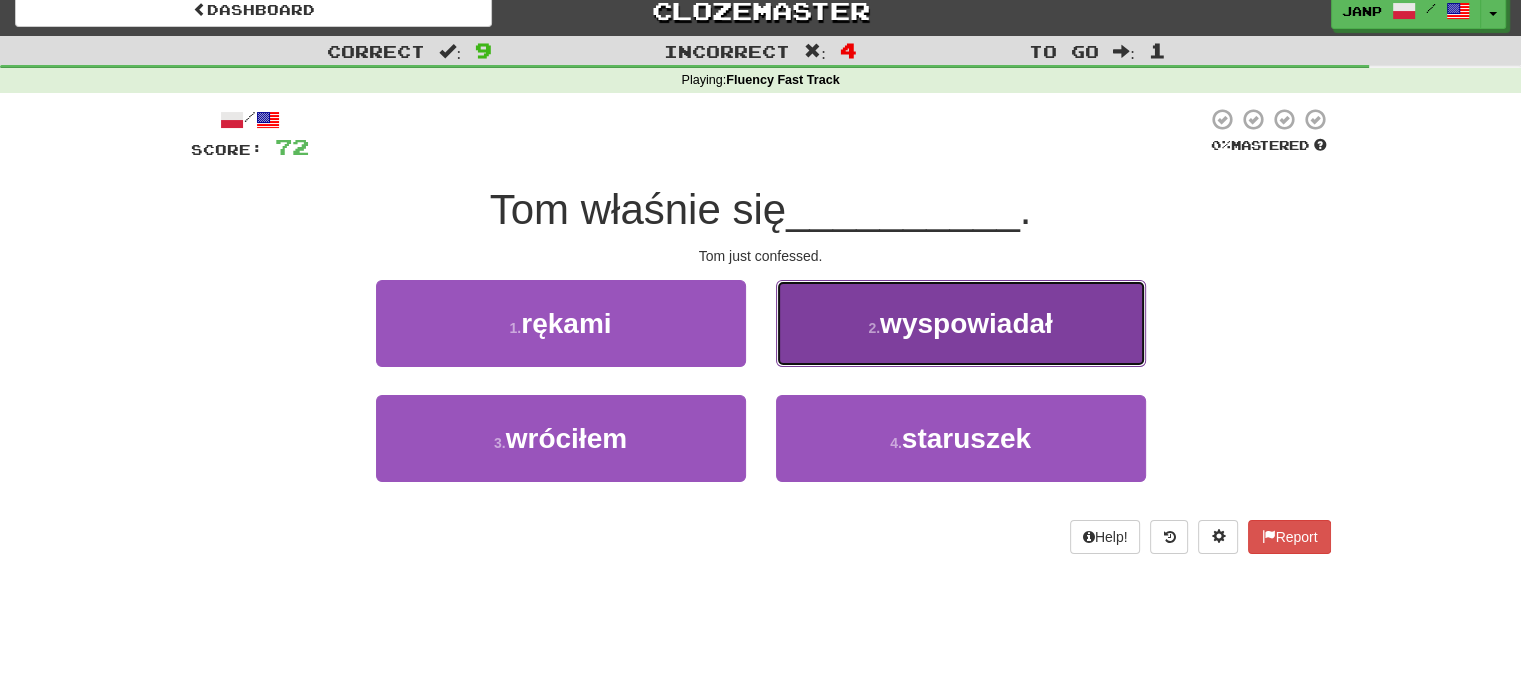 click on "2 .  wyspowiadał" at bounding box center (961, 323) 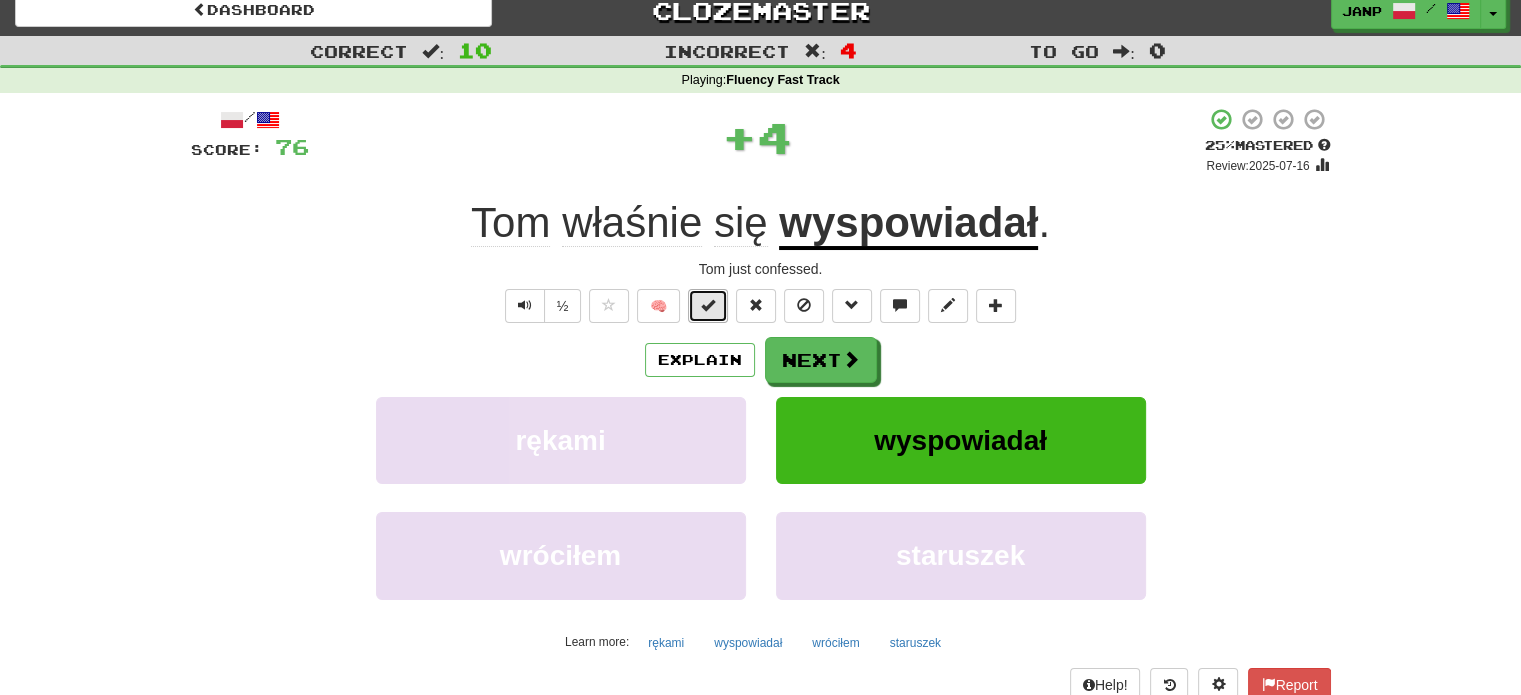 click at bounding box center (708, 305) 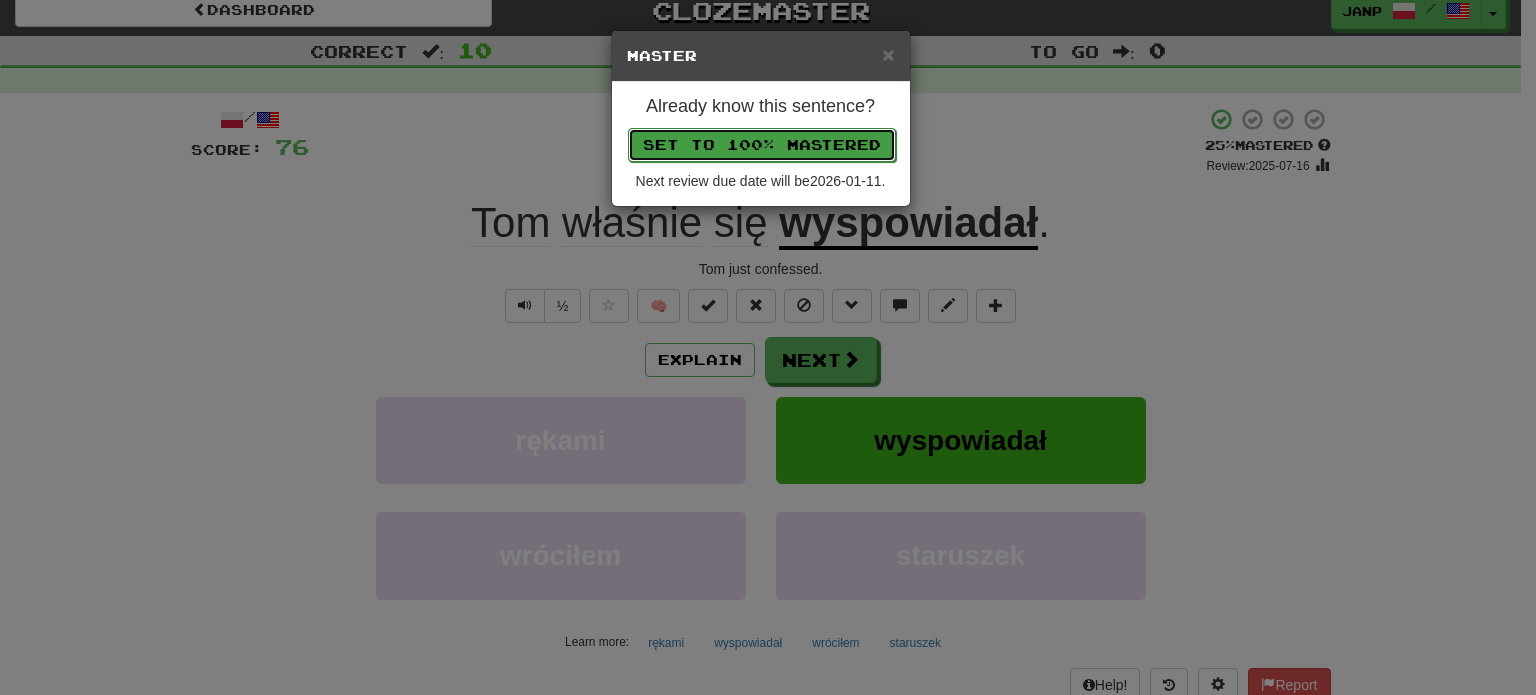 click on "Set to 100% Mastered" at bounding box center [762, 145] 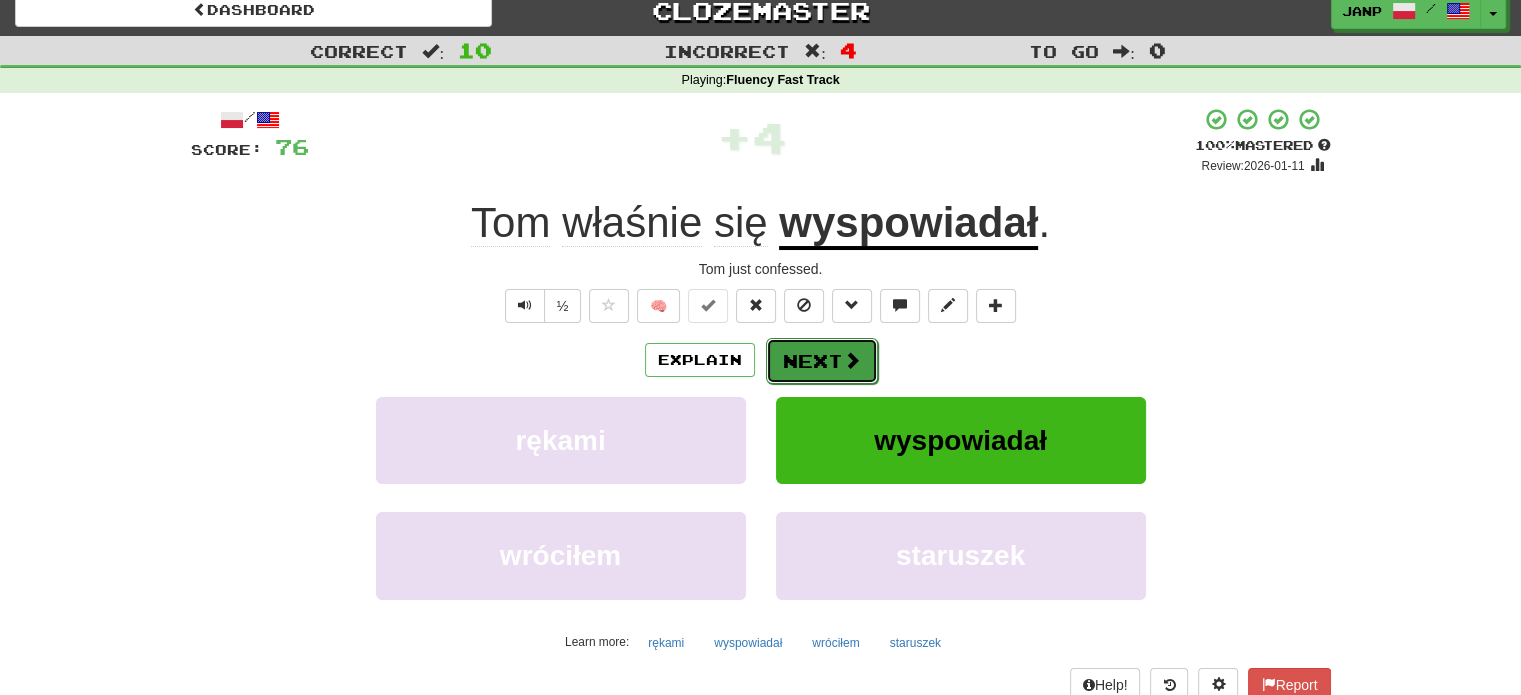 click on "Next" at bounding box center (822, 361) 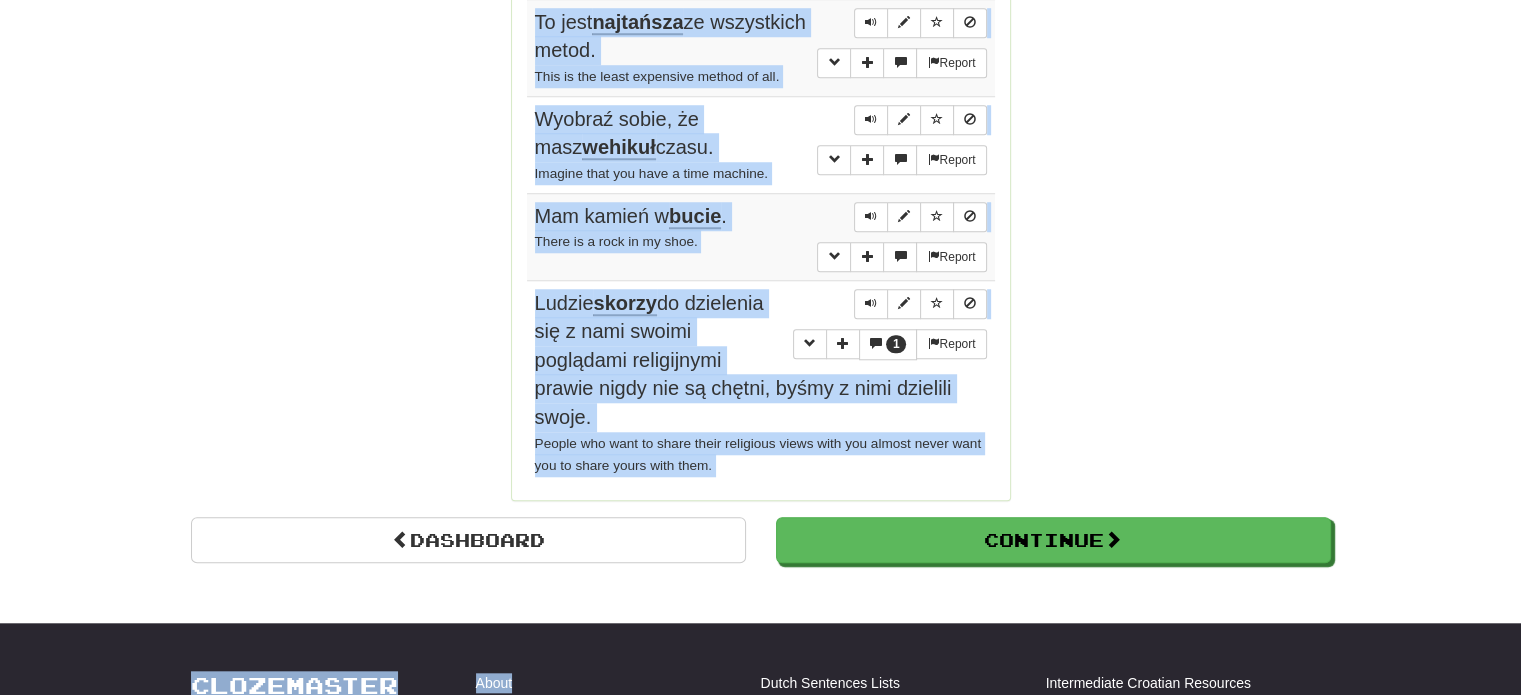 scroll, scrollTop: 1716, scrollLeft: 0, axis: vertical 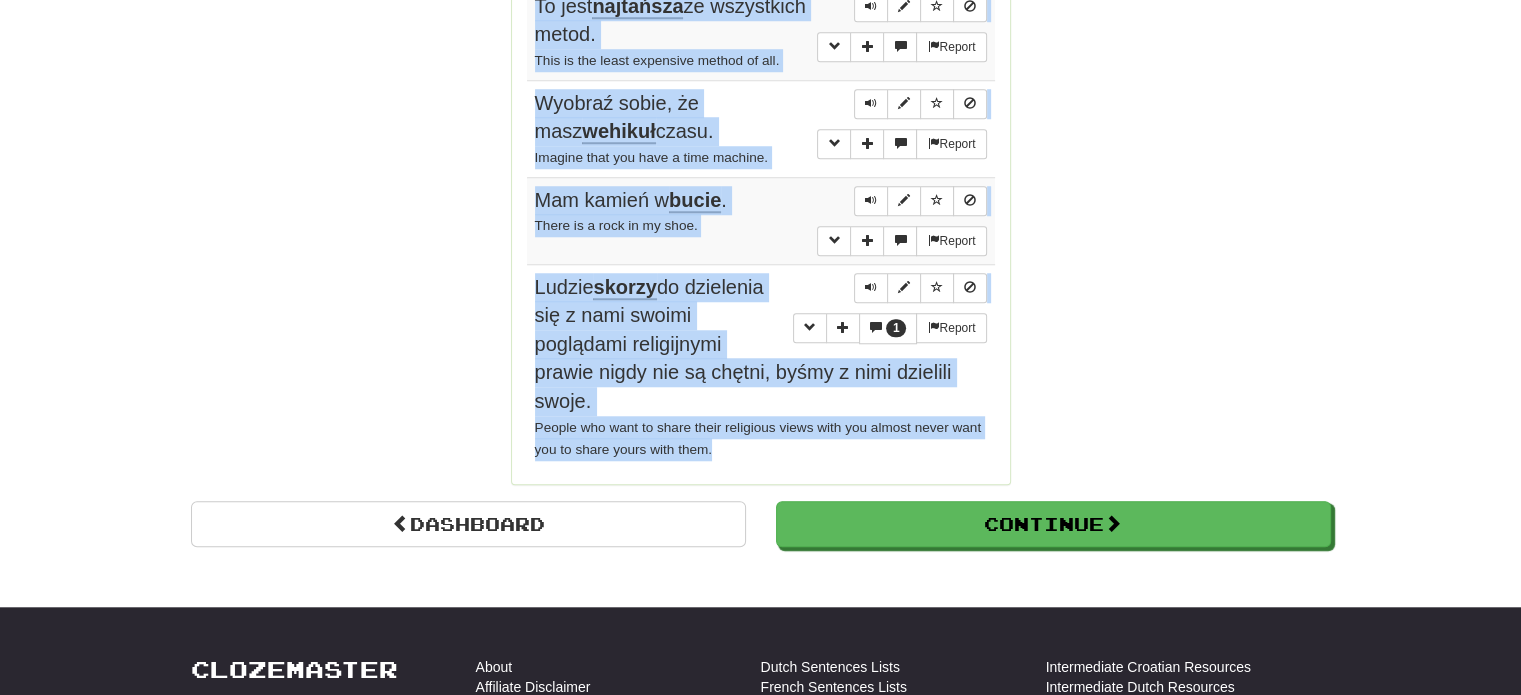 drag, startPoint x: 528, startPoint y: 53, endPoint x: 750, endPoint y: 462, distance: 465.36545 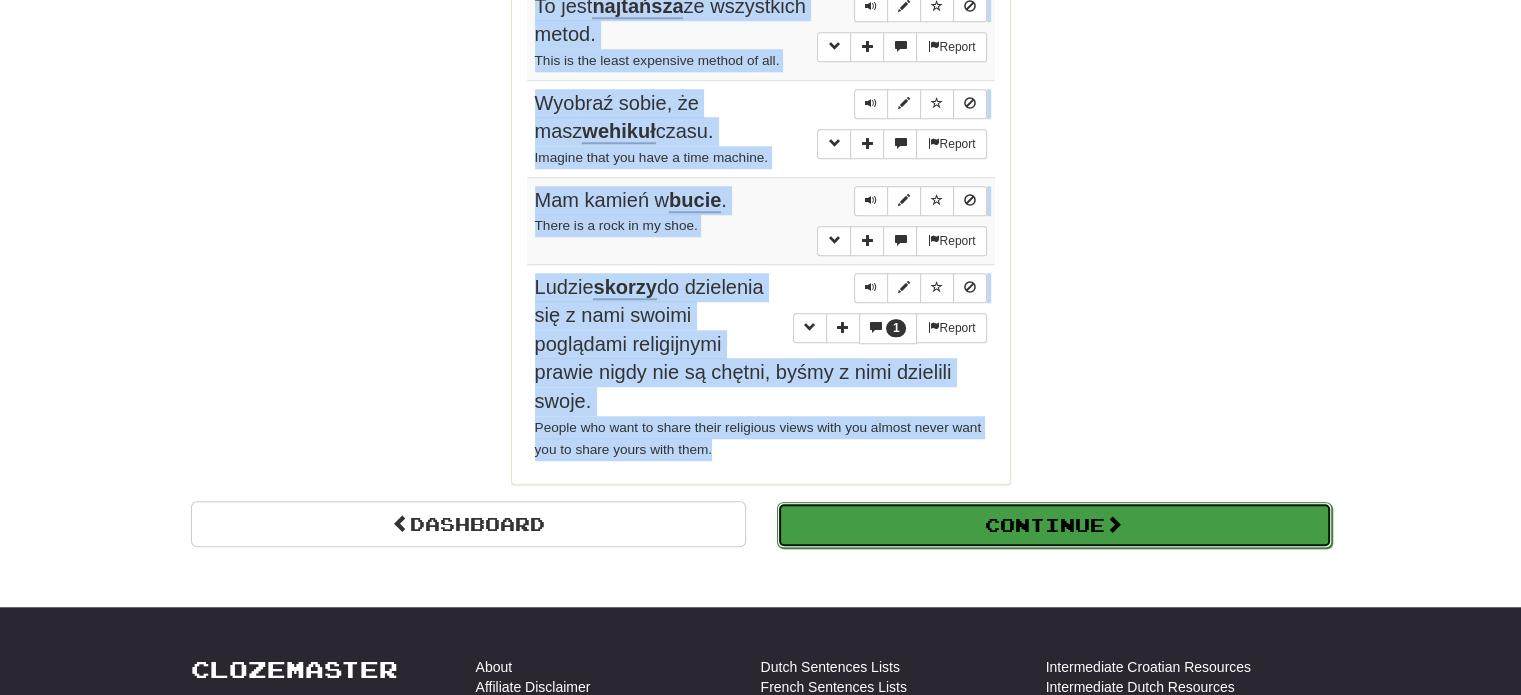 click on "Continue" at bounding box center (1054, 525) 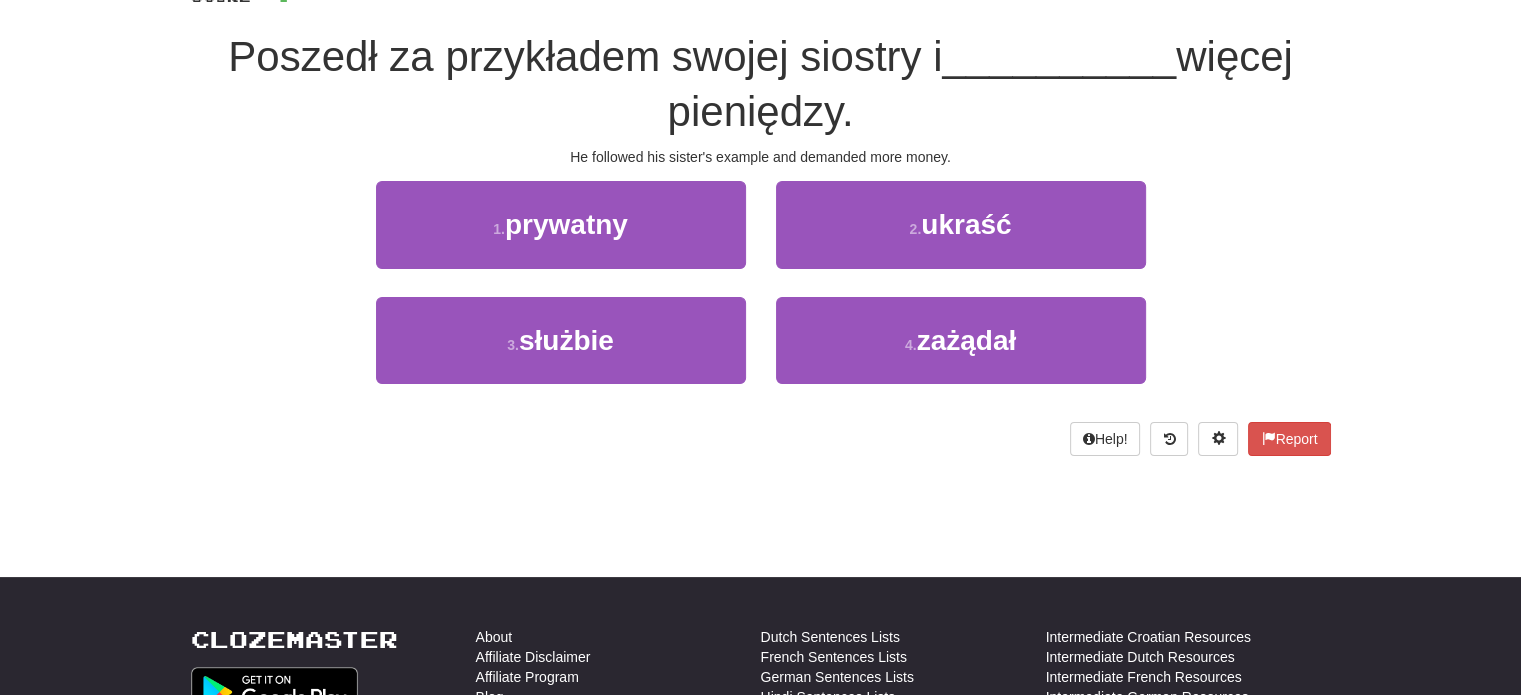 scroll, scrollTop: 18, scrollLeft: 0, axis: vertical 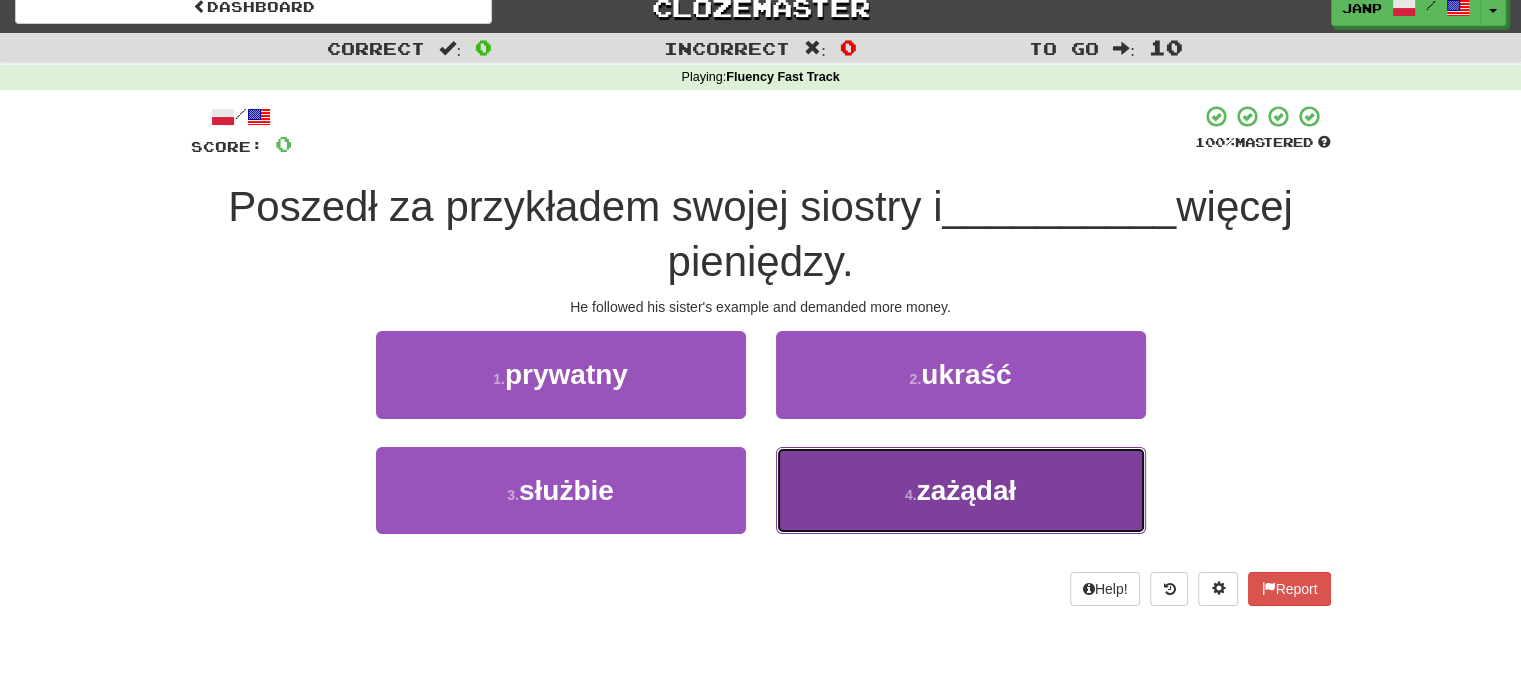 click on "4 .  zażądał" at bounding box center (961, 490) 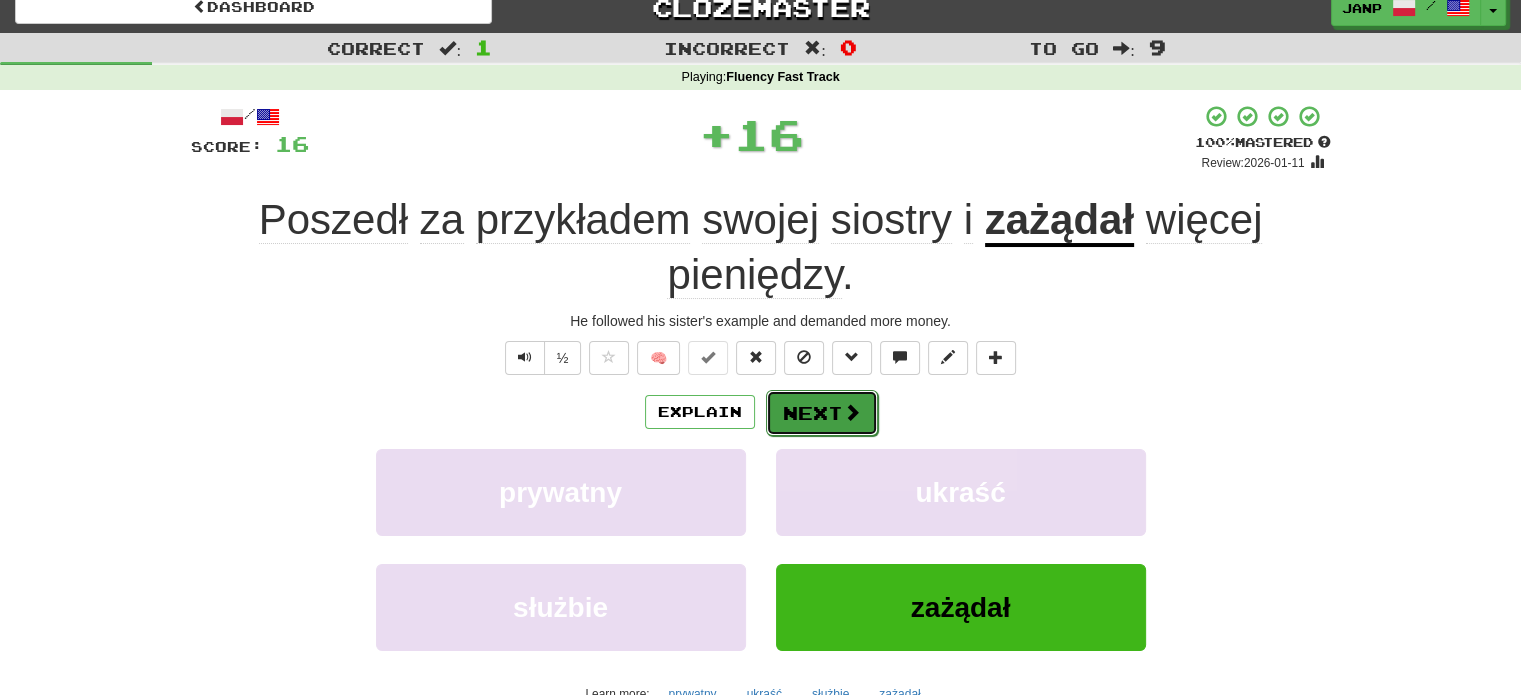 click on "Next" at bounding box center [822, 413] 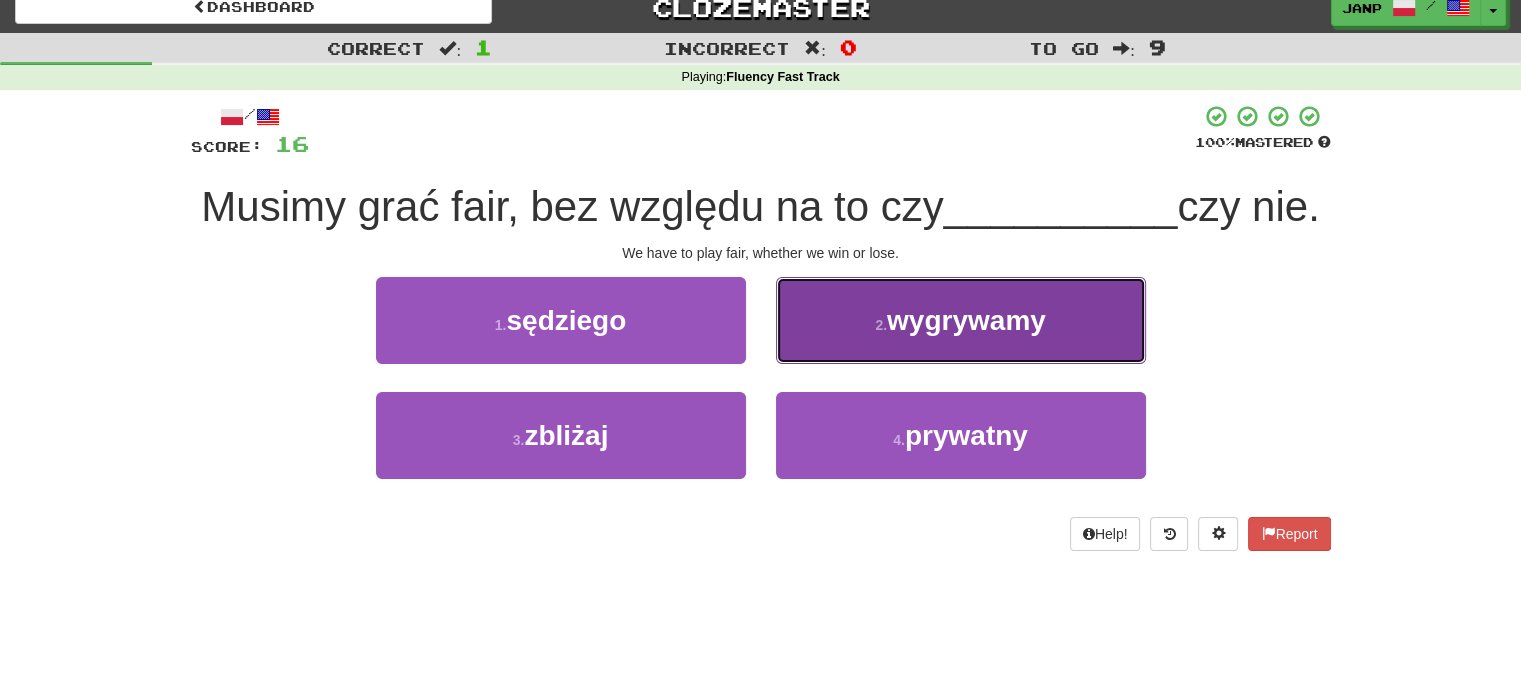click on "2 .  wygrywamy" at bounding box center (961, 320) 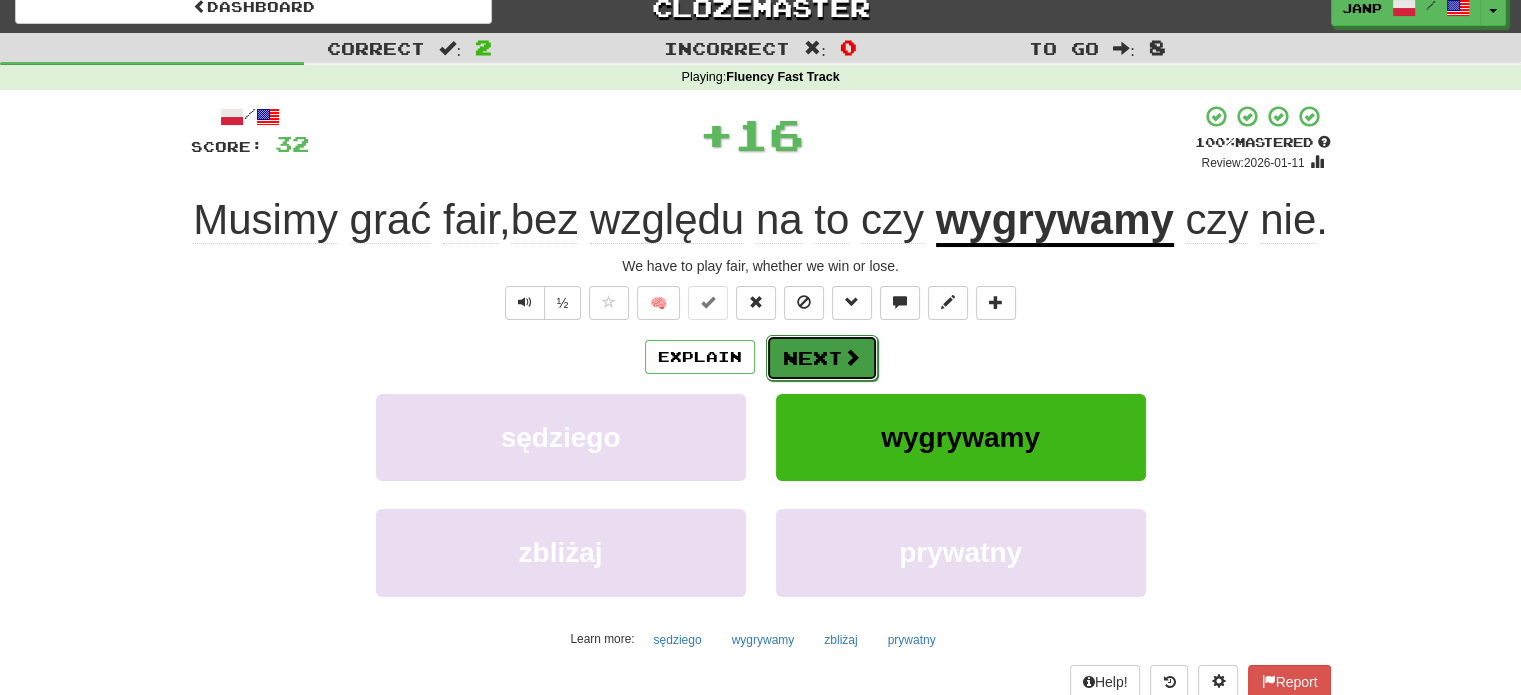 click on "Next" at bounding box center (822, 358) 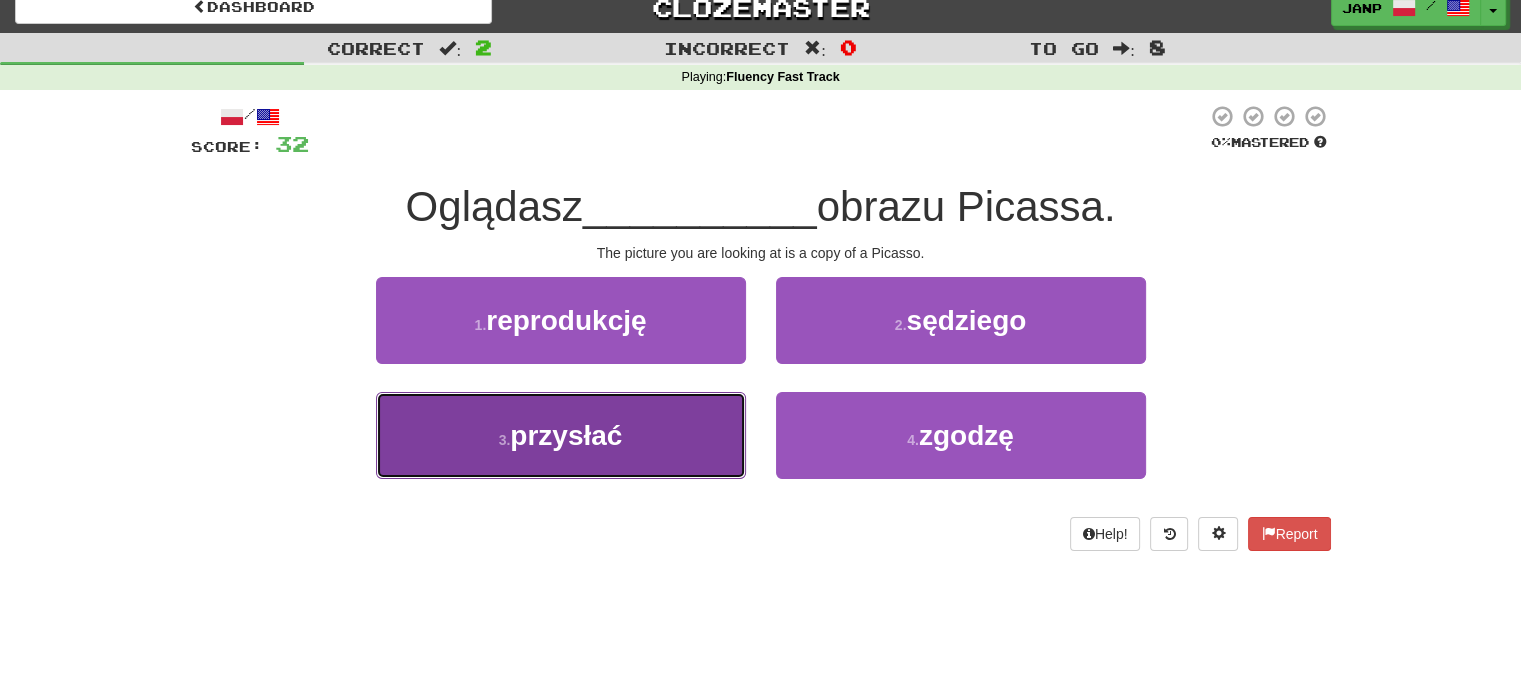 click on "3 .  przysłać" at bounding box center [561, 435] 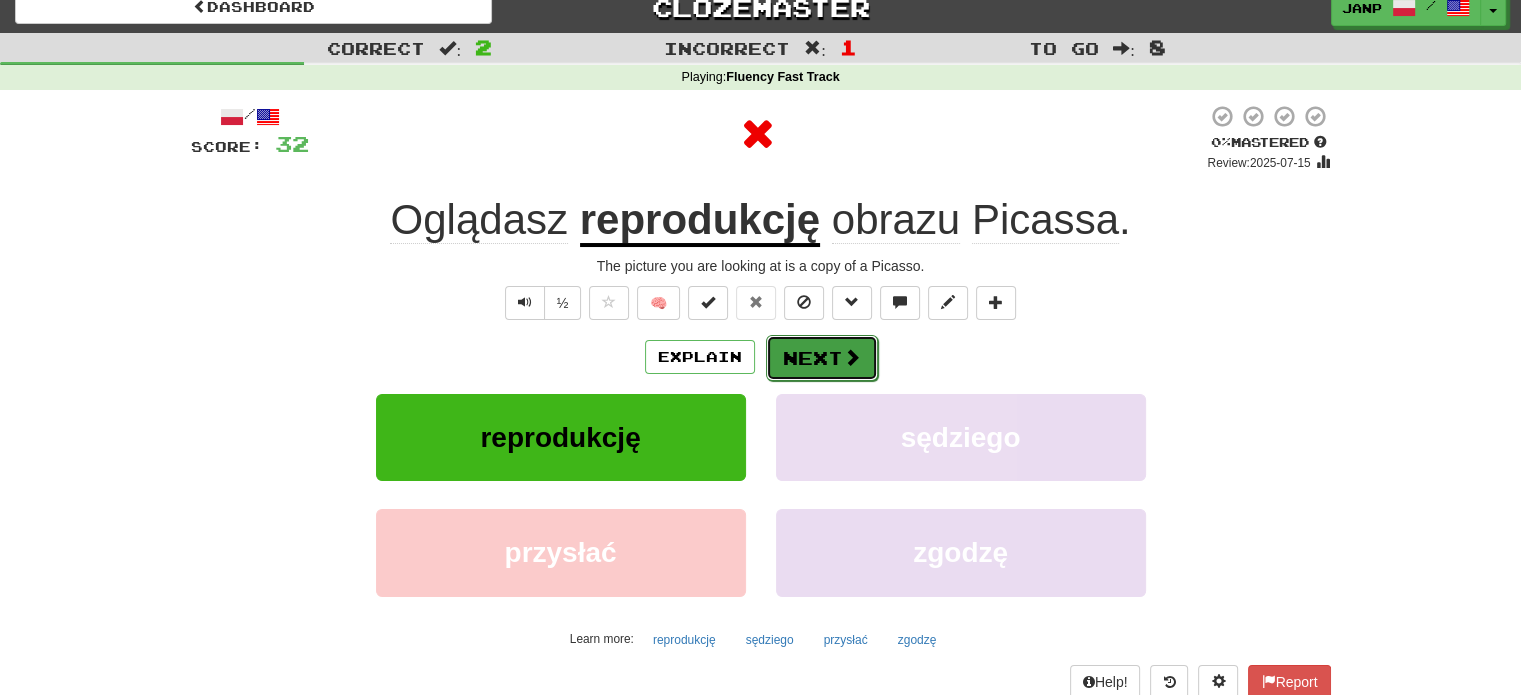 click on "Next" at bounding box center (822, 358) 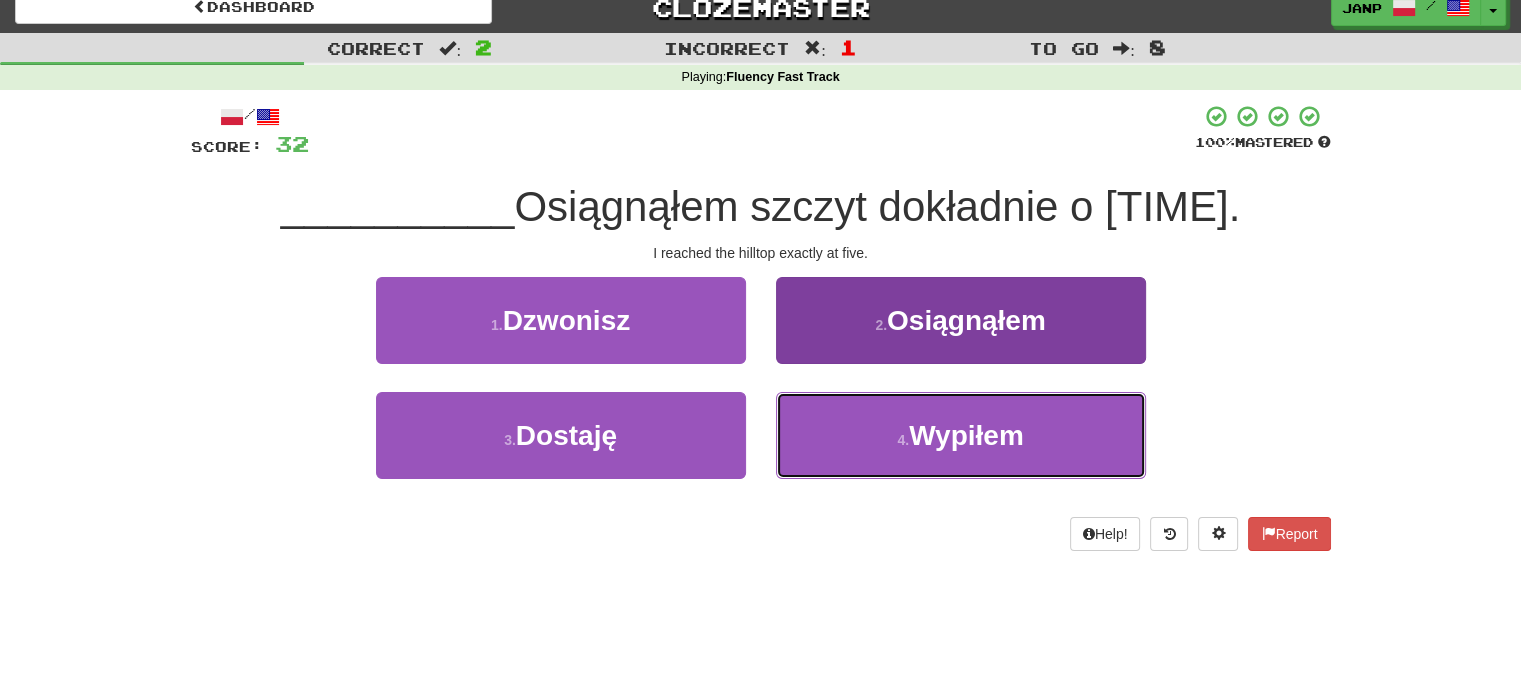 click on "4 .  Wypiłem" at bounding box center [961, 435] 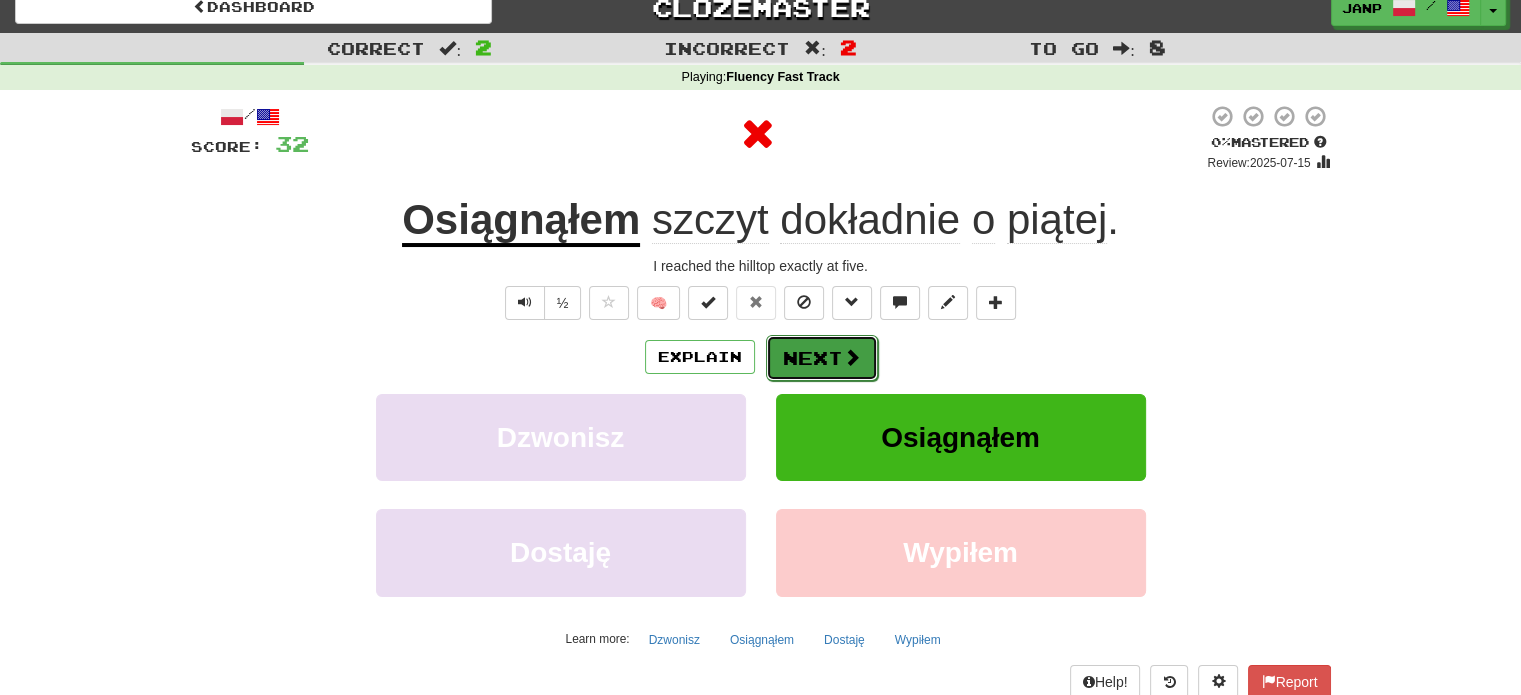 click on "Next" at bounding box center [822, 358] 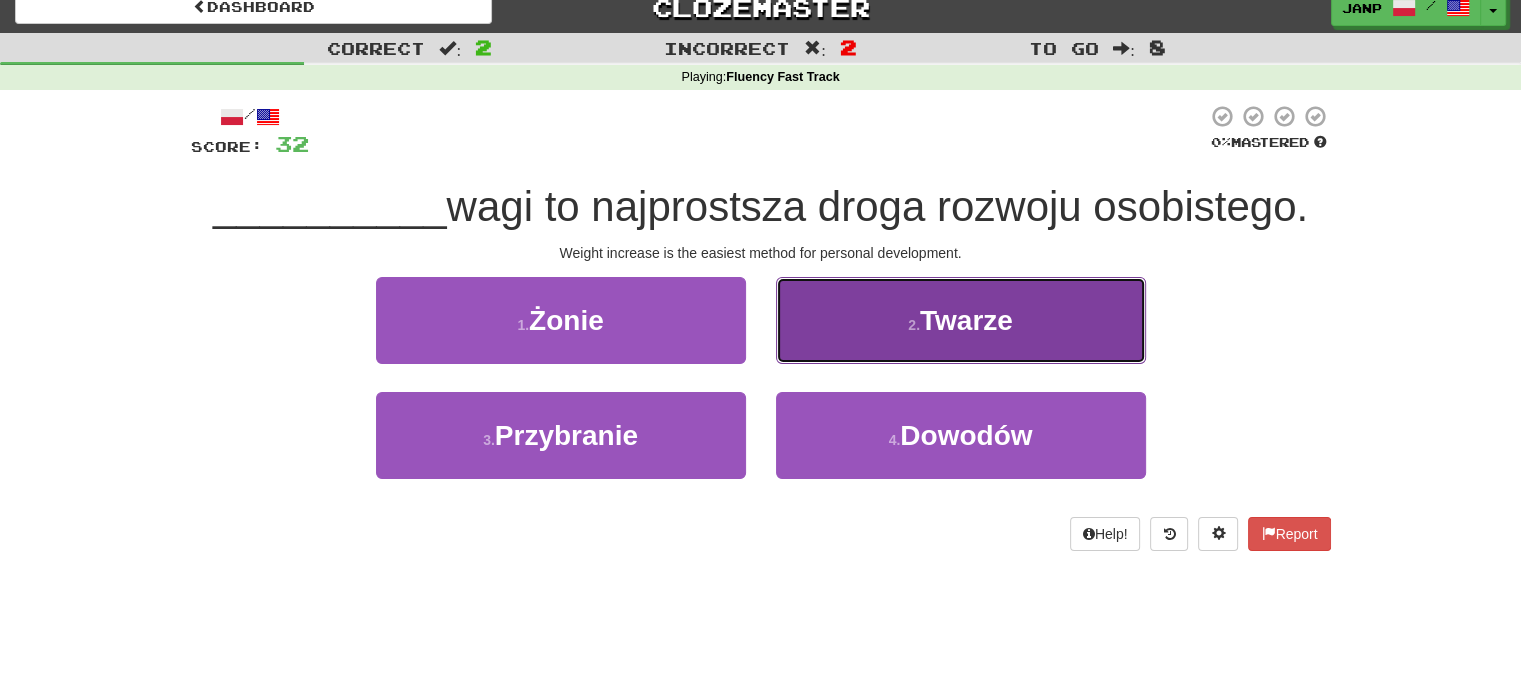 click on "2 .  Twarze" at bounding box center [961, 320] 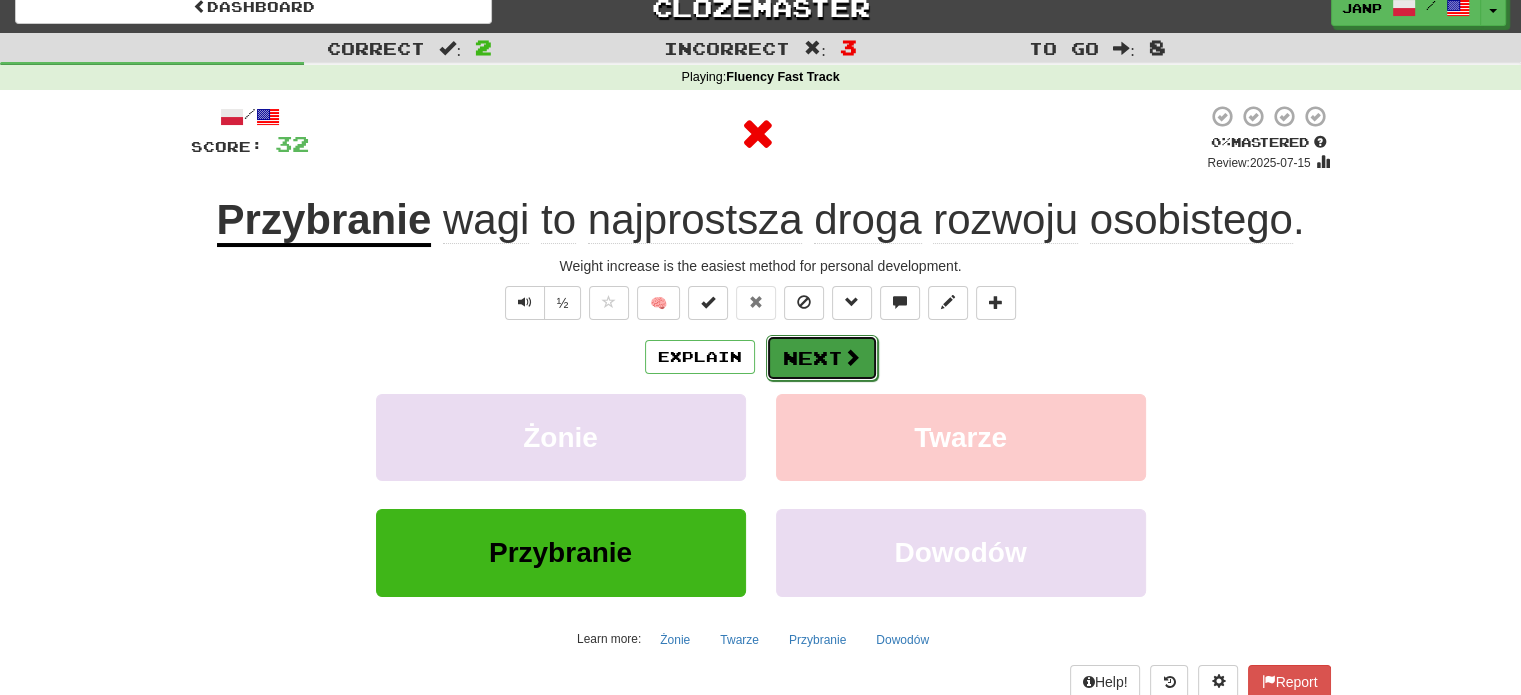 click on "Next" at bounding box center (822, 358) 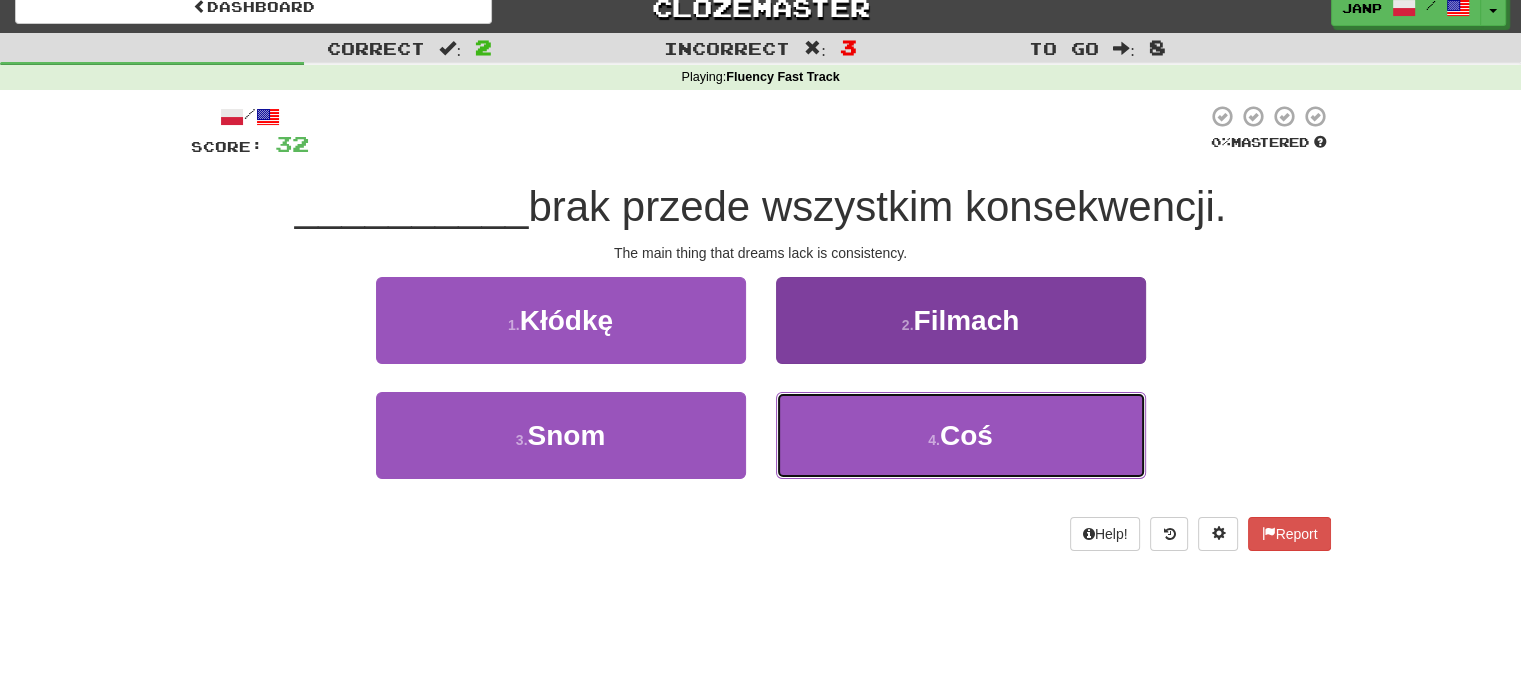 click on "4 .  Coś" at bounding box center (961, 435) 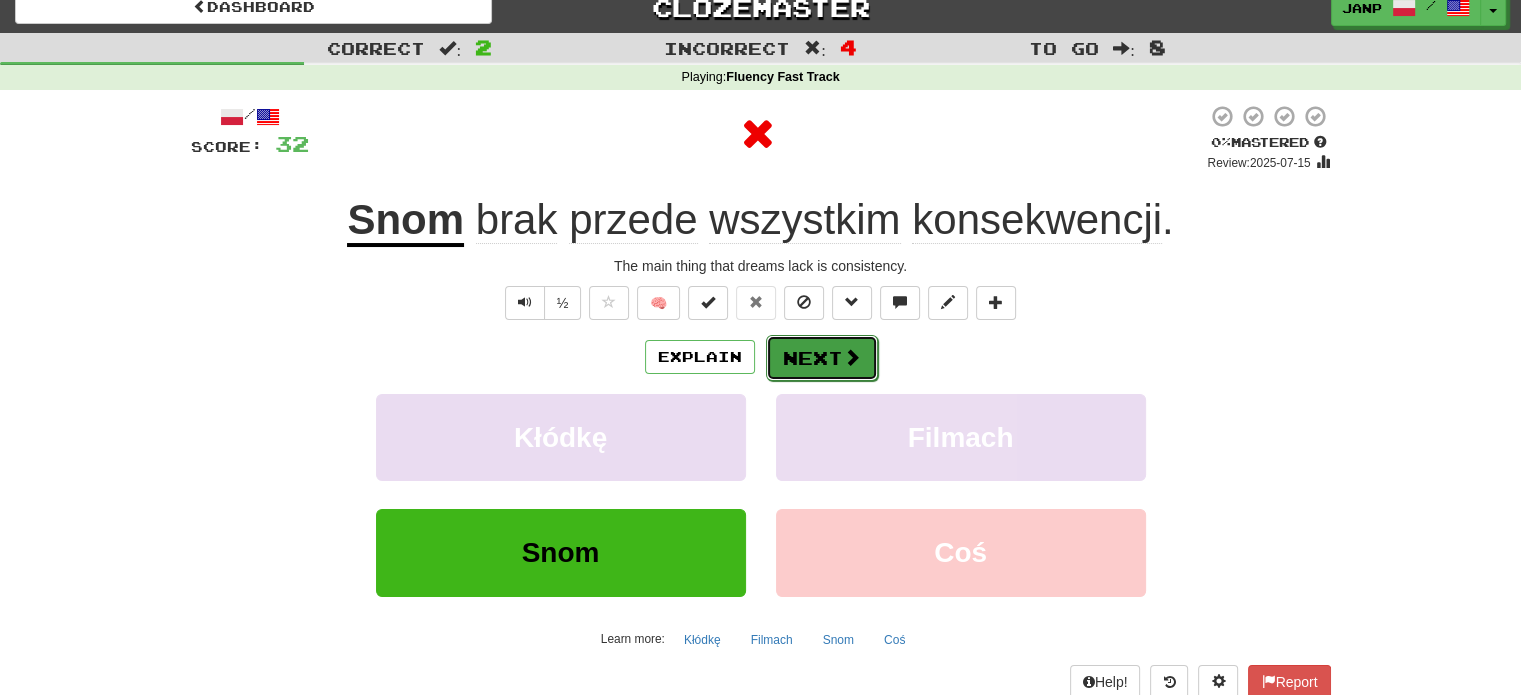 click on "Next" at bounding box center [822, 358] 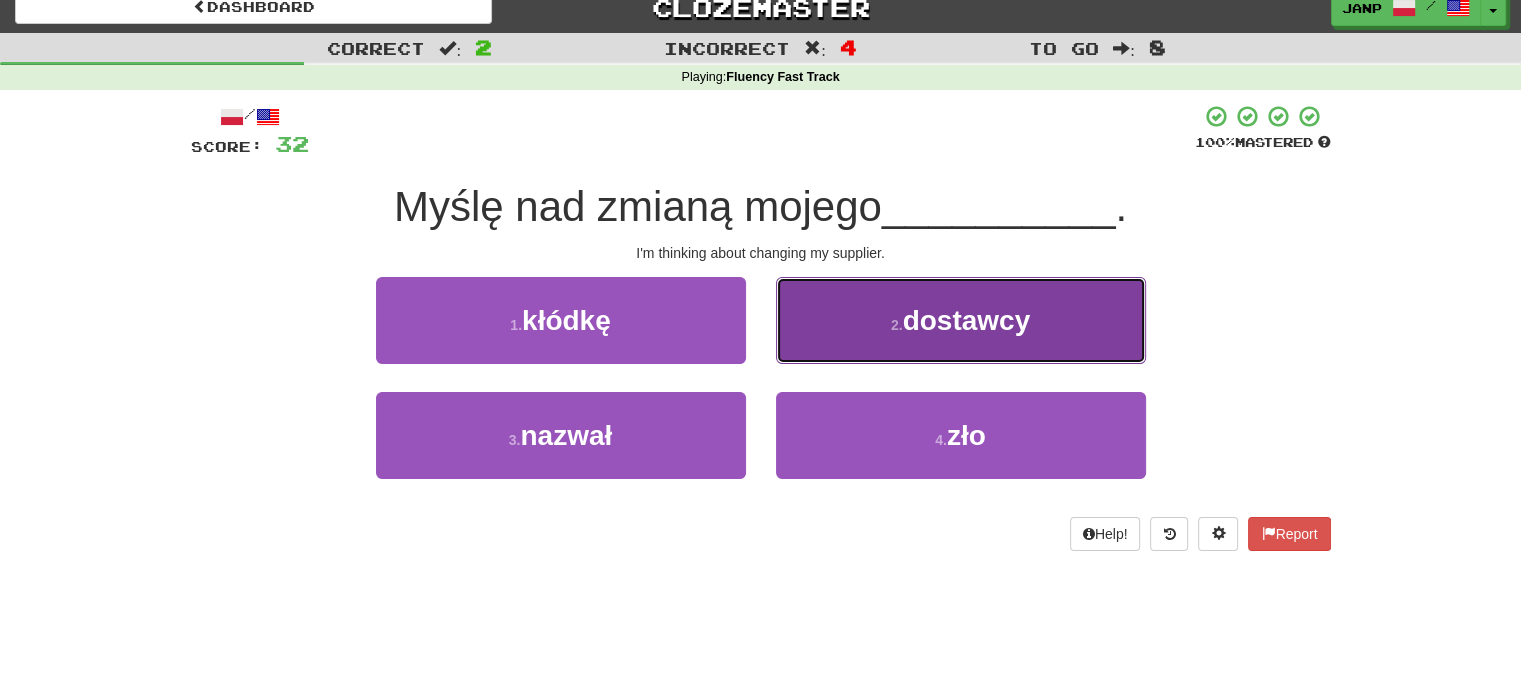 click on "2 .  dostawcy" at bounding box center (961, 320) 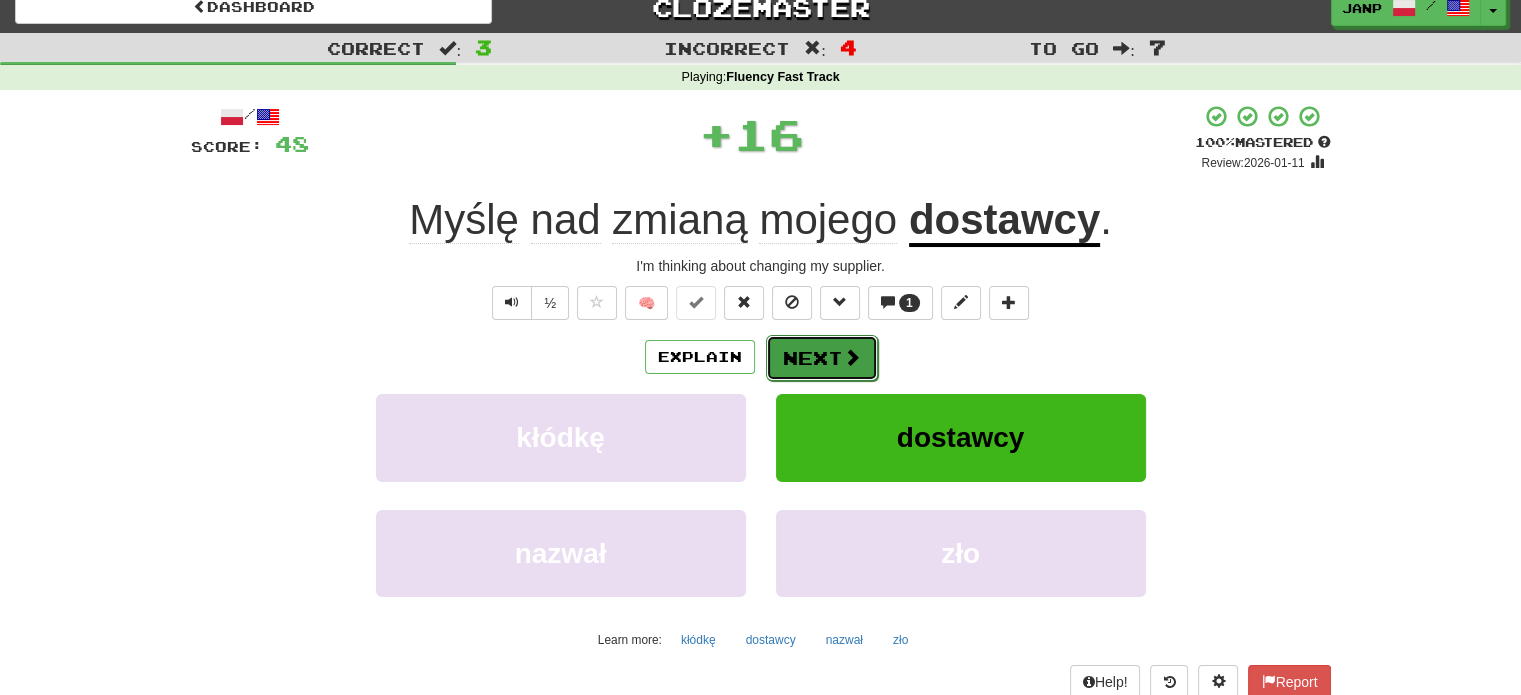 click on "Next" at bounding box center [822, 358] 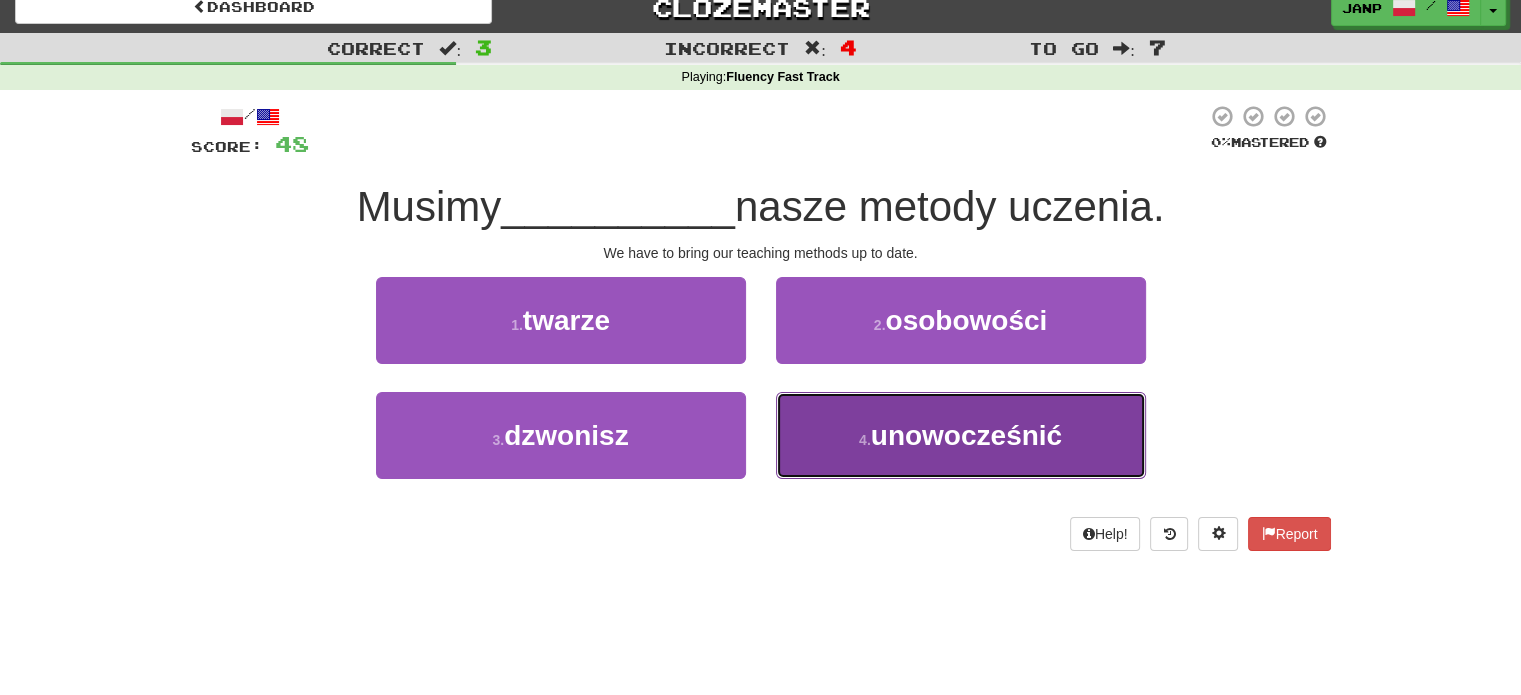 click on "4 .  unowocześnić" at bounding box center (961, 435) 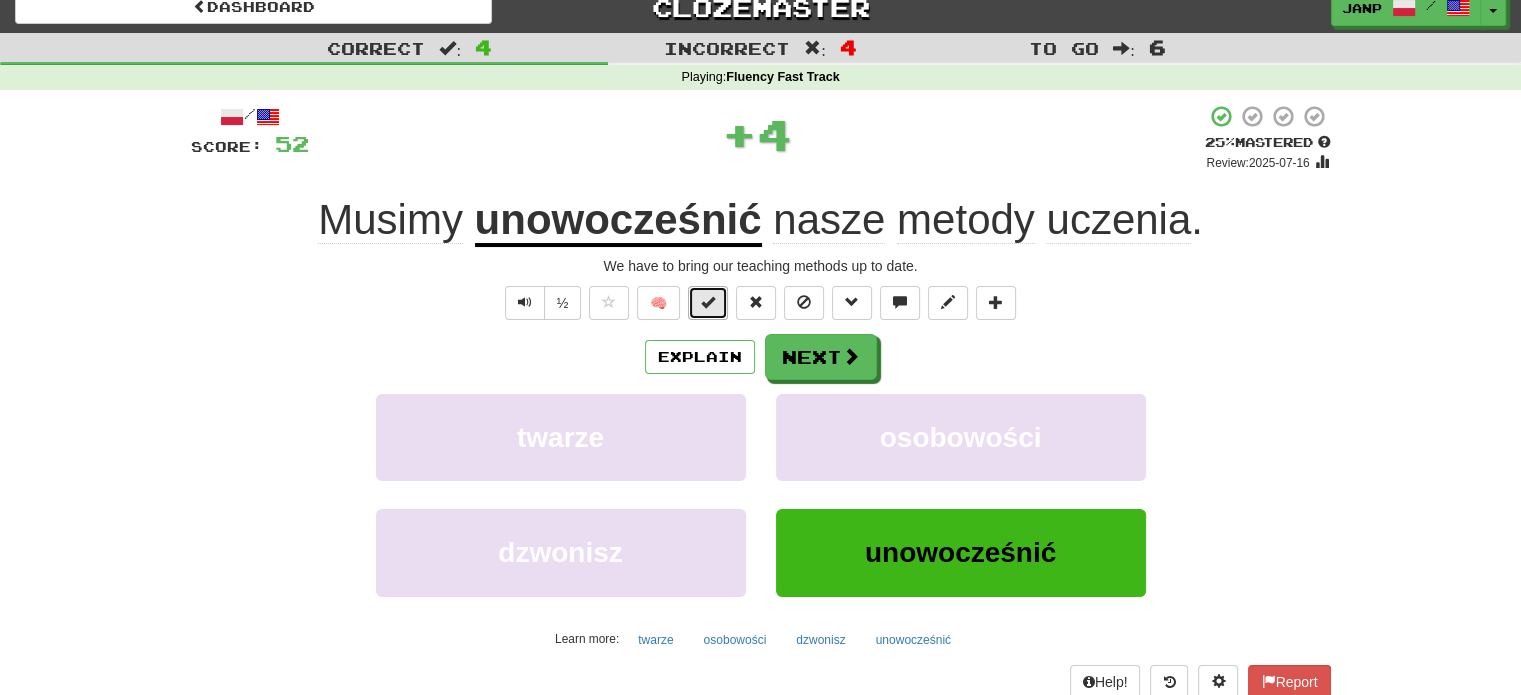 click at bounding box center (708, 302) 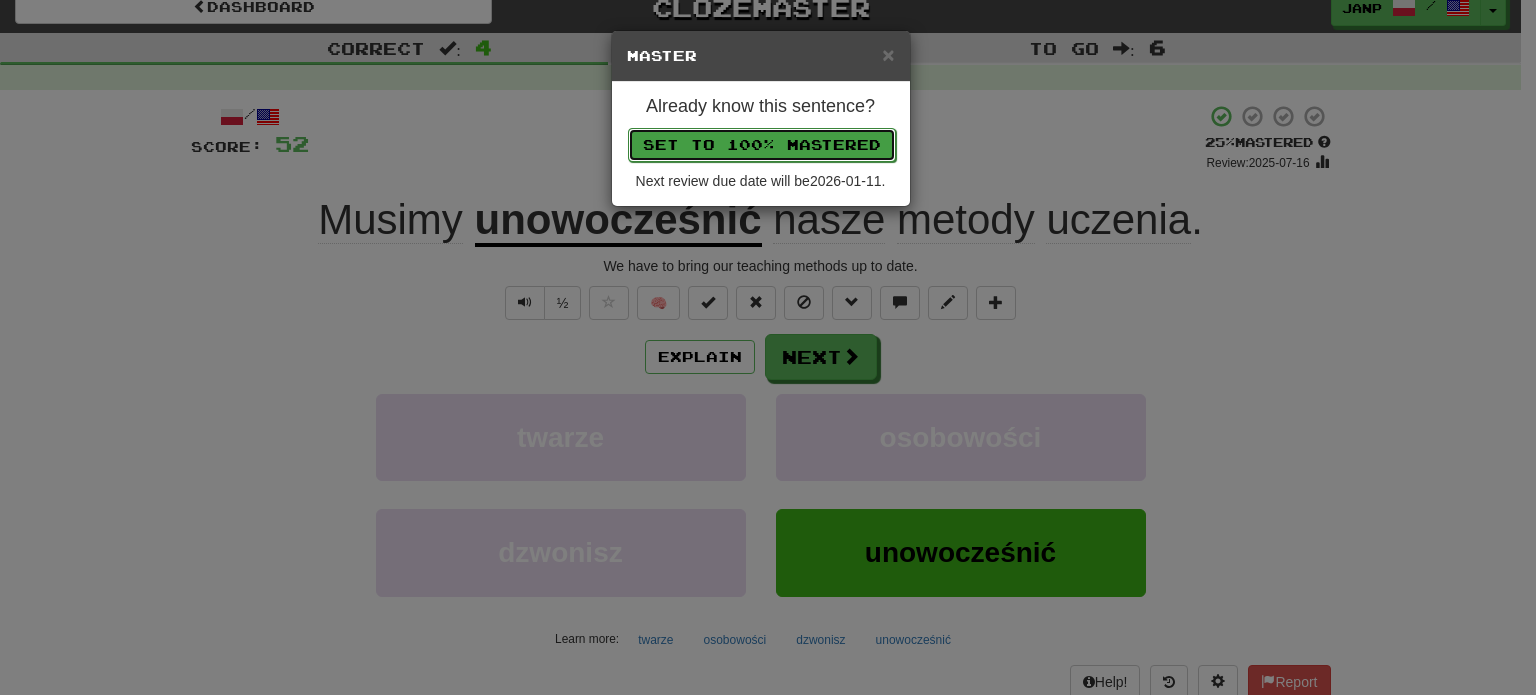 click on "Set to 100% Mastered" at bounding box center (762, 145) 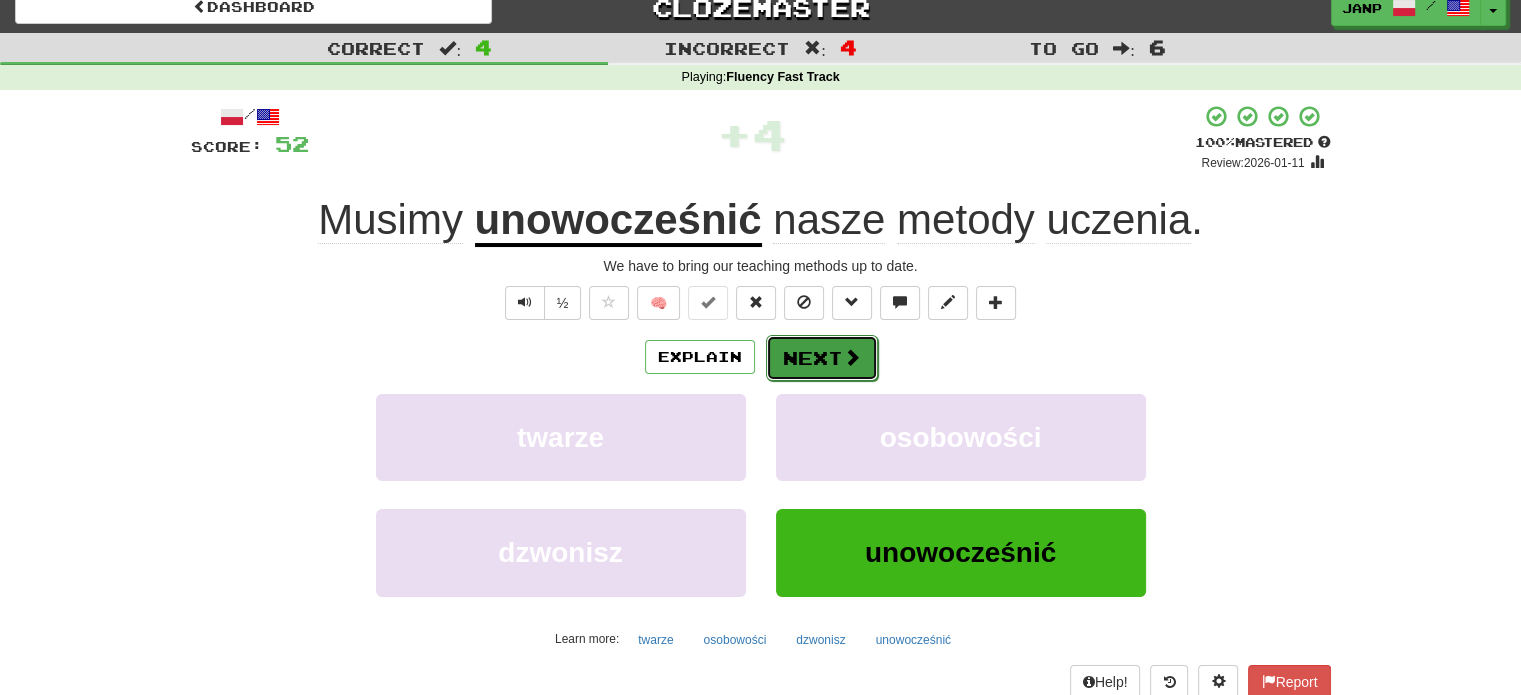click on "Next" at bounding box center (822, 358) 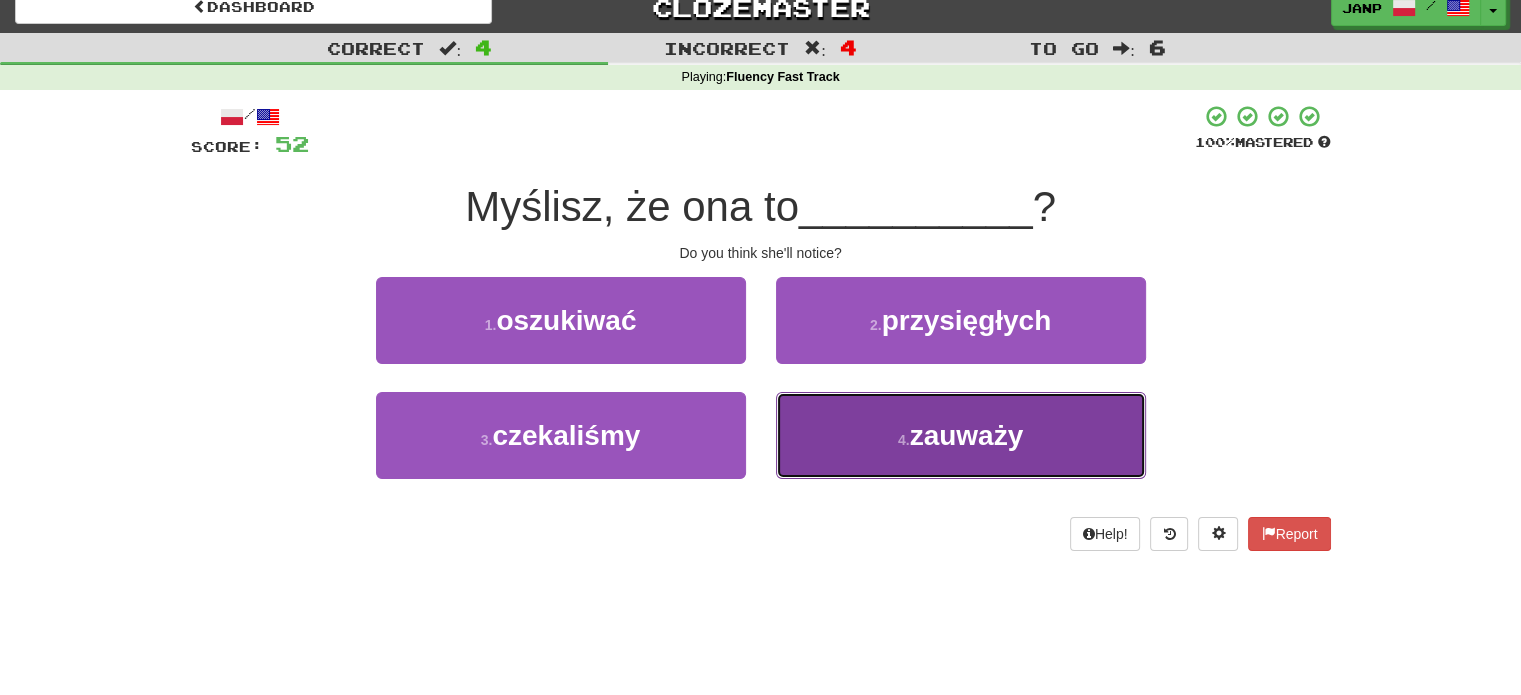 click on "4 .  zauważy" at bounding box center (961, 435) 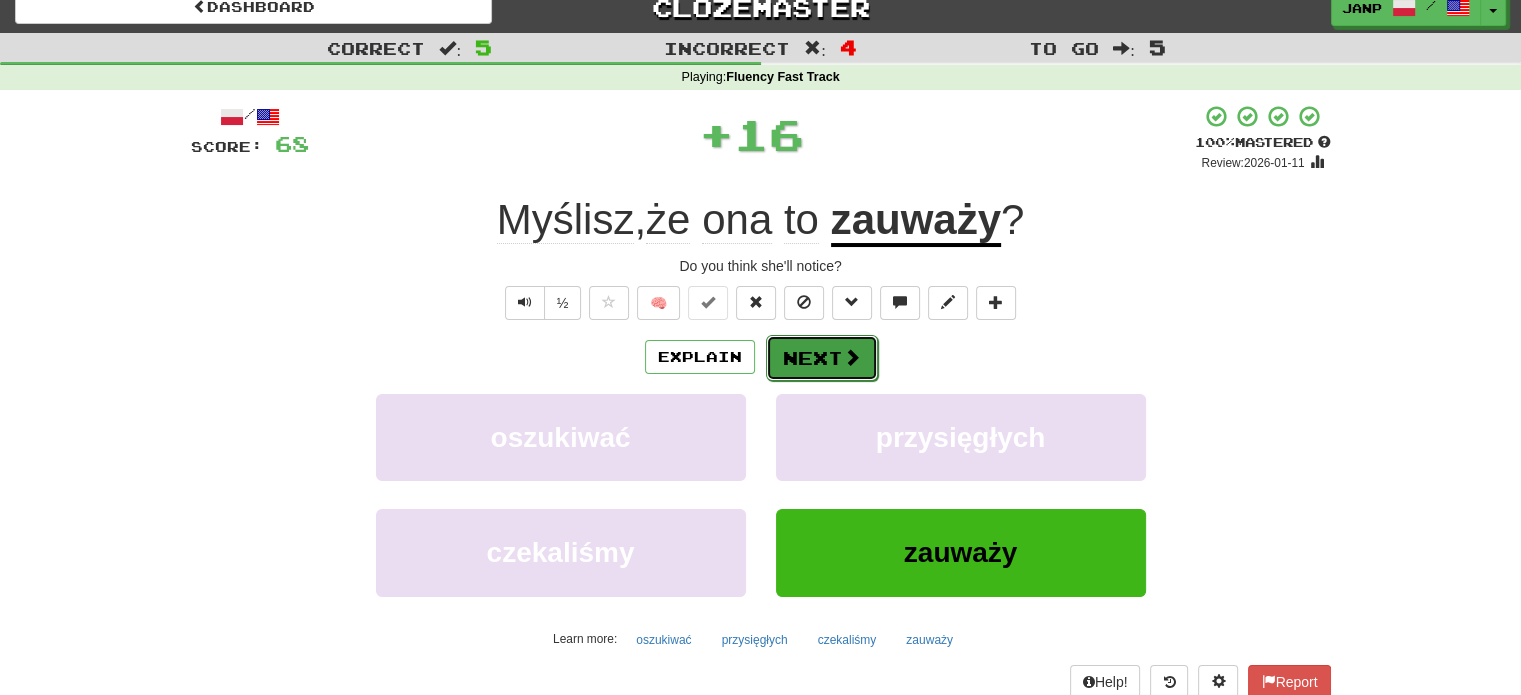 click on "Next" at bounding box center [822, 358] 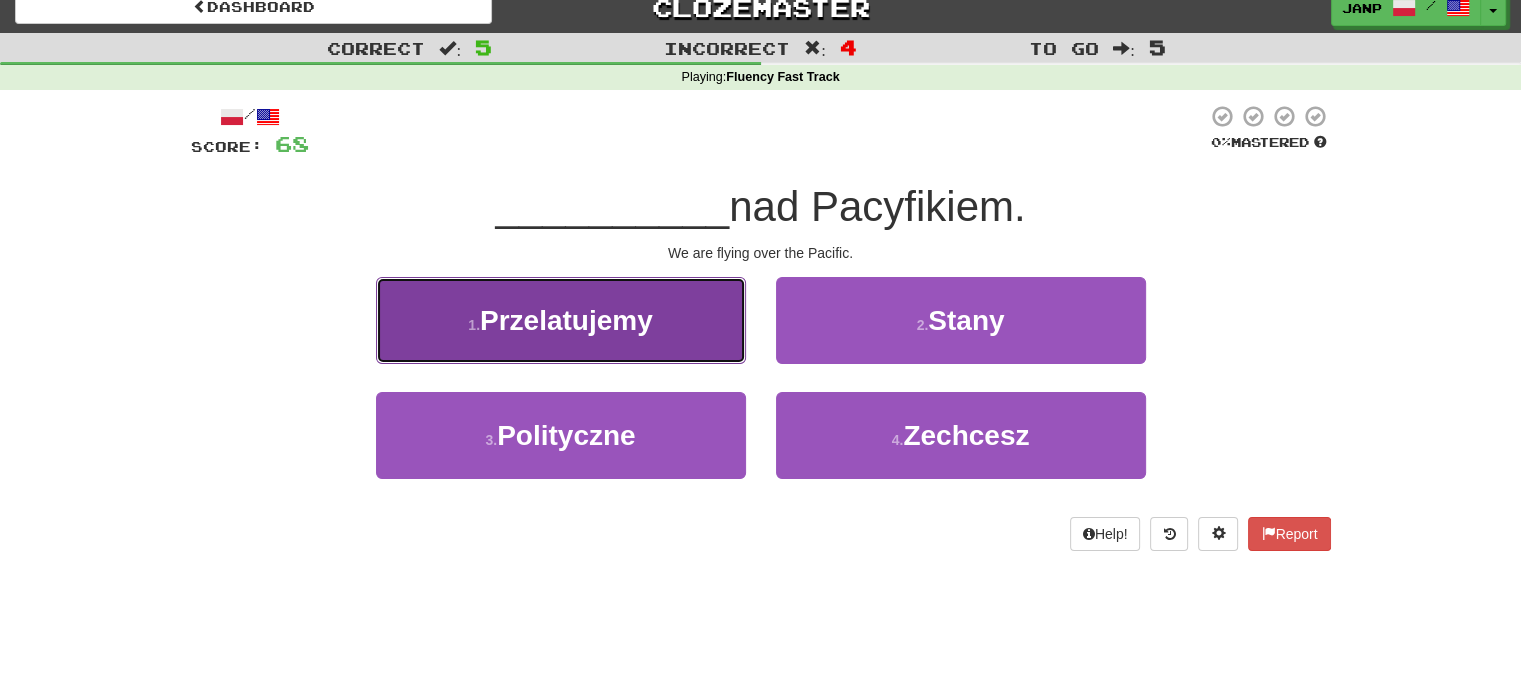 click on "1 .  Przelatujemy" at bounding box center (561, 320) 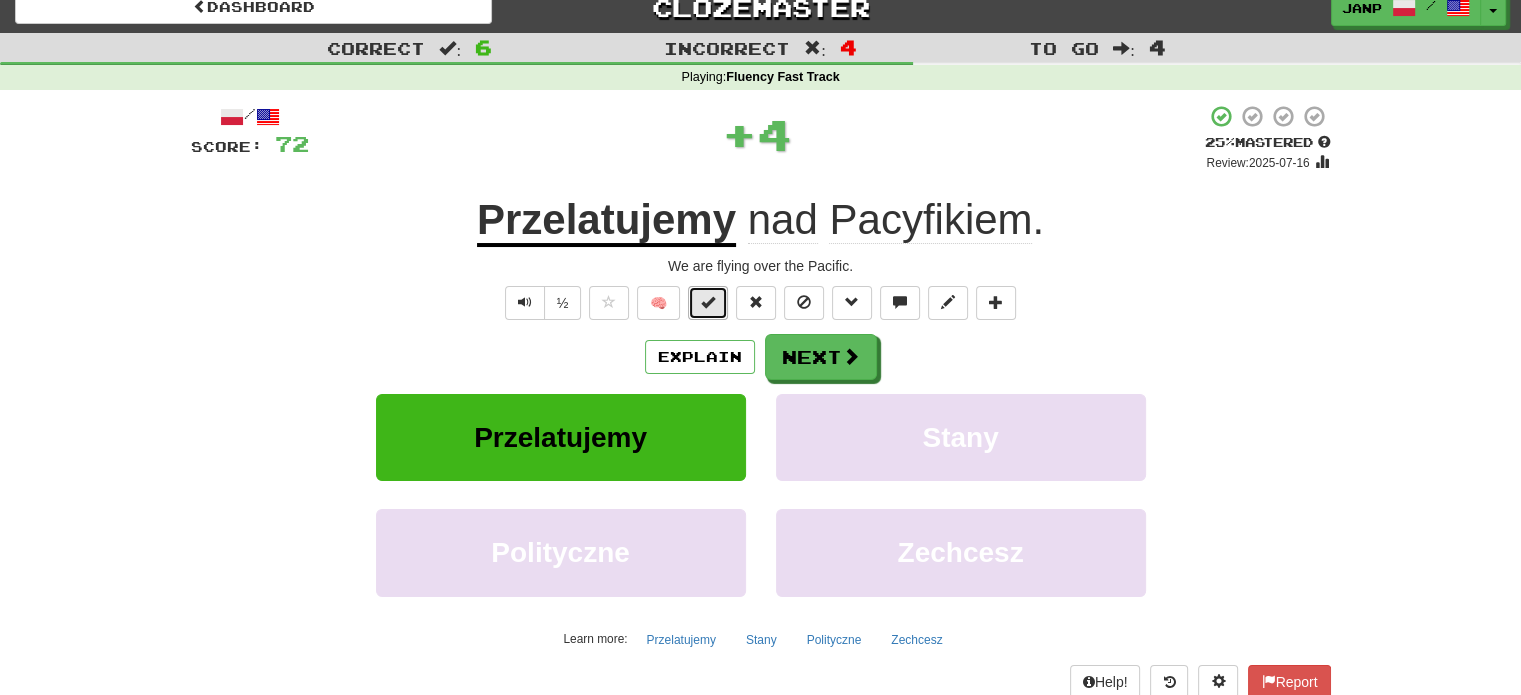 click at bounding box center (708, 302) 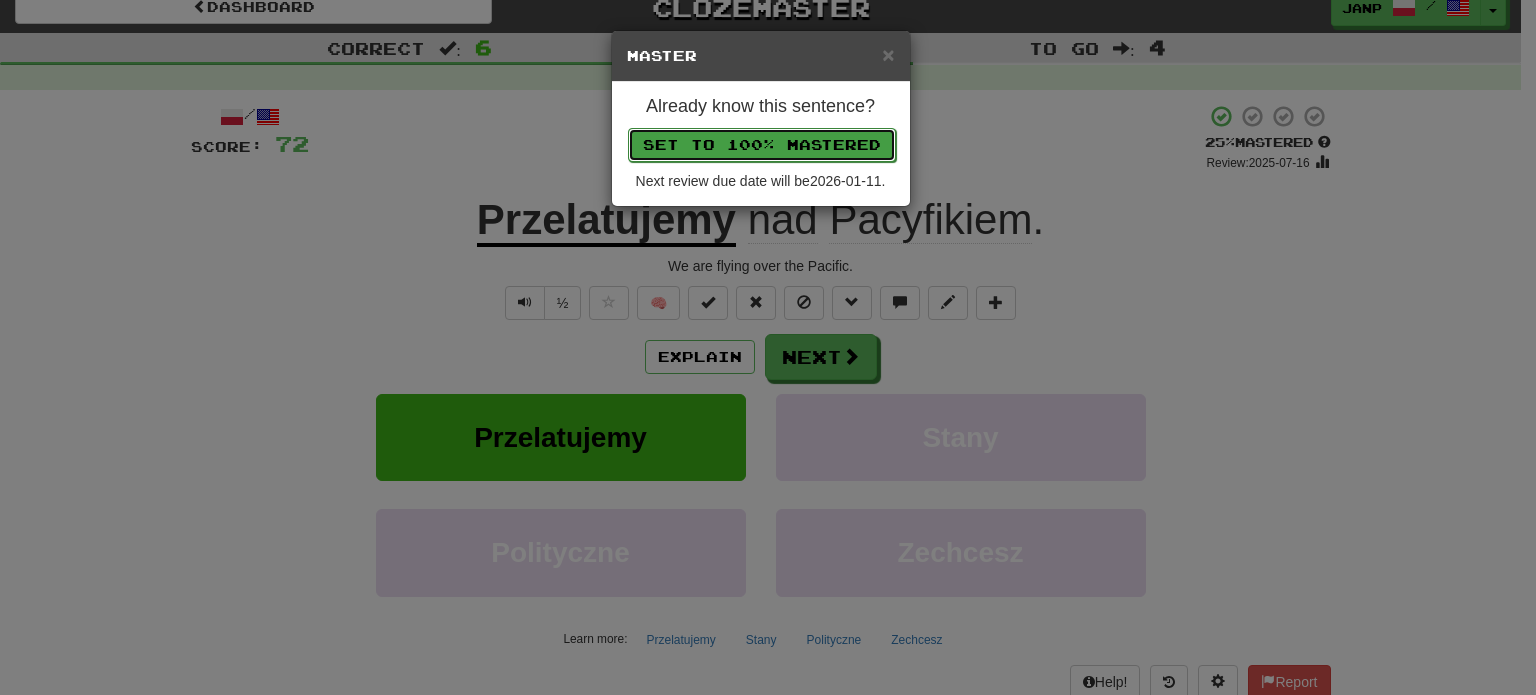 click on "Set to 100% Mastered" at bounding box center (762, 145) 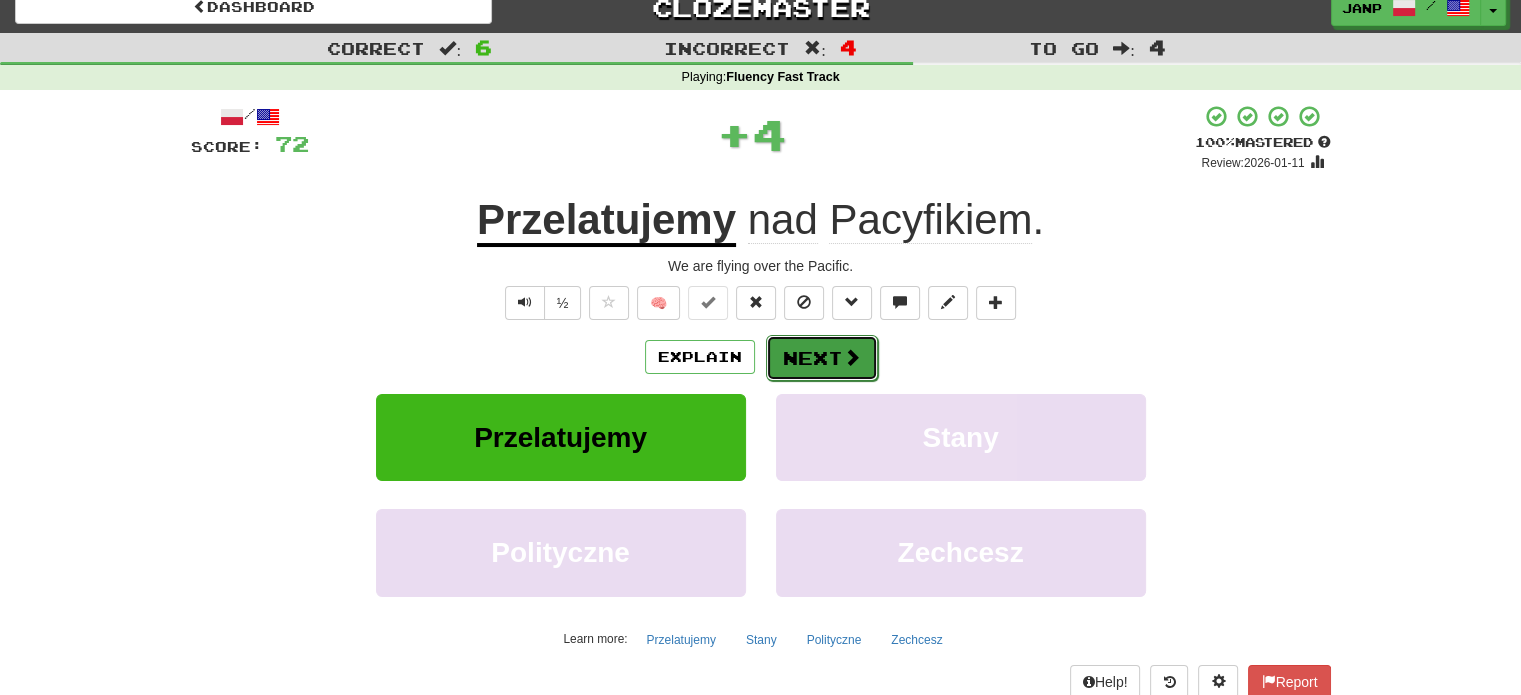 click on "Next" at bounding box center [822, 358] 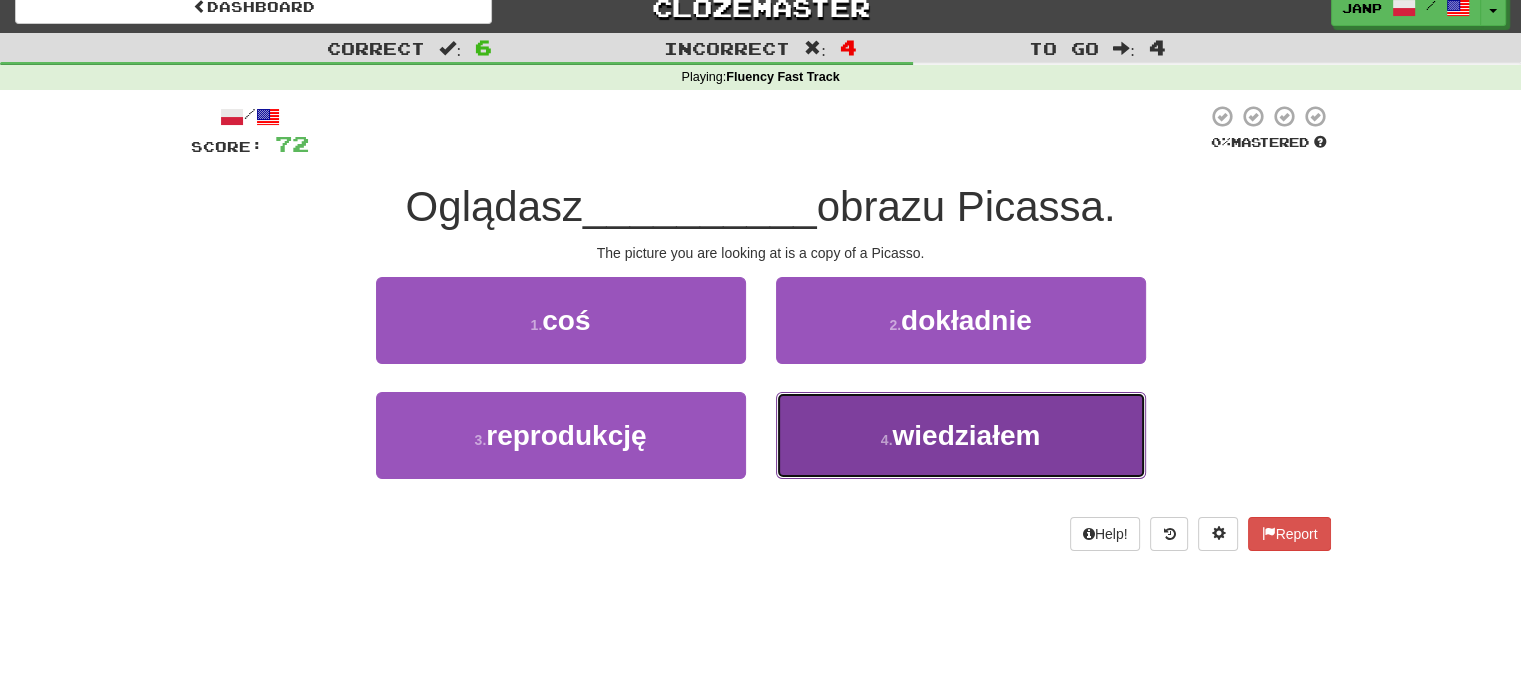 click on "4 .  wiedziałem" at bounding box center (961, 435) 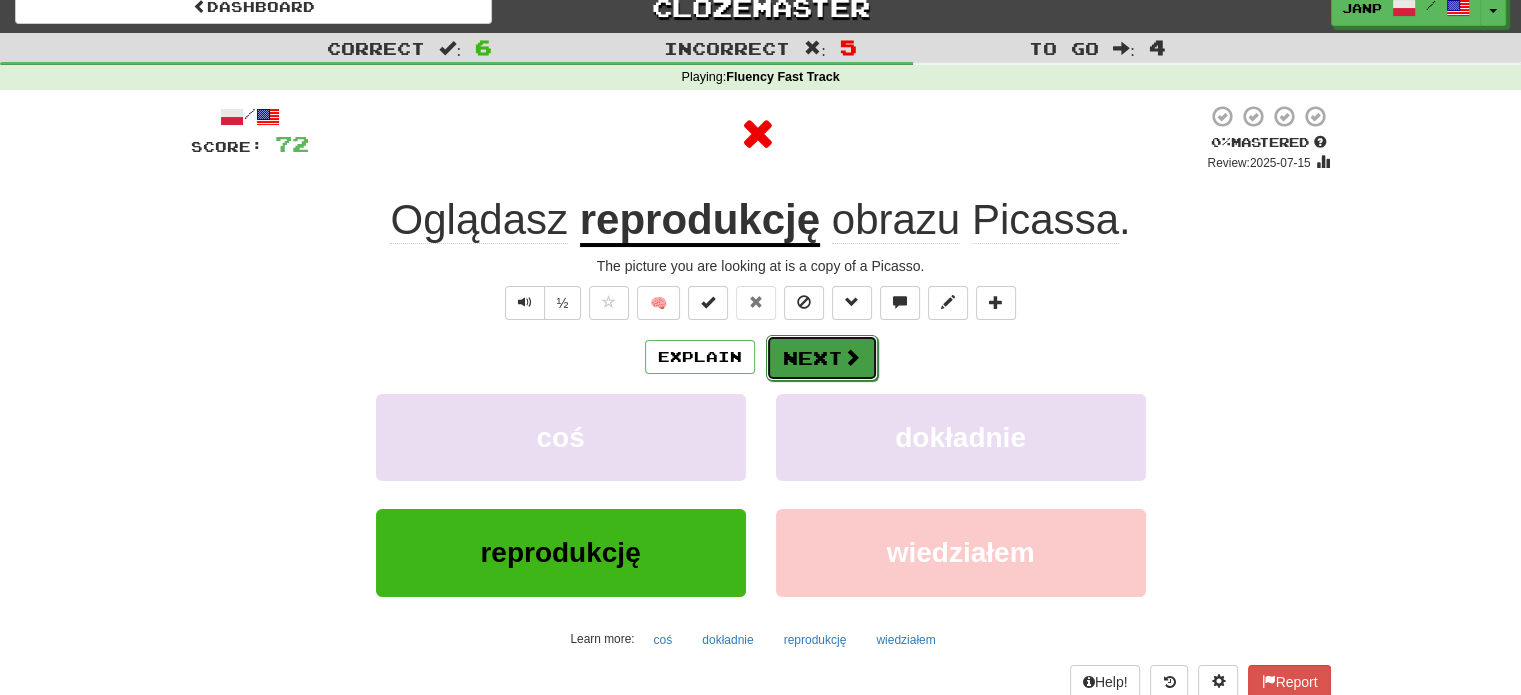 click on "Next" at bounding box center [822, 358] 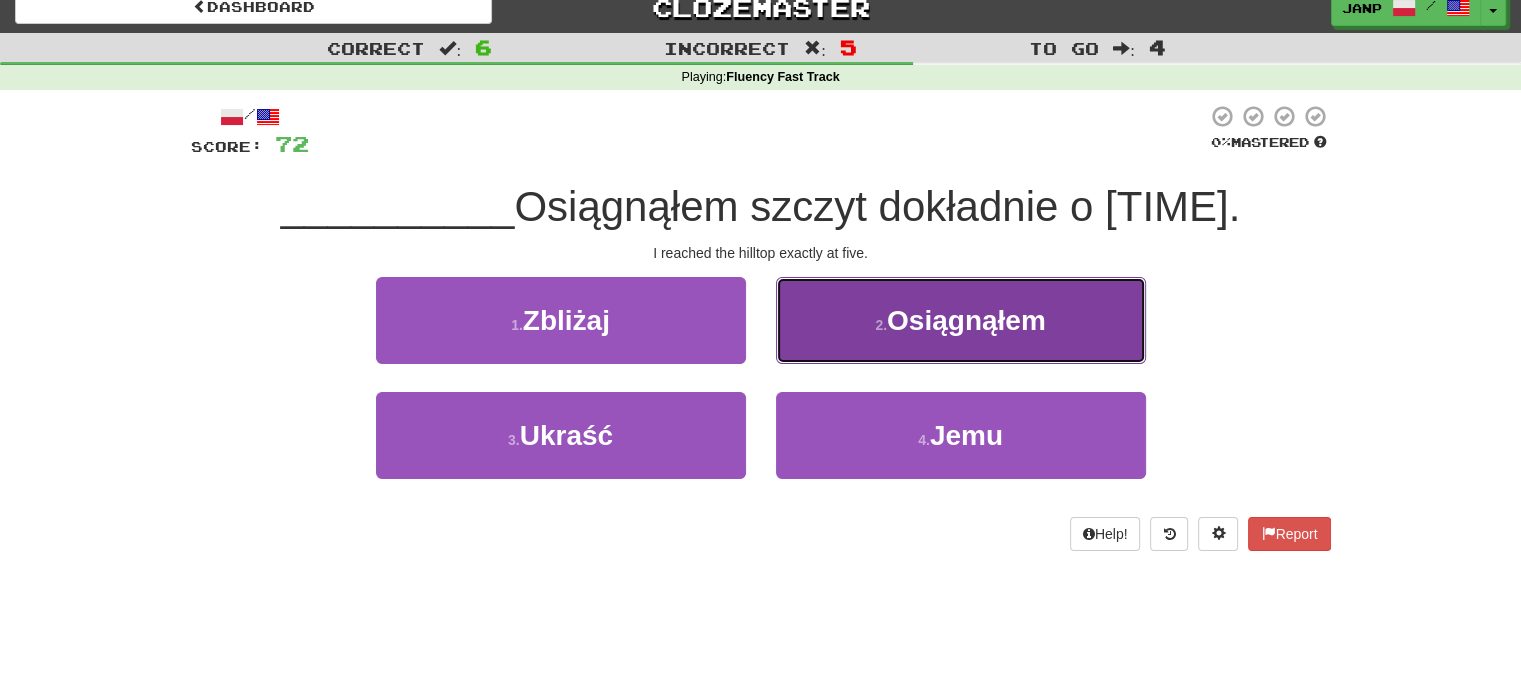 click on "2 .  Osiągnąłem" at bounding box center (961, 320) 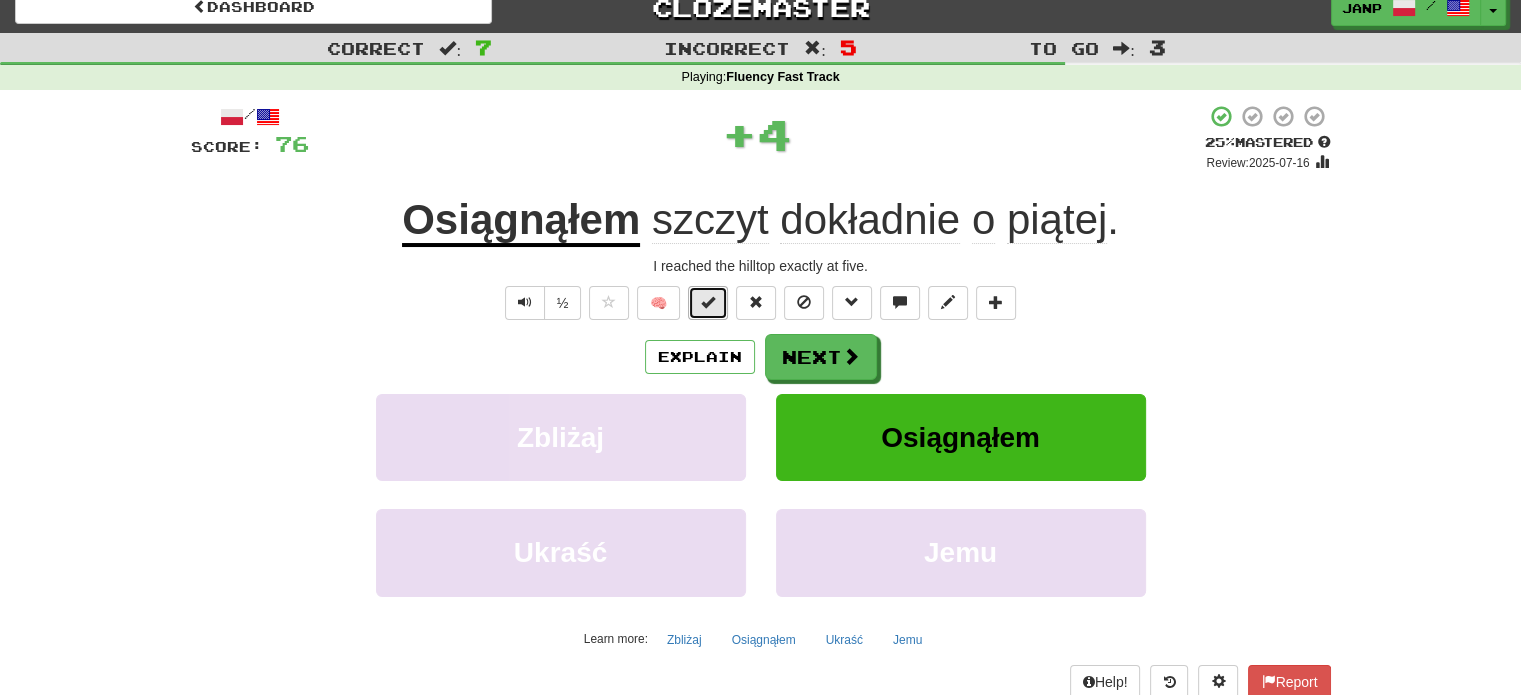 click at bounding box center [708, 303] 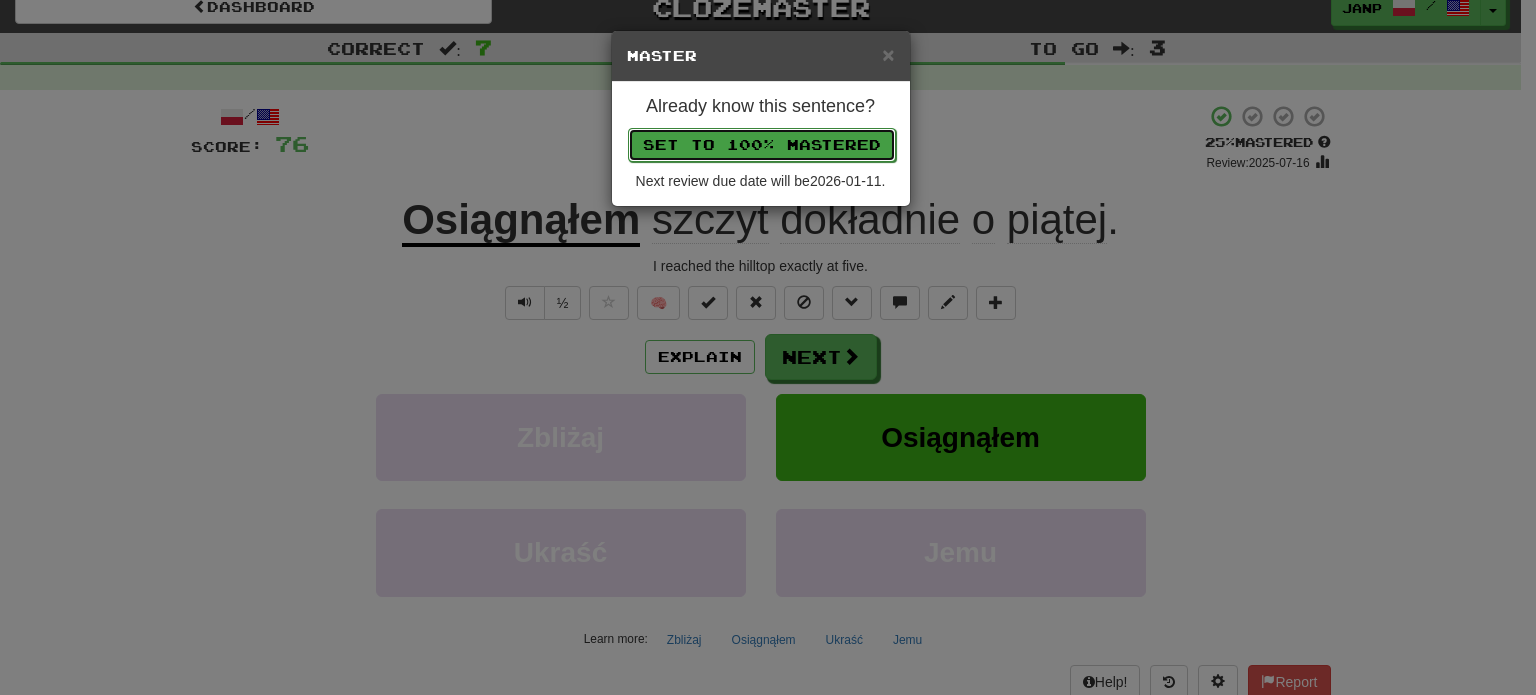 click on "Set to 100% Mastered" at bounding box center (762, 145) 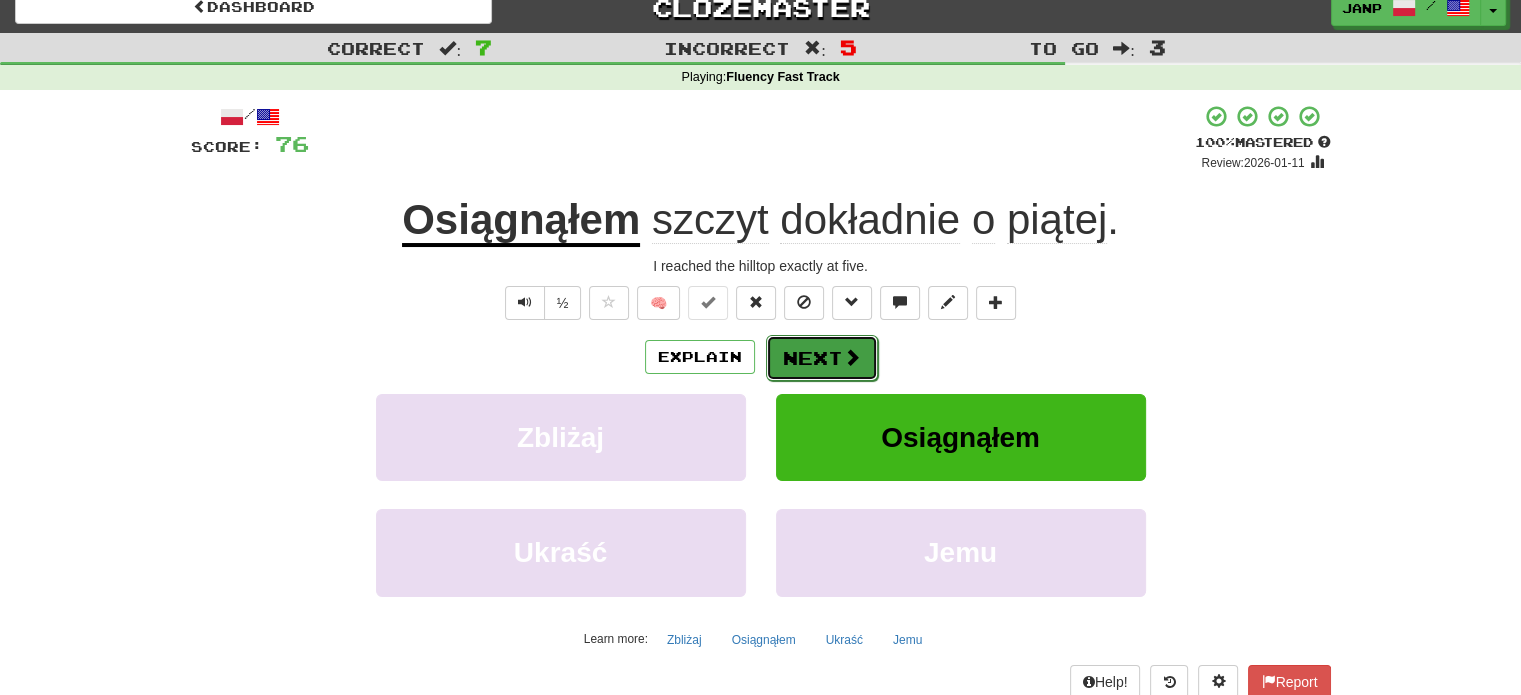 click on "Next" at bounding box center [822, 358] 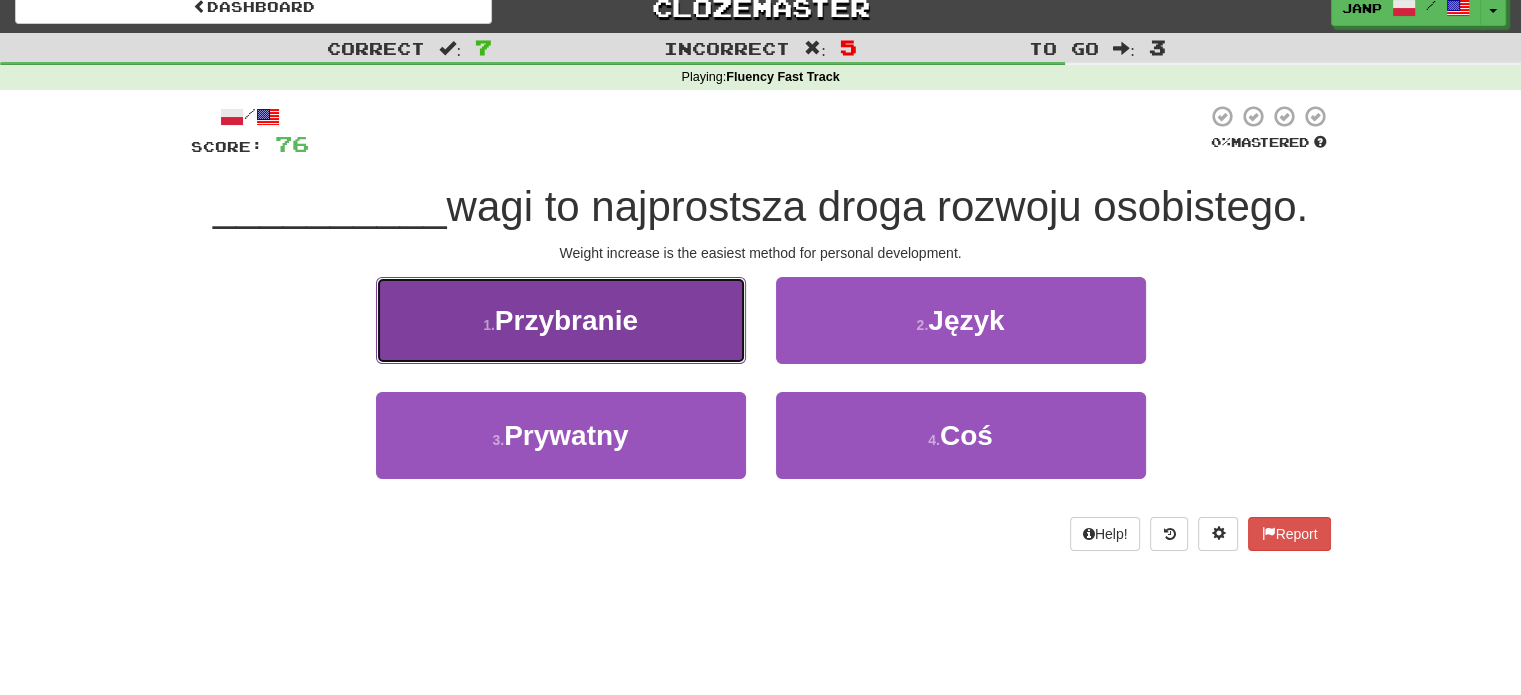 click on "1 .  Przybranie" at bounding box center (561, 320) 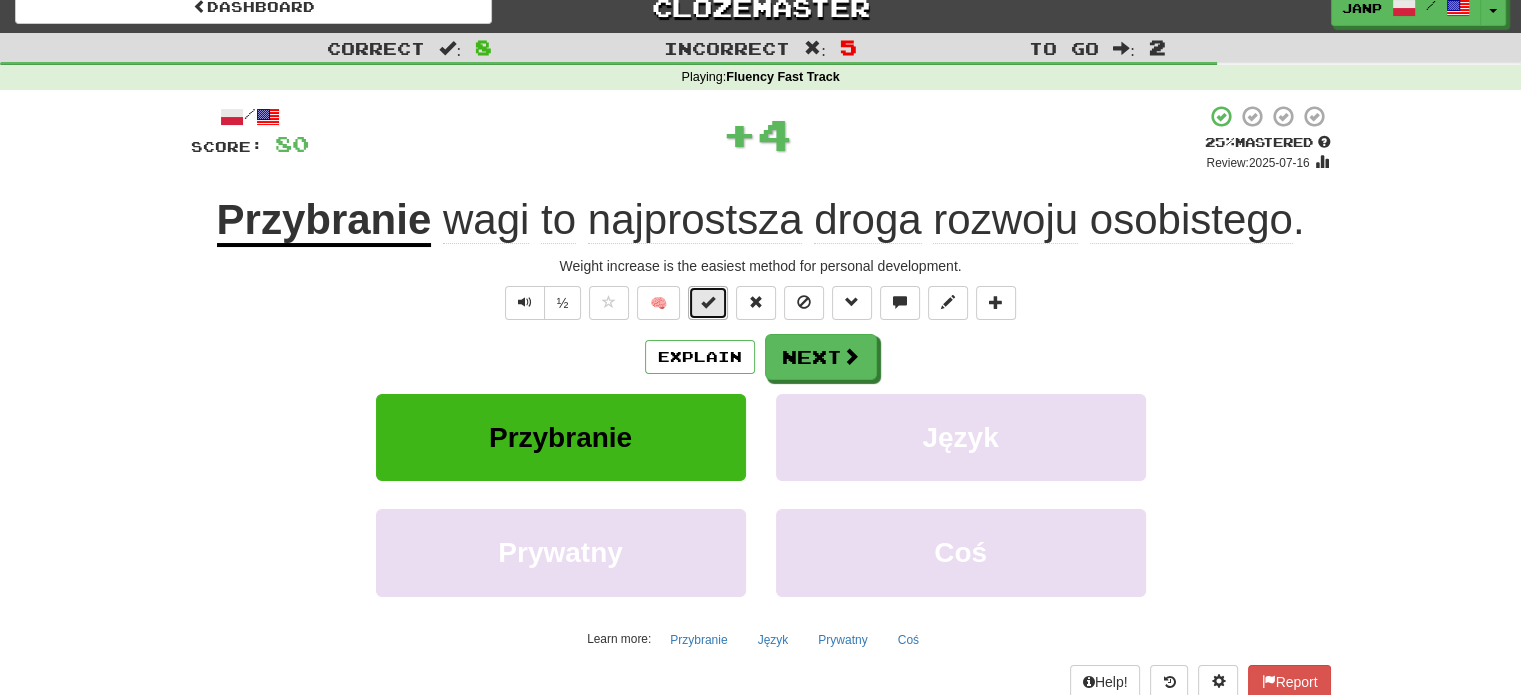 click at bounding box center [708, 303] 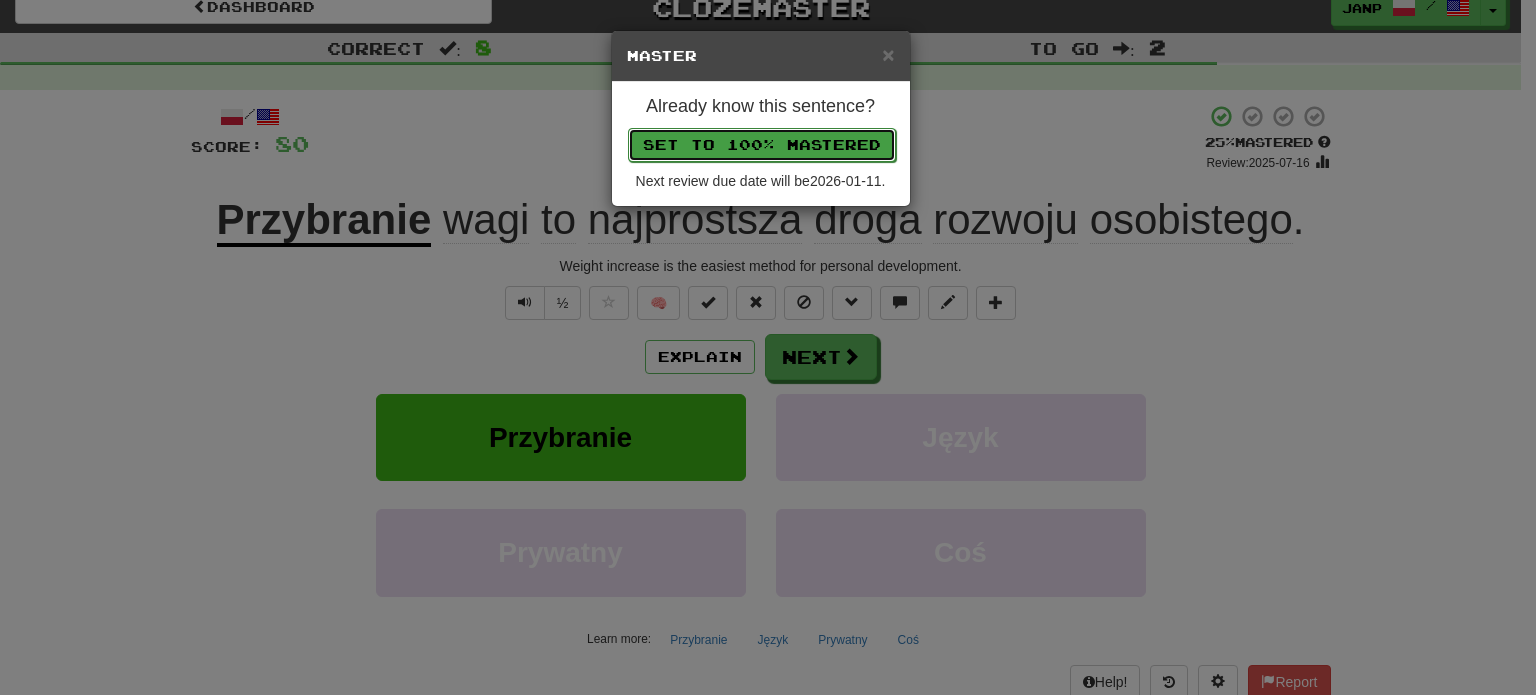 click on "Set to 100% Mastered" at bounding box center (762, 145) 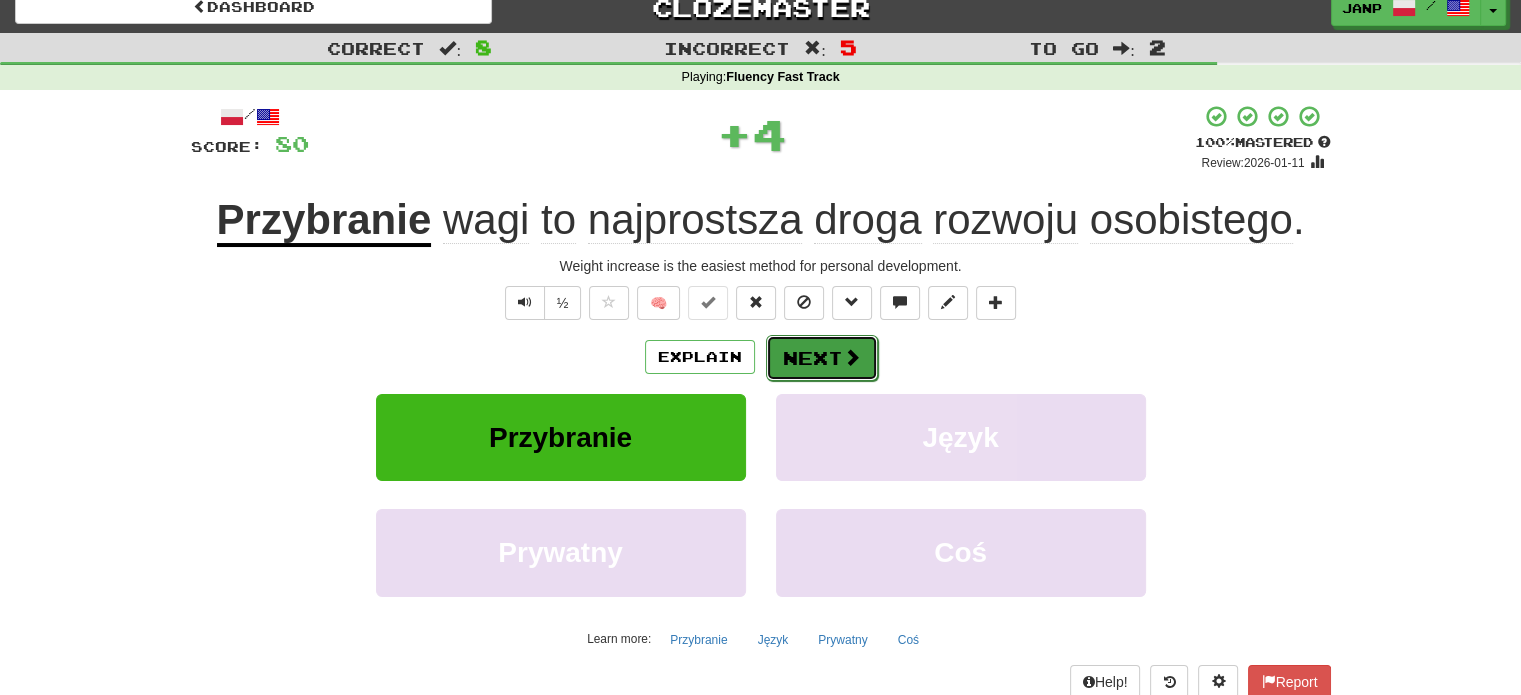 click on "Next" at bounding box center [822, 358] 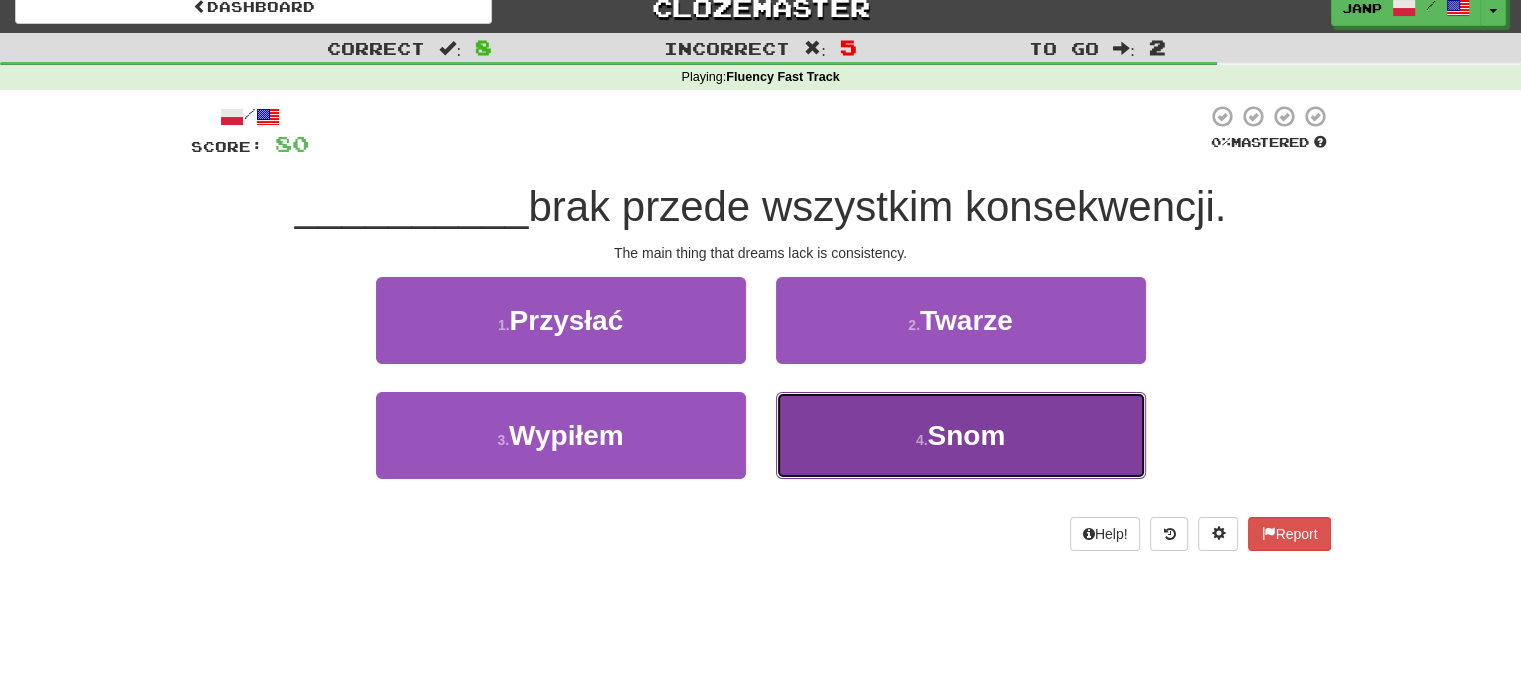 click on "4 .  Snom" at bounding box center [961, 435] 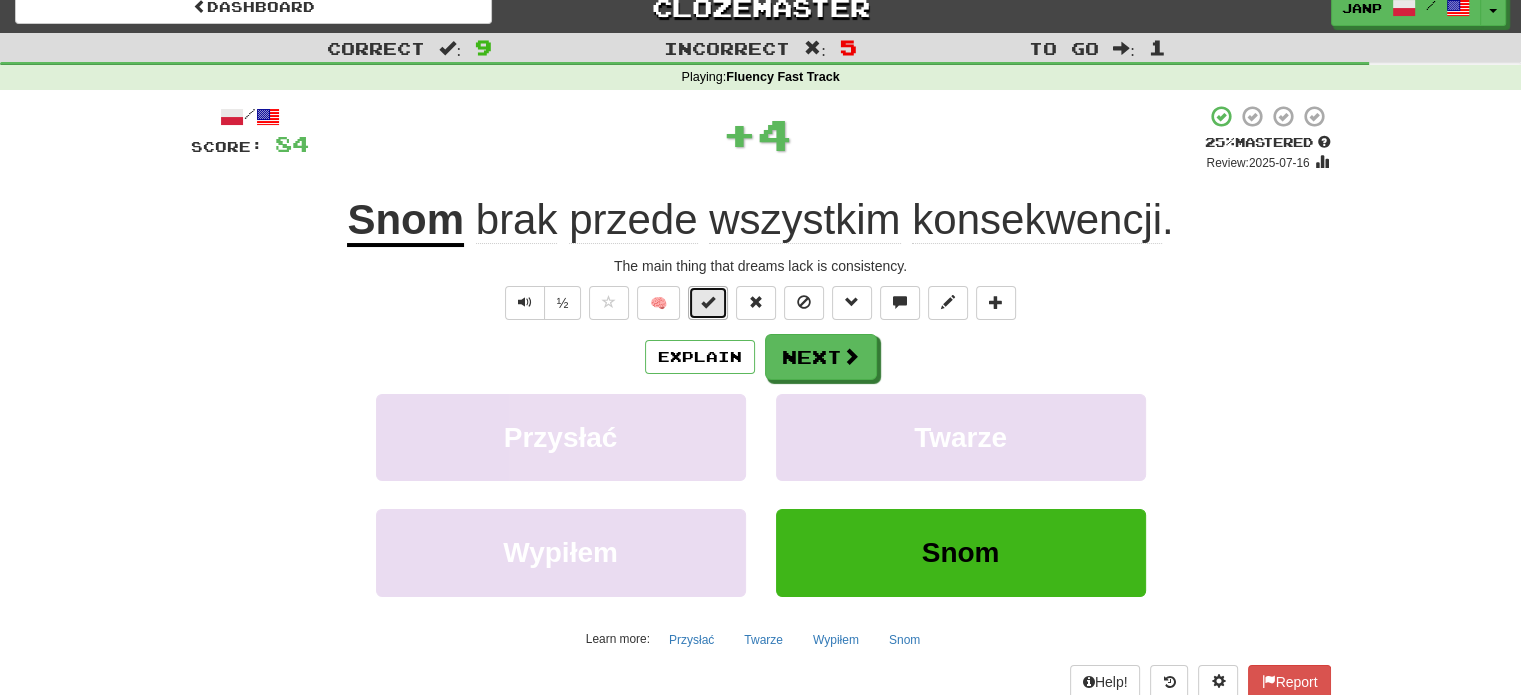 click at bounding box center (708, 302) 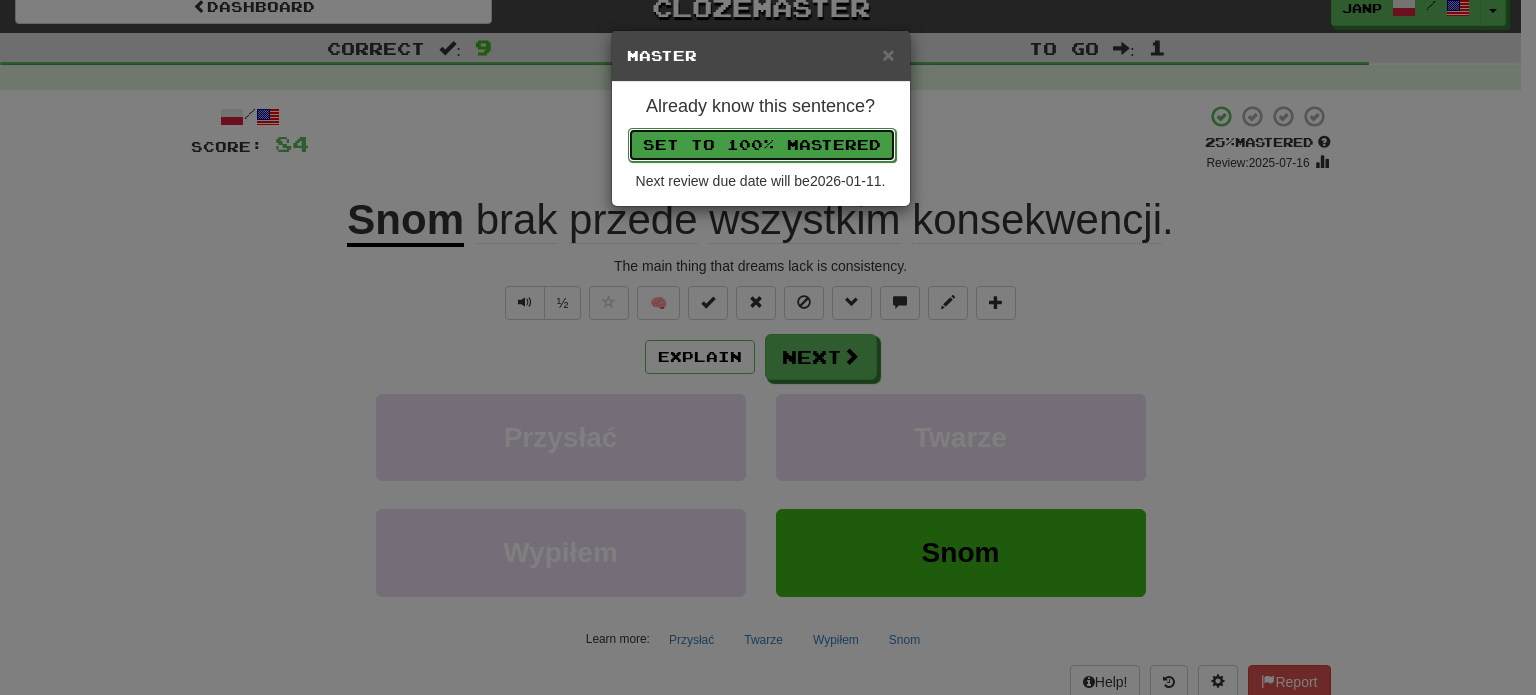 click on "Set to 100% Mastered" at bounding box center [762, 145] 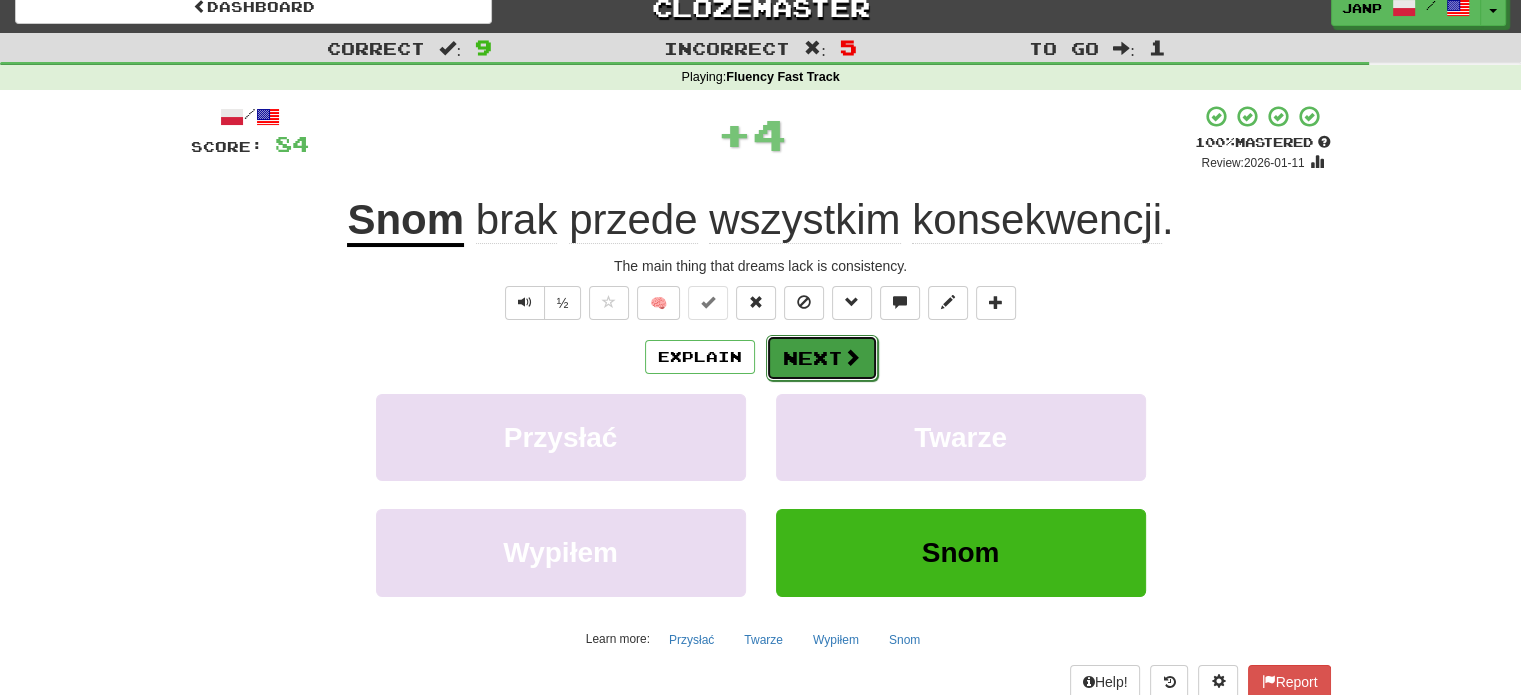 click on "Next" at bounding box center (822, 358) 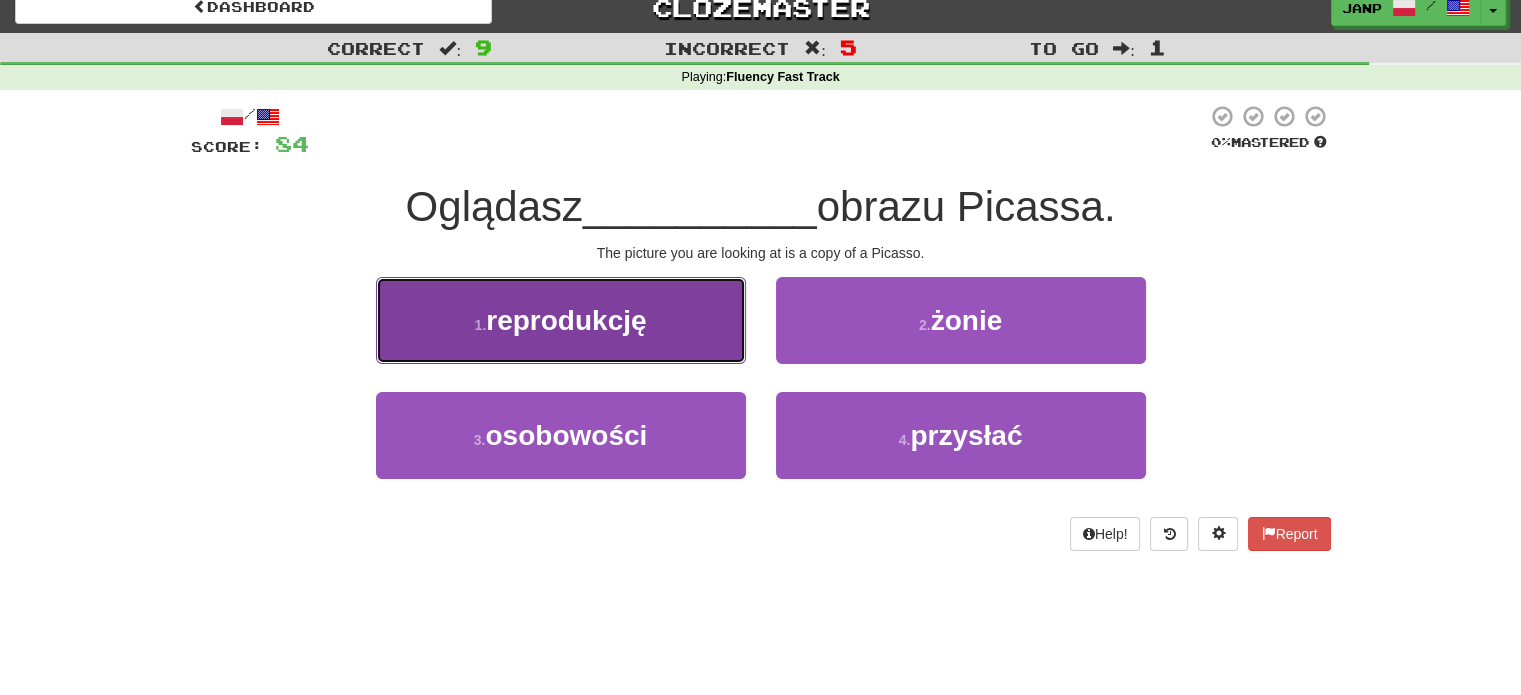 click on "1 .  reprodukcję" at bounding box center (561, 320) 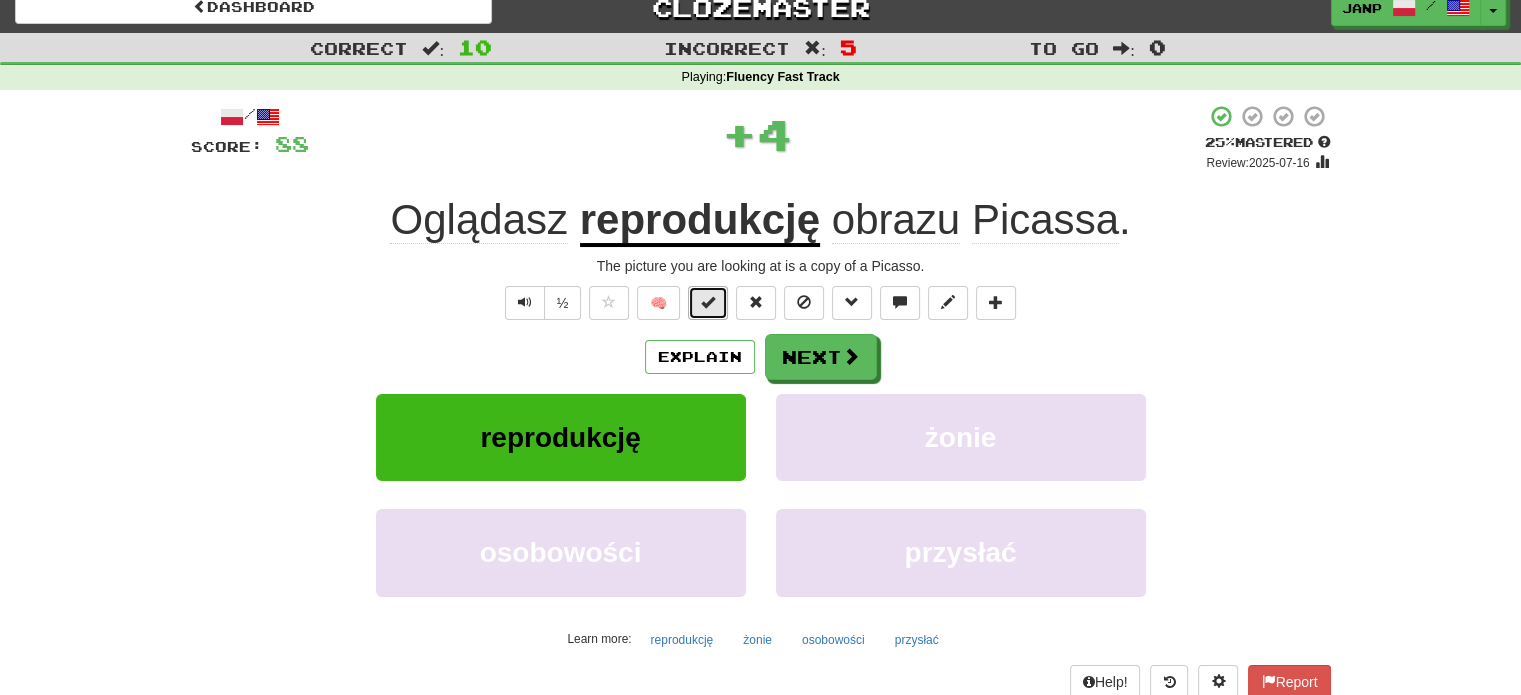 click at bounding box center (708, 303) 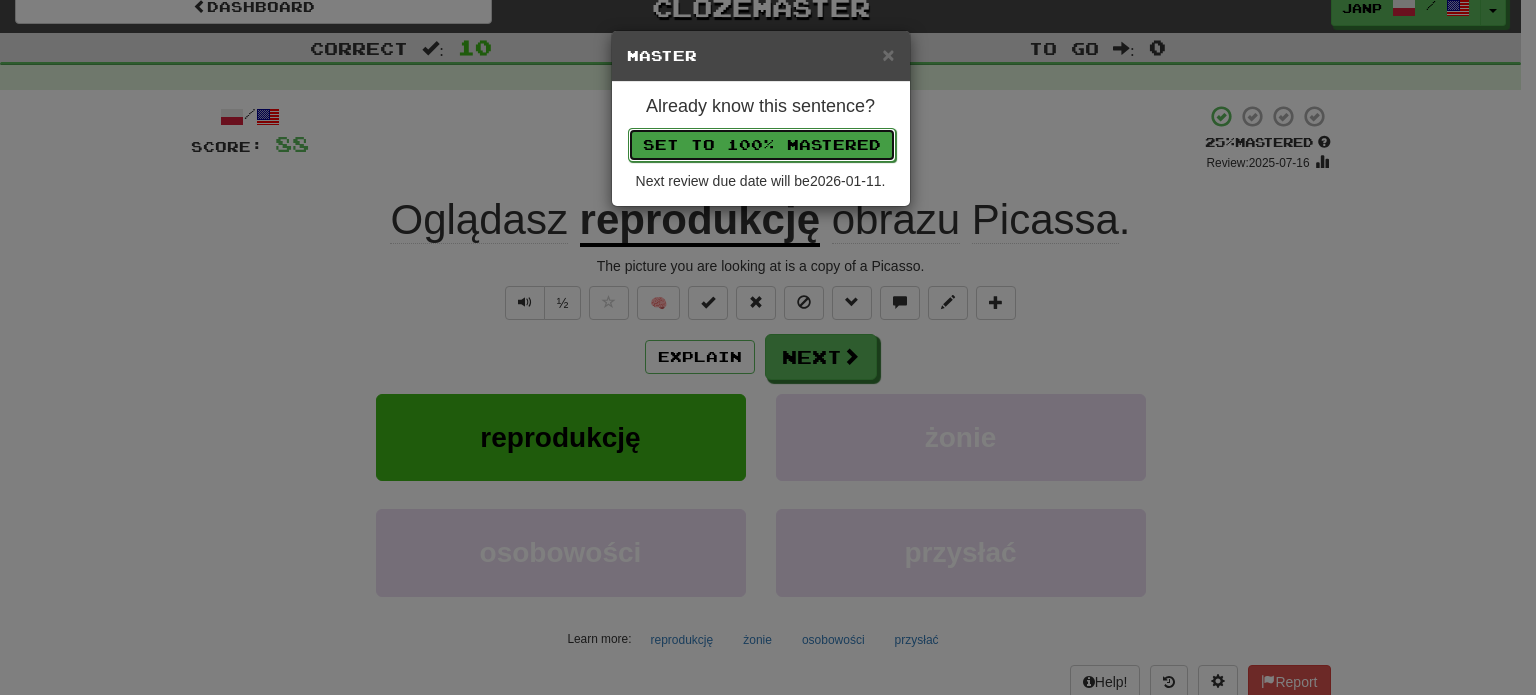 click on "Set to 100% Mastered" at bounding box center [762, 145] 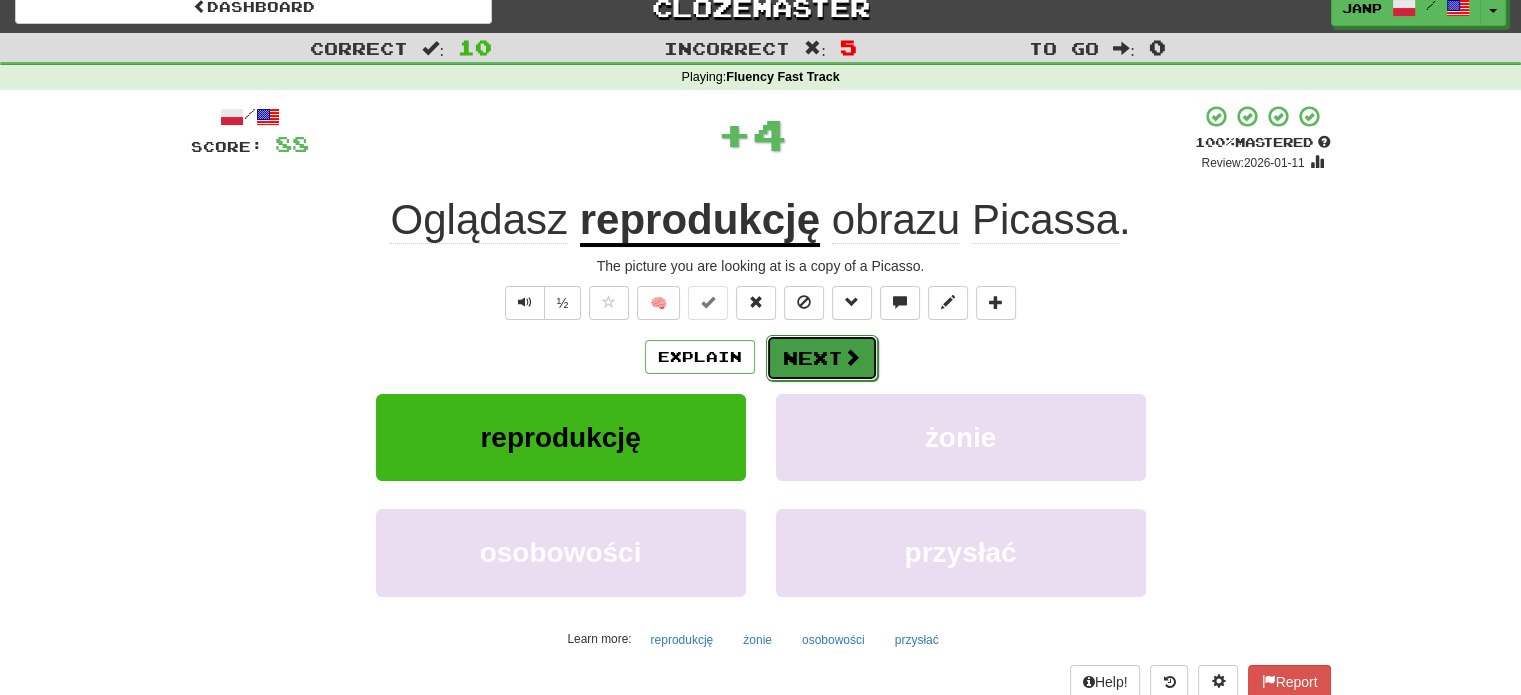 click on "Next" at bounding box center (822, 358) 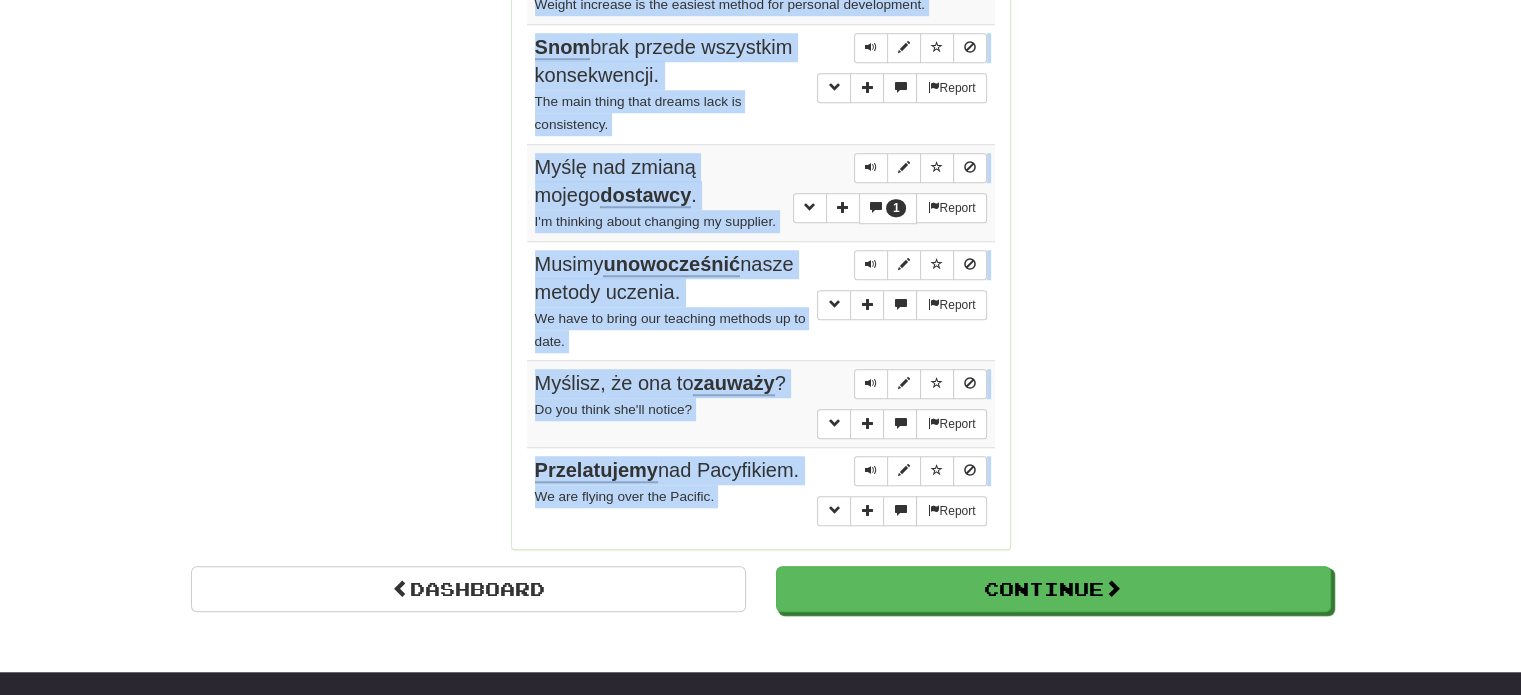 scroll, scrollTop: 1683, scrollLeft: 0, axis: vertical 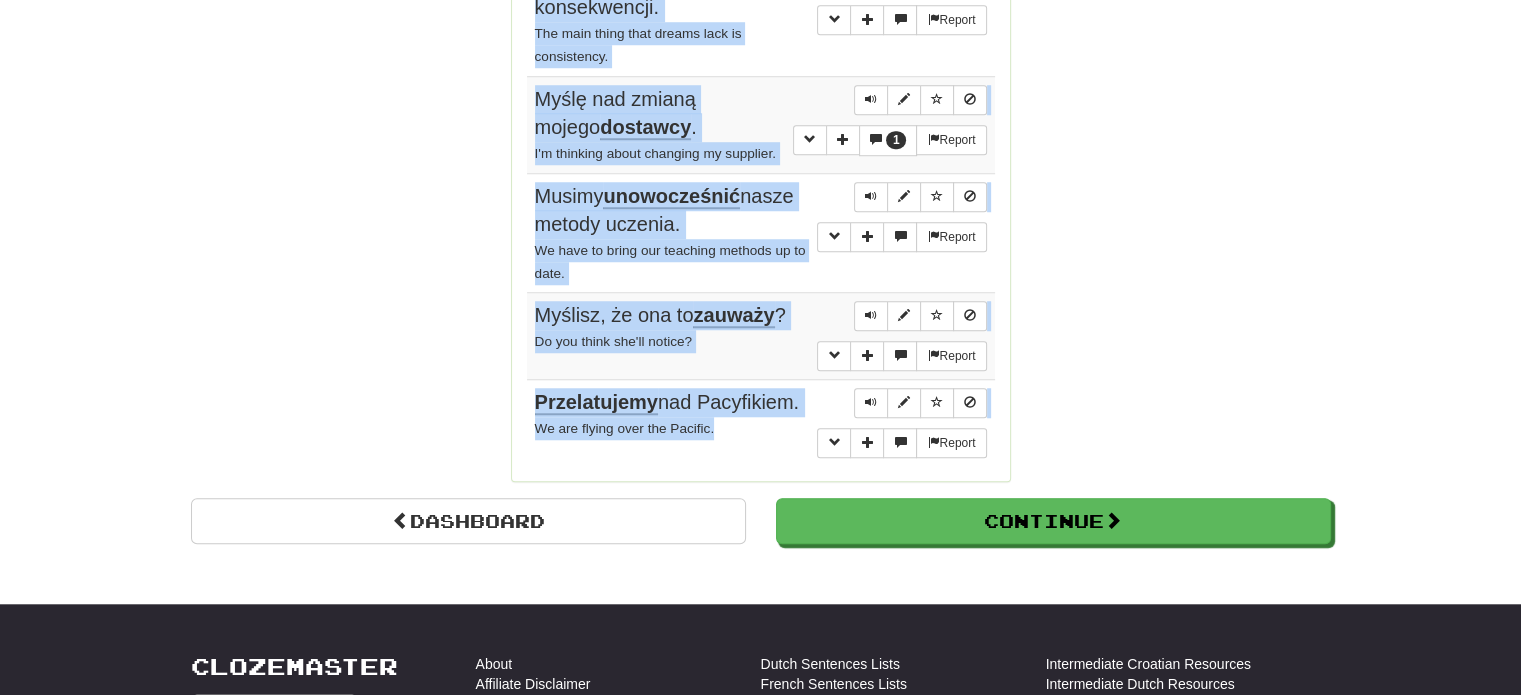 drag, startPoint x: 524, startPoint y: 84, endPoint x: 743, endPoint y: 456, distance: 431.67697 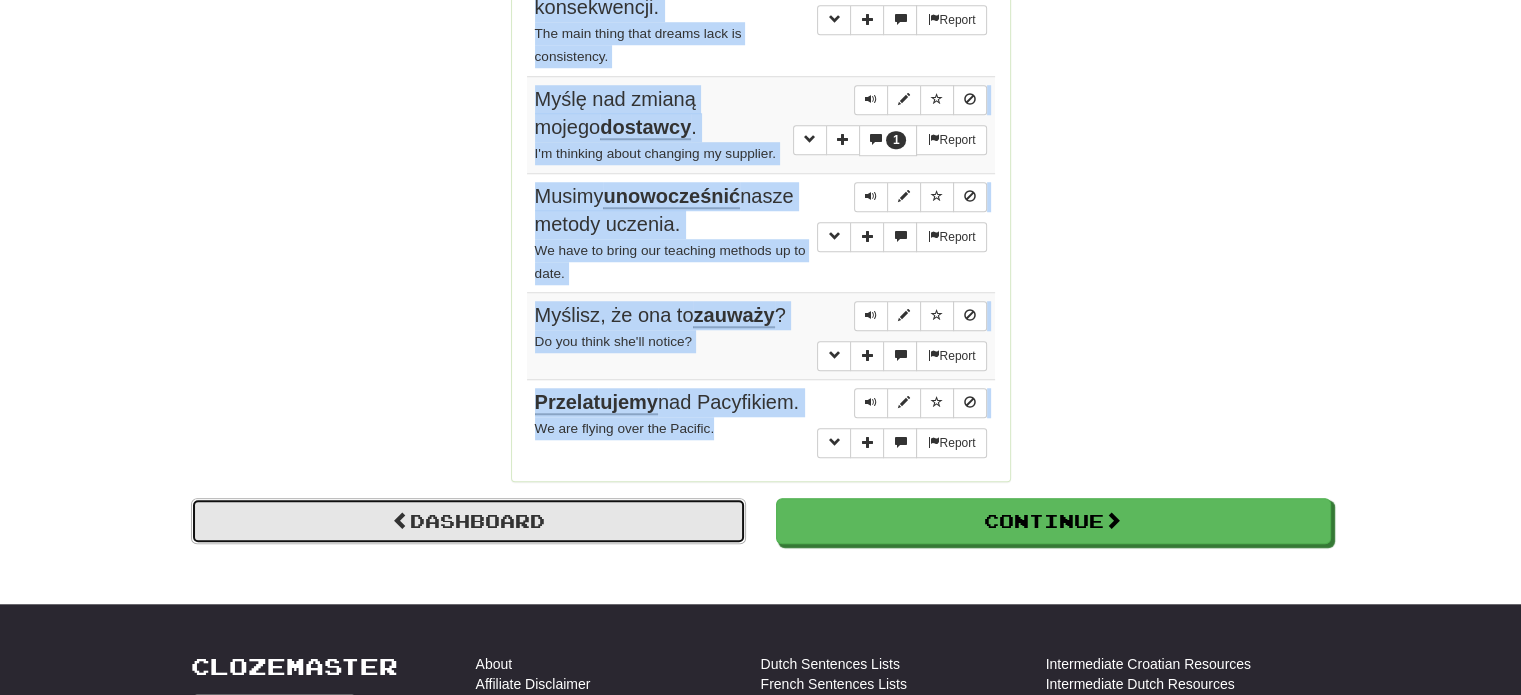 click on "Dashboard" at bounding box center (468, 521) 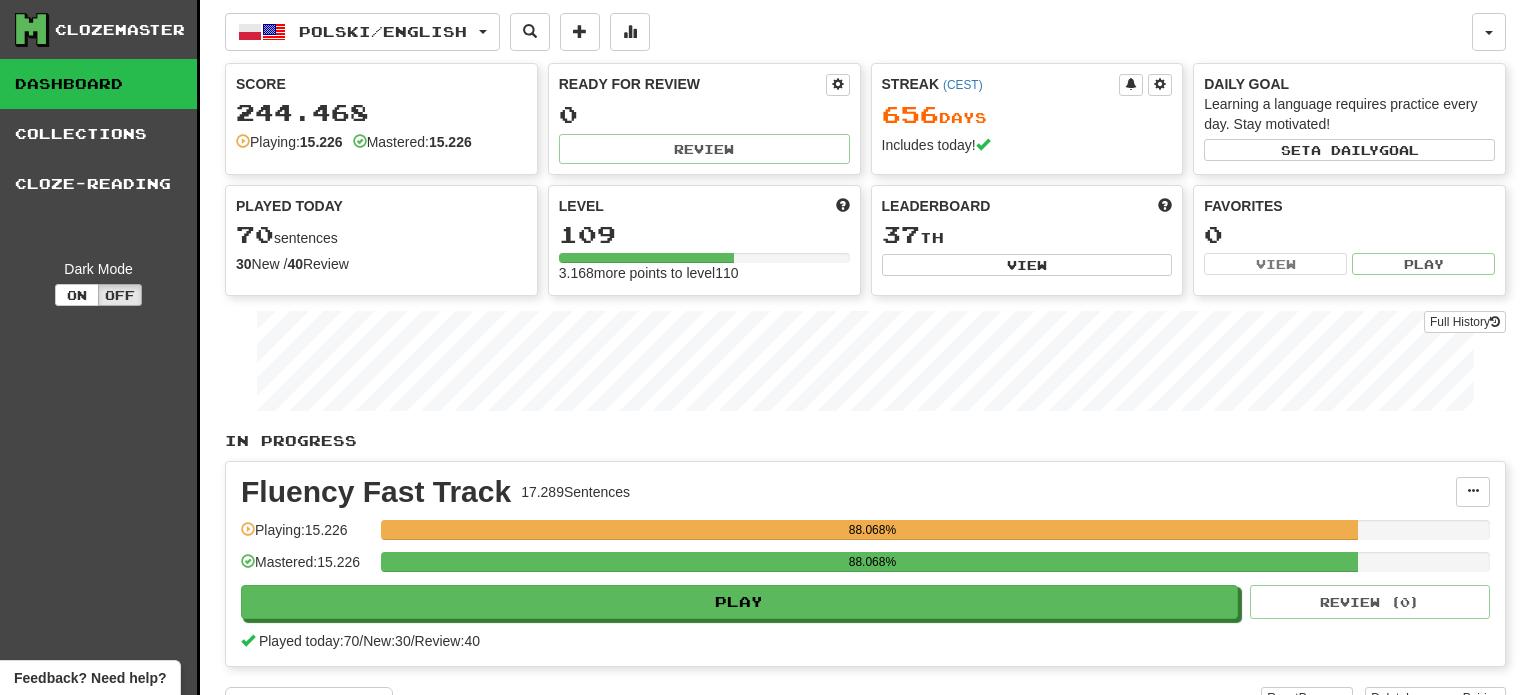 scroll, scrollTop: 0, scrollLeft: 0, axis: both 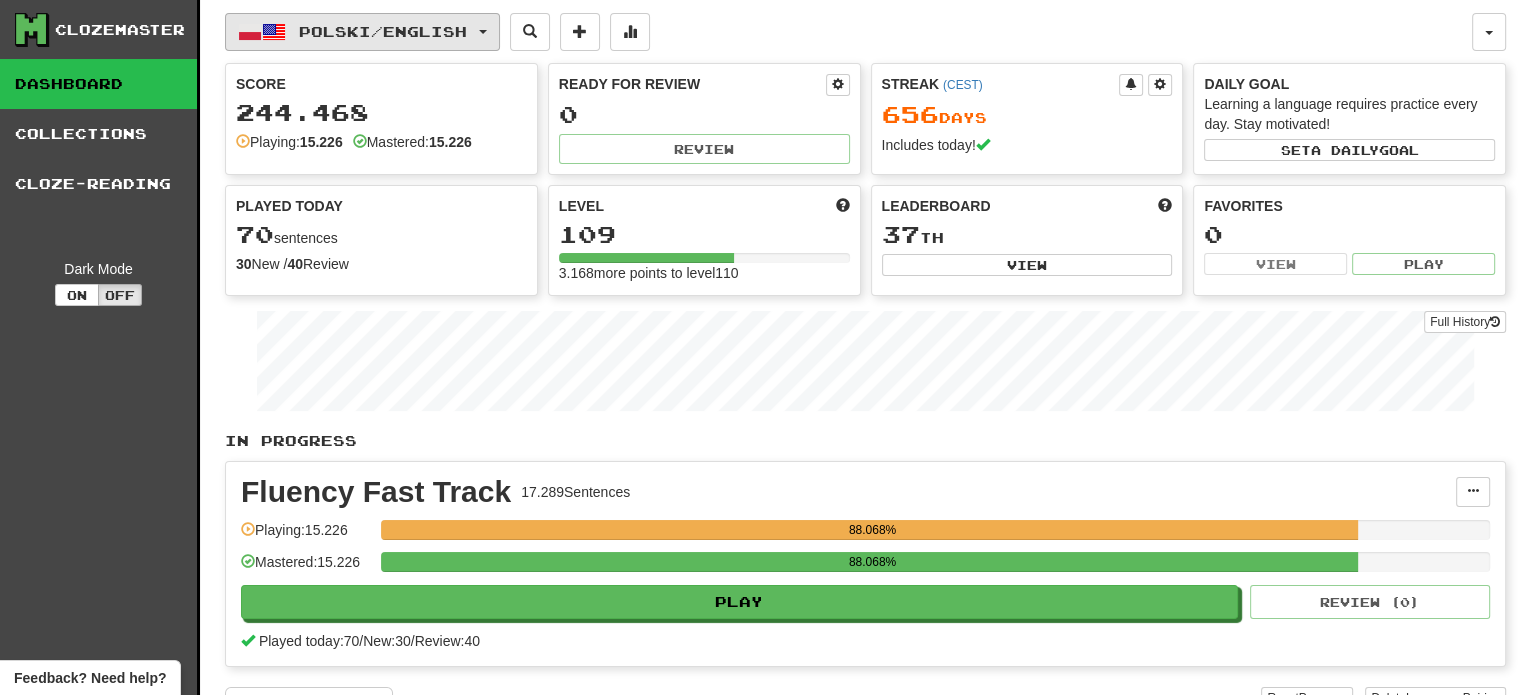 click on "Polski  /  English" at bounding box center [383, 31] 